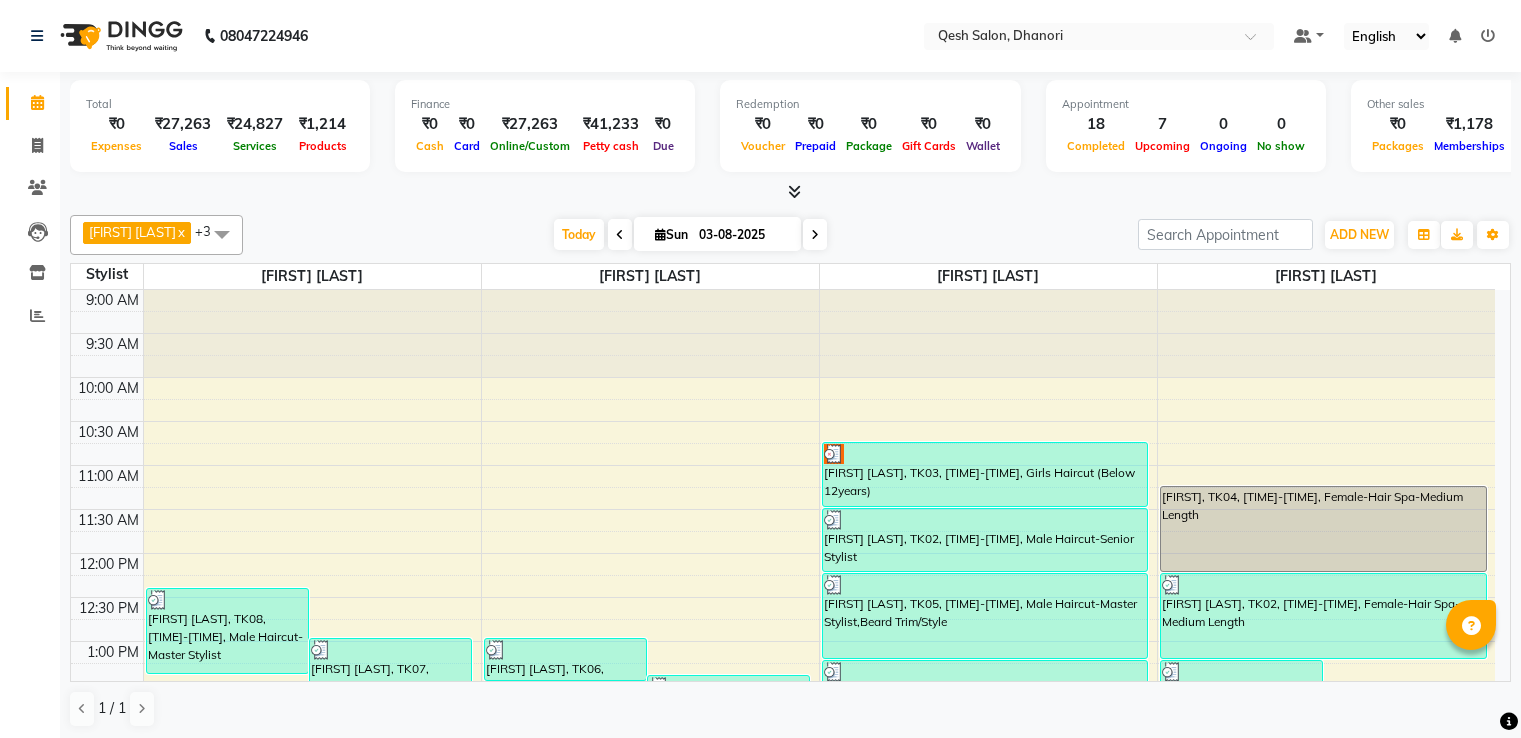 scroll, scrollTop: 1, scrollLeft: 0, axis: vertical 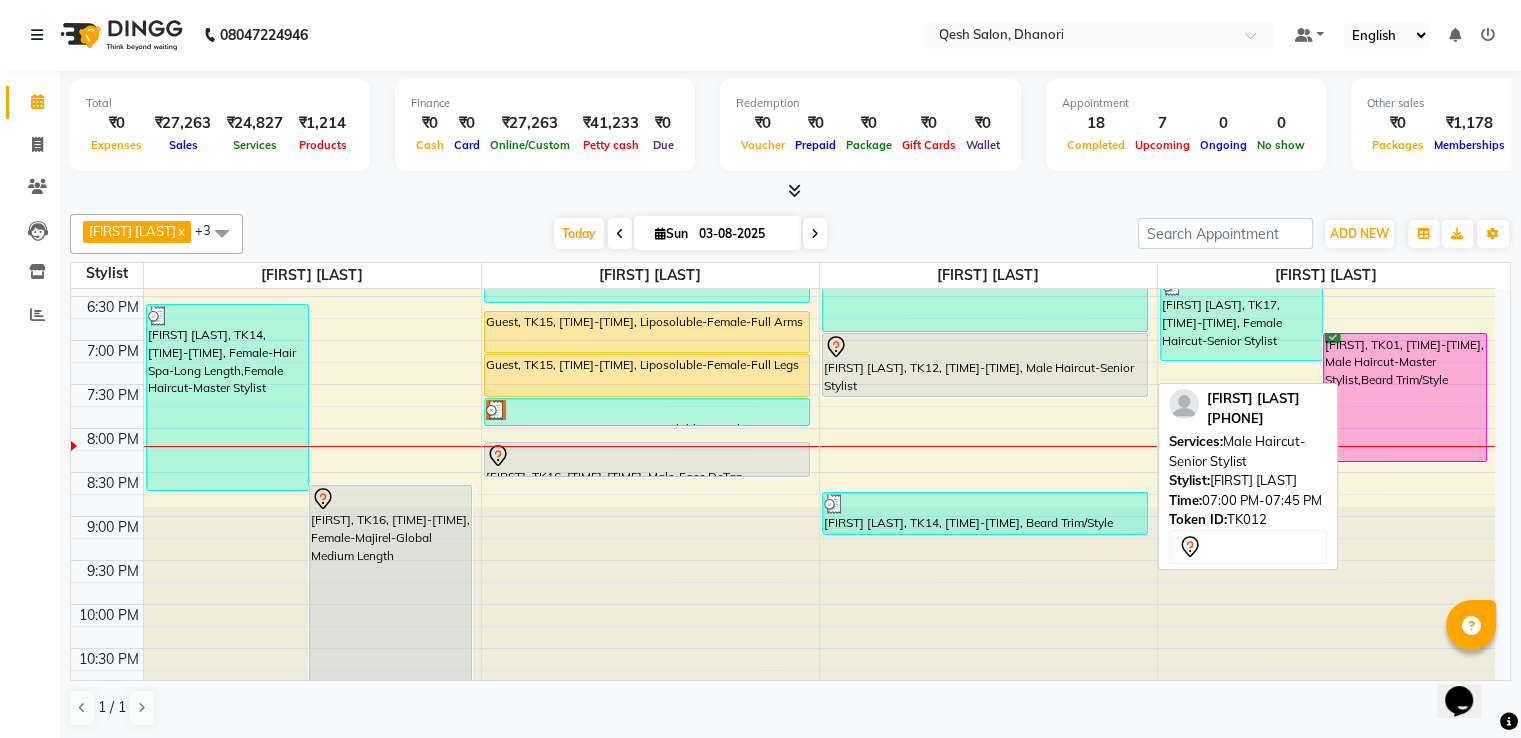 click on "[FIRST] [LAST], TK12, 07:00 PM-07:45 PM, Male Haircut-Senior Stylist" at bounding box center (985, 365) 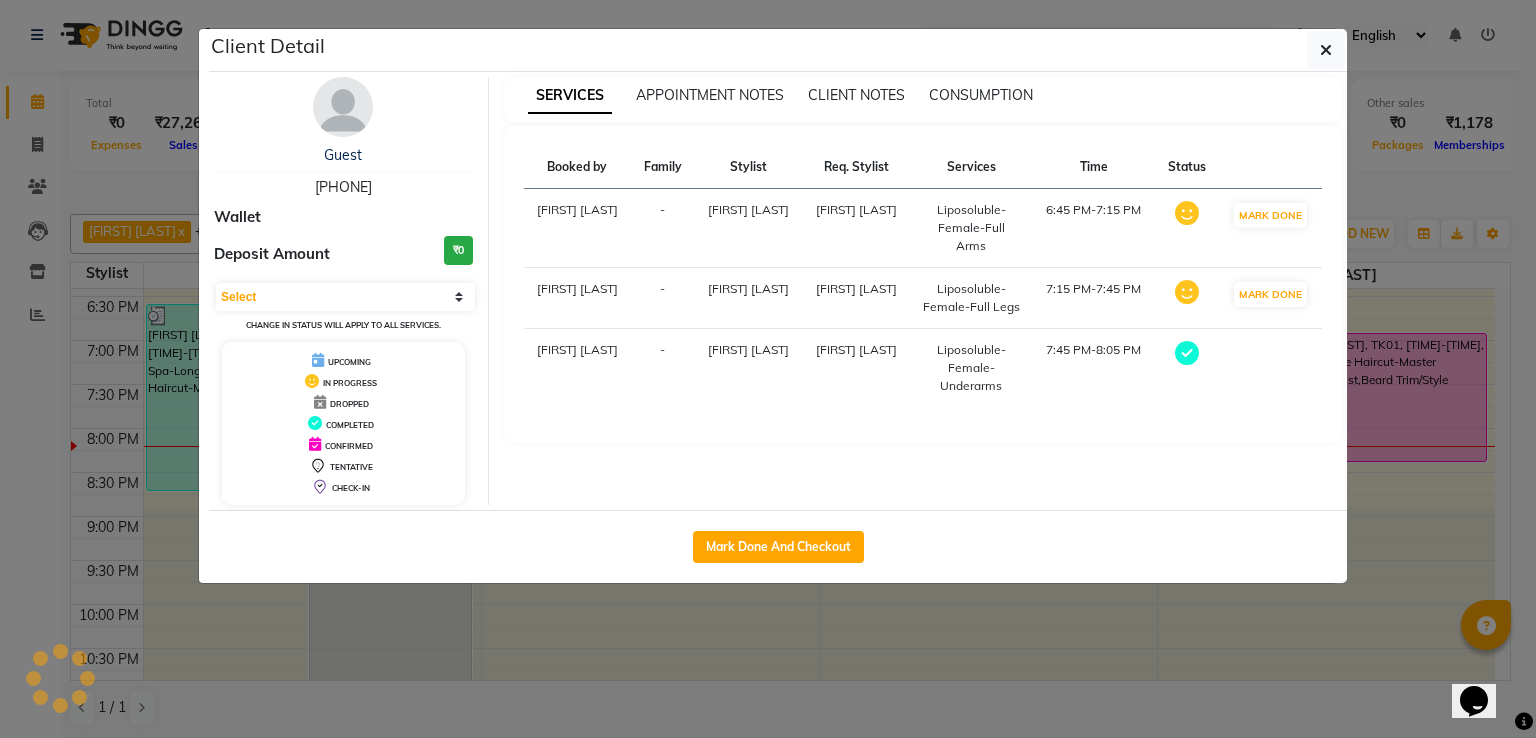 select on "7" 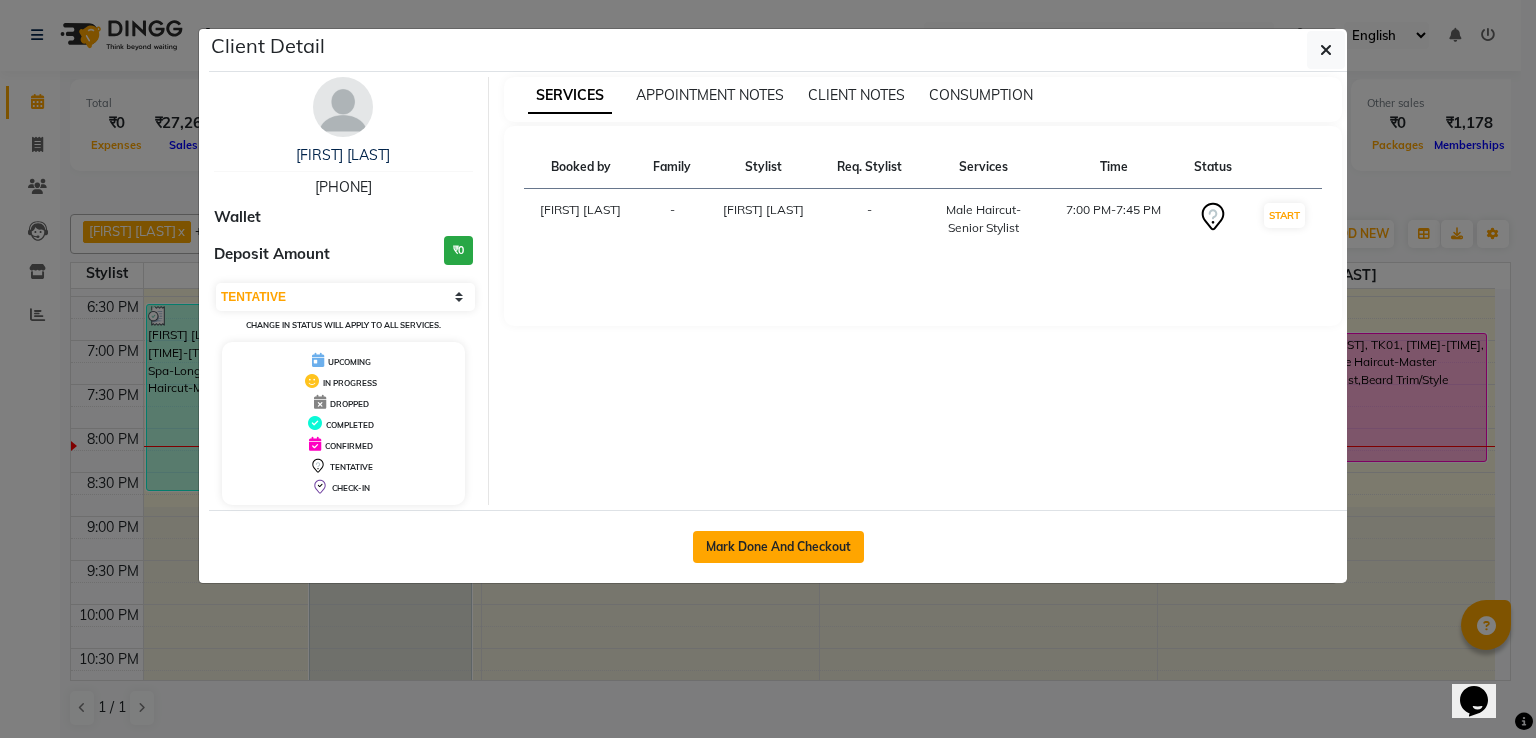 click on "Mark Done And Checkout" 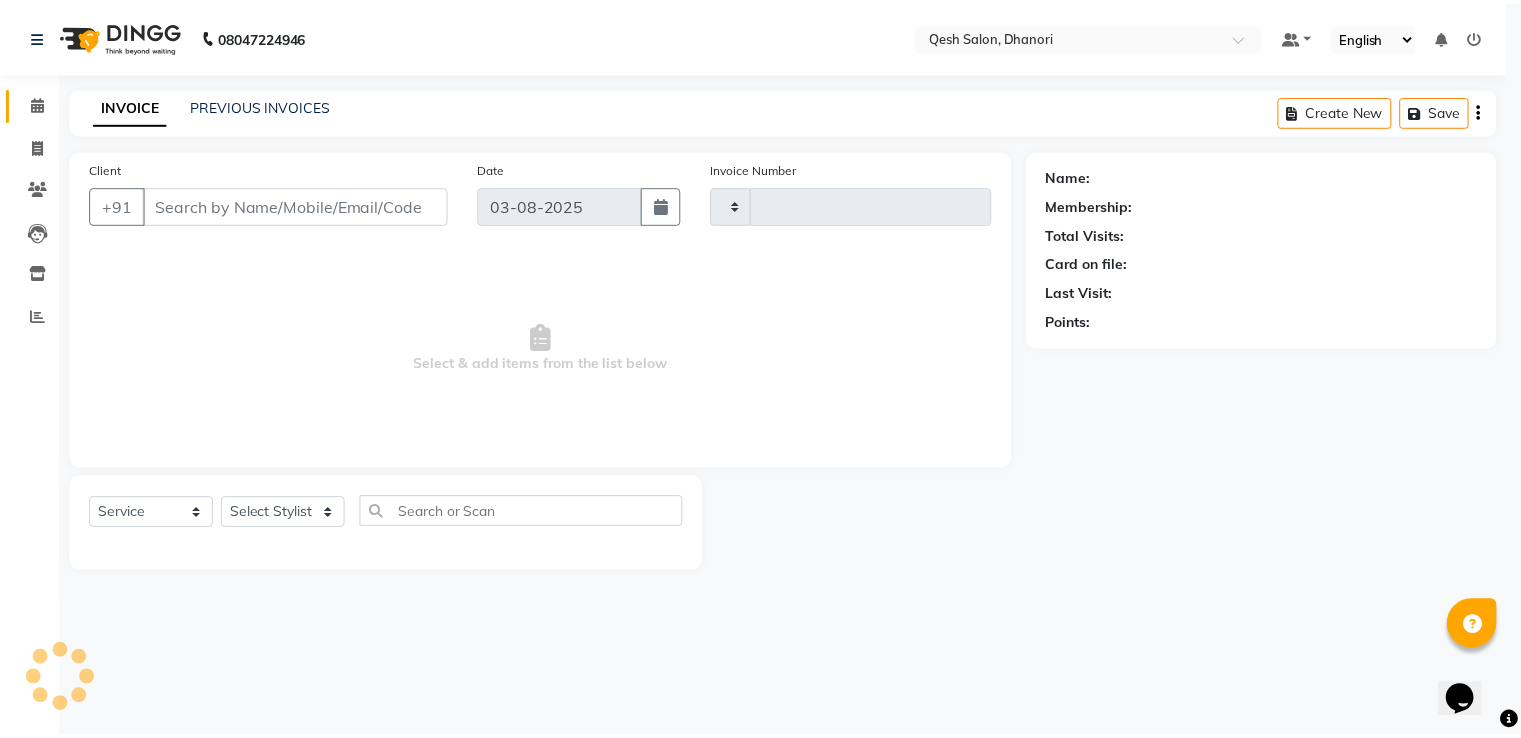 scroll, scrollTop: 0, scrollLeft: 0, axis: both 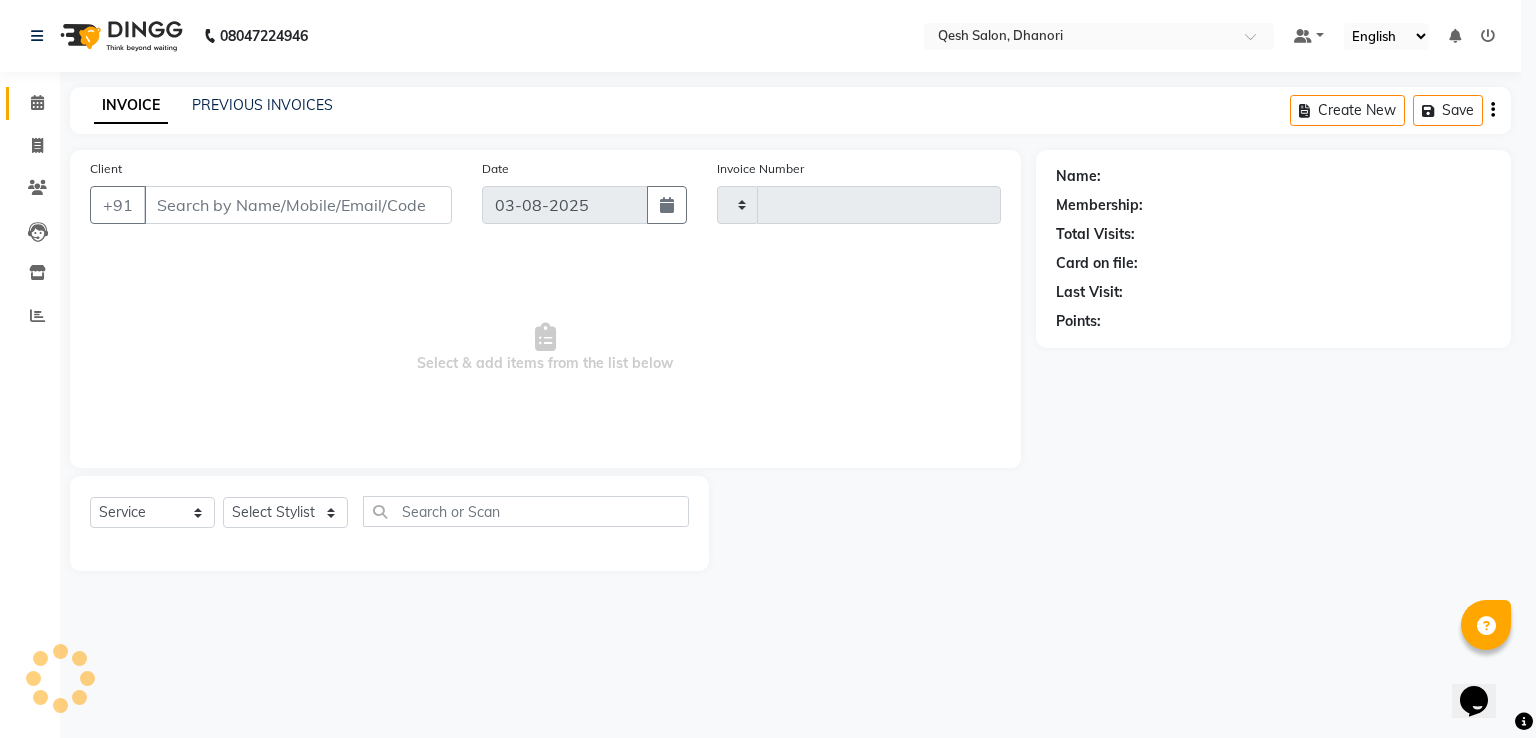 type on "0453" 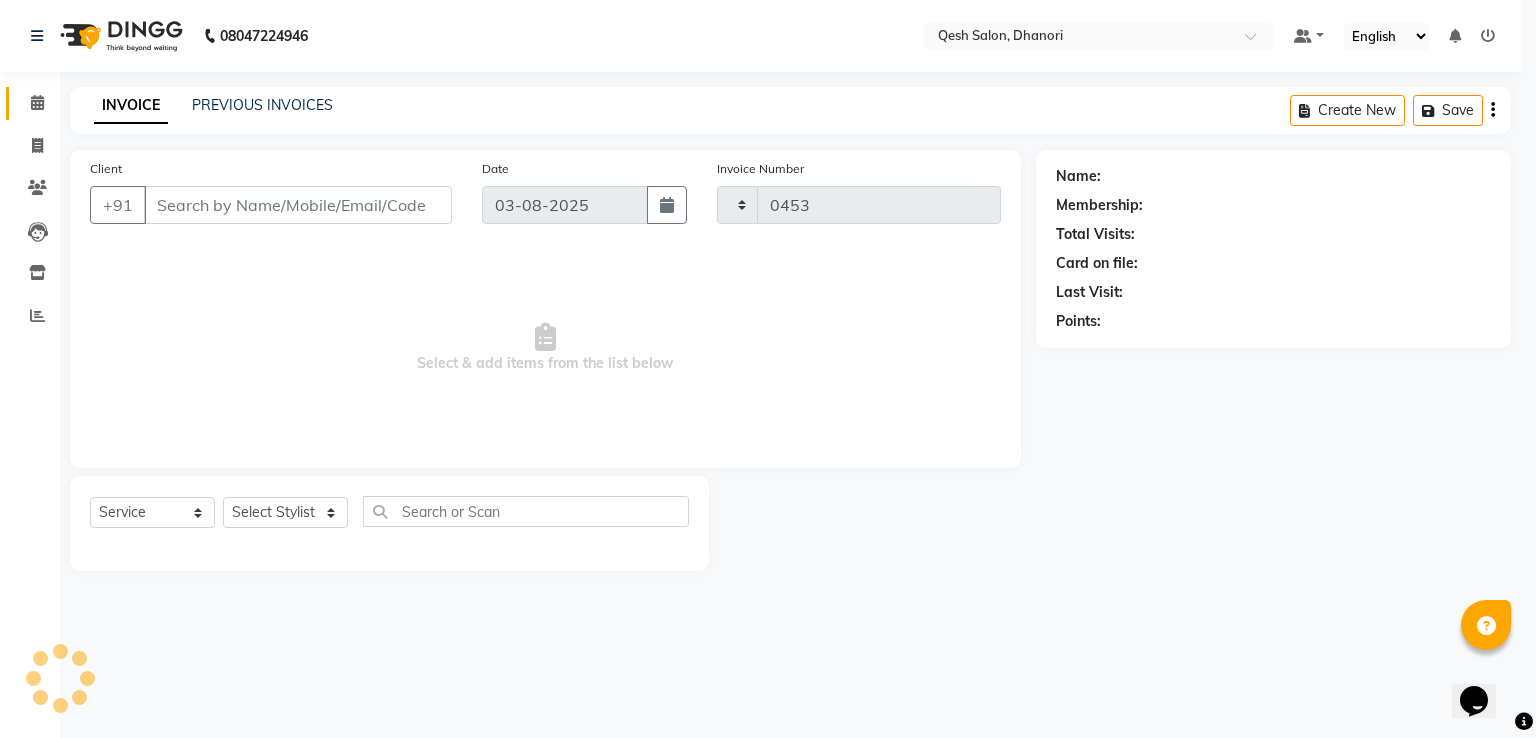 select on "7641" 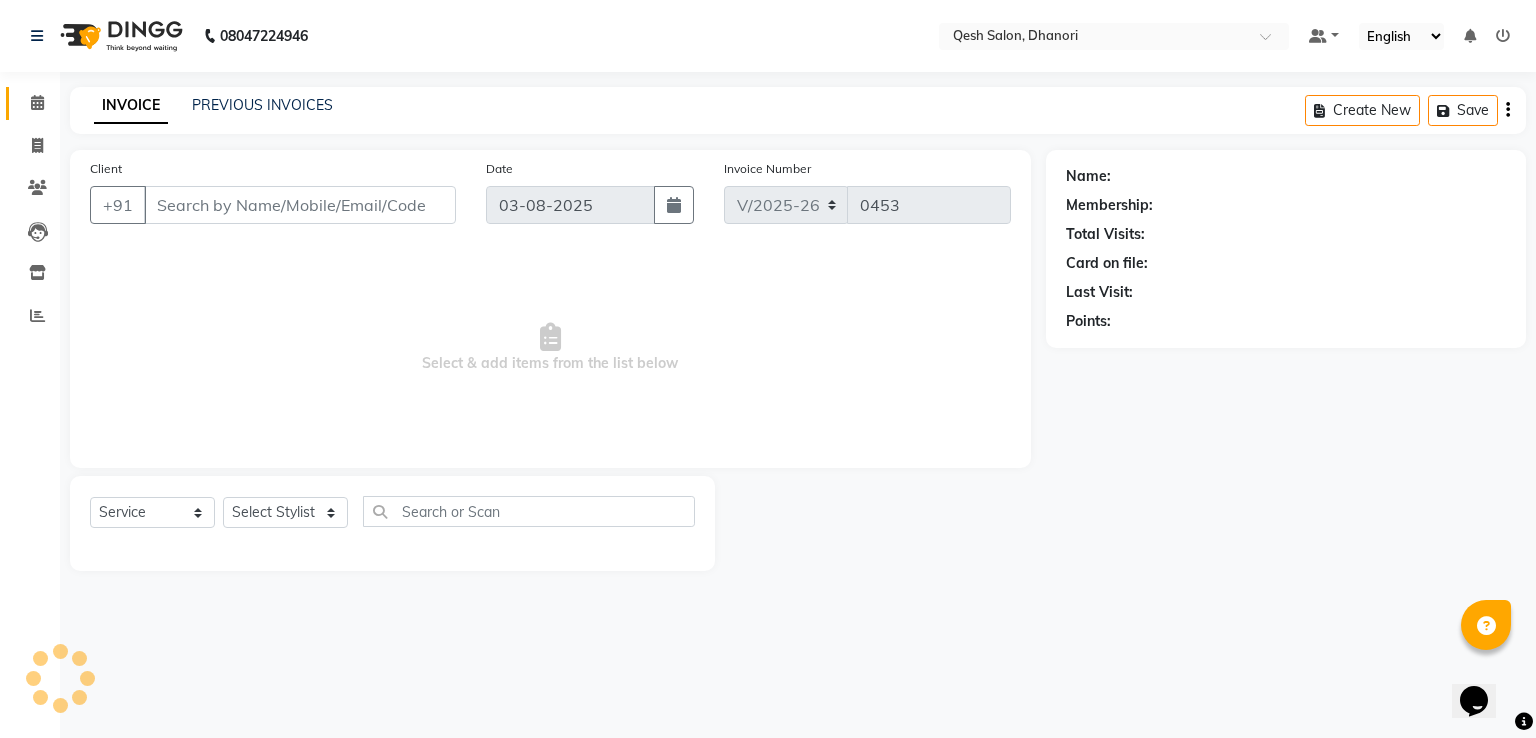 type on "60******59" 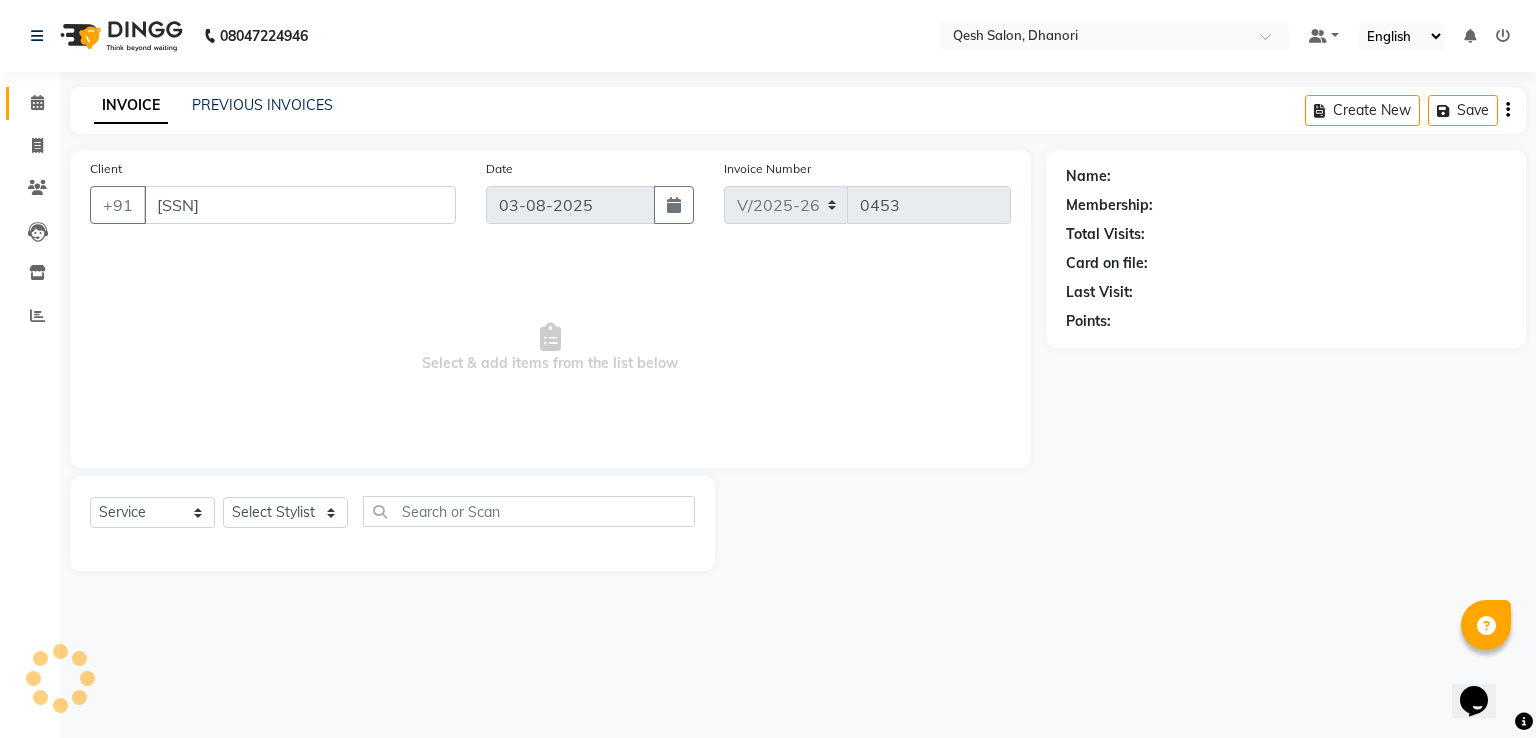 select on "83742" 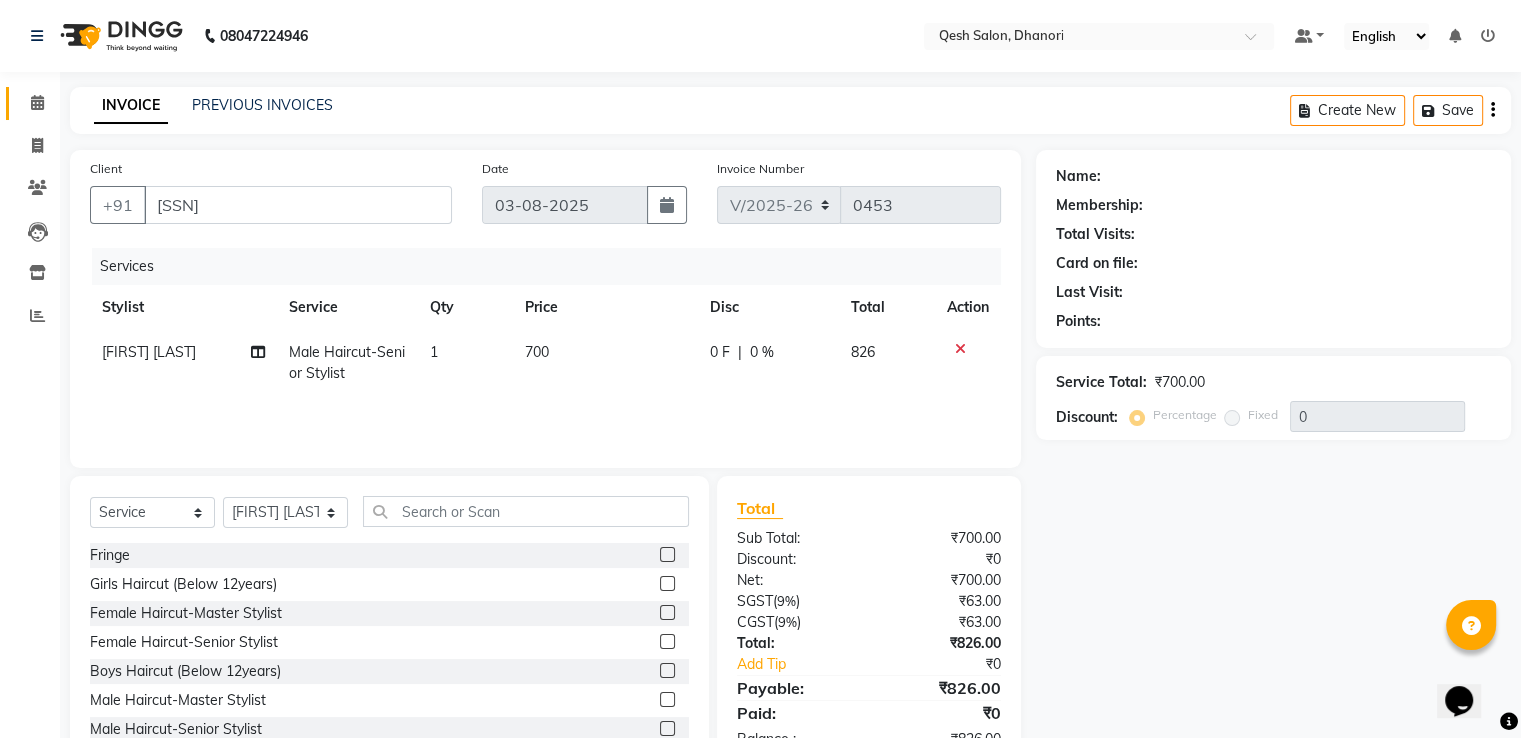 select on "1: Object" 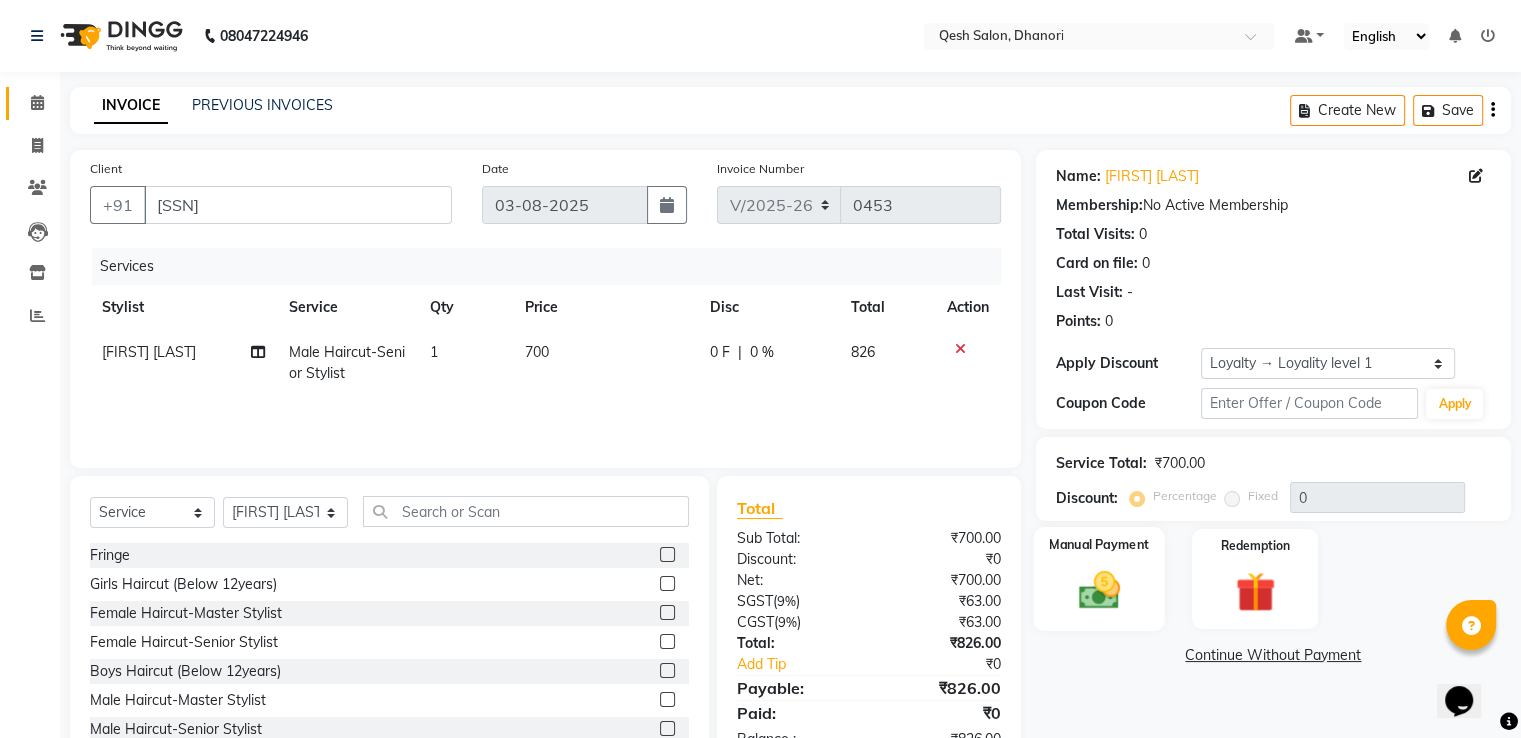 scroll, scrollTop: 64, scrollLeft: 0, axis: vertical 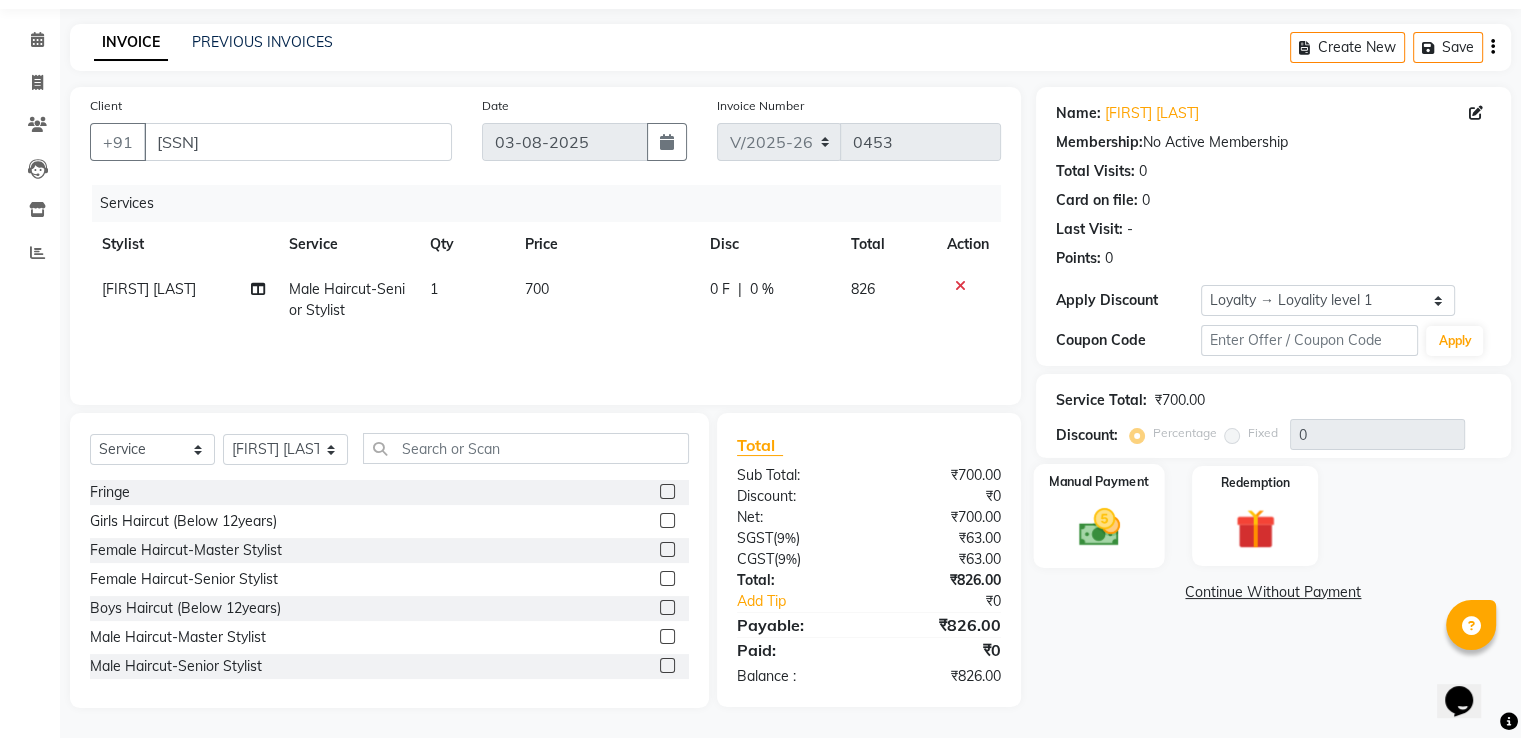 click on "Manual Payment" 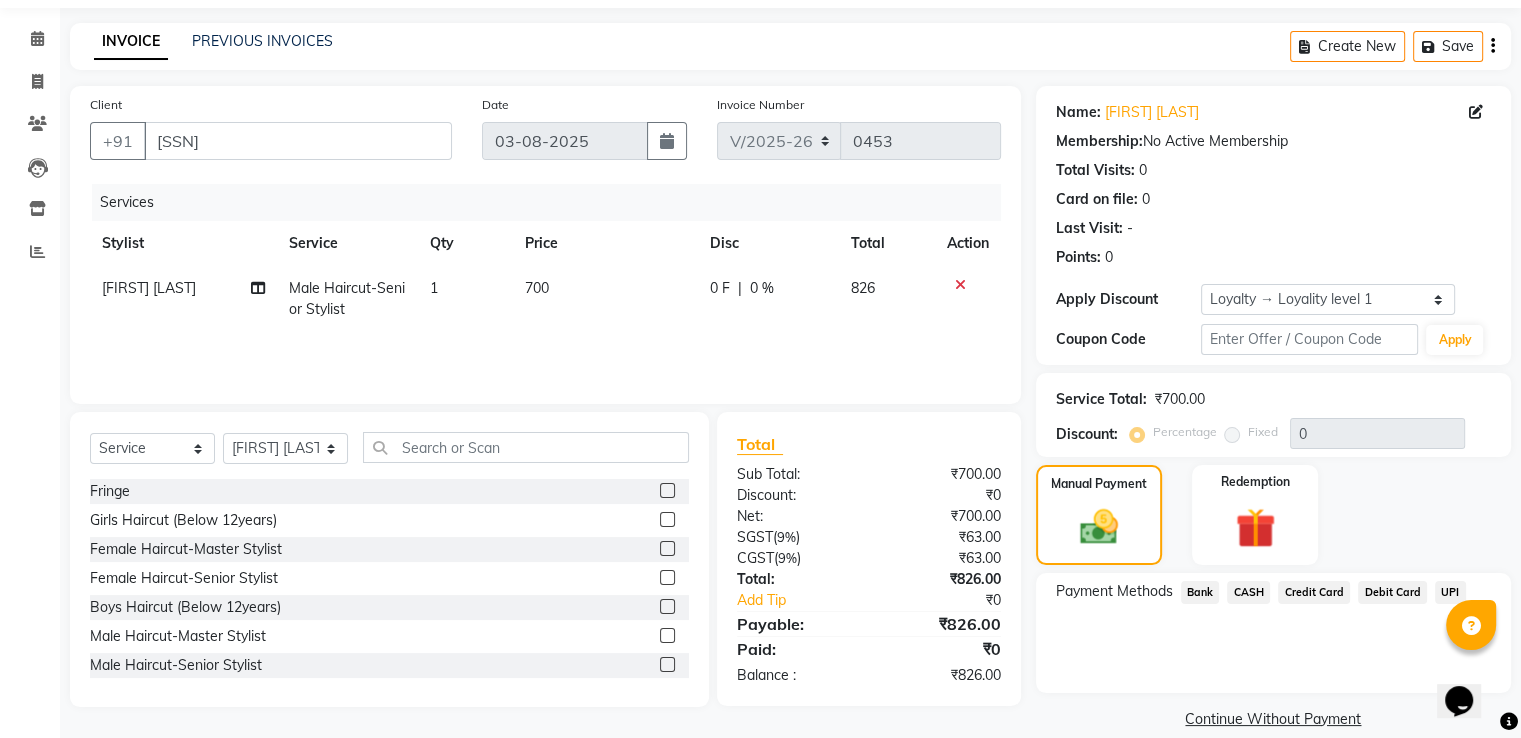 click on "UPI" 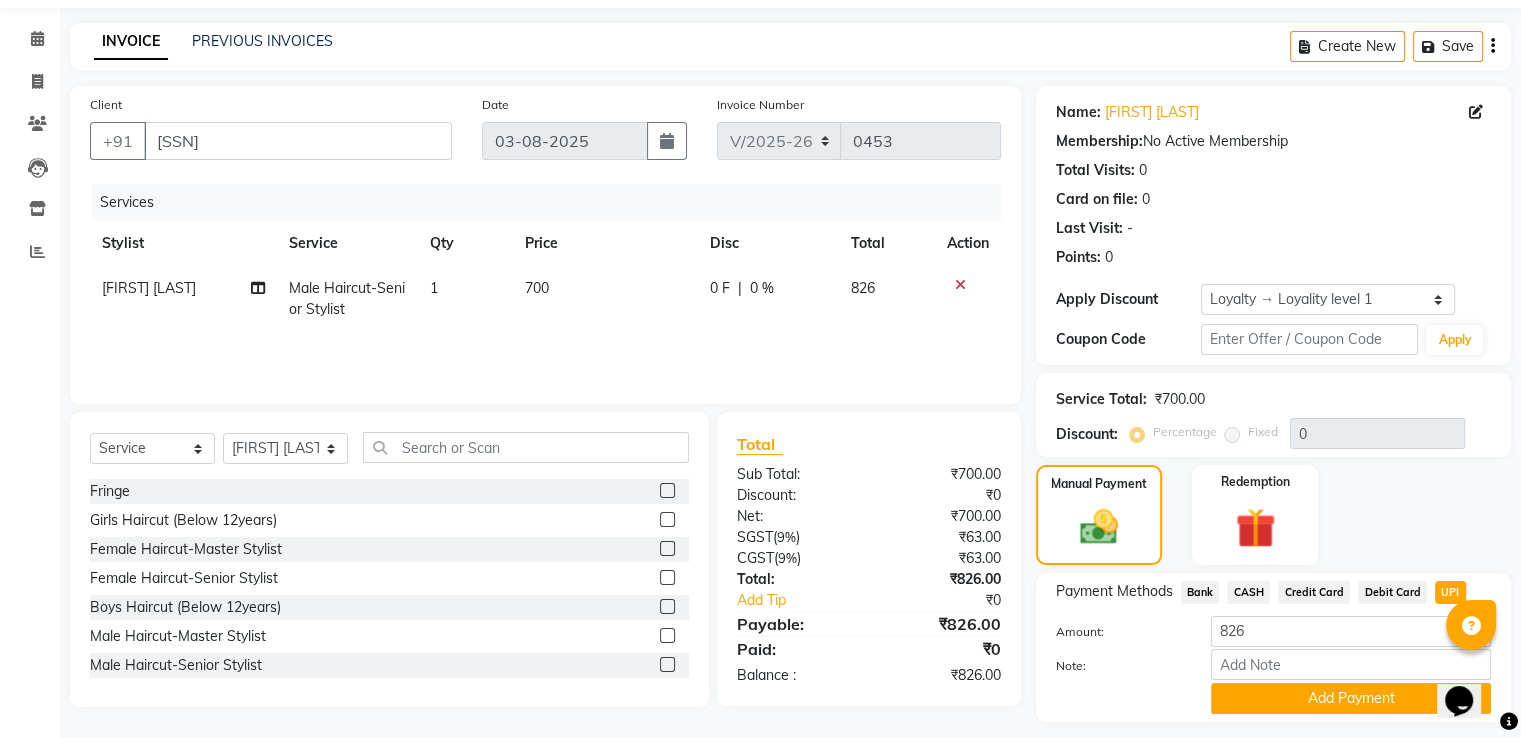 scroll, scrollTop: 120, scrollLeft: 0, axis: vertical 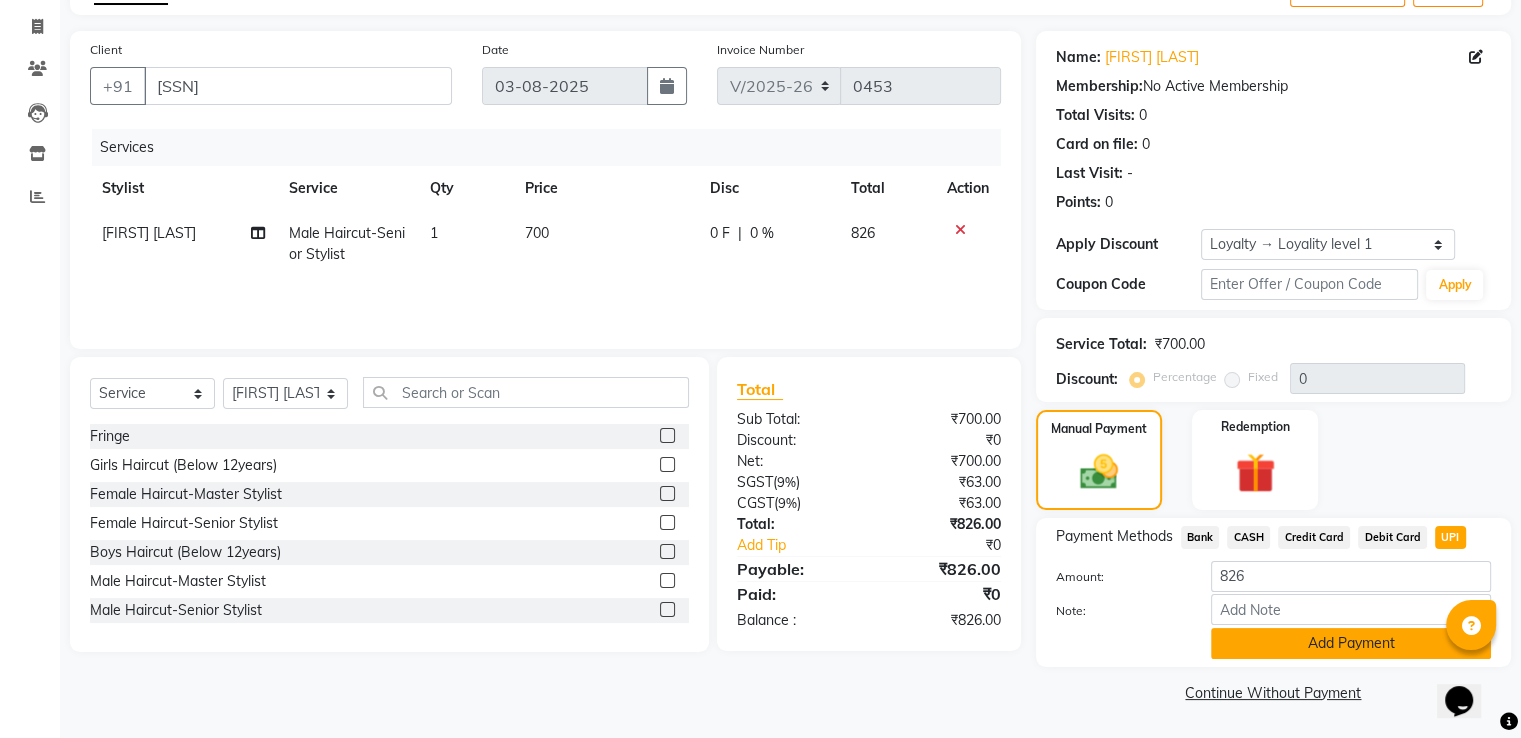 click on "Add Payment" 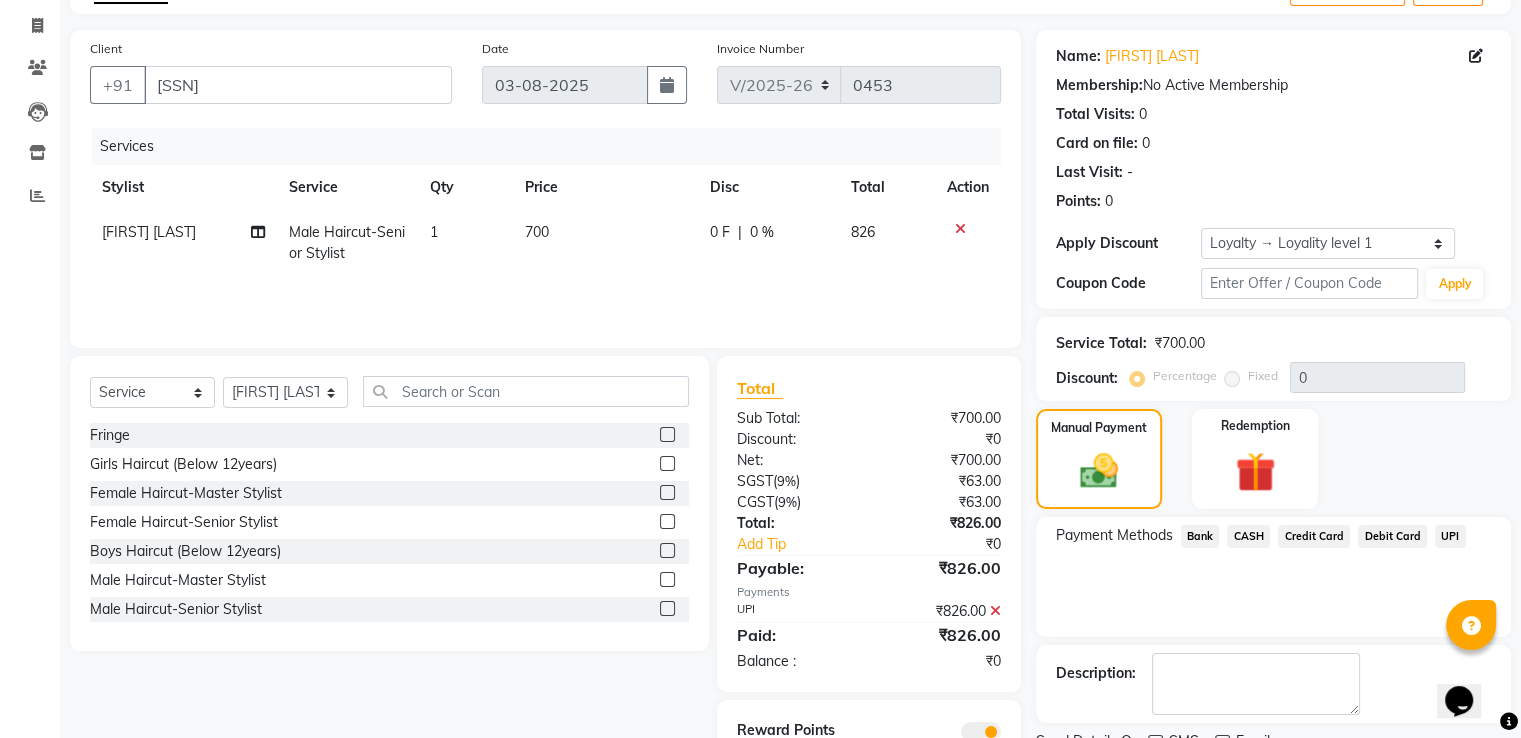 scroll, scrollTop: 204, scrollLeft: 0, axis: vertical 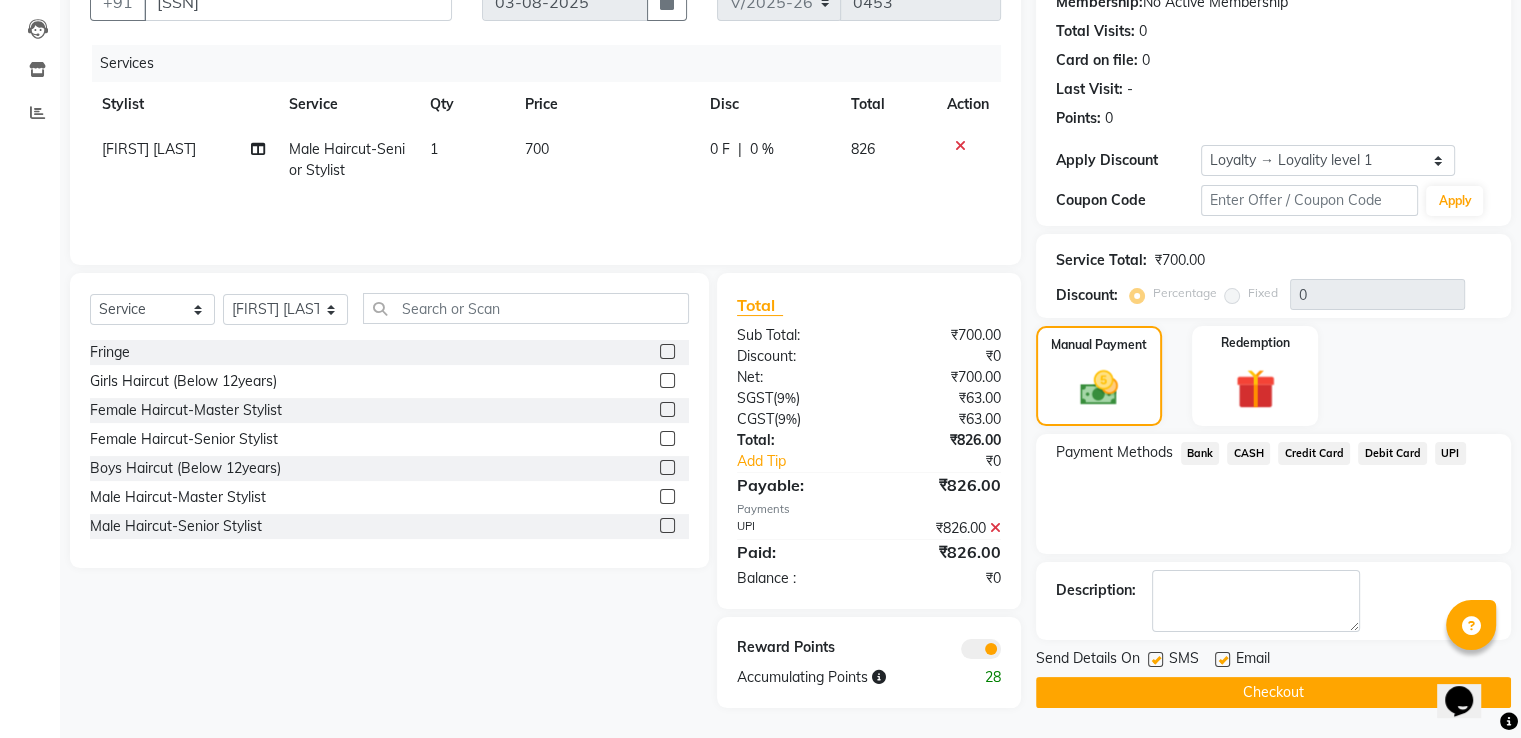 click on "Checkout" 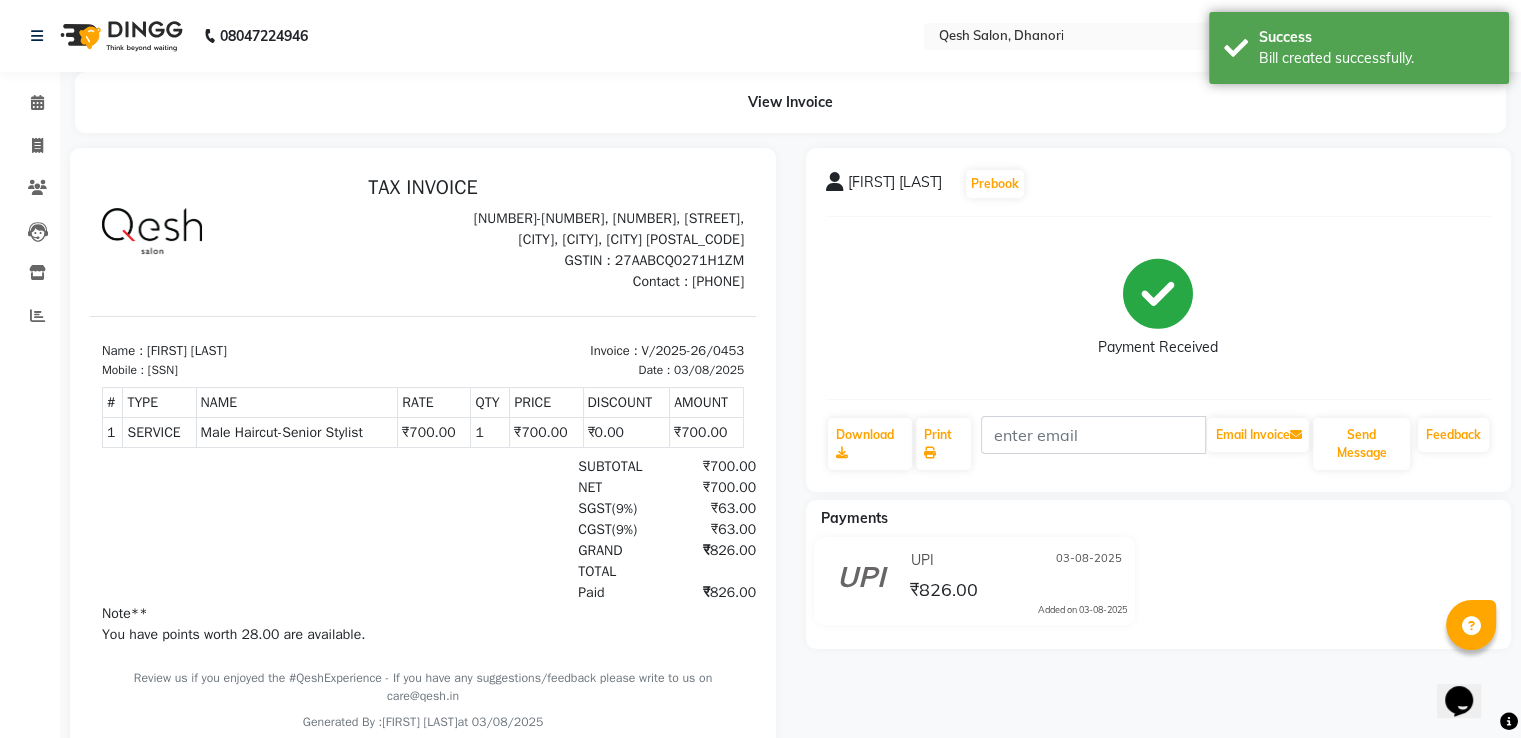 scroll, scrollTop: 76, scrollLeft: 0, axis: vertical 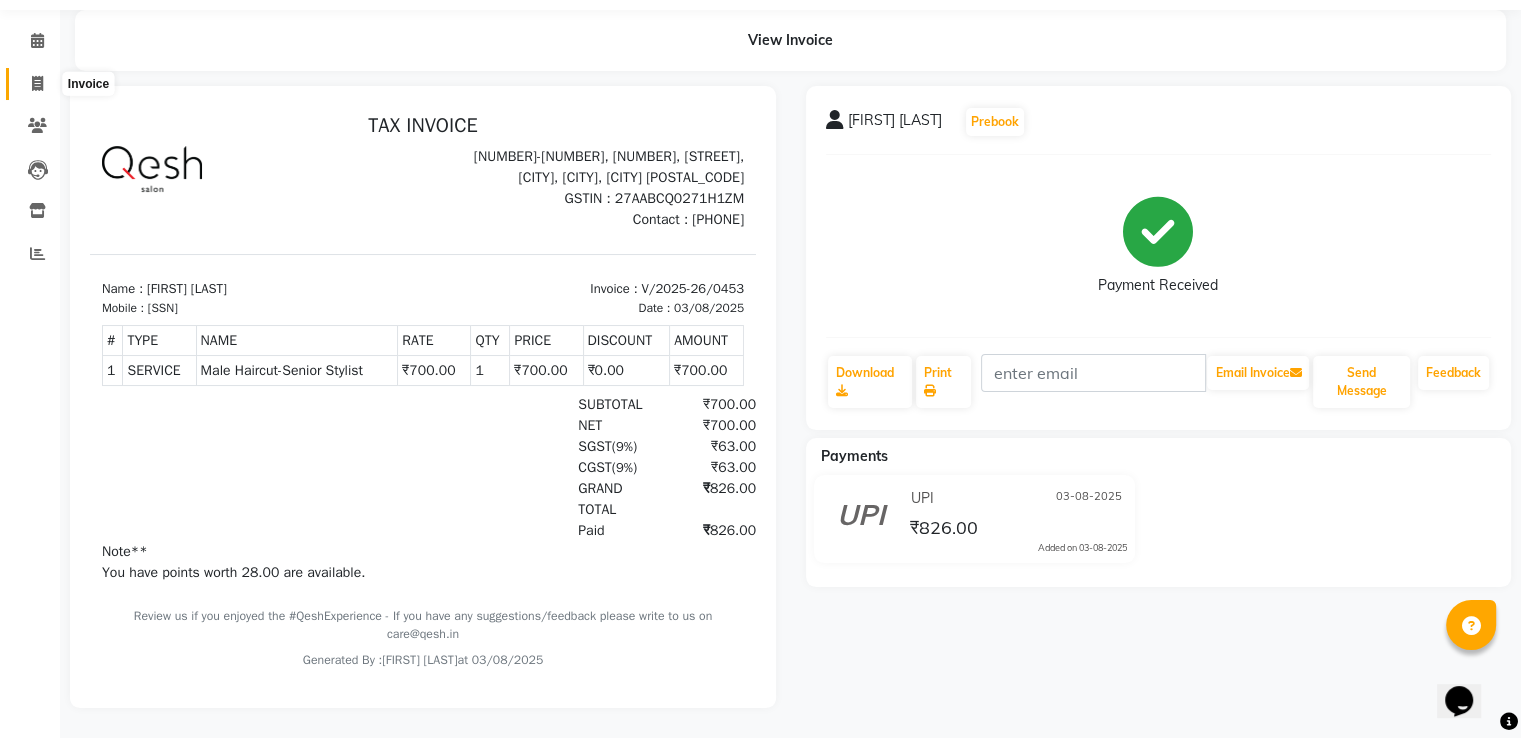 click 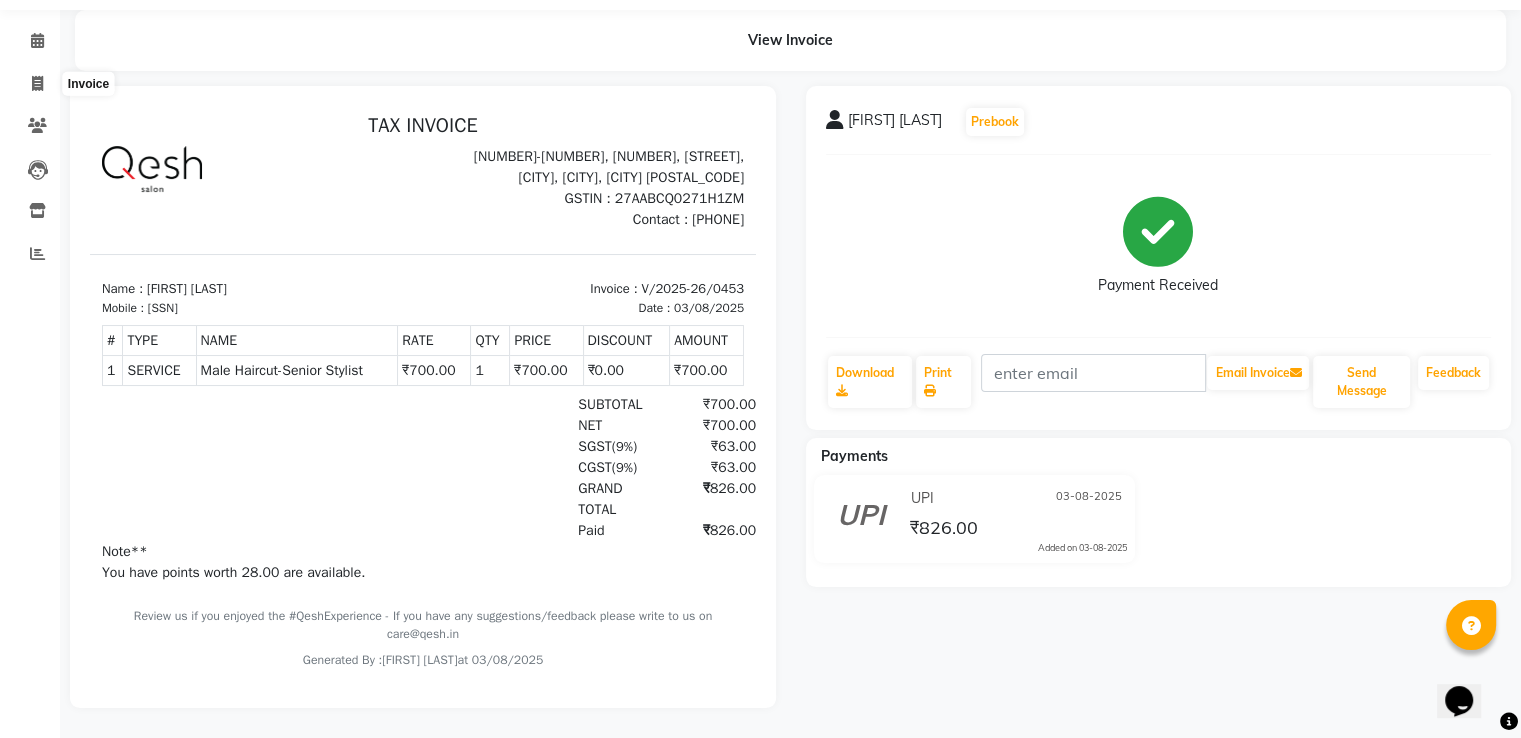 scroll, scrollTop: 0, scrollLeft: 0, axis: both 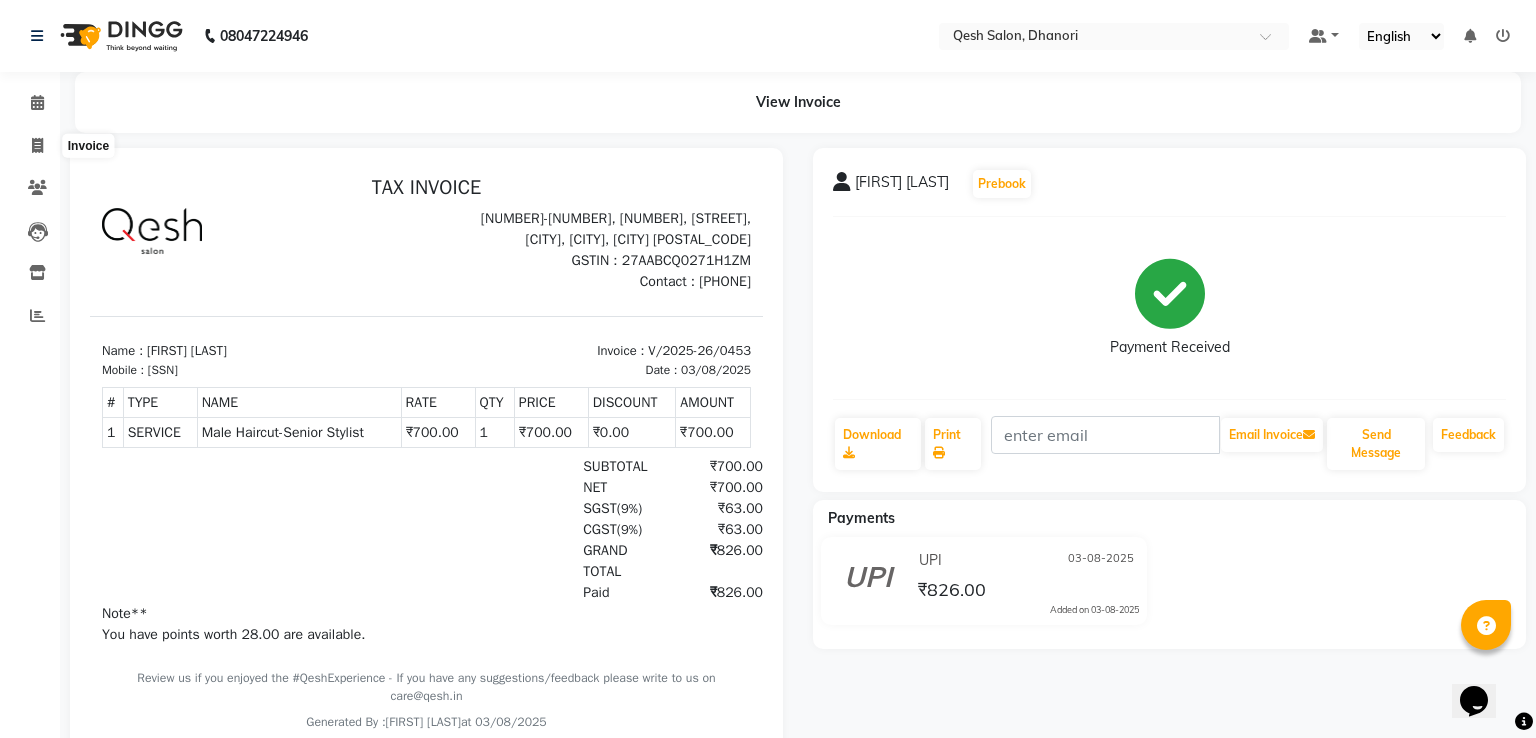 select on "service" 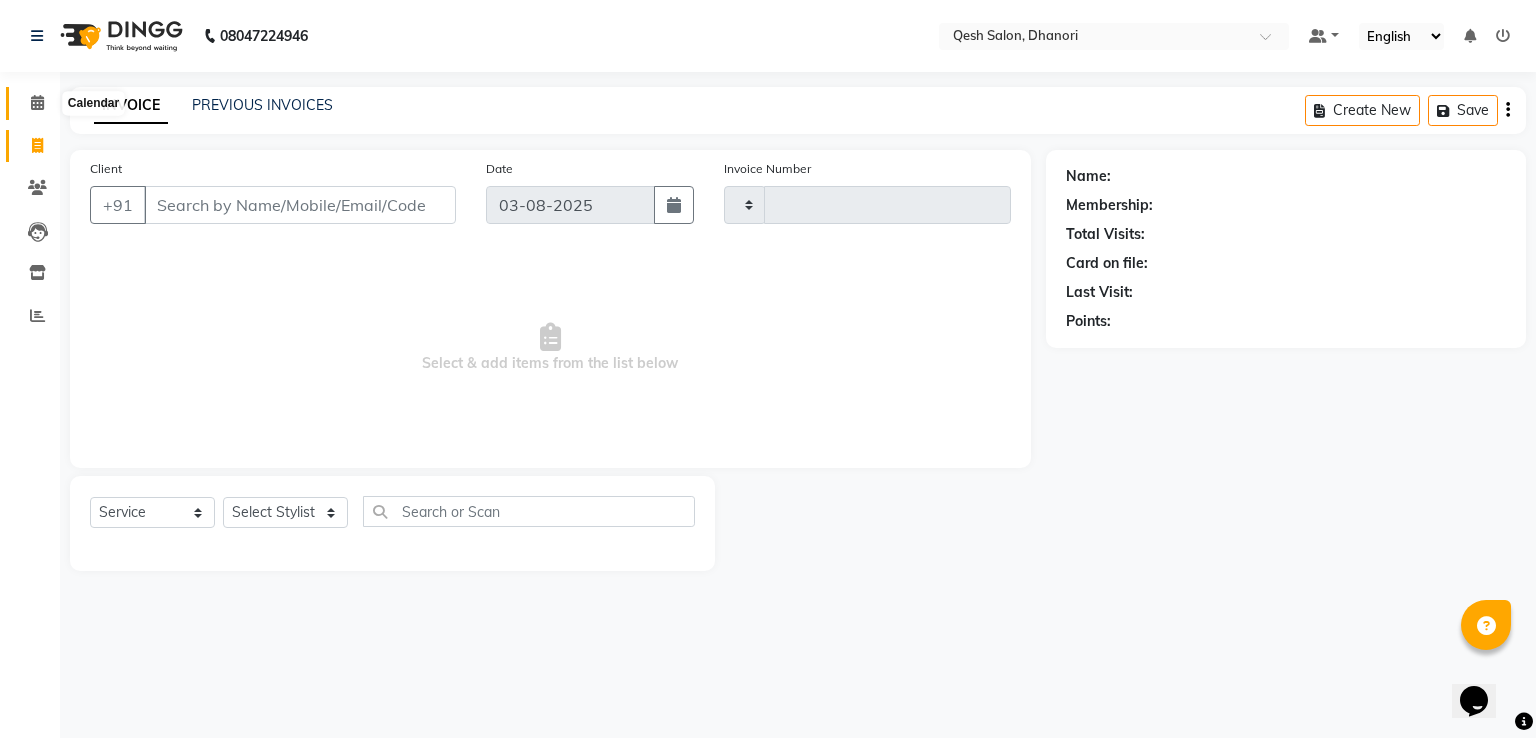 click 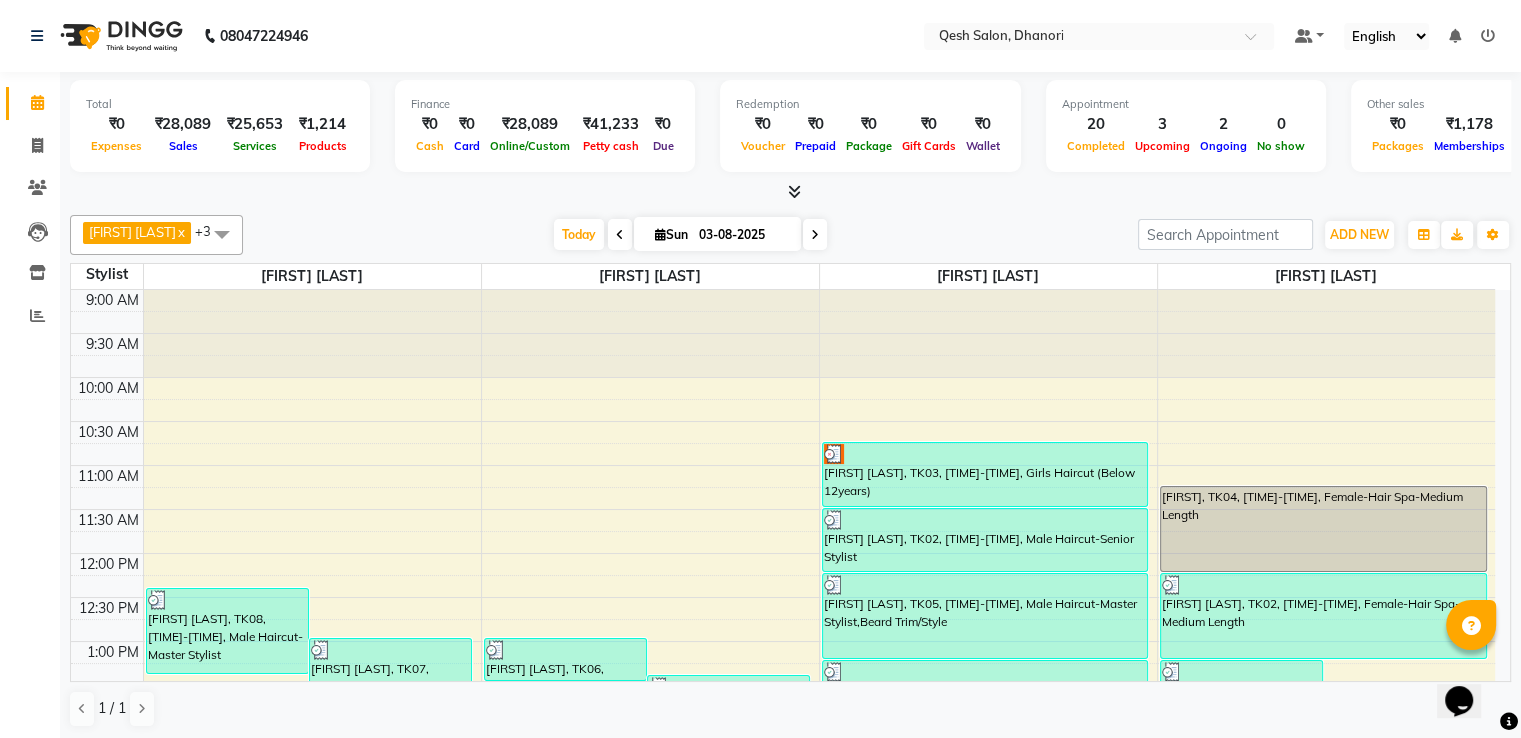 scroll, scrollTop: 1, scrollLeft: 0, axis: vertical 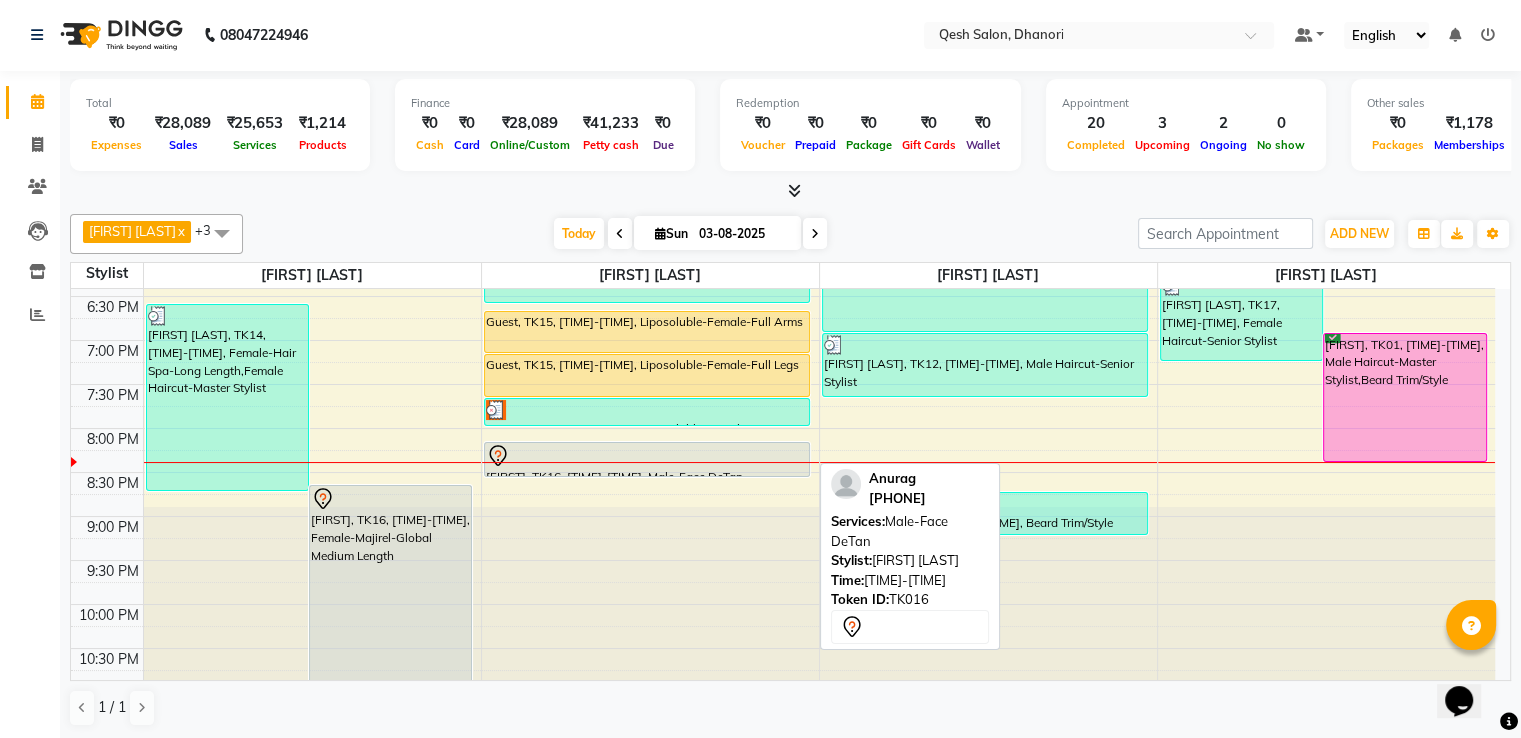 click on "[NAME], TK16, 08:15 PM-08:40 PM, Male-Face DeTan" at bounding box center (647, 459) 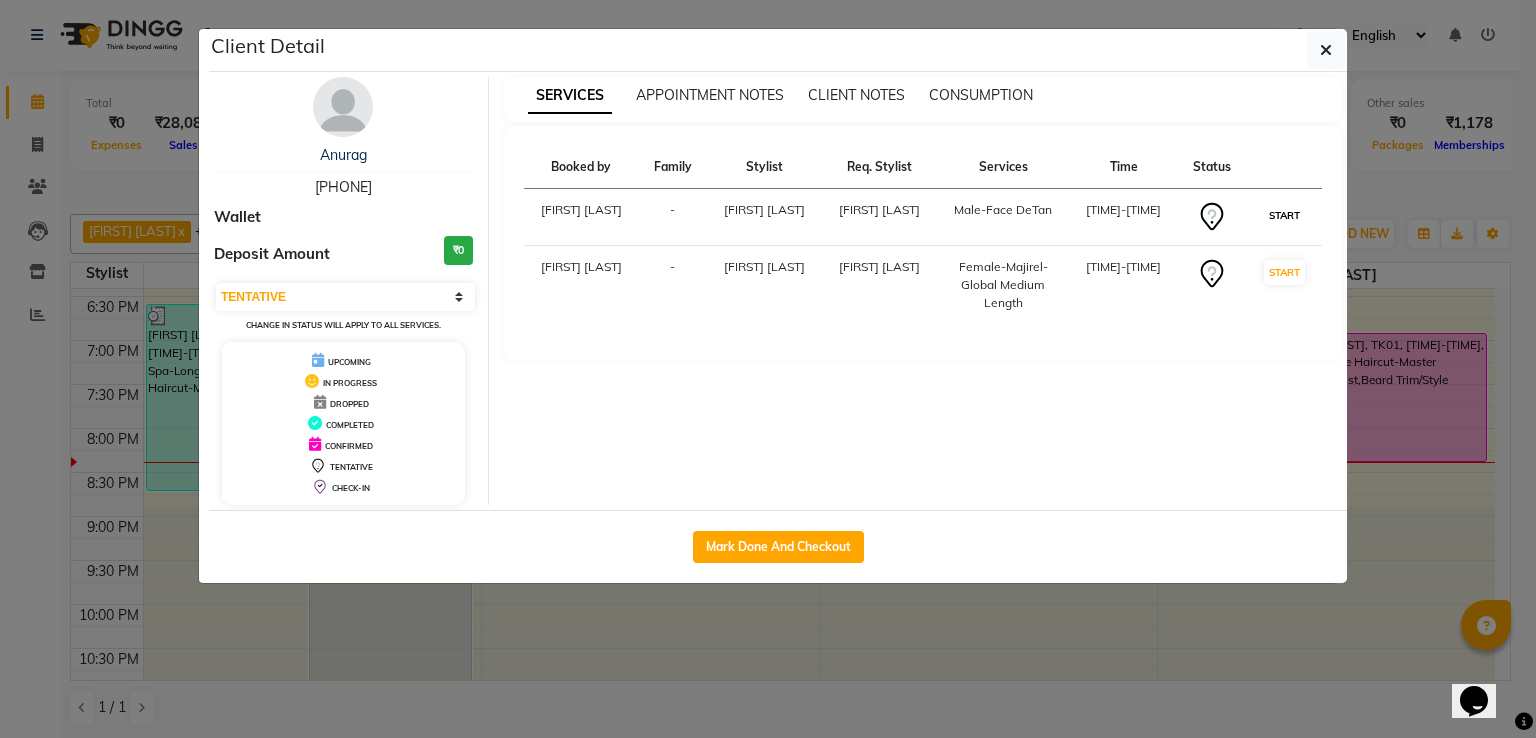 click on "START" at bounding box center [1284, 215] 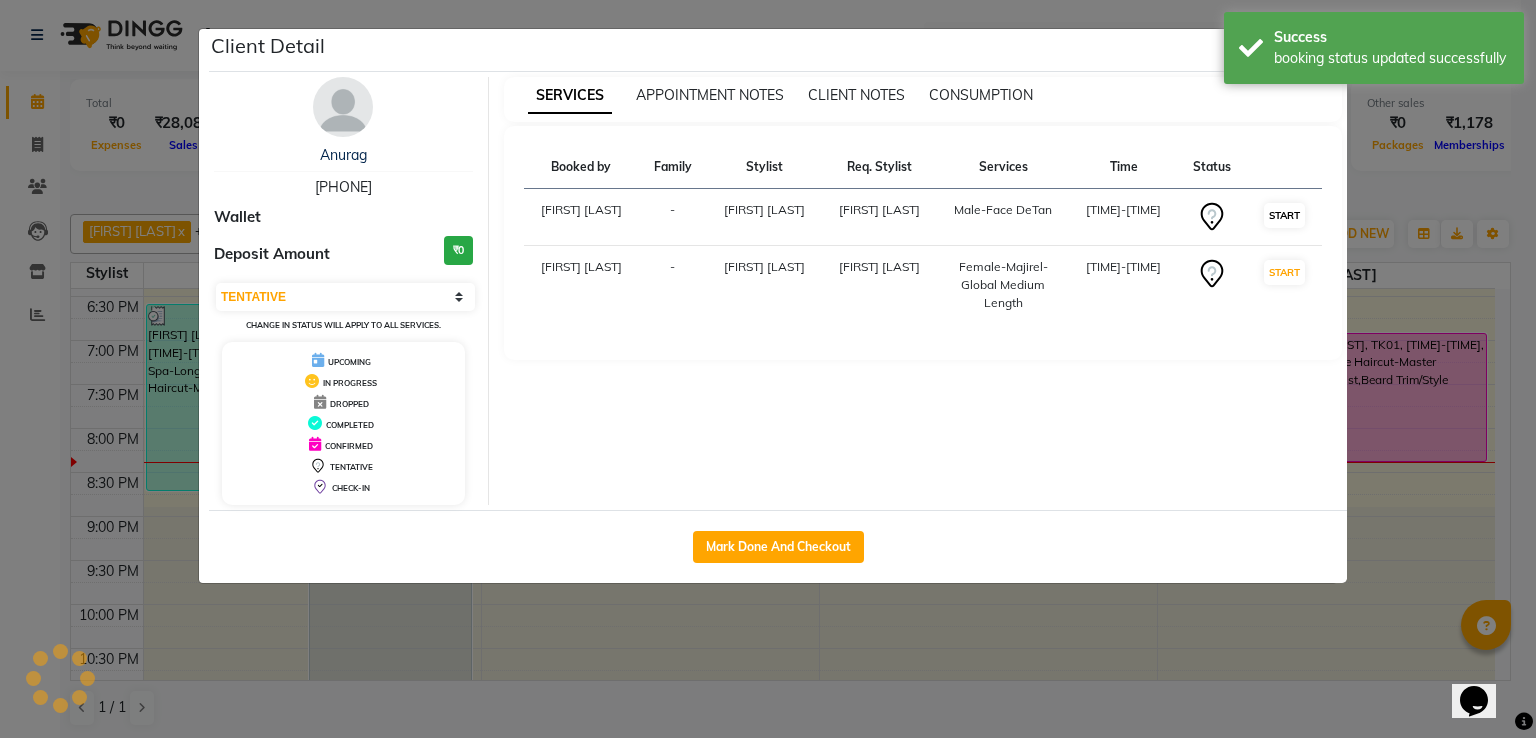 select on "select" 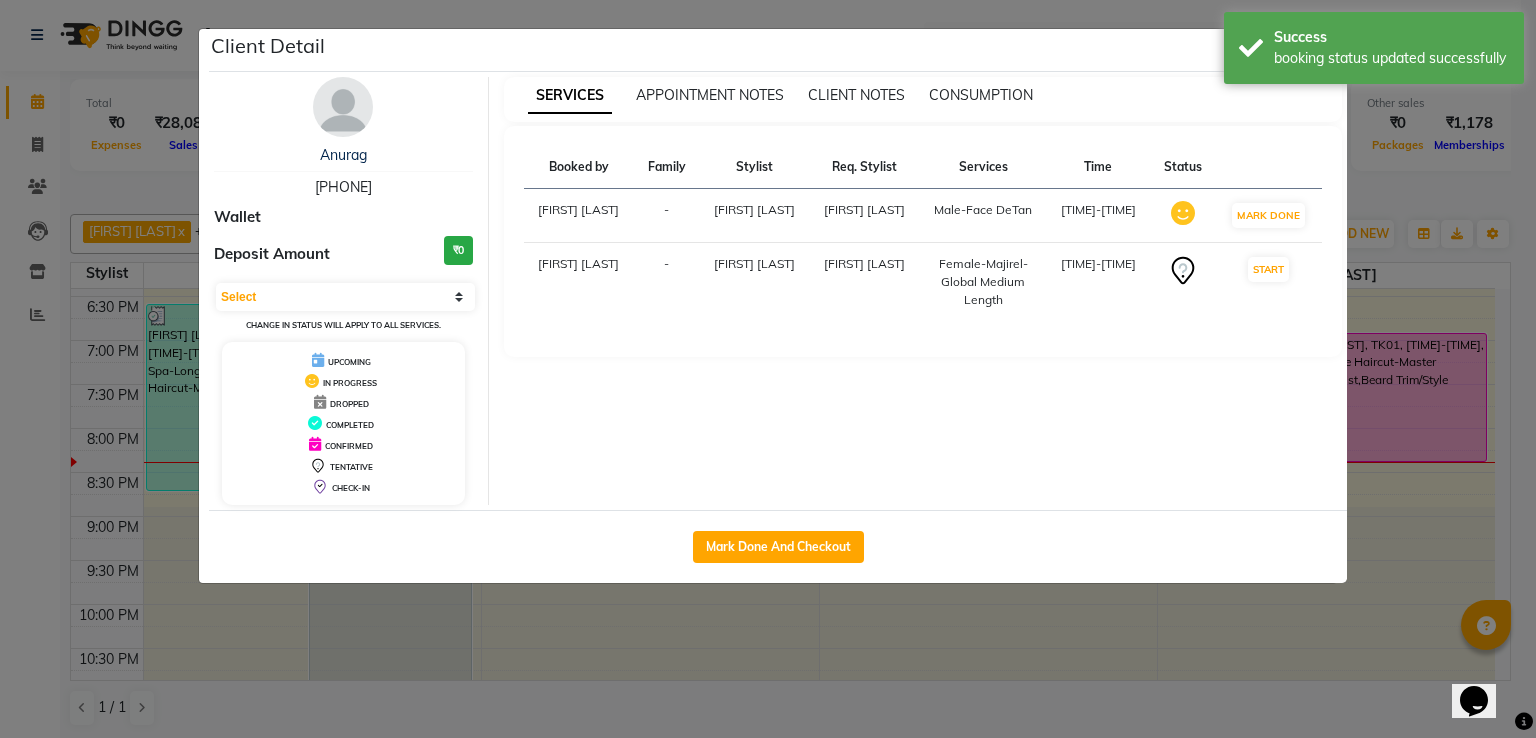 click on "Client Detail  Anurag    9830544188 Wallet Deposit Amount  ₹0  Select IN SERVICE CONFIRMED TENTATIVE CHECK IN MARK DONE UPCOMING Change in status will apply to all services. UPCOMING IN PROGRESS DROPPED COMPLETED CONFIRMED TENTATIVE CHECK-IN SERVICES APPOINTMENT NOTES CLIENT NOTES CONSUMPTION Booked by Family Stylist Req. Stylist Services Time Status  Prashansa Kumari  - Vanita Kamble Vanita Kamble  Male-Face DeTan   8:15 PM-8:40 PM   MARK DONE   Prashansa Kumari  - Harry Siril Anthony Harry Siril Anthony  Female-Majirel-Global Medium Length   8:45 PM-11:15 PM   START   Mark Done And Checkout" 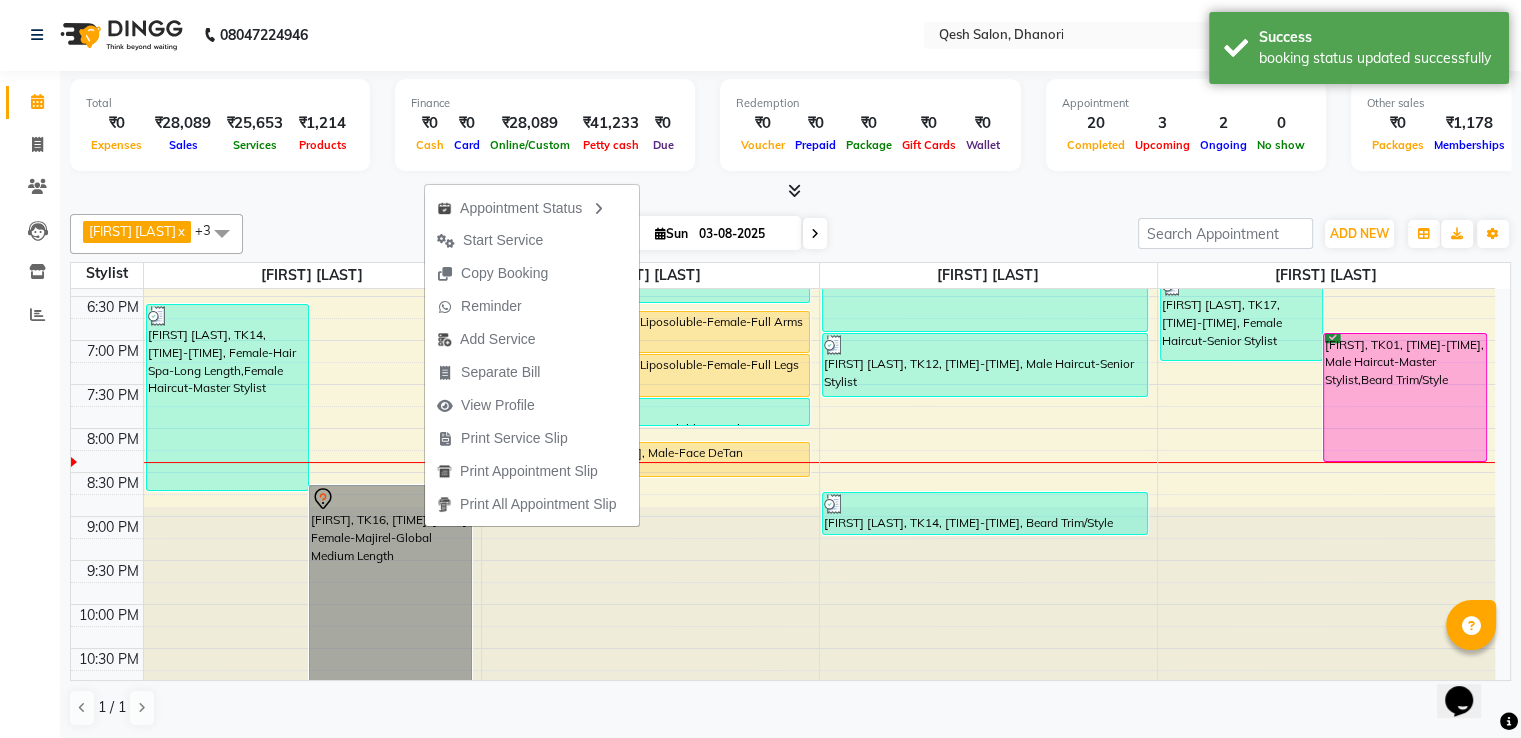 click at bounding box center [650, 594] 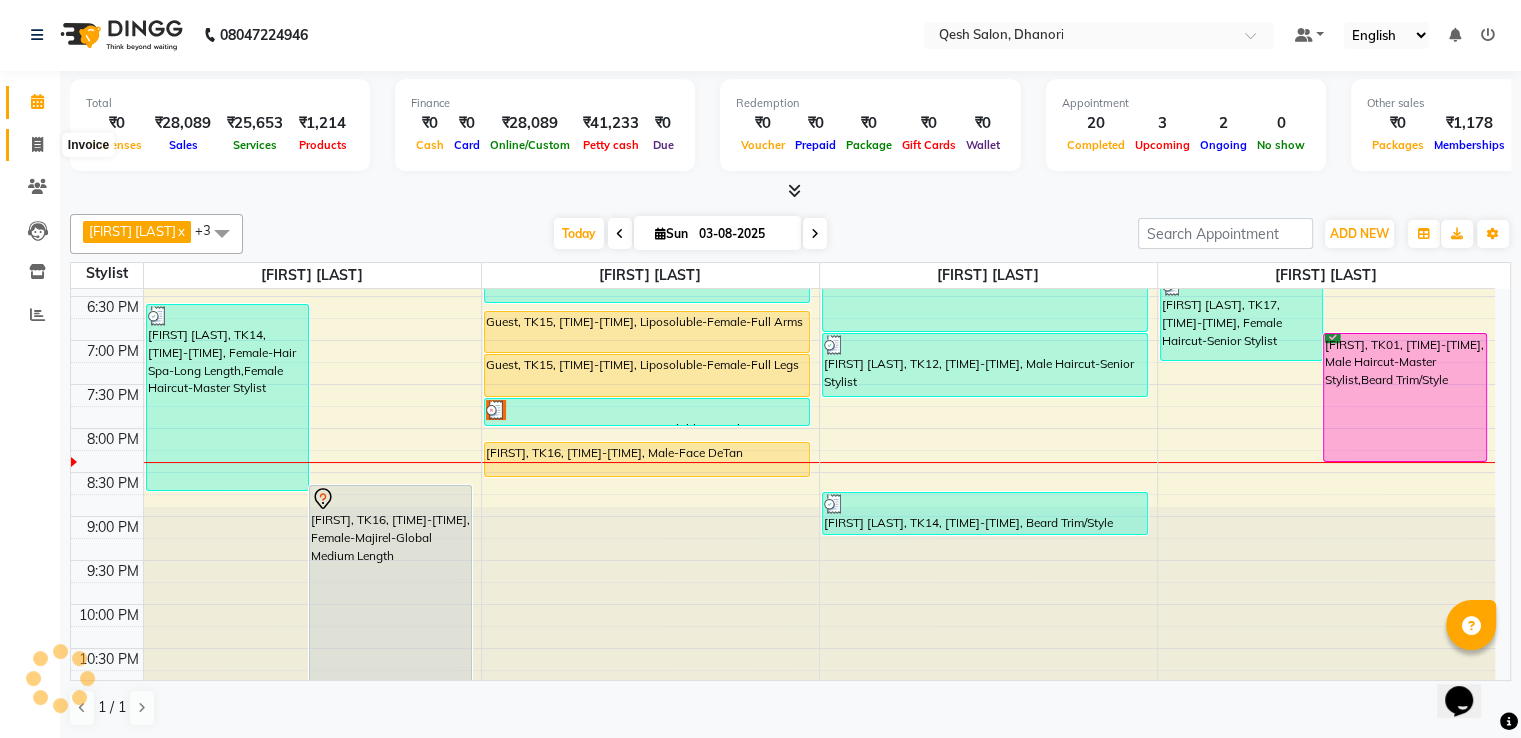 click 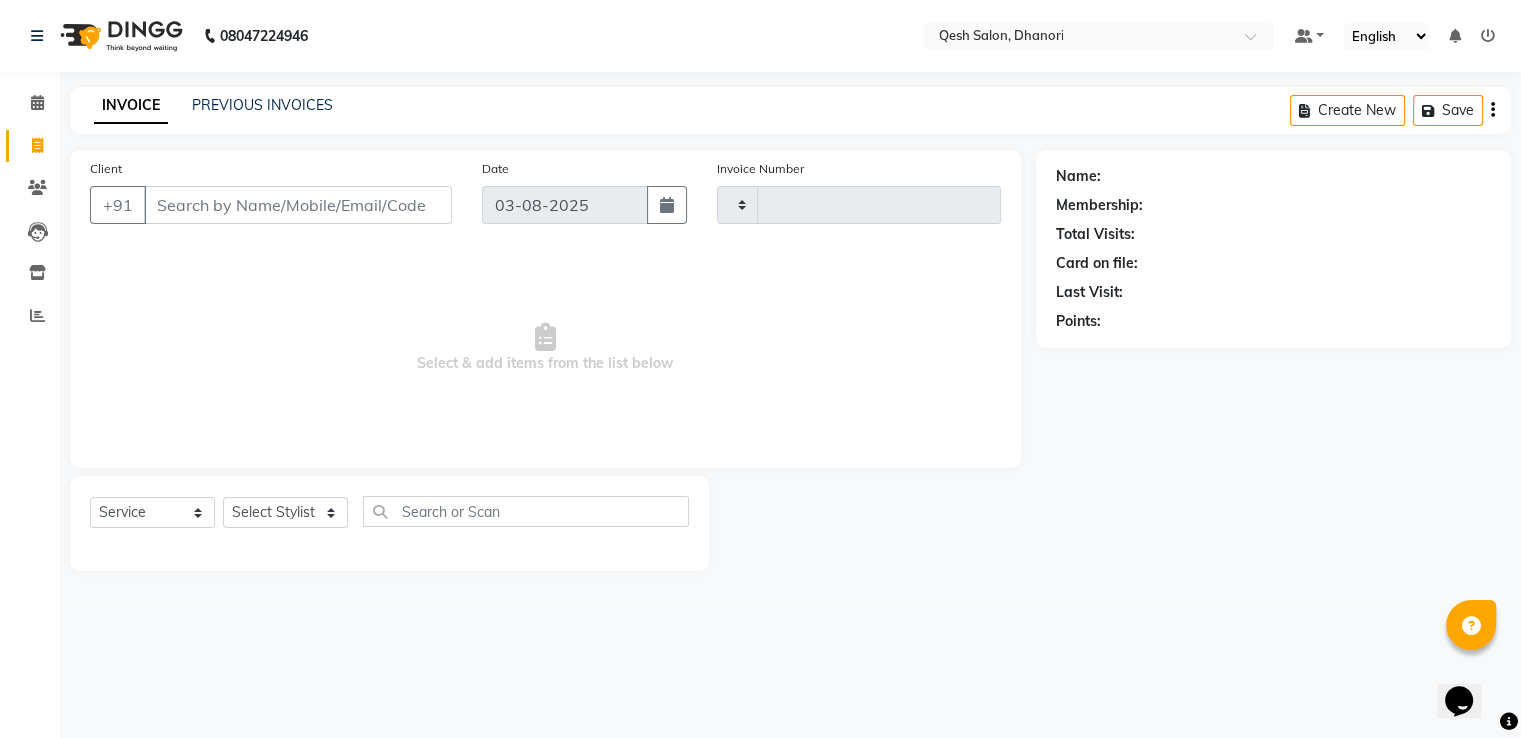scroll, scrollTop: 0, scrollLeft: 0, axis: both 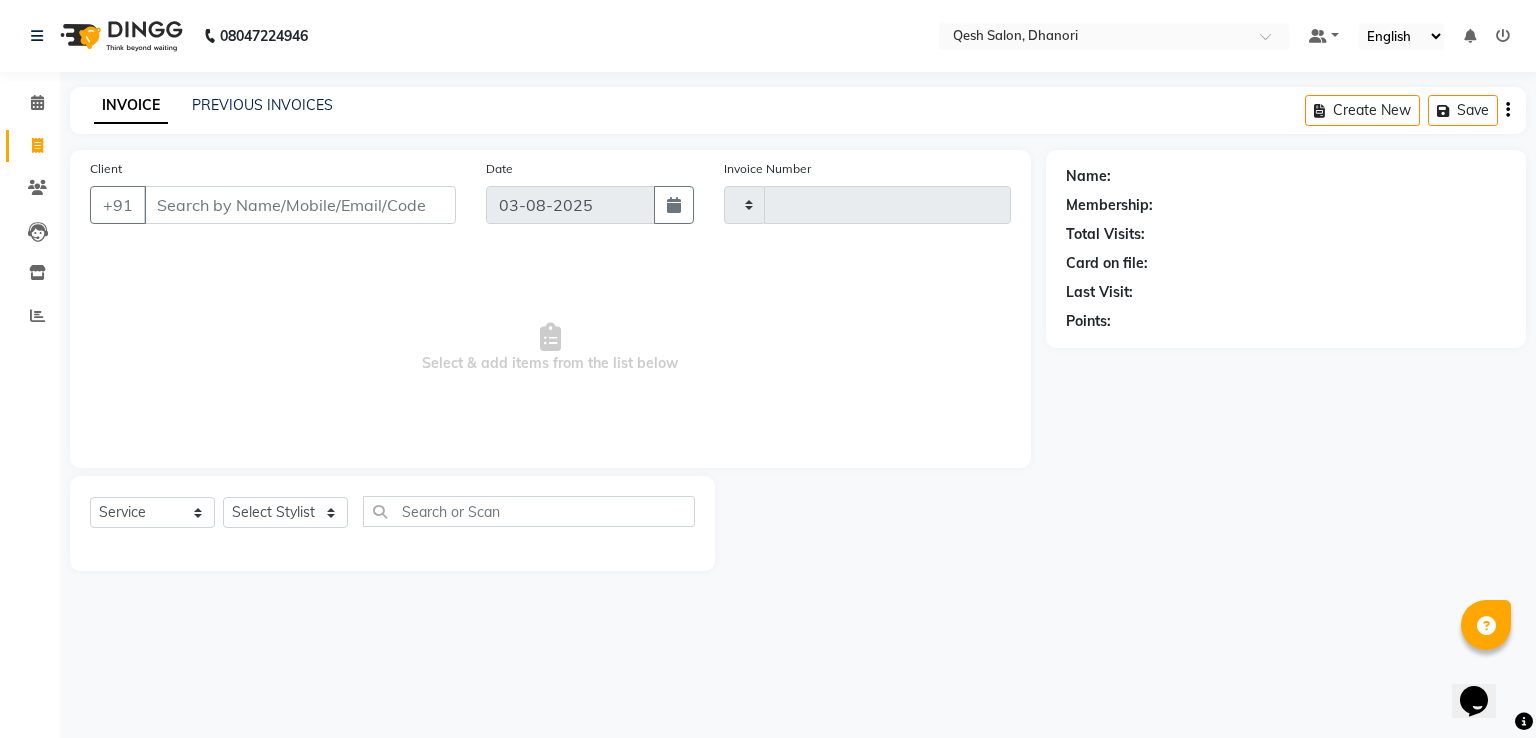 type on "0454" 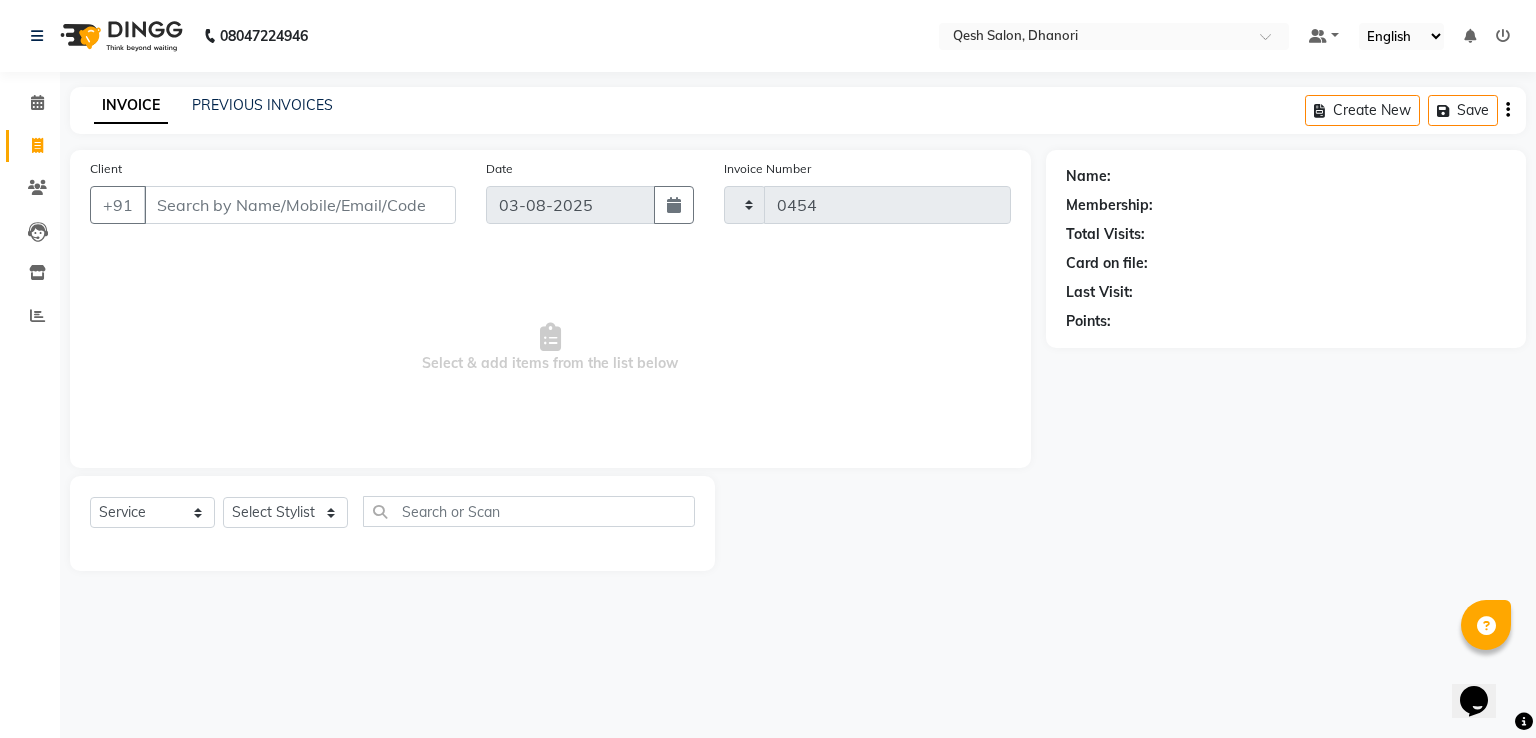 select on "7641" 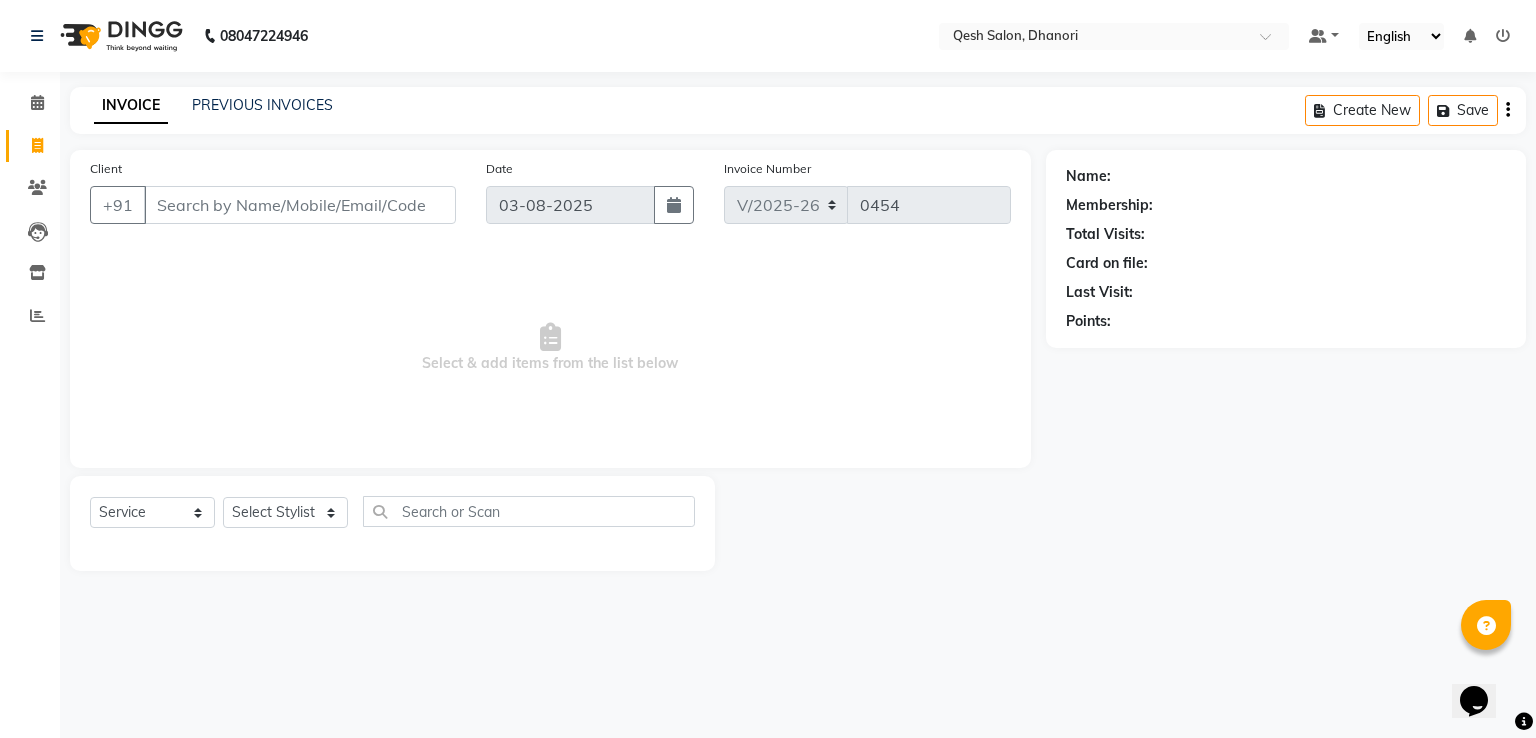 click on "Client" at bounding box center [300, 205] 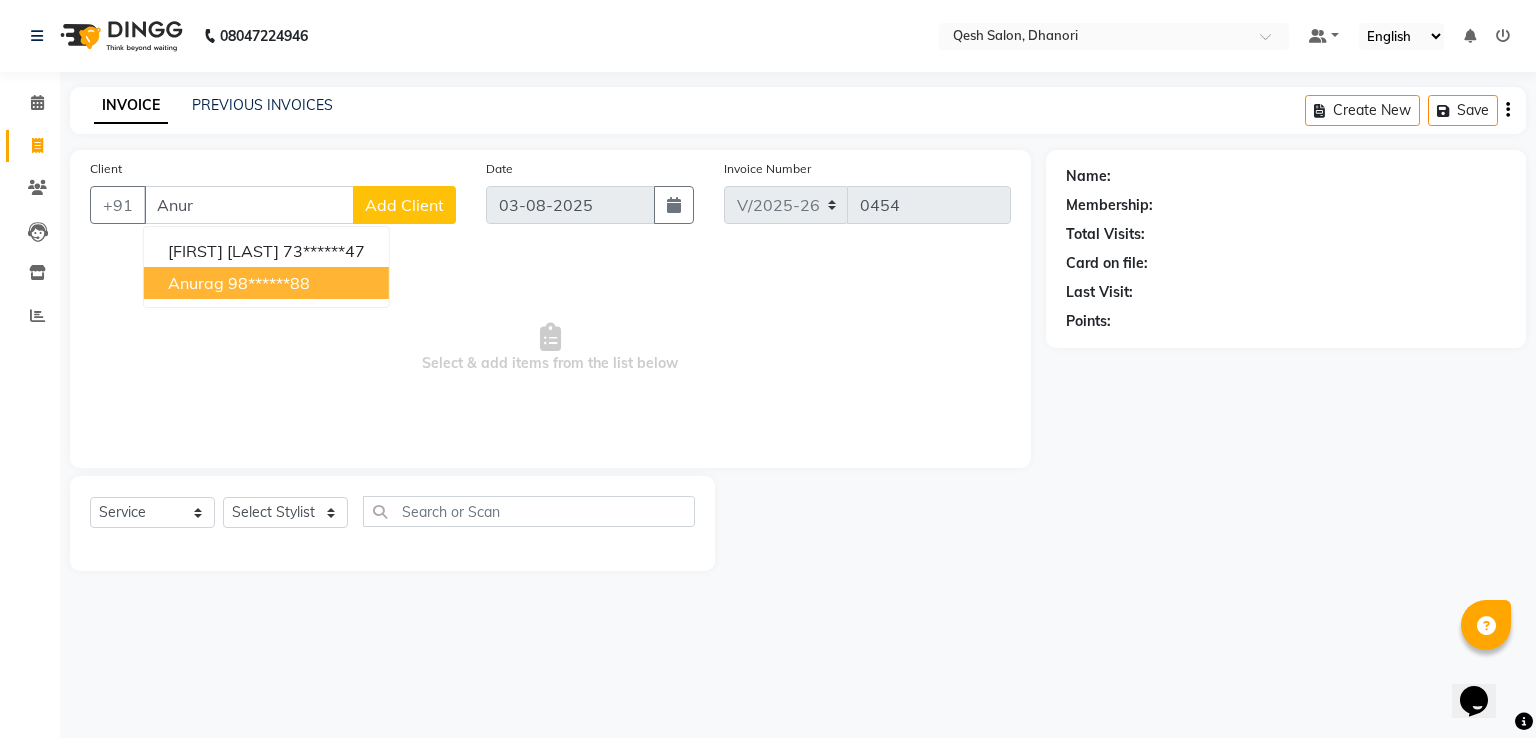 click on "98******88" at bounding box center [269, 283] 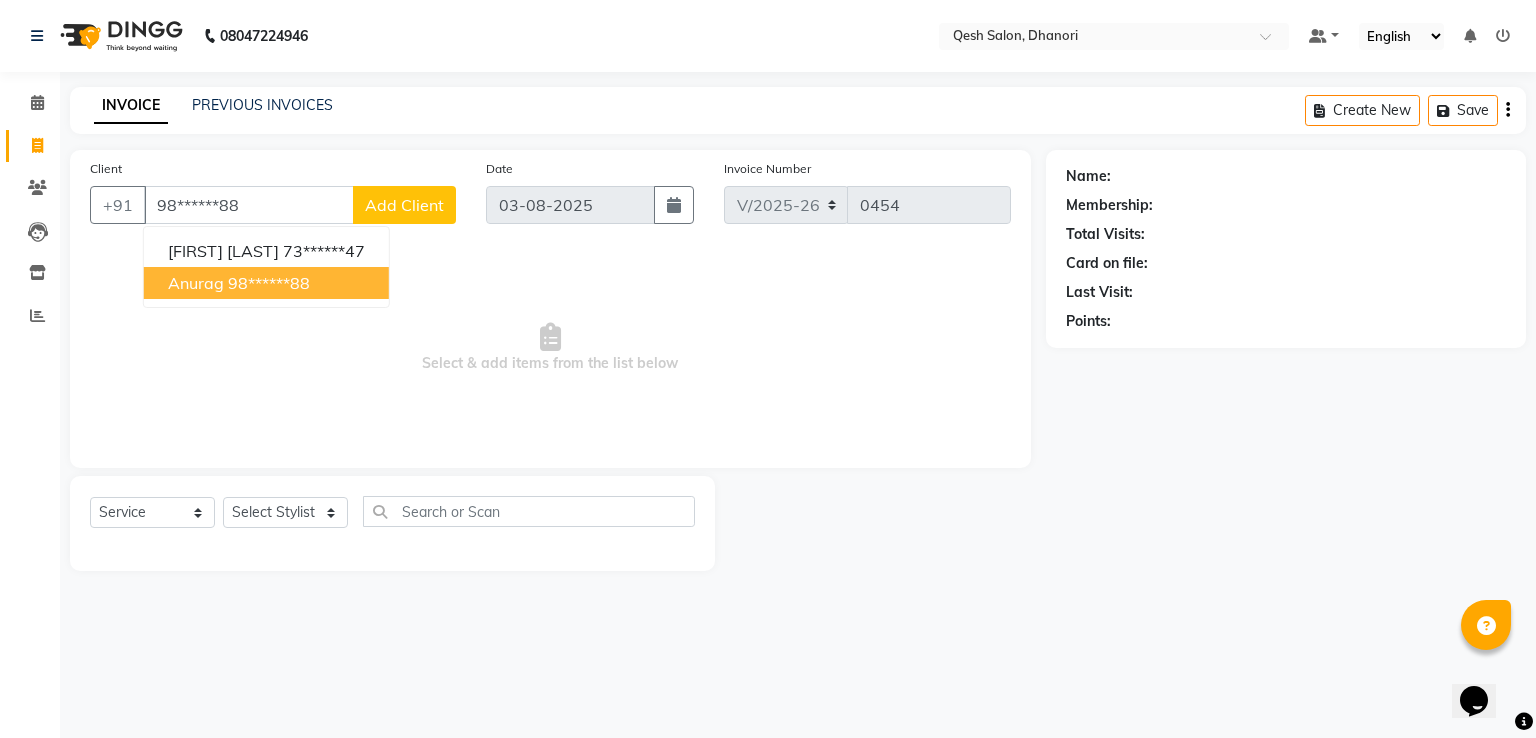 type on "98******88" 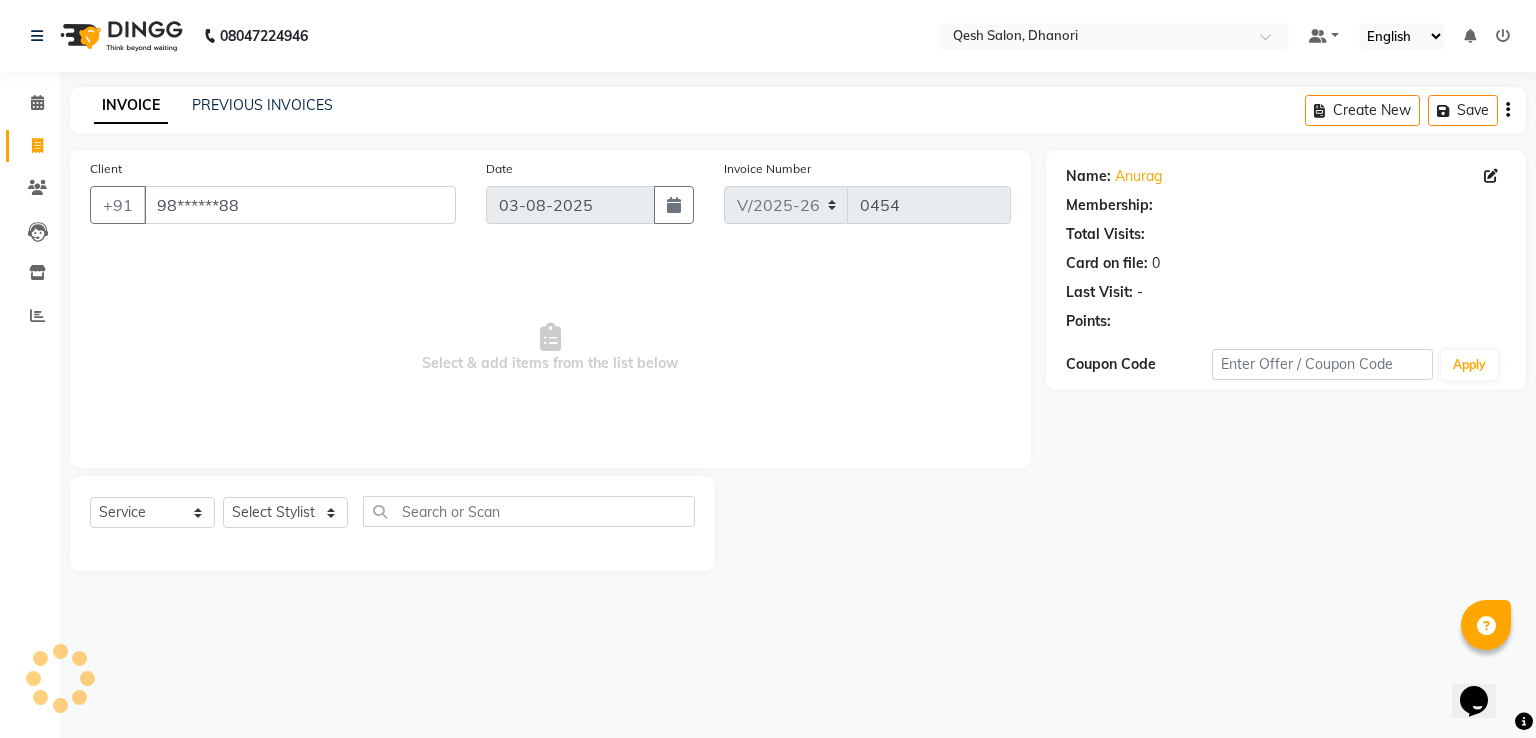 select on "1: Object" 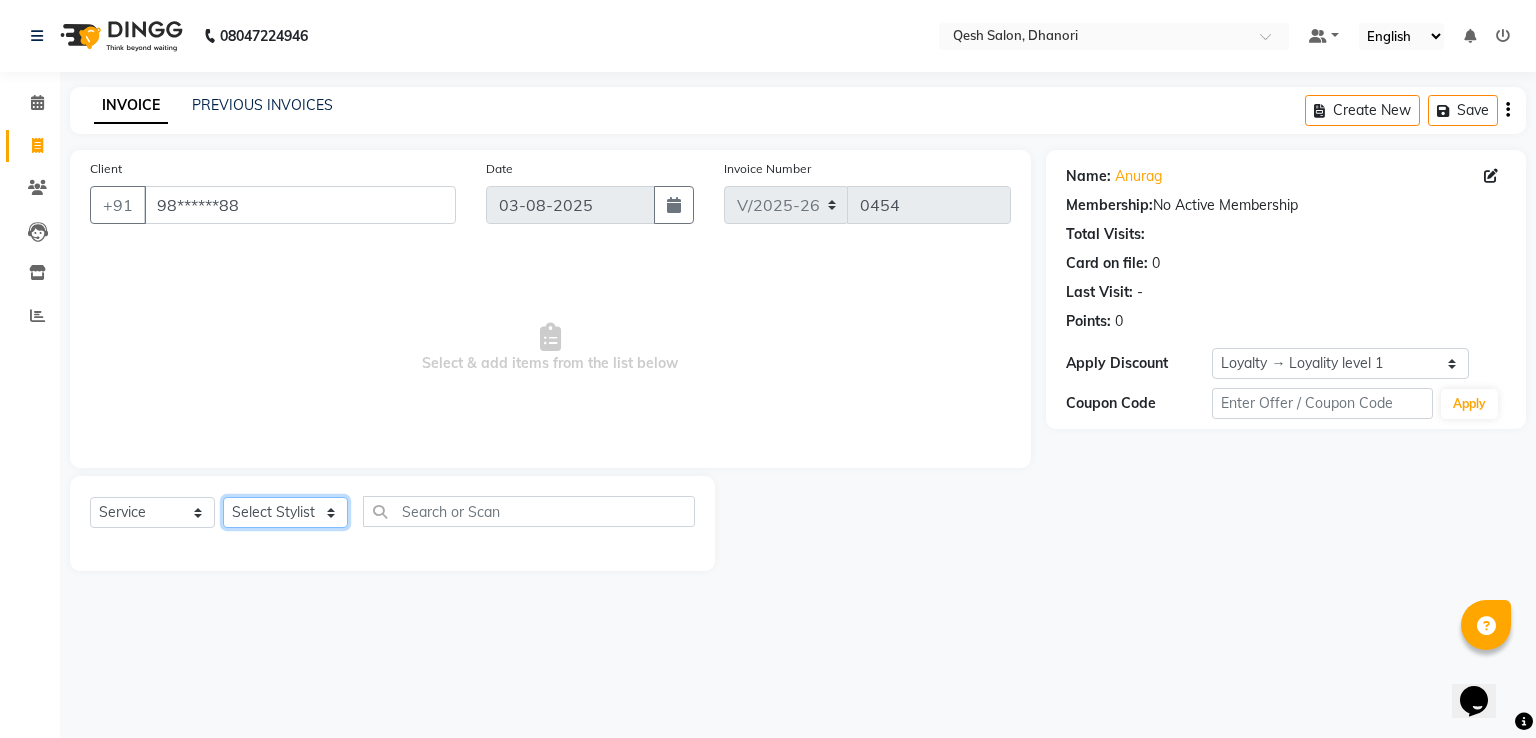 click on "Select Stylist Gagandeep Arora Harry Siril Anthony Prashansa Kumari Salon Sunil Kisan Wani Vanita Kamble Vinod Daulat Sonawane" 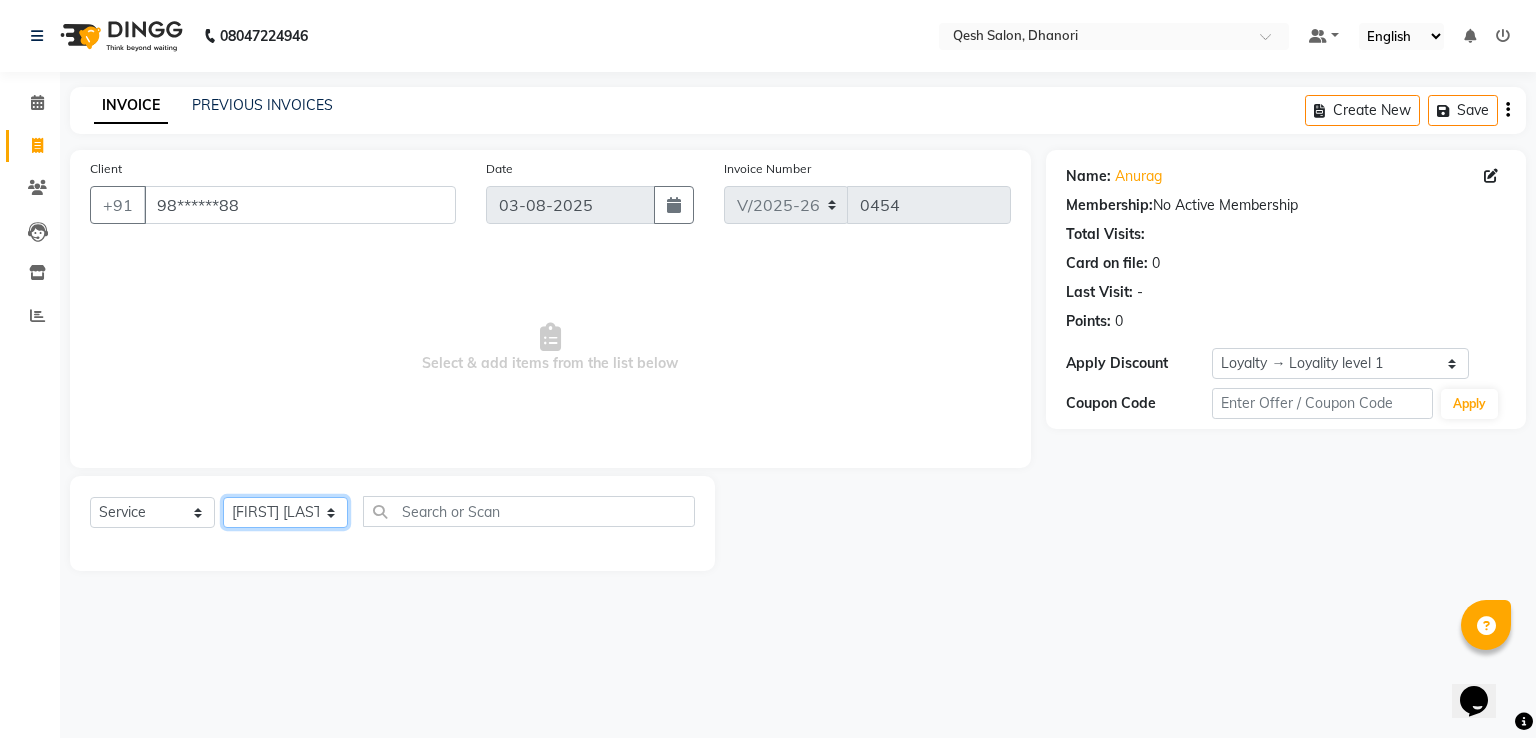 click on "Select Stylist Gagandeep Arora Harry Siril Anthony Prashansa Kumari Salon Sunil Kisan Wani Vanita Kamble Vinod Daulat Sonawane" 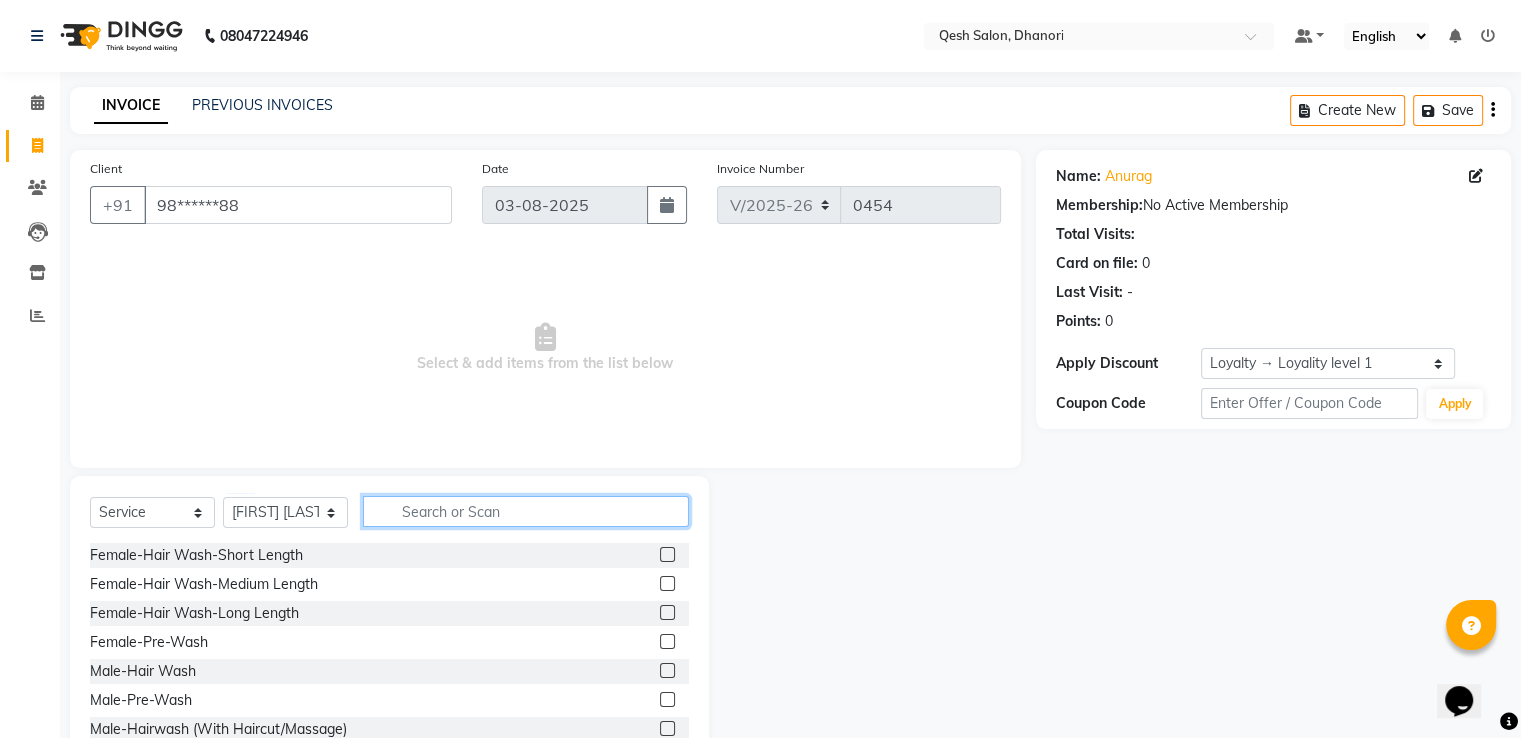 click 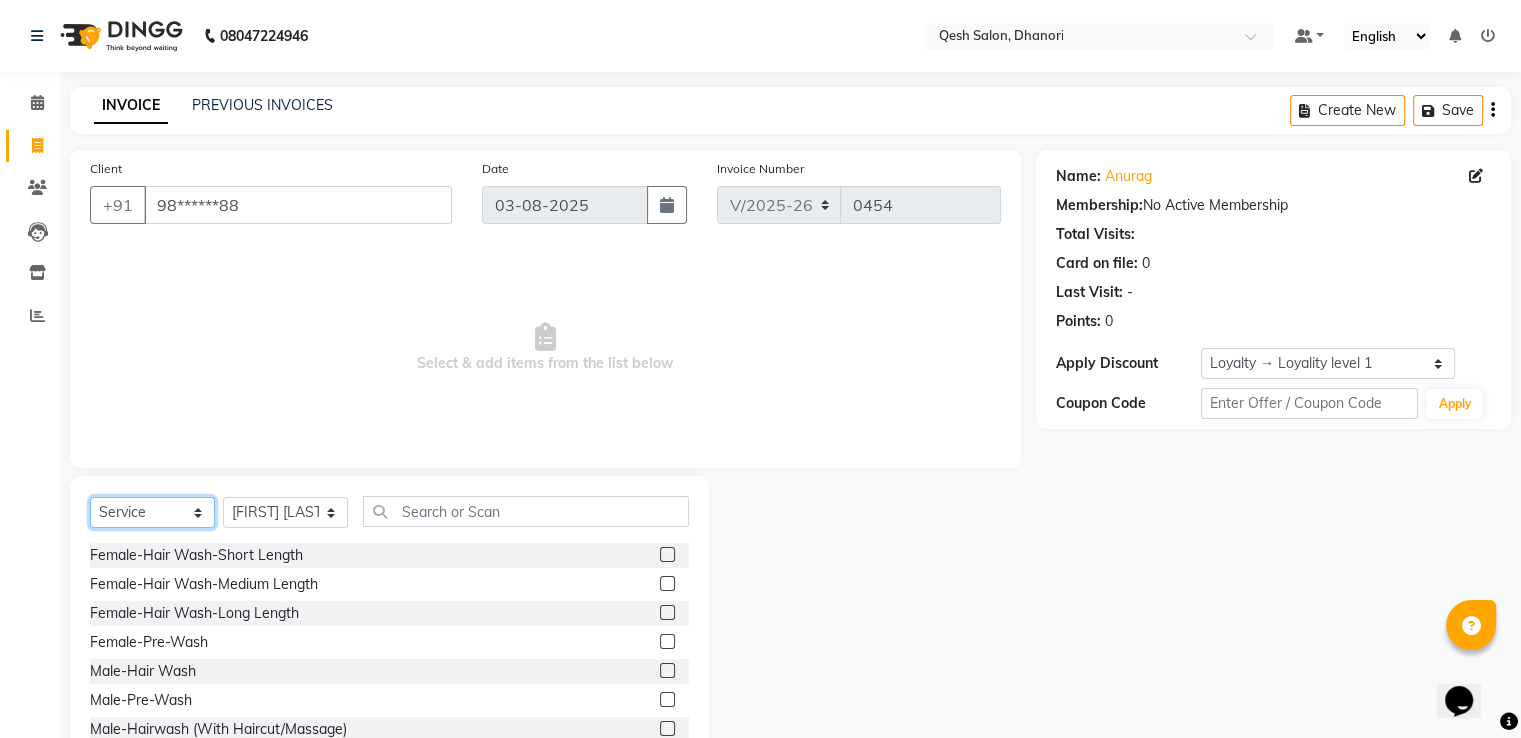 click on "Select  Service  Product  Membership  Package Voucher Prepaid Gift Card" 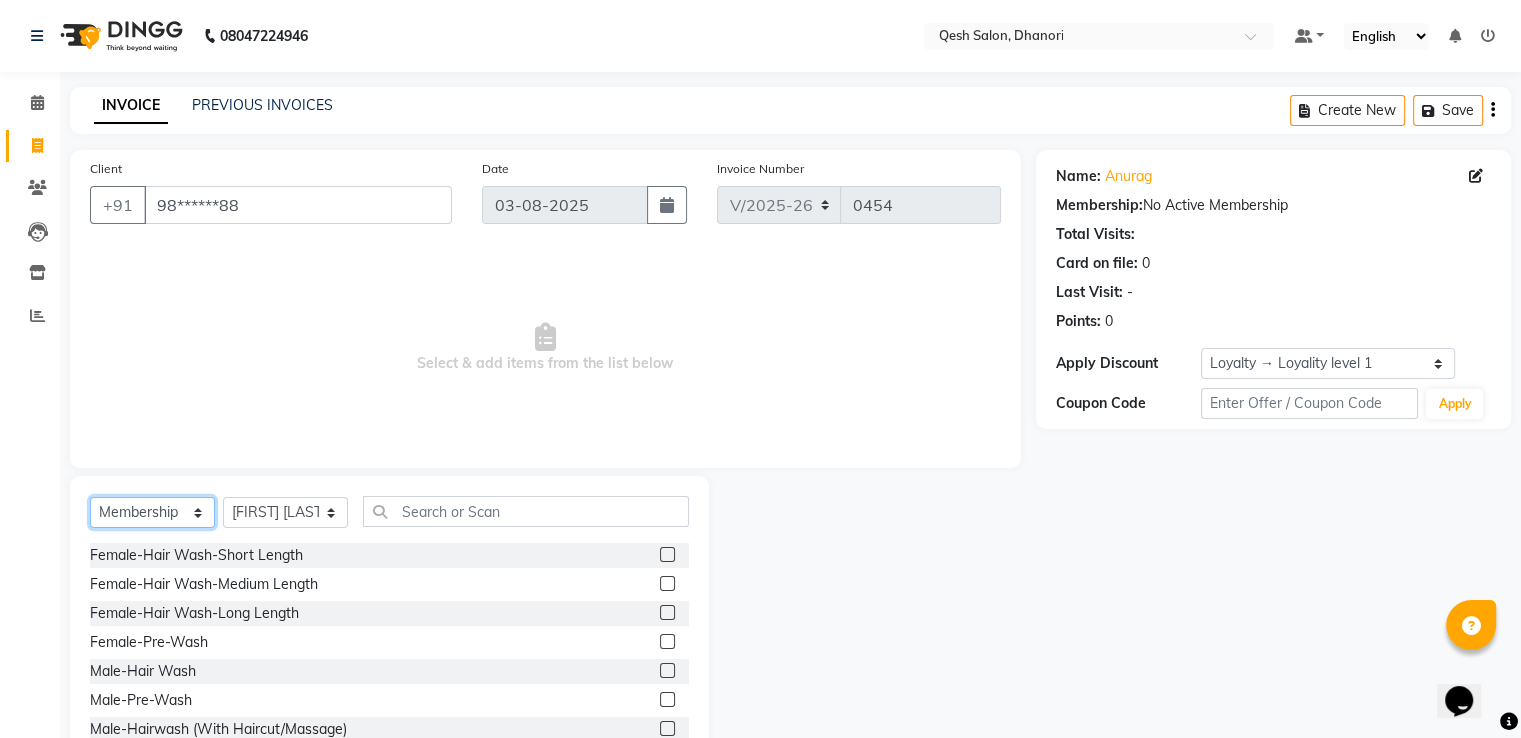 click on "Select  Service  Product  Membership  Package Voucher Prepaid Gift Card" 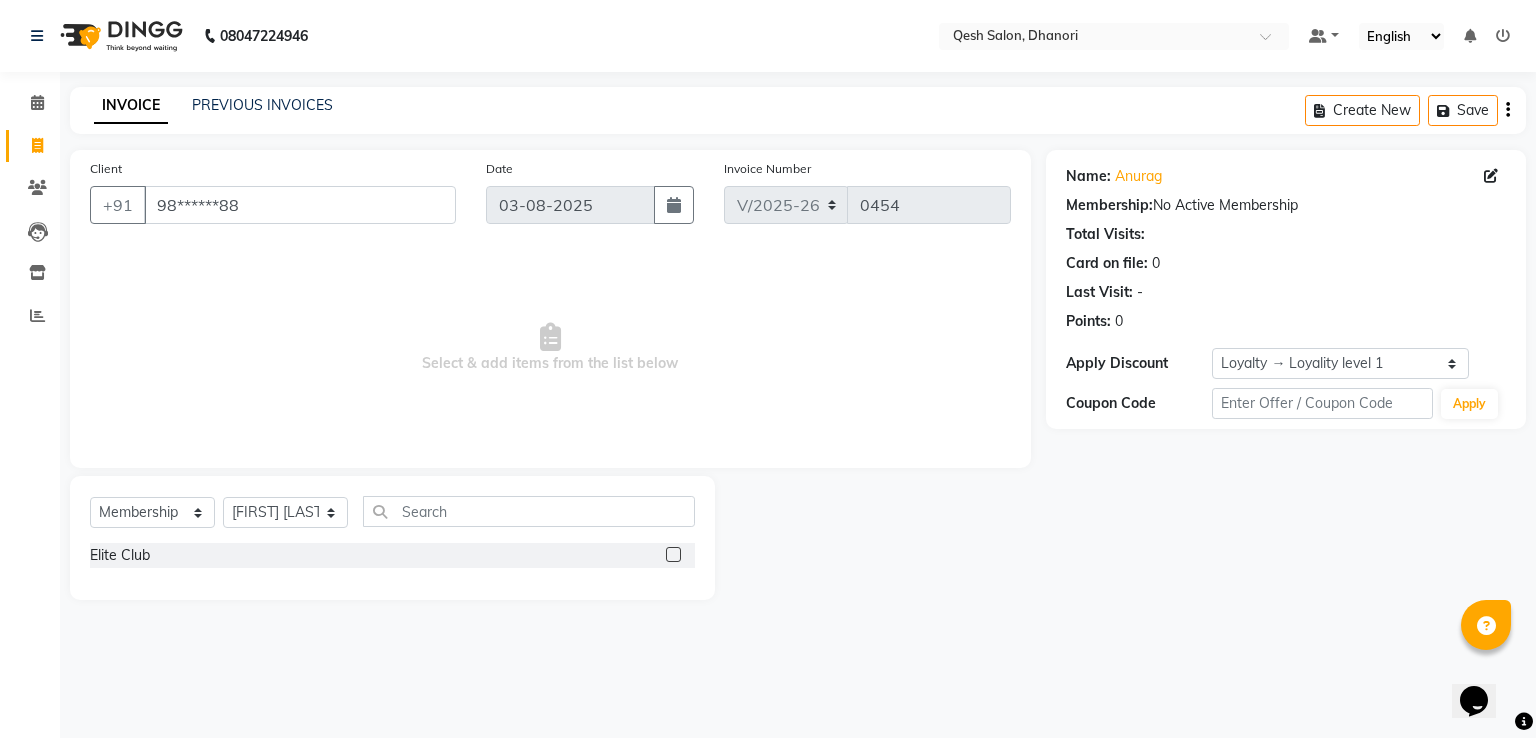 click 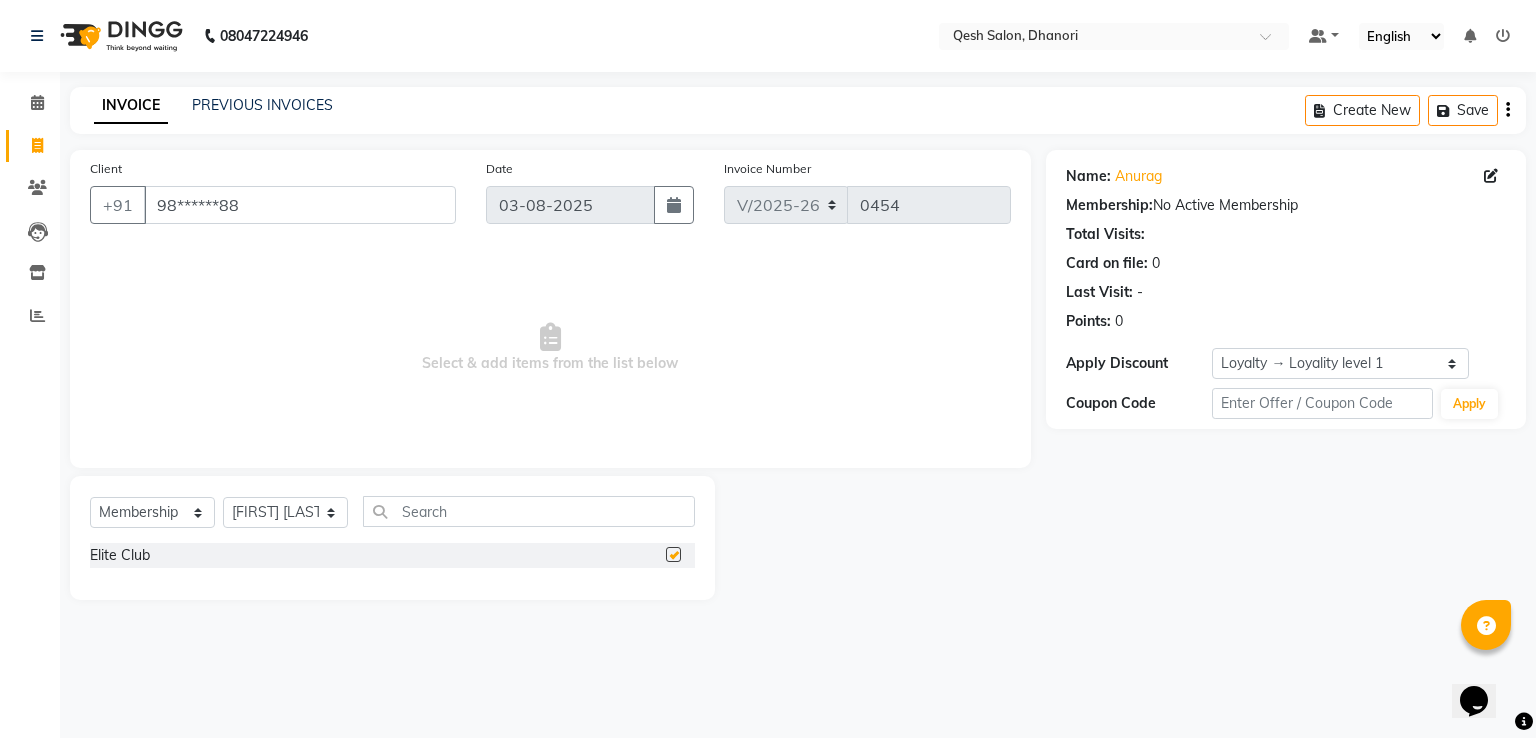 select on "select" 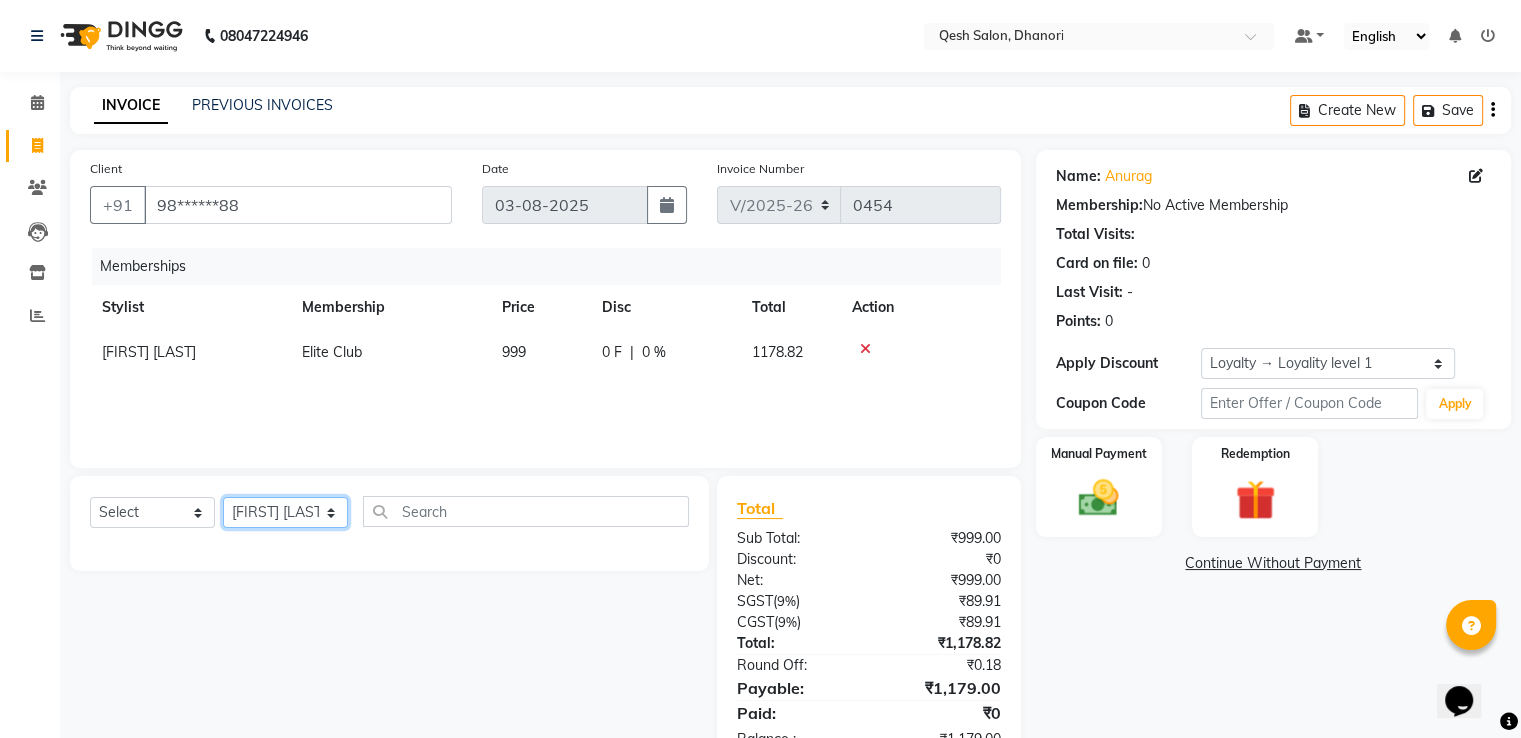 click on "Select Stylist Gagandeep Arora Harry Siril Anthony Prashansa Kumari Salon Sunil Kisan Wani Vanita Kamble Vinod Daulat Sonawane" 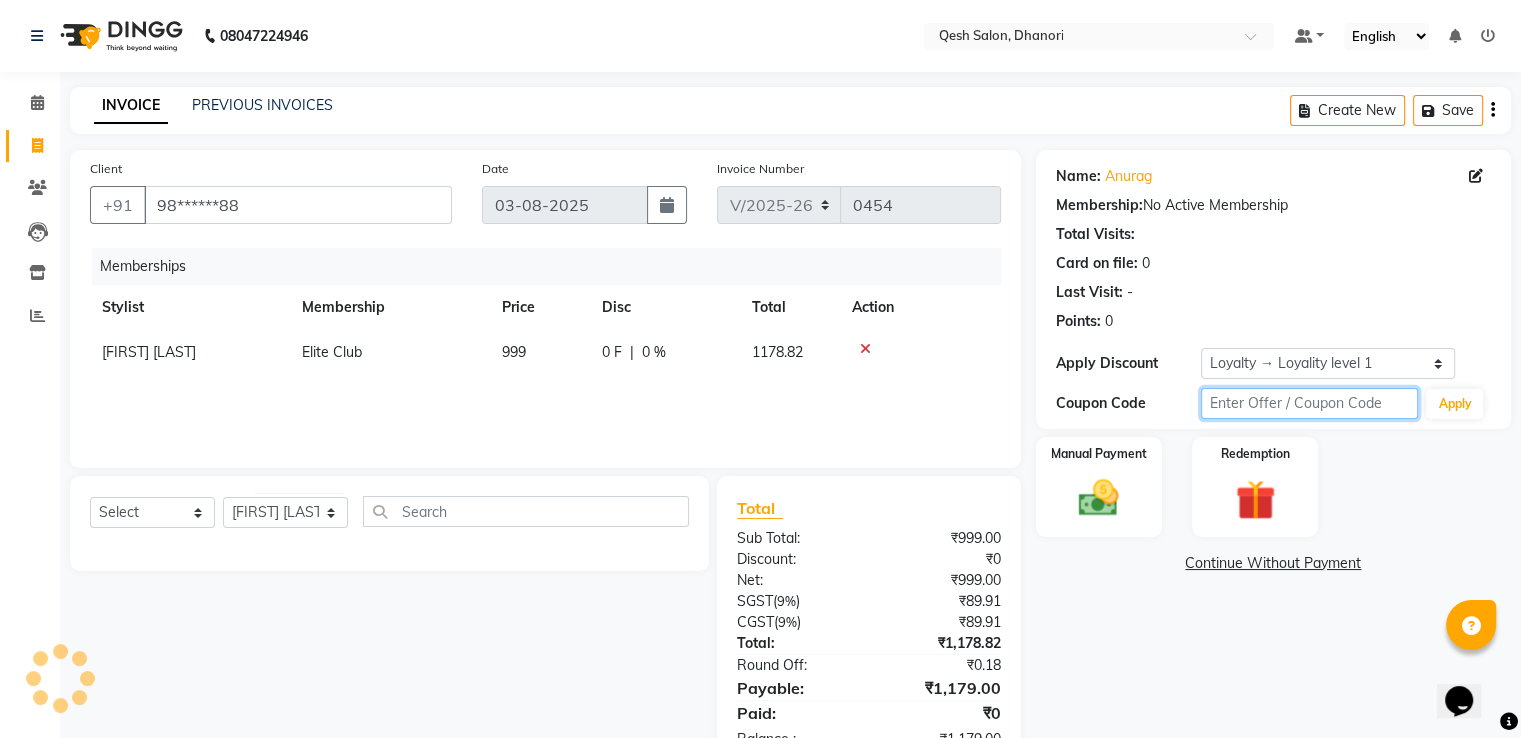 click 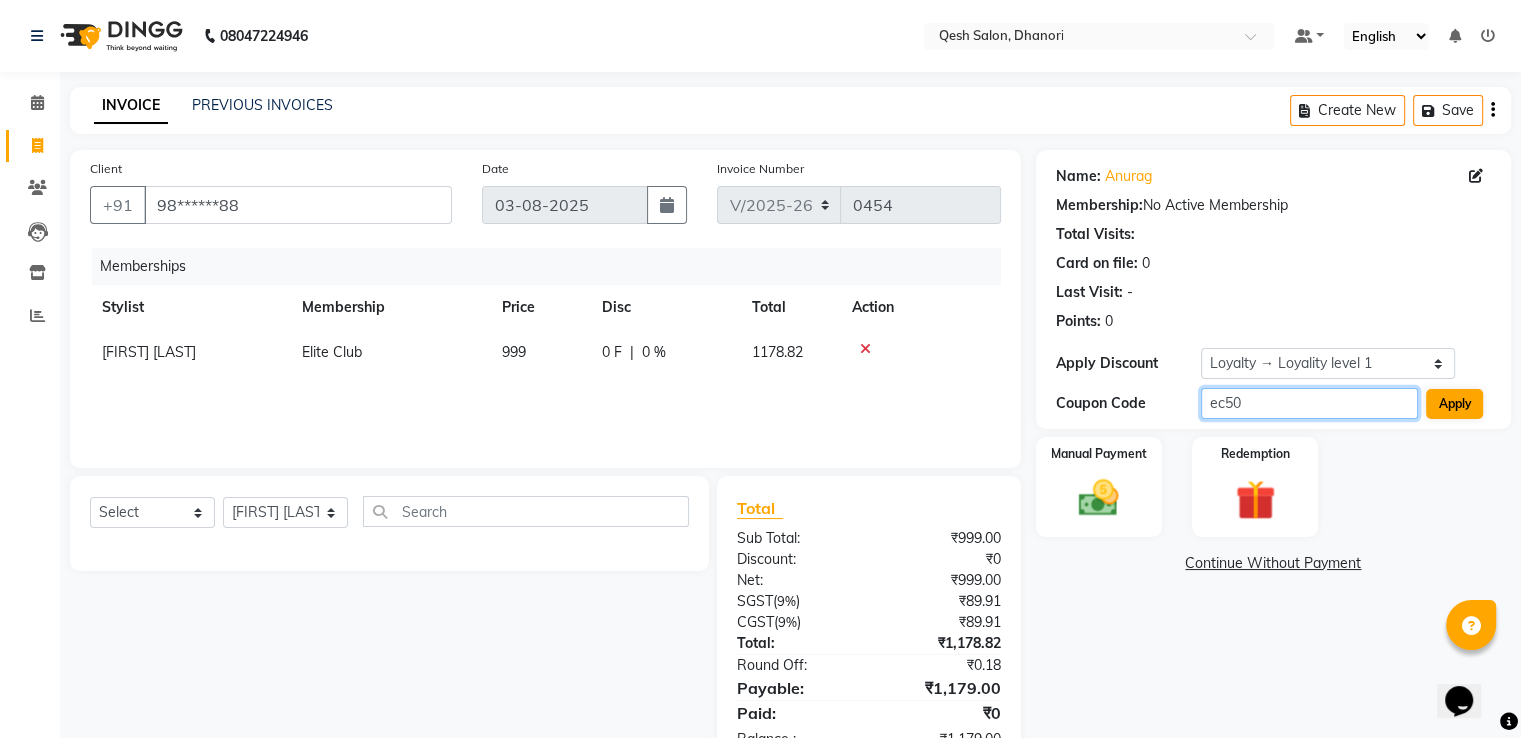 type on "ec50" 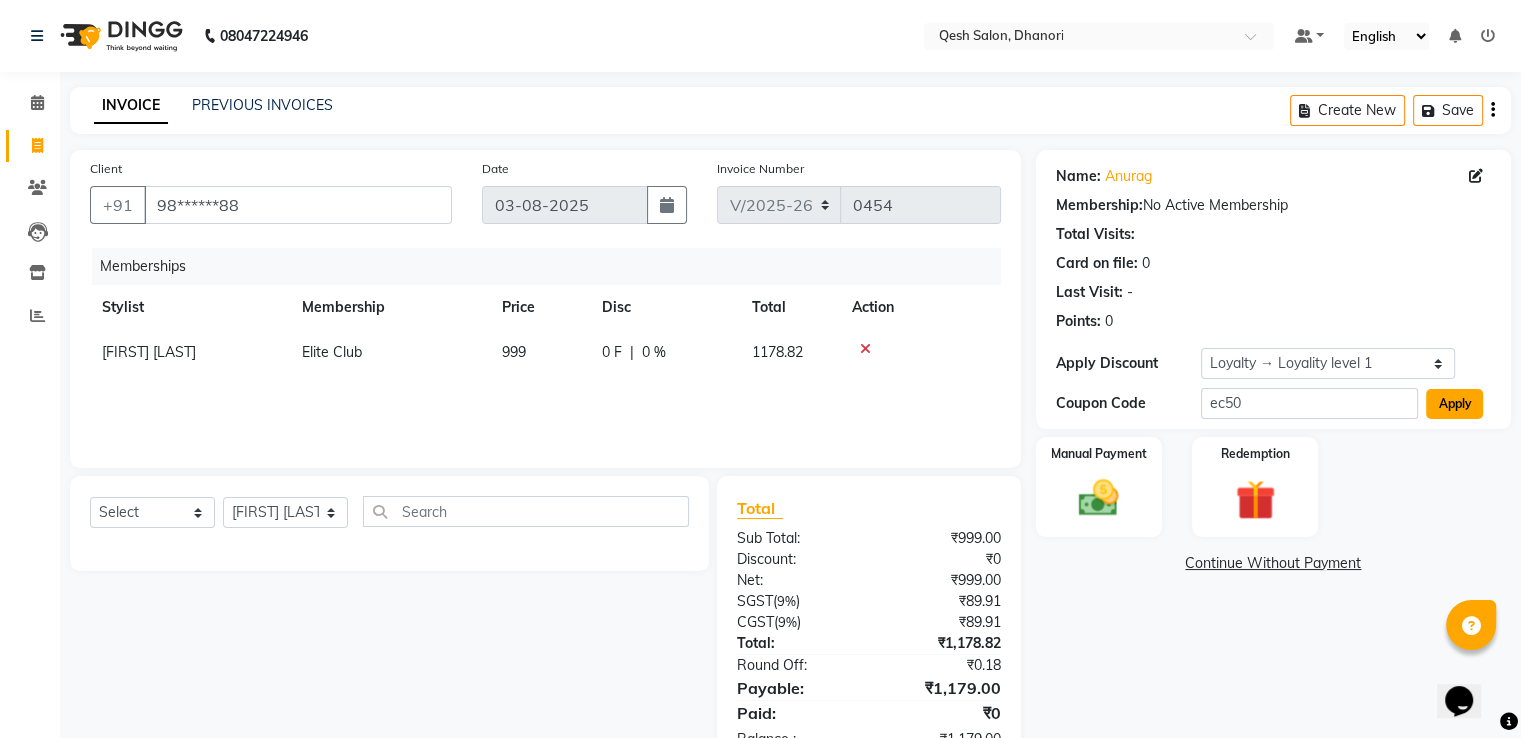 click on "Apply" 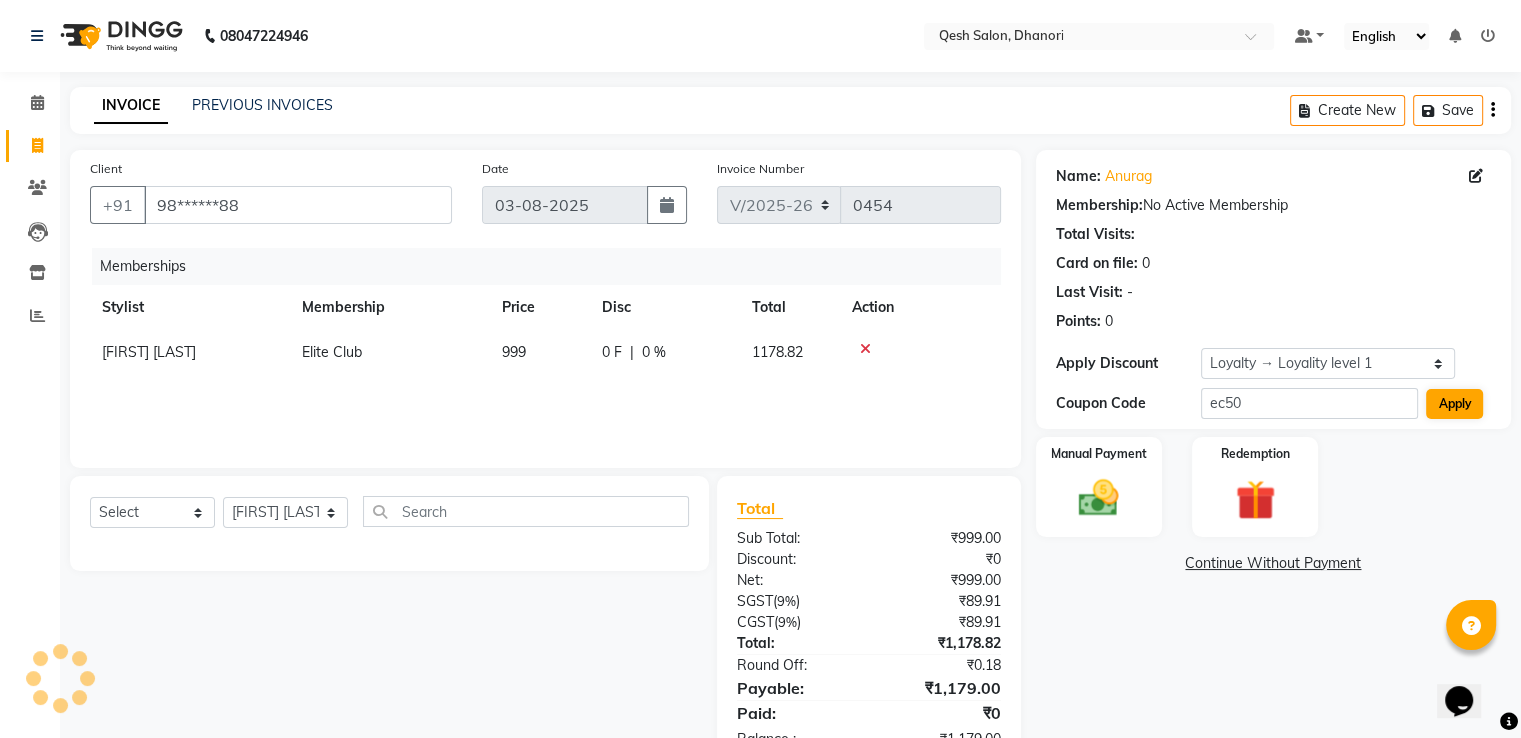 select on "0:" 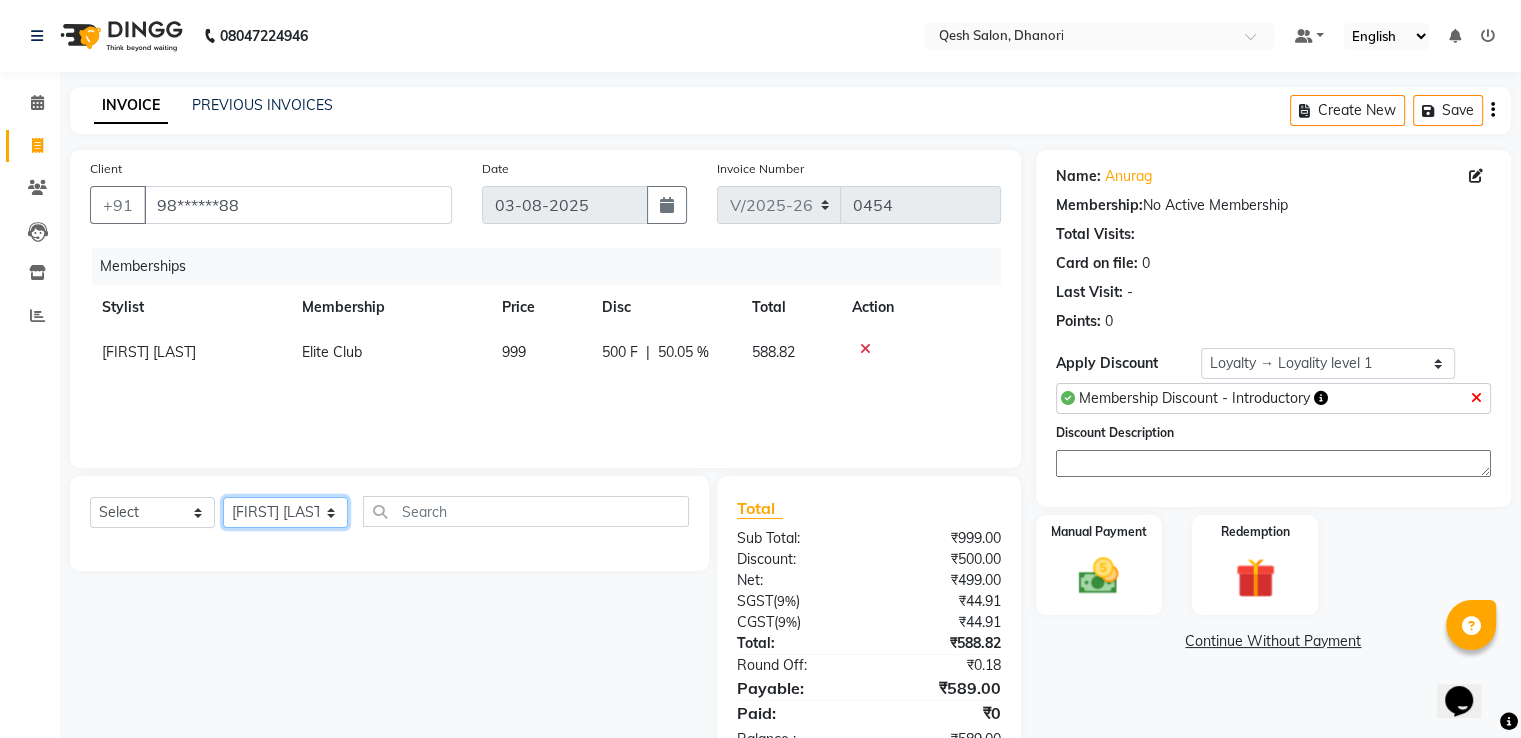 click on "Select Stylist Gagandeep Arora Harry Siril Anthony Prashansa Kumari Salon Sunil Kisan Wani Vanita Kamble Vinod Daulat Sonawane" 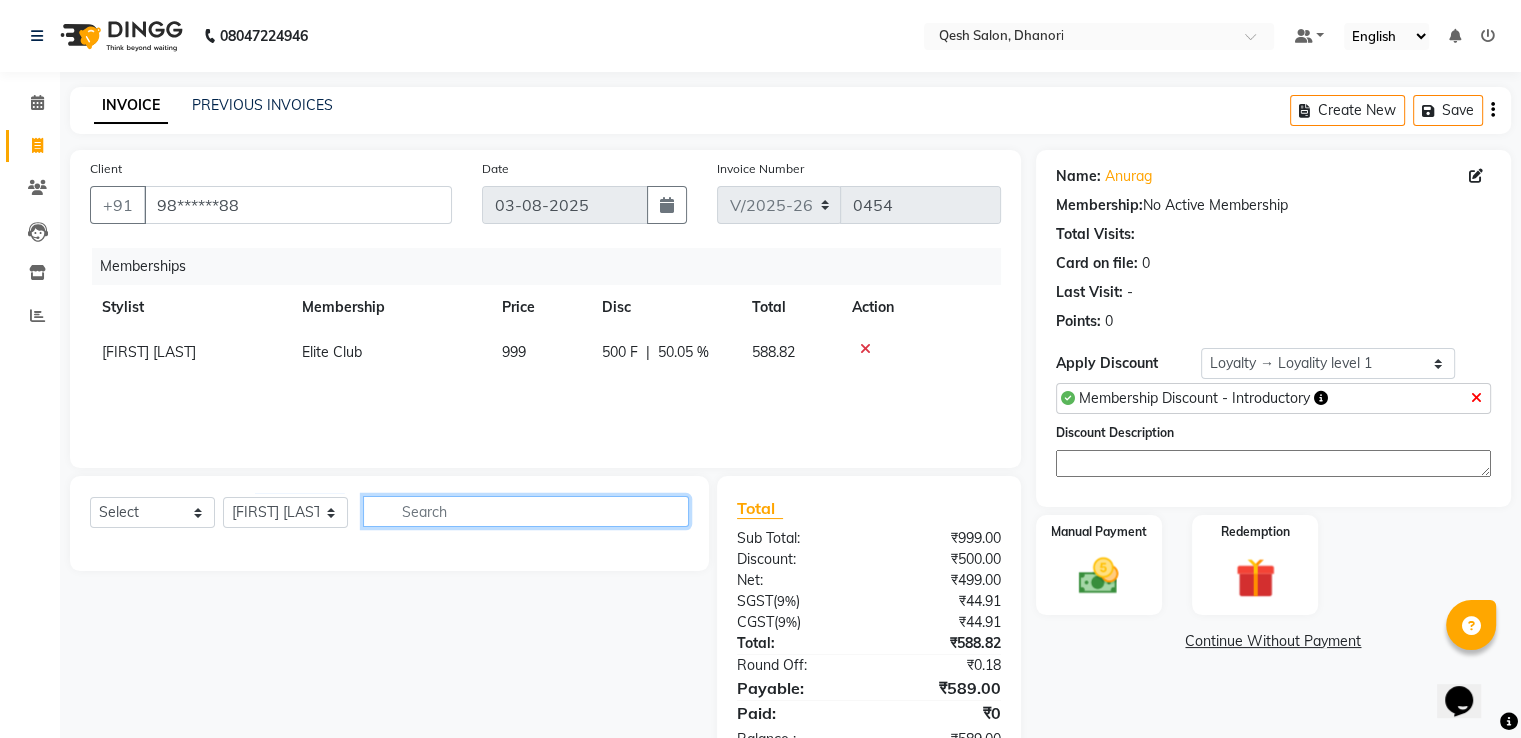 click 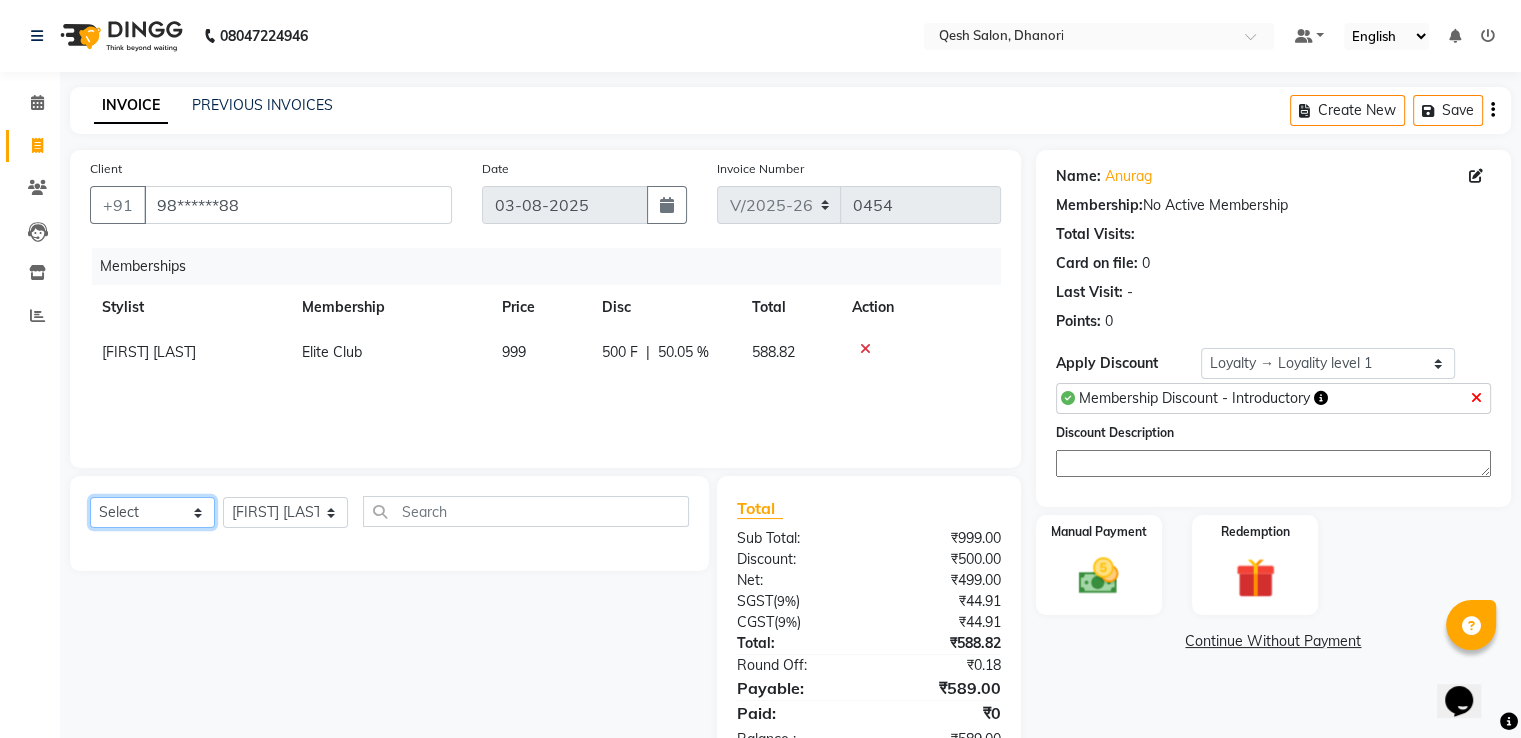 click on "Select  Service  Product  Package Voucher Prepaid Gift Card" 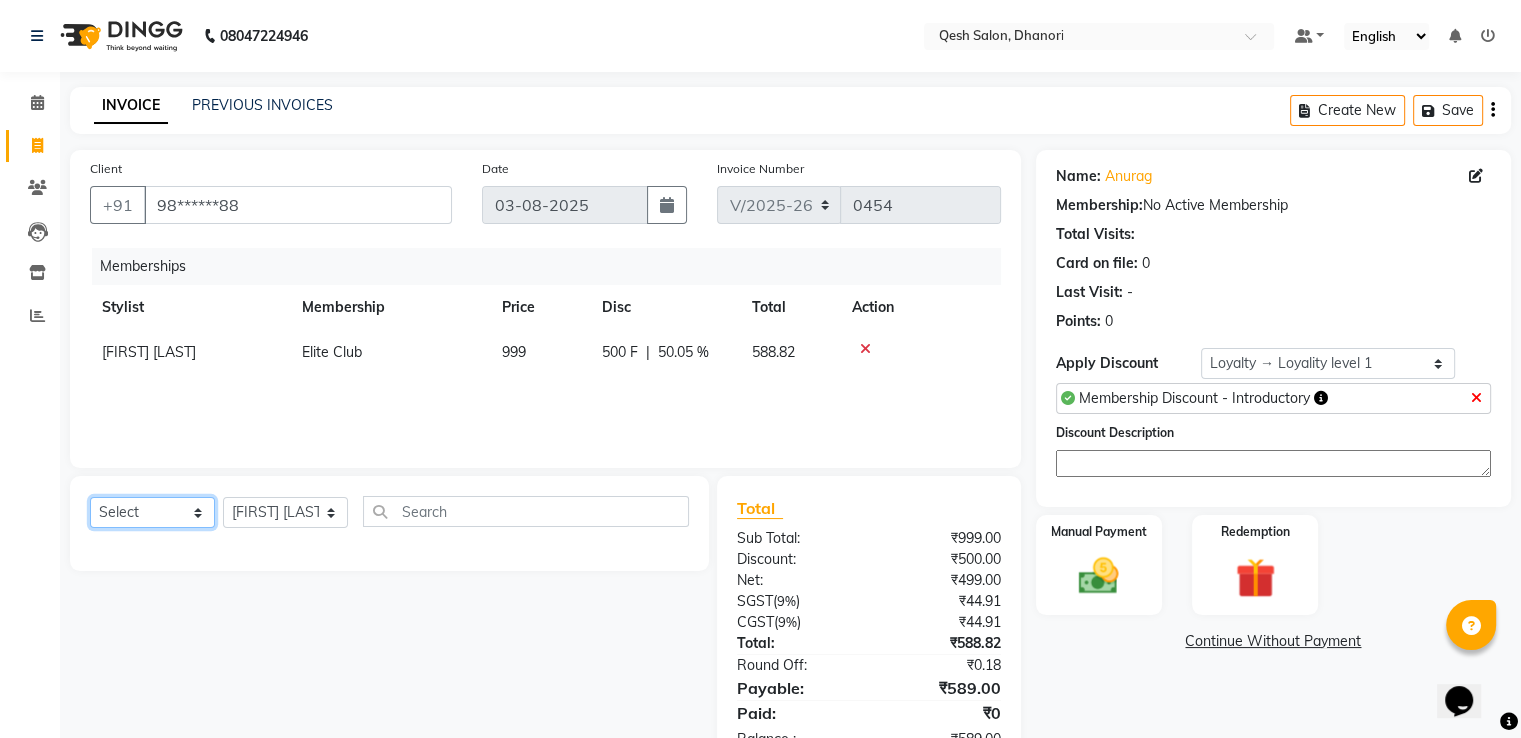 select on "service" 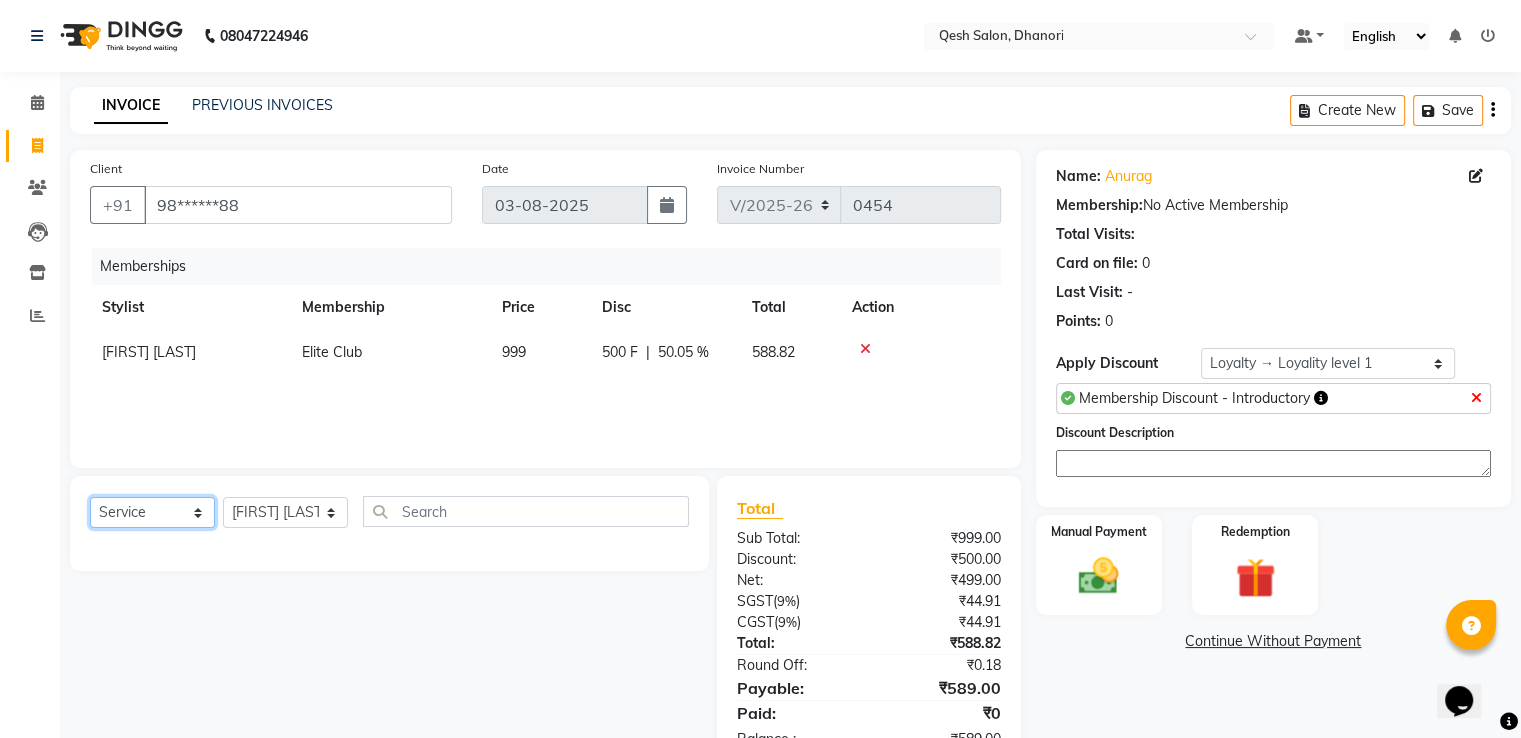 click on "Select  Service  Product  Package Voucher Prepaid Gift Card" 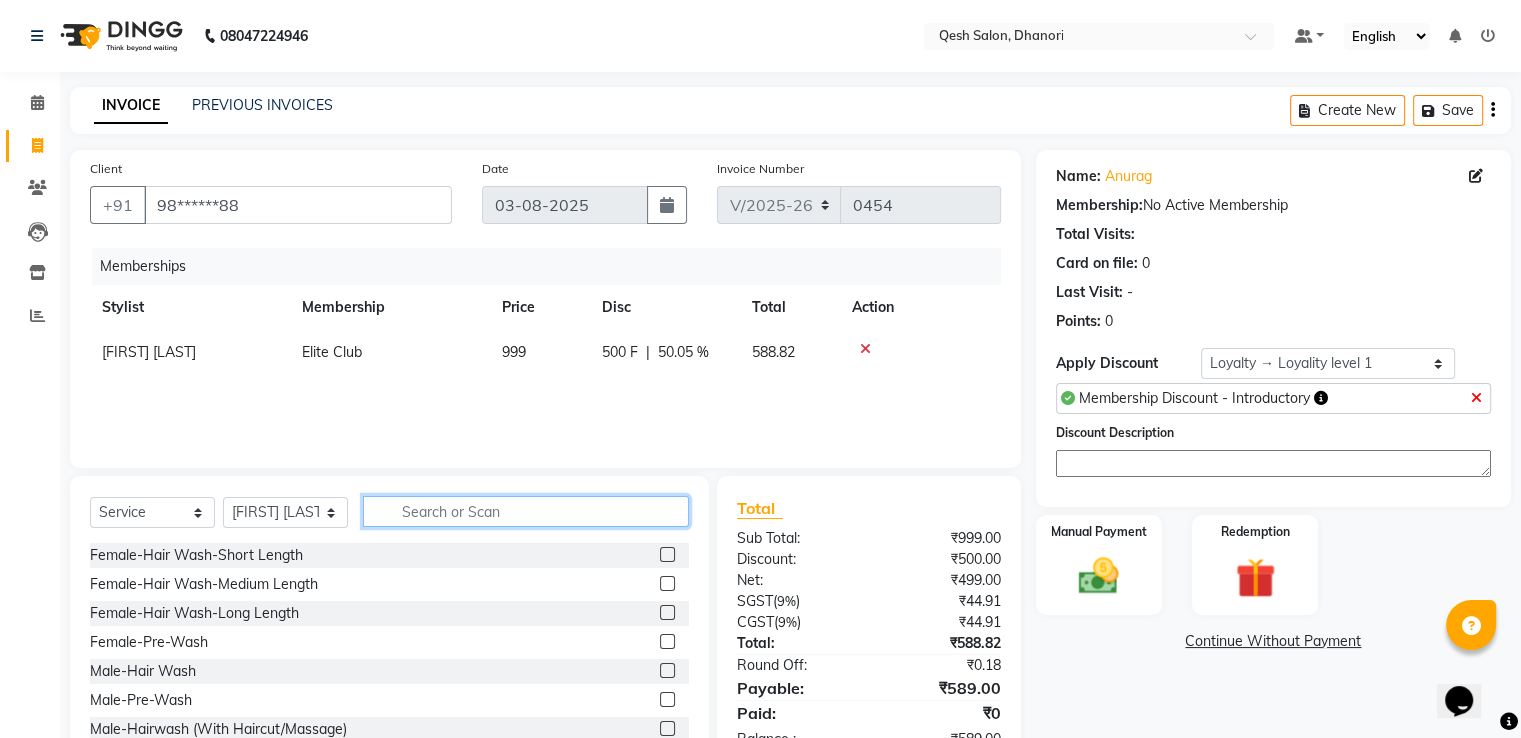 click 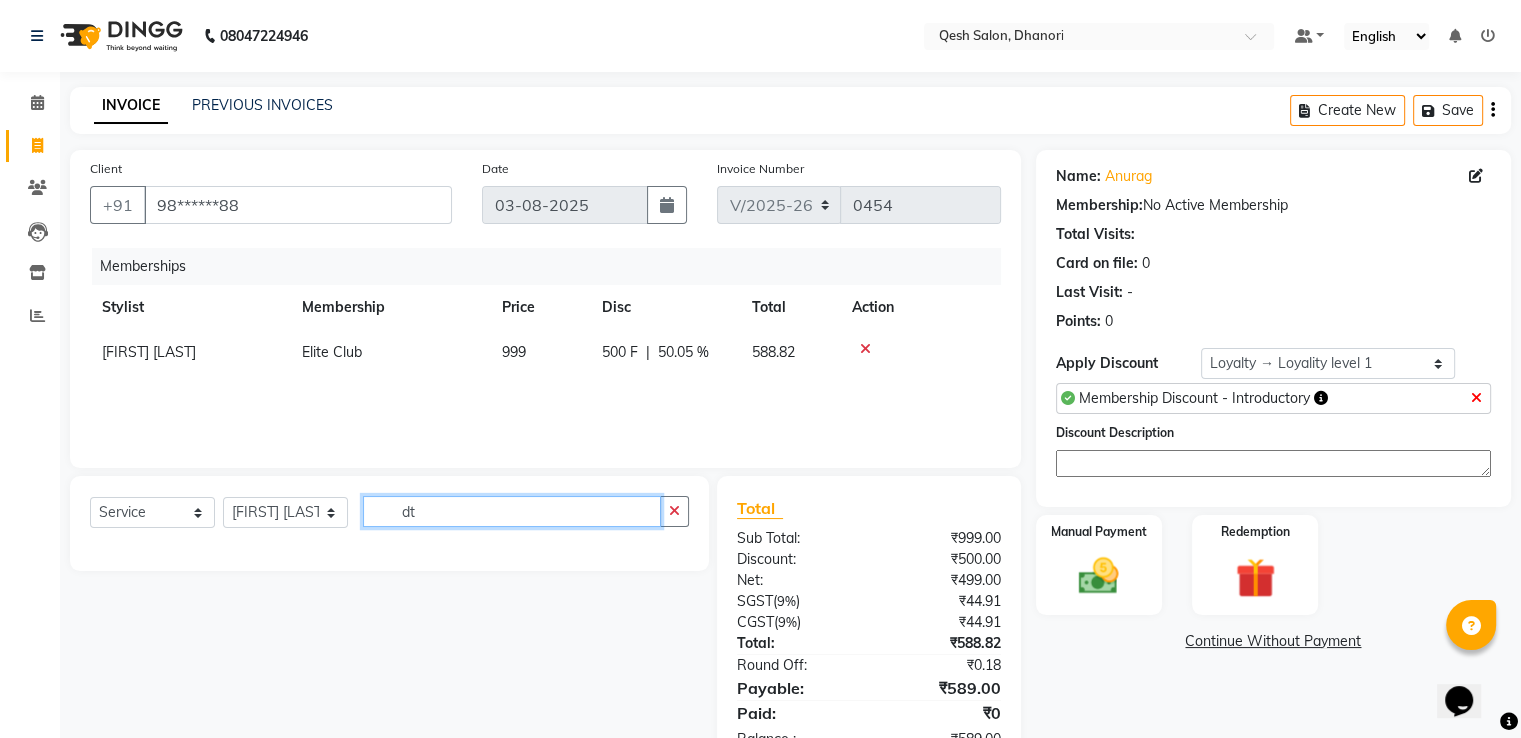 type on "d" 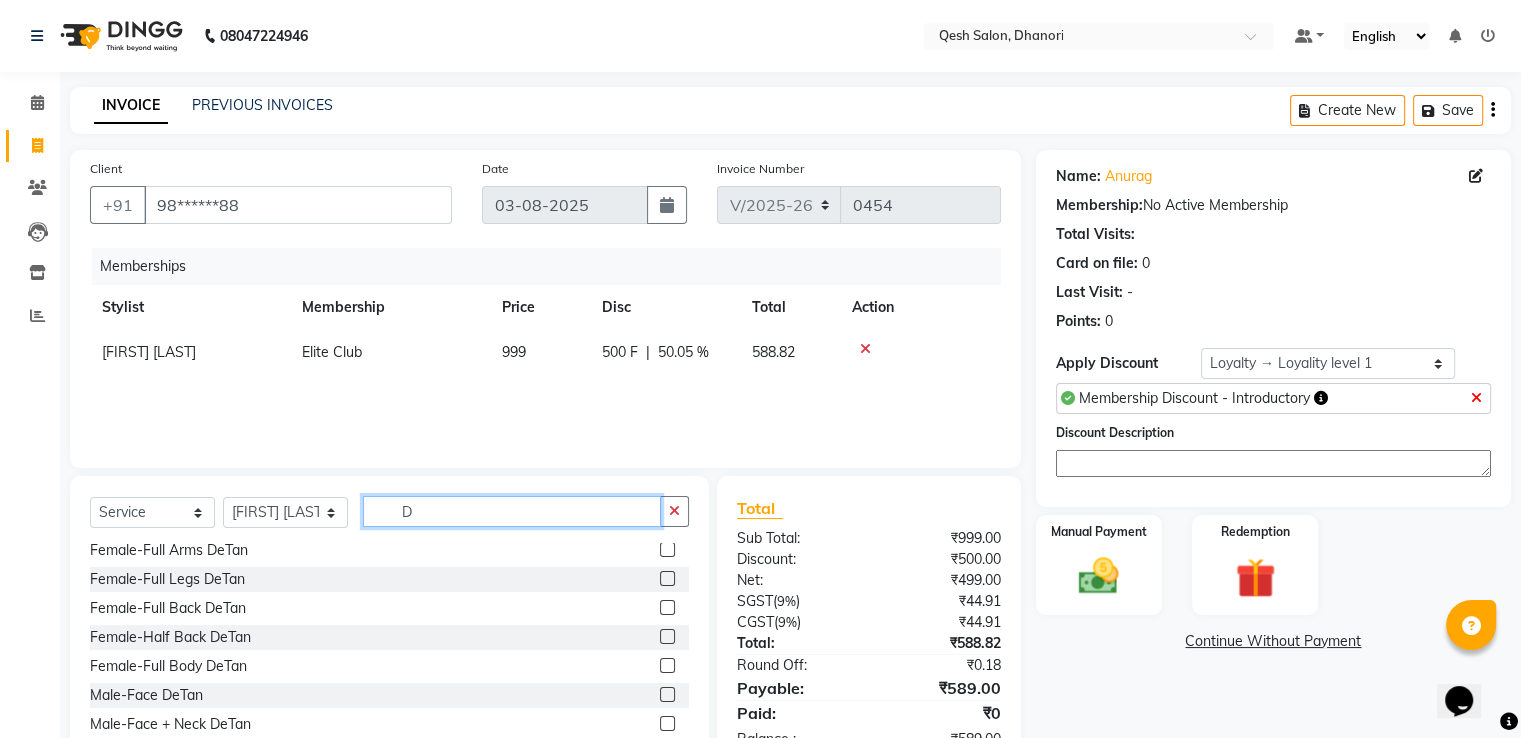 scroll, scrollTop: 600, scrollLeft: 0, axis: vertical 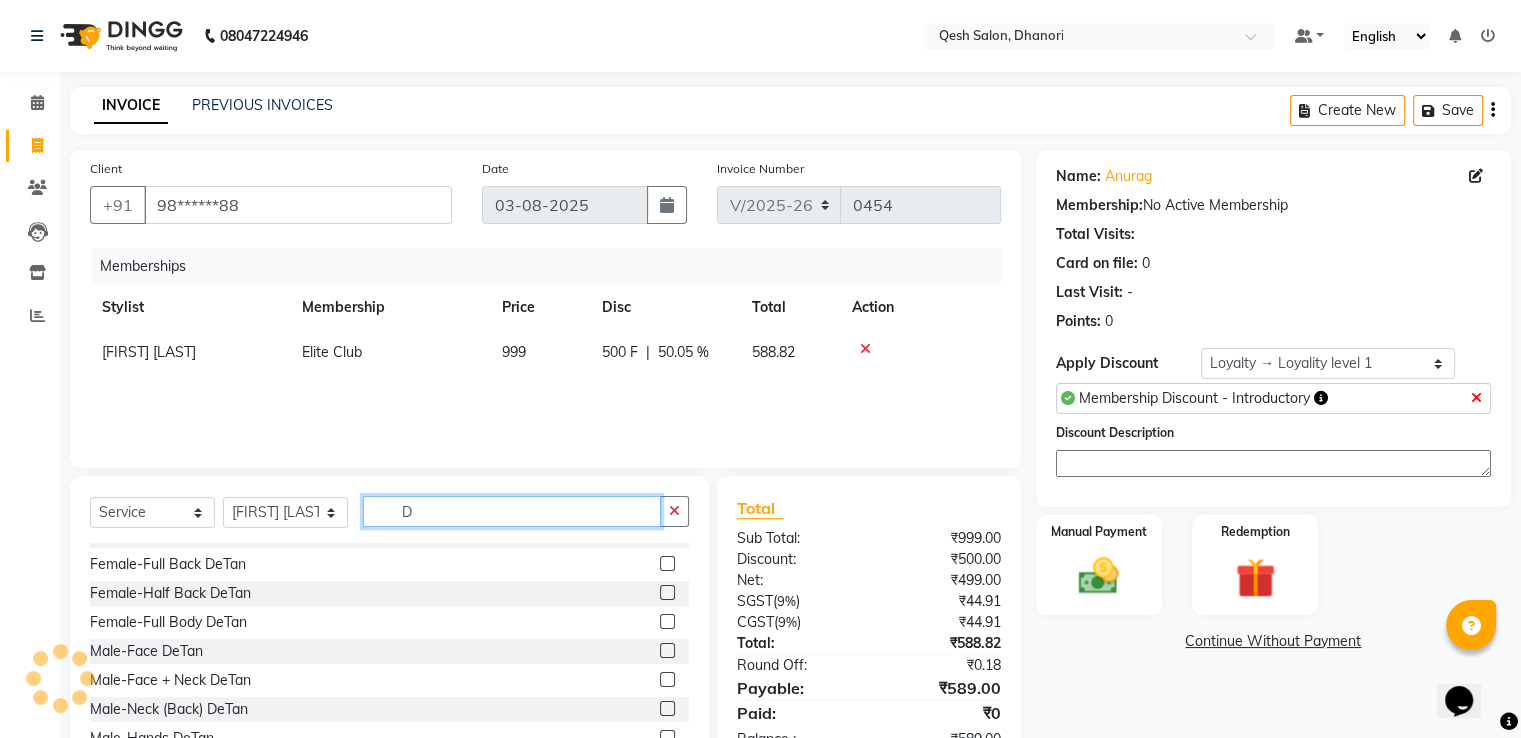 type on "D" 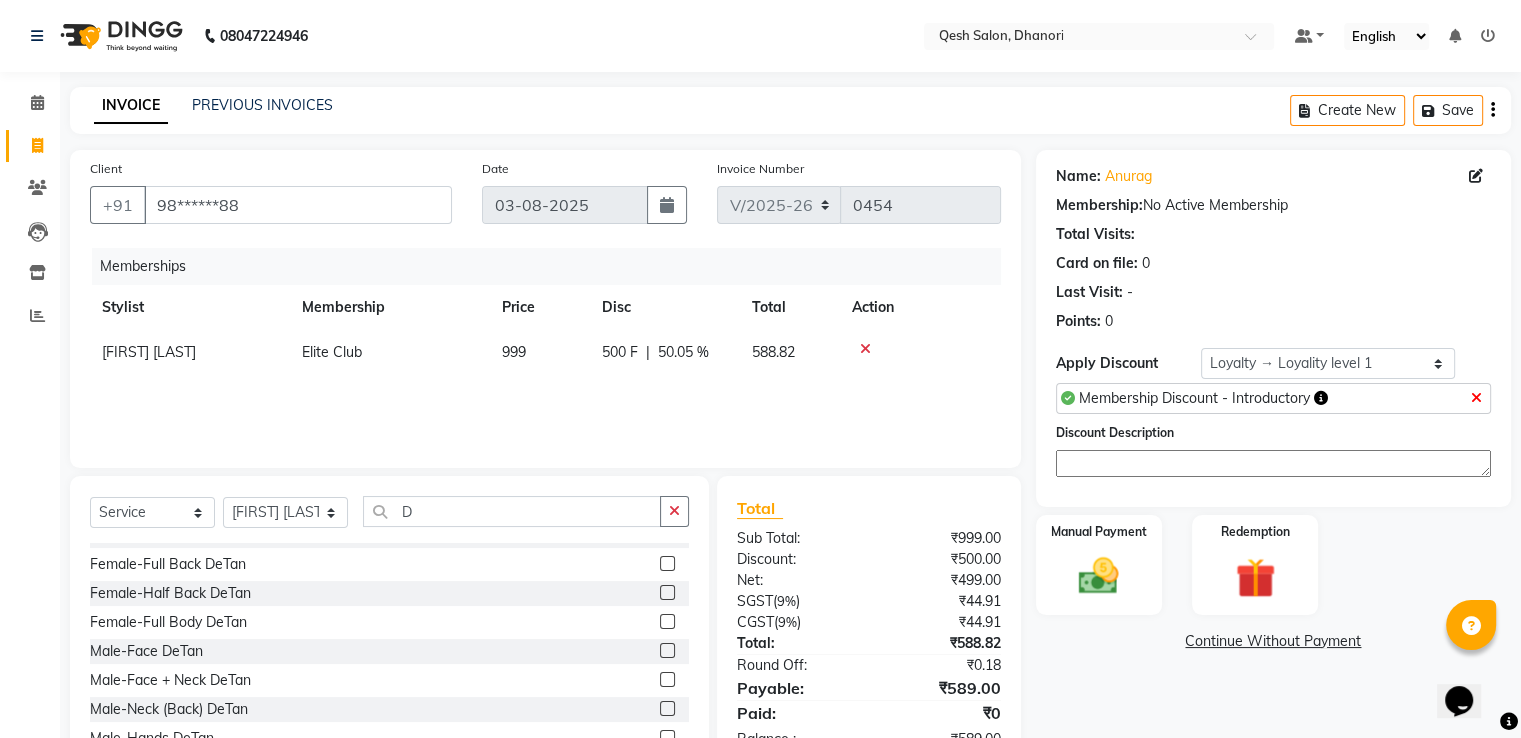 click 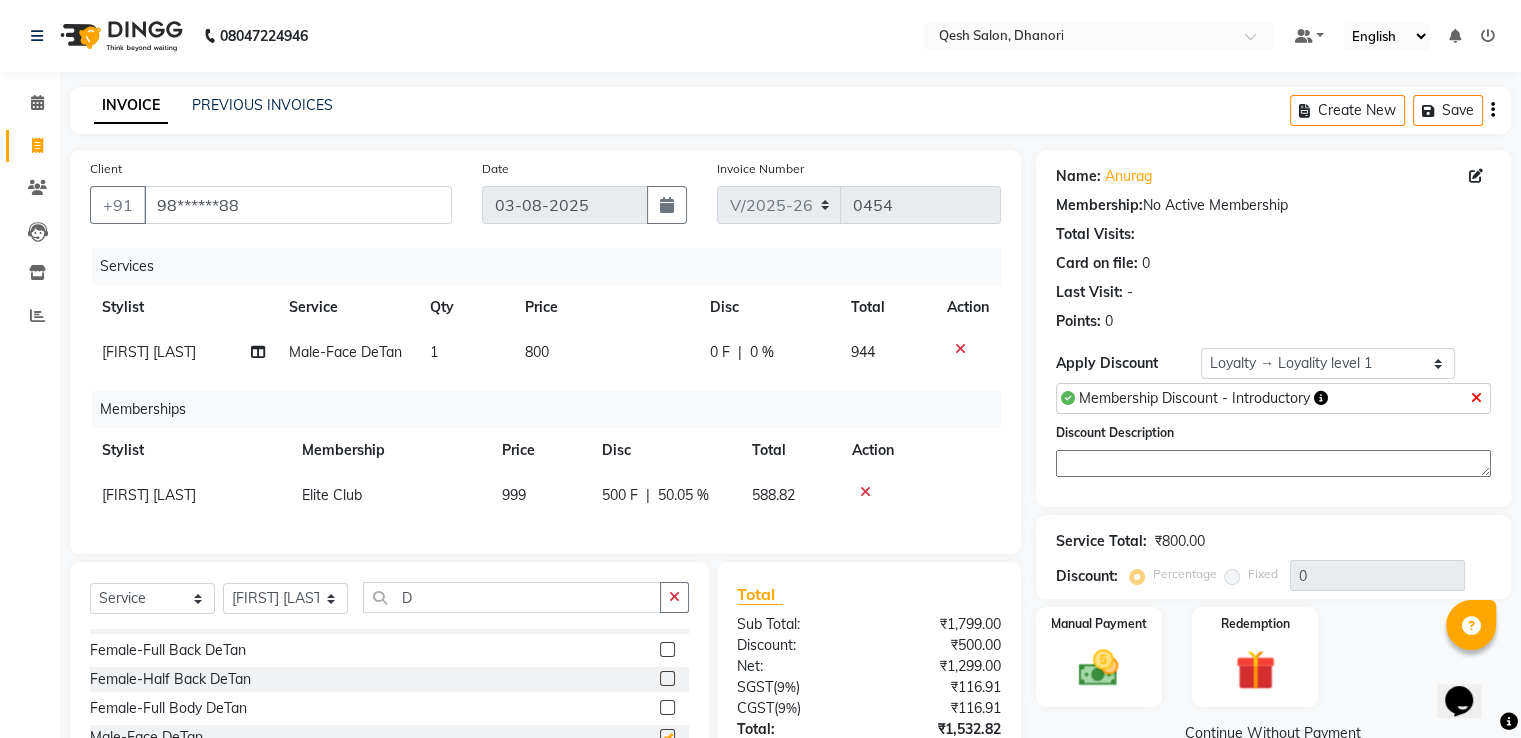 checkbox on "false" 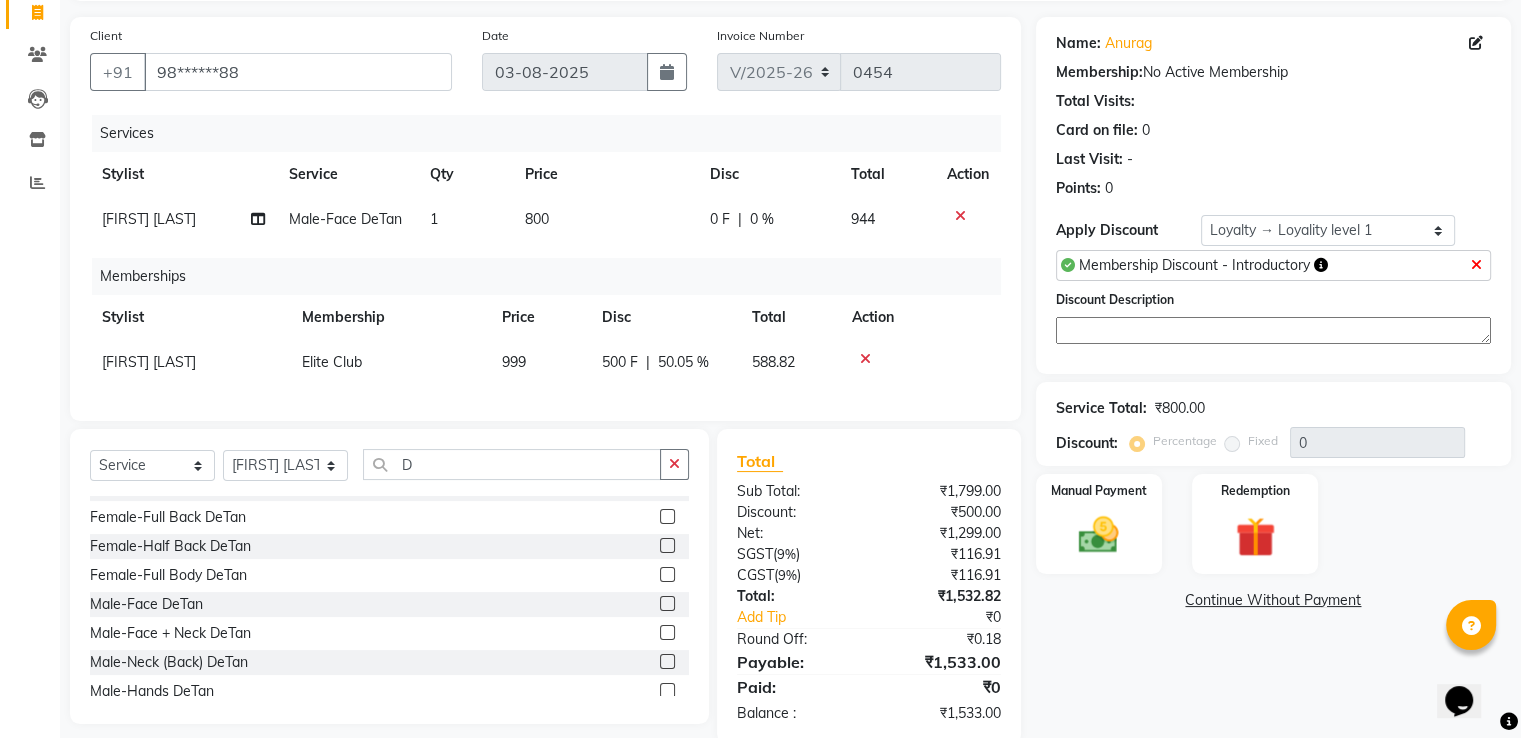 scroll, scrollTop: 185, scrollLeft: 0, axis: vertical 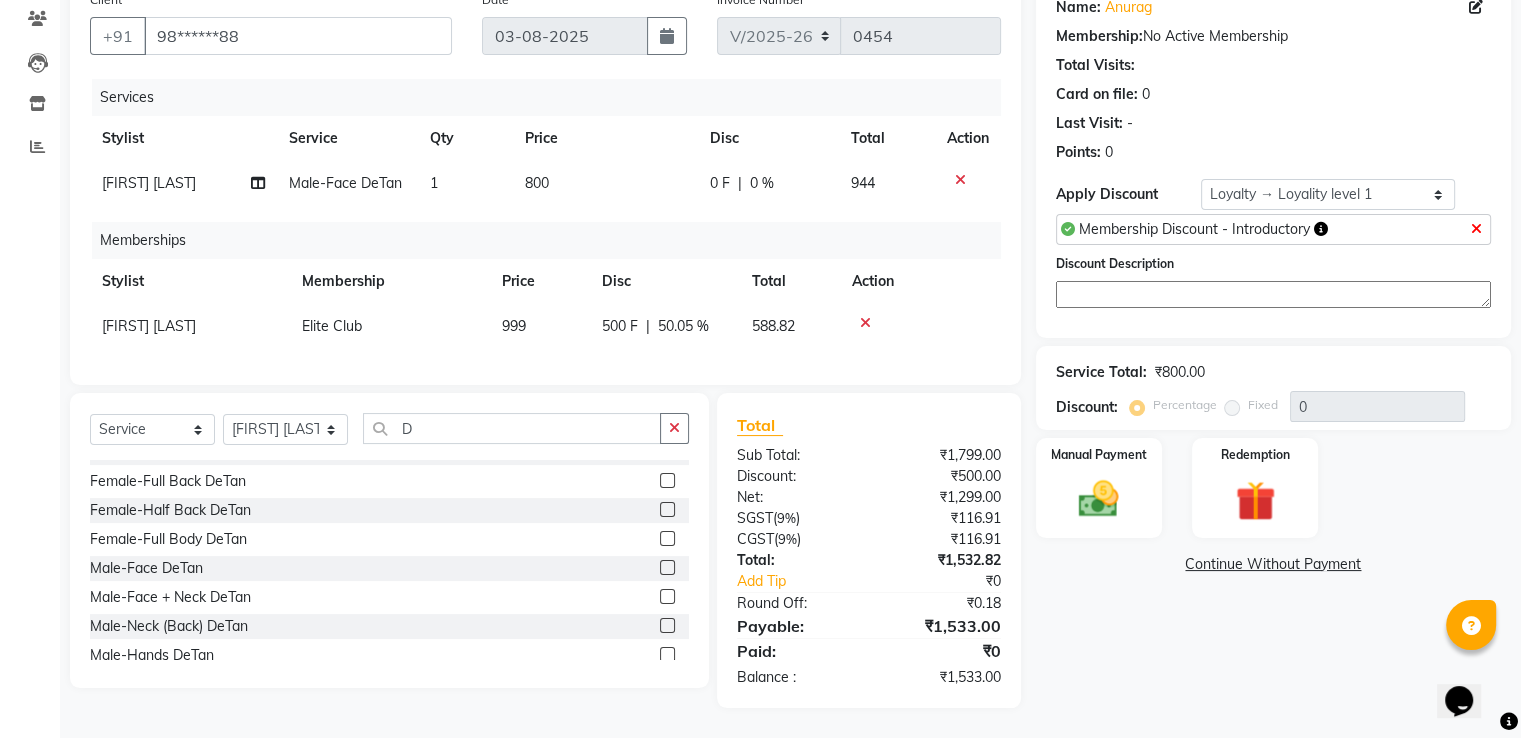 click on "0 %" 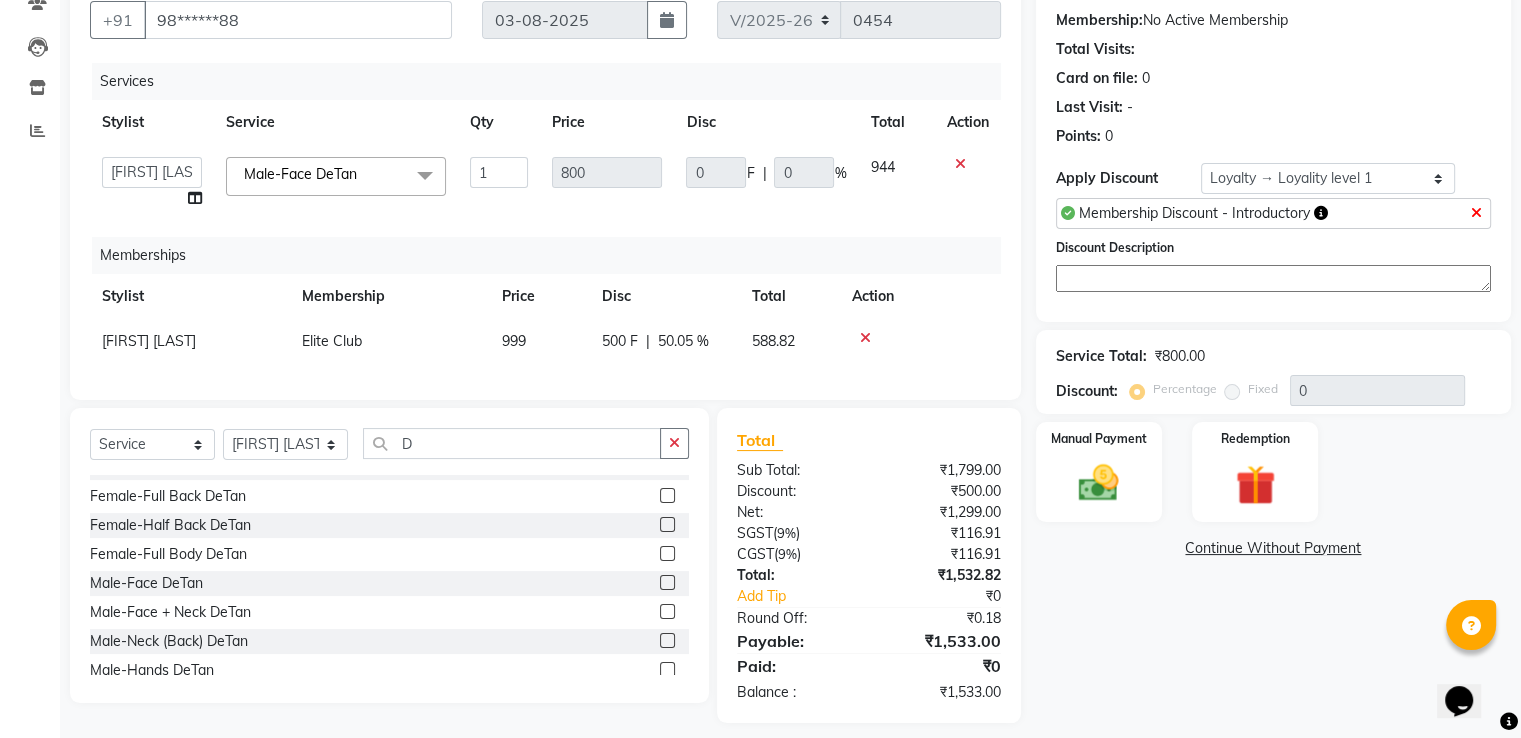 click on "0 F | 0 %" 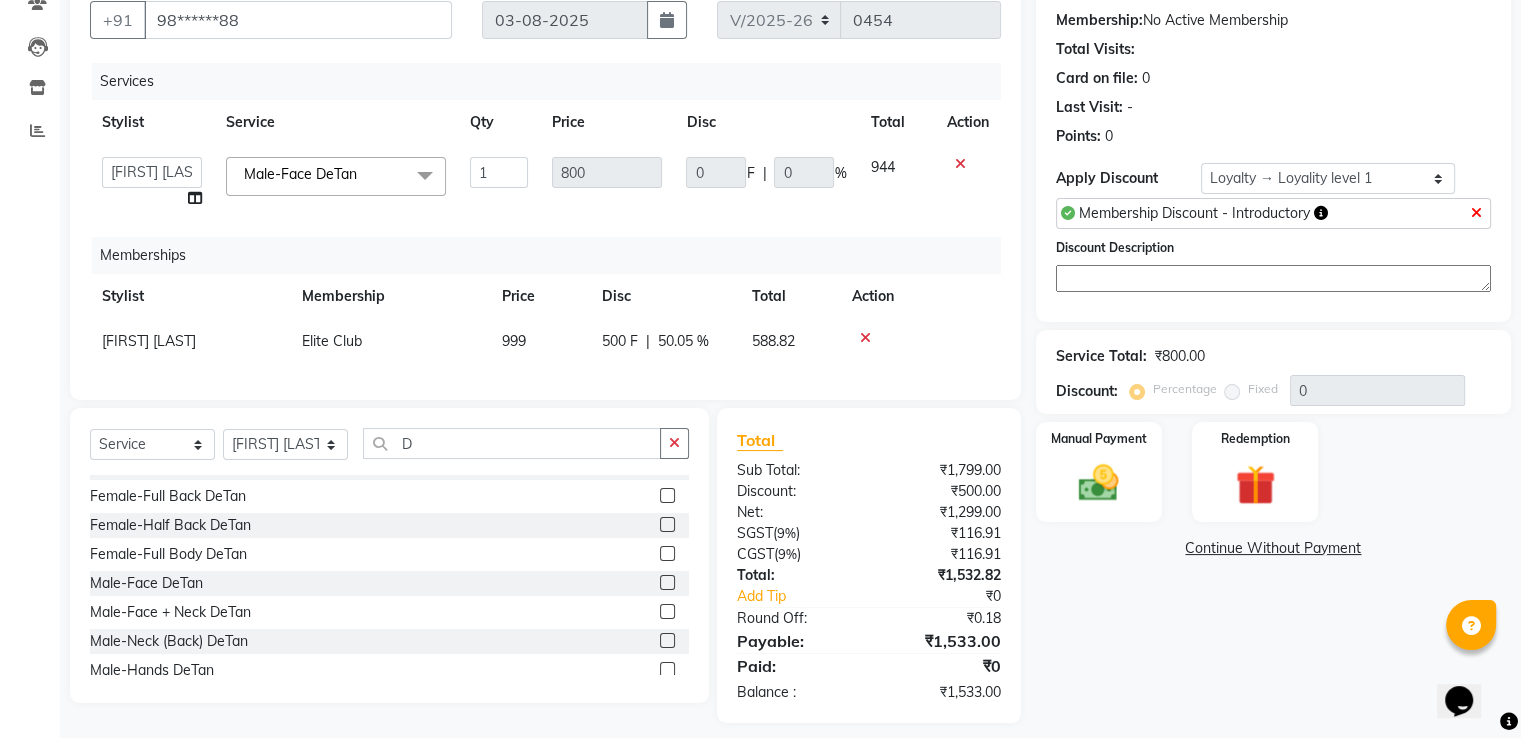 scroll, scrollTop: 0, scrollLeft: 0, axis: both 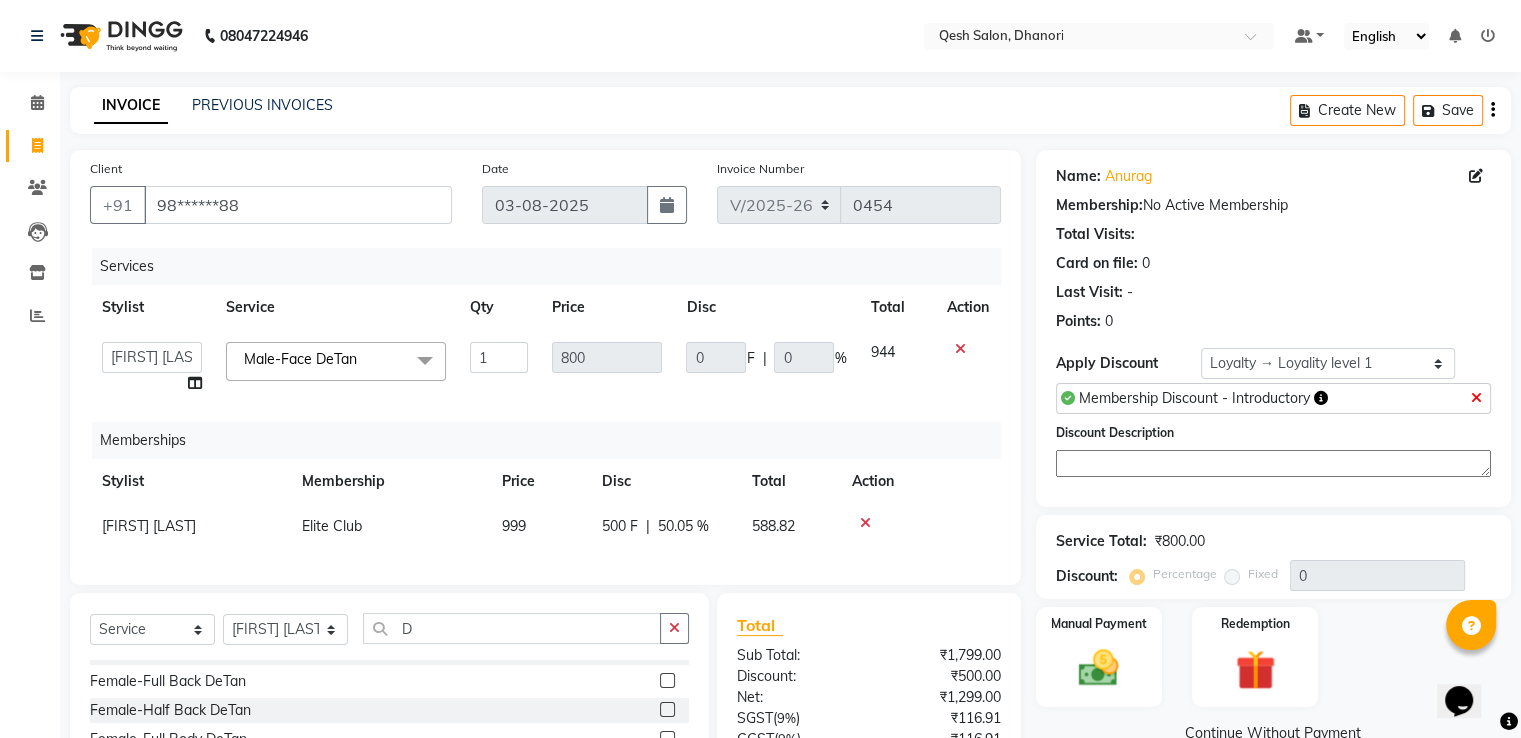 click 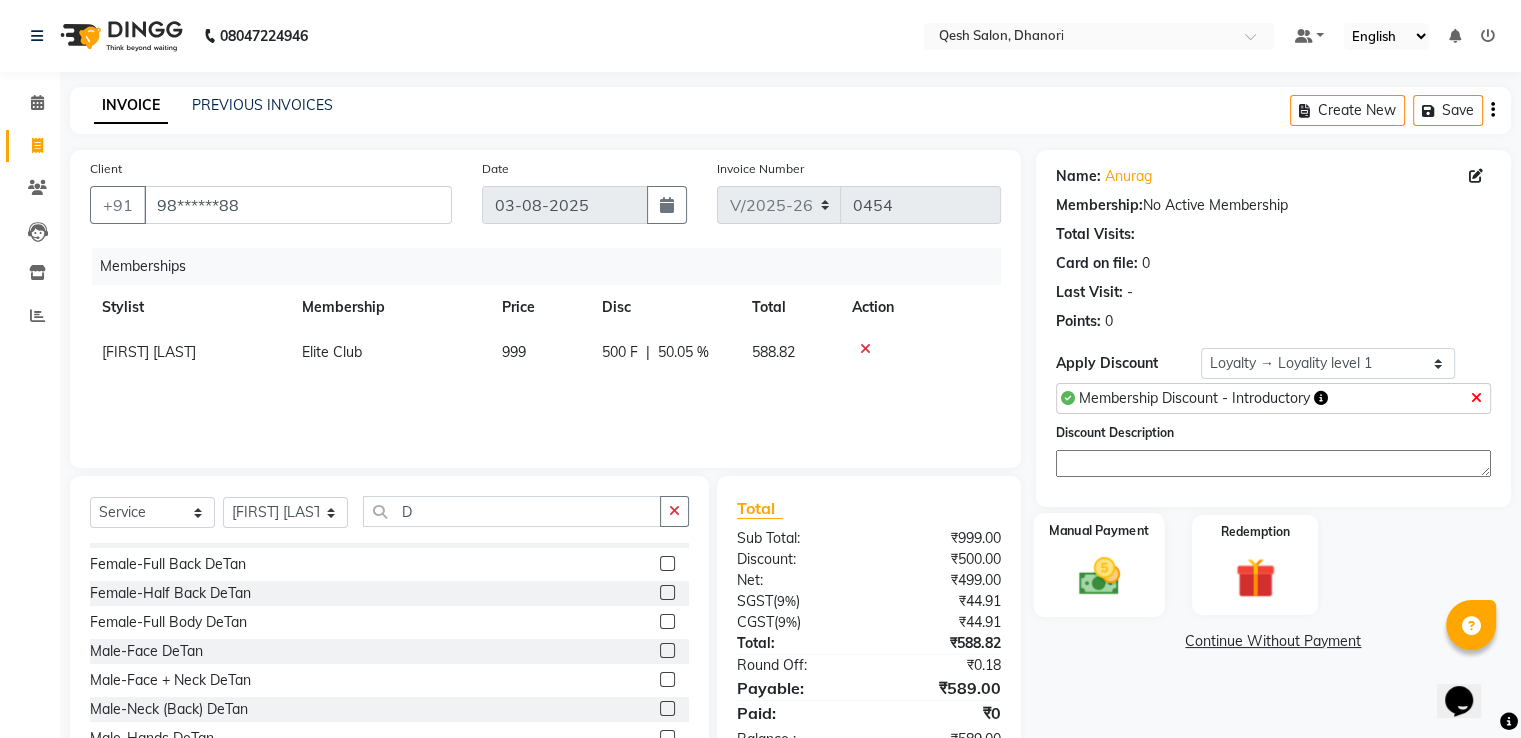 click 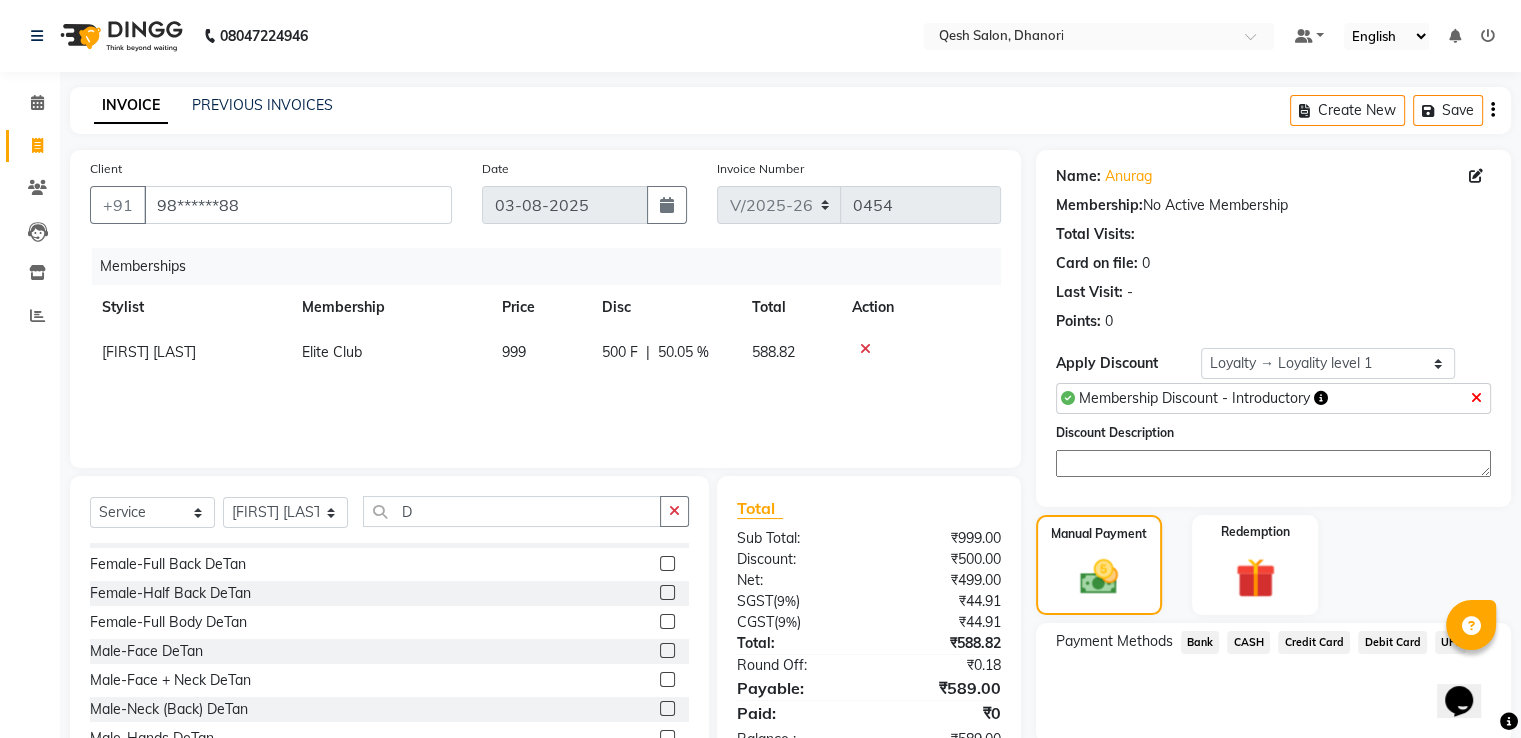 scroll, scrollTop: 75, scrollLeft: 0, axis: vertical 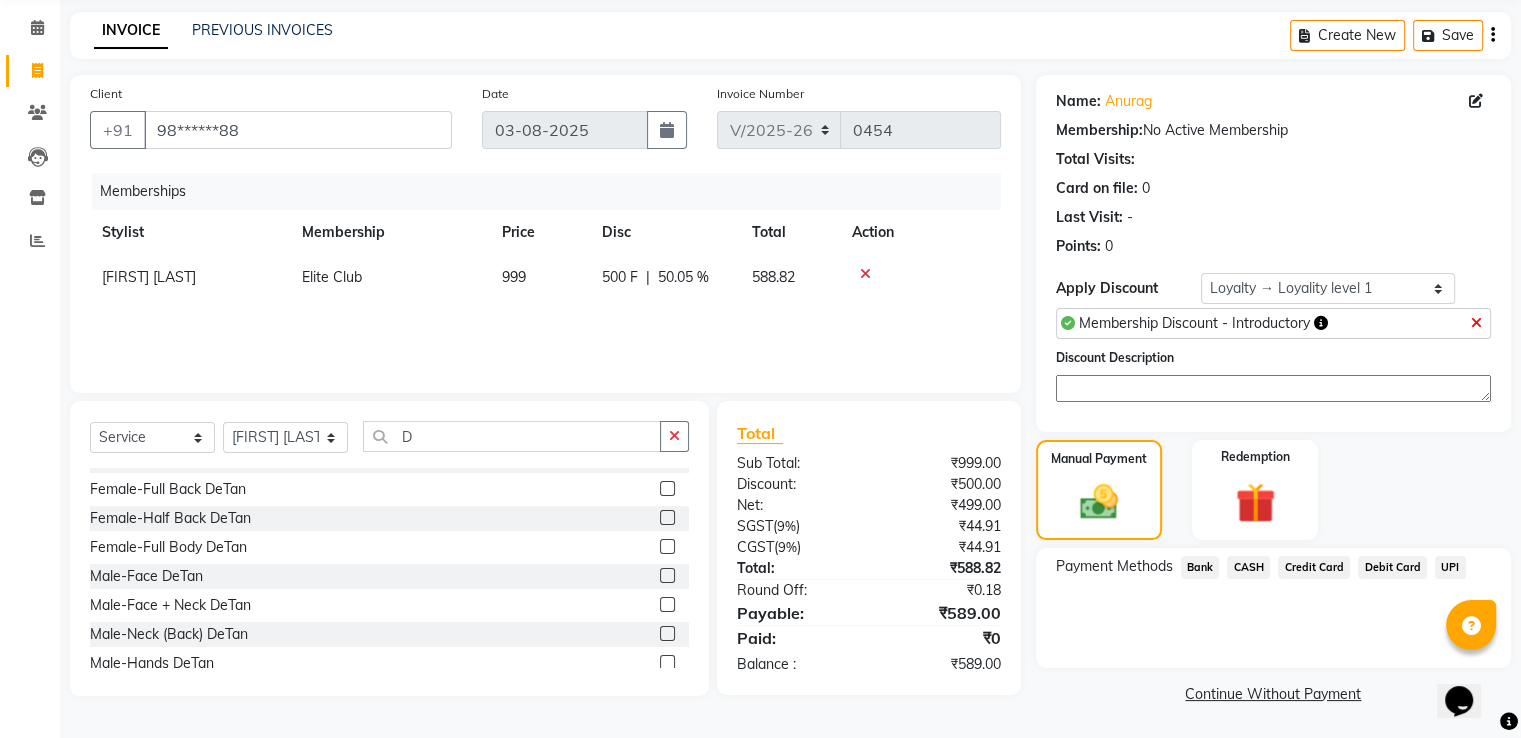 click on "UPI" 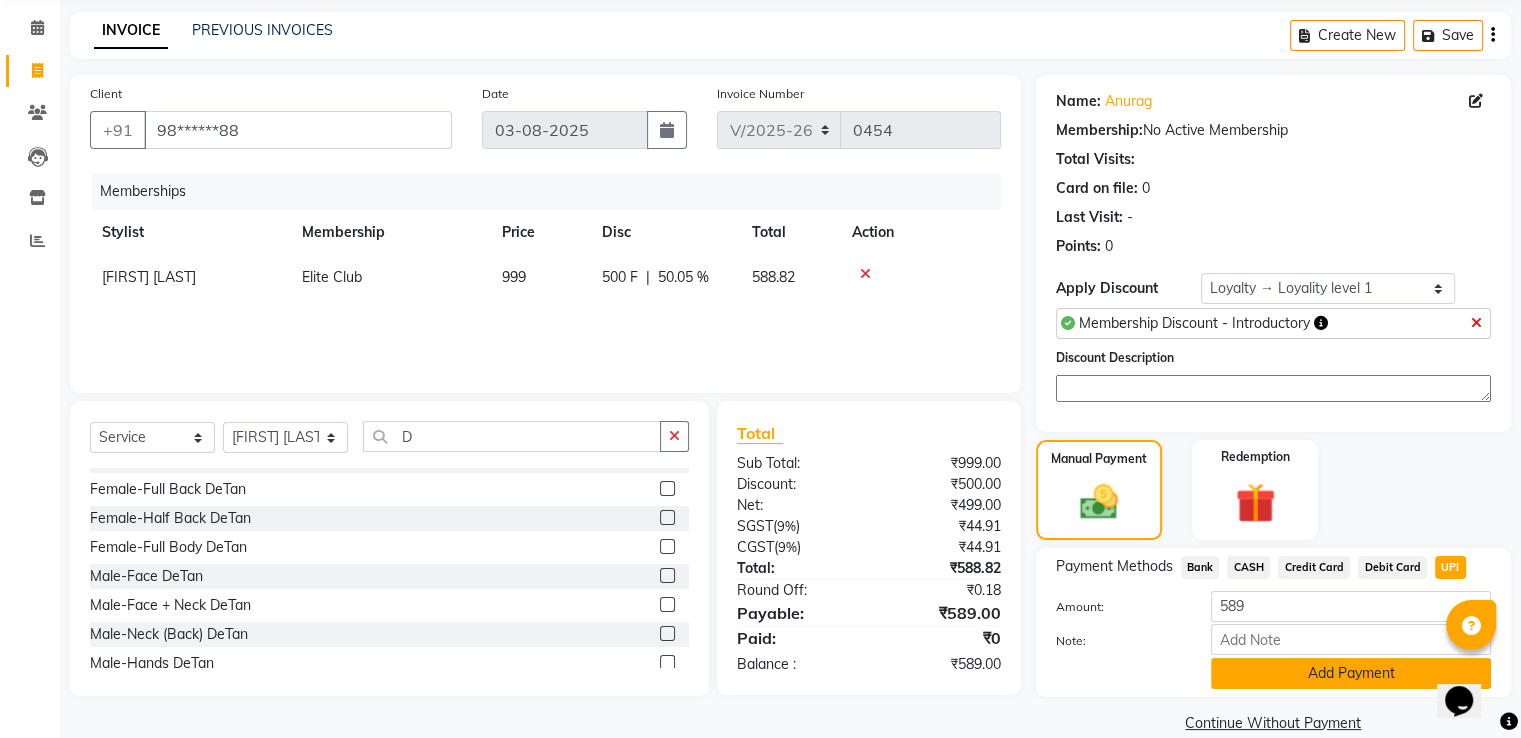 scroll, scrollTop: 105, scrollLeft: 0, axis: vertical 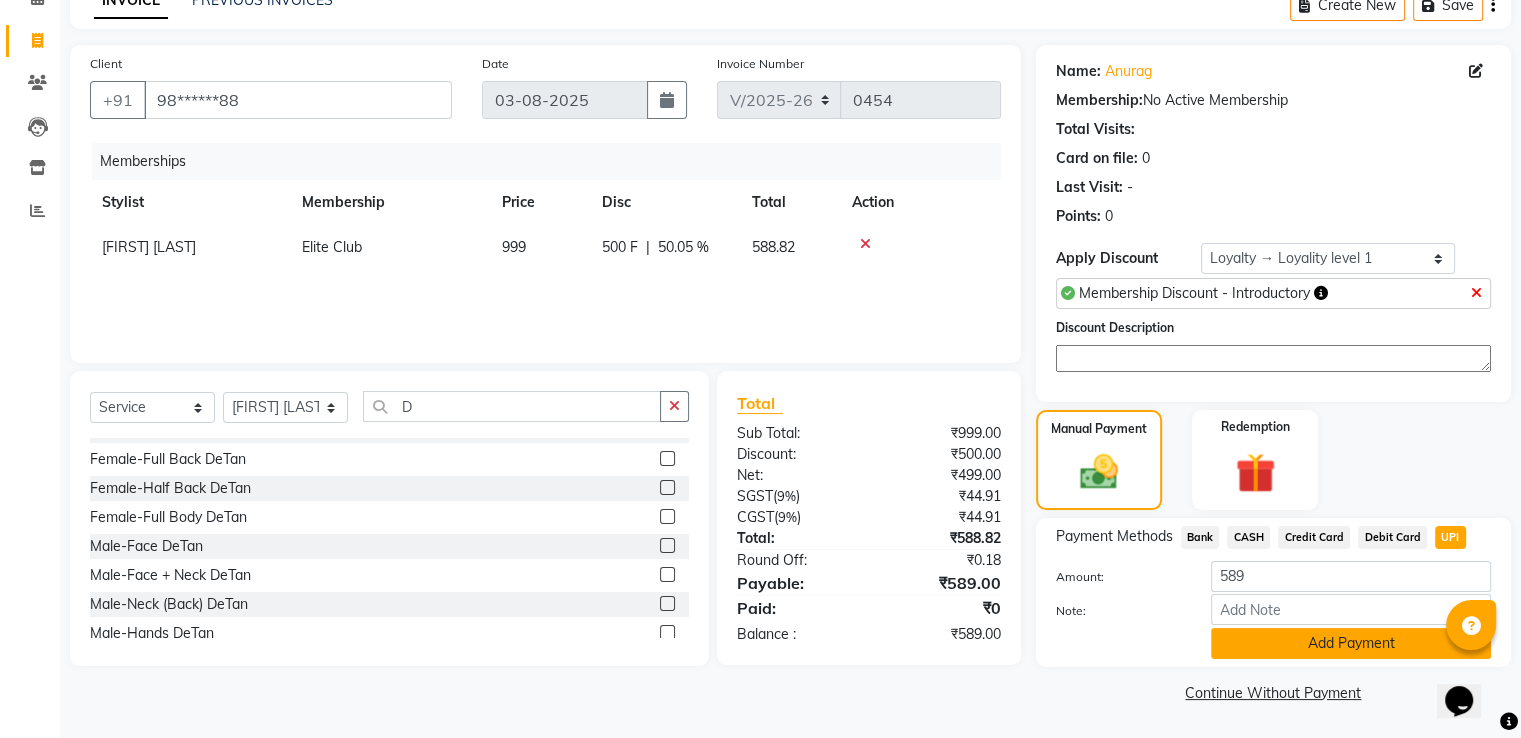click on "Add Payment" 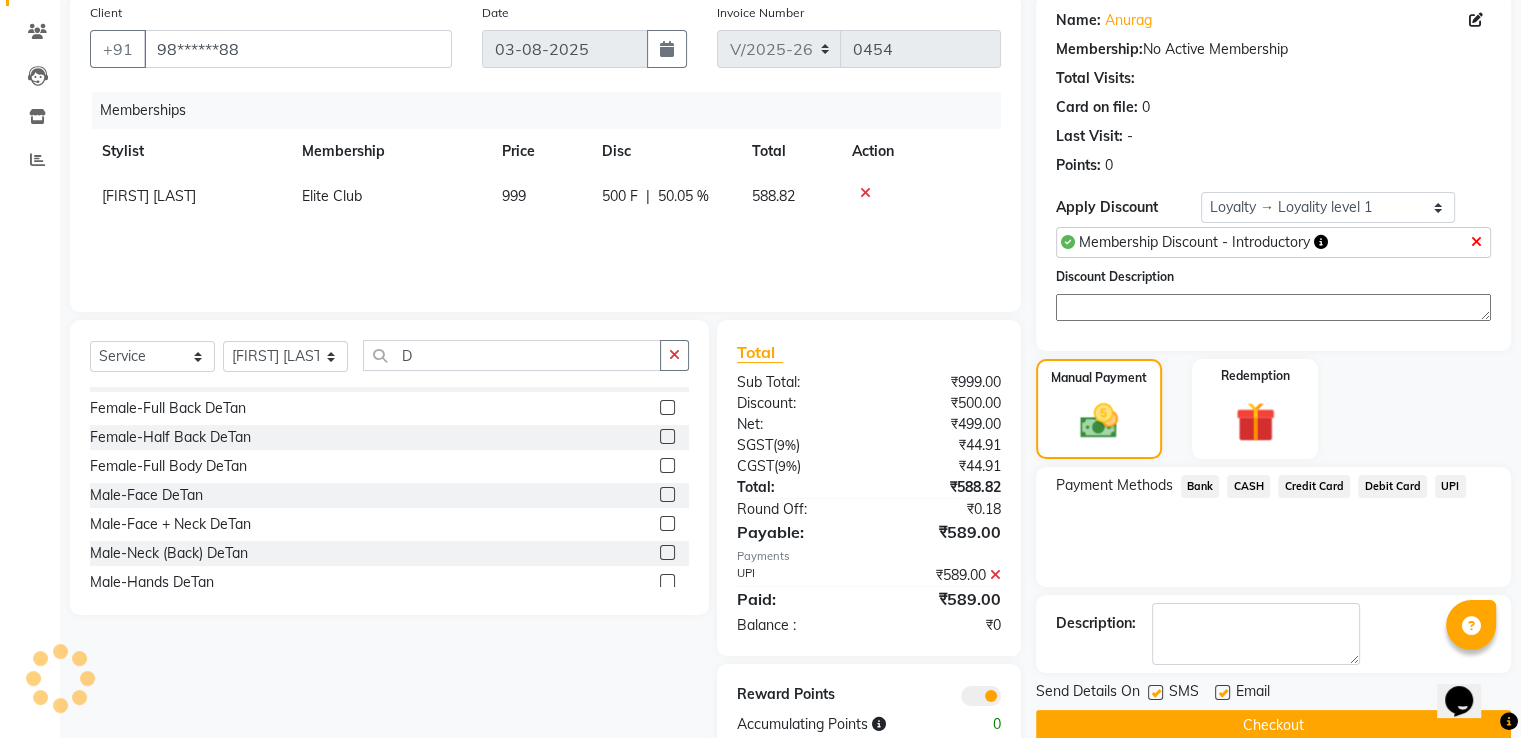 scroll, scrollTop: 204, scrollLeft: 0, axis: vertical 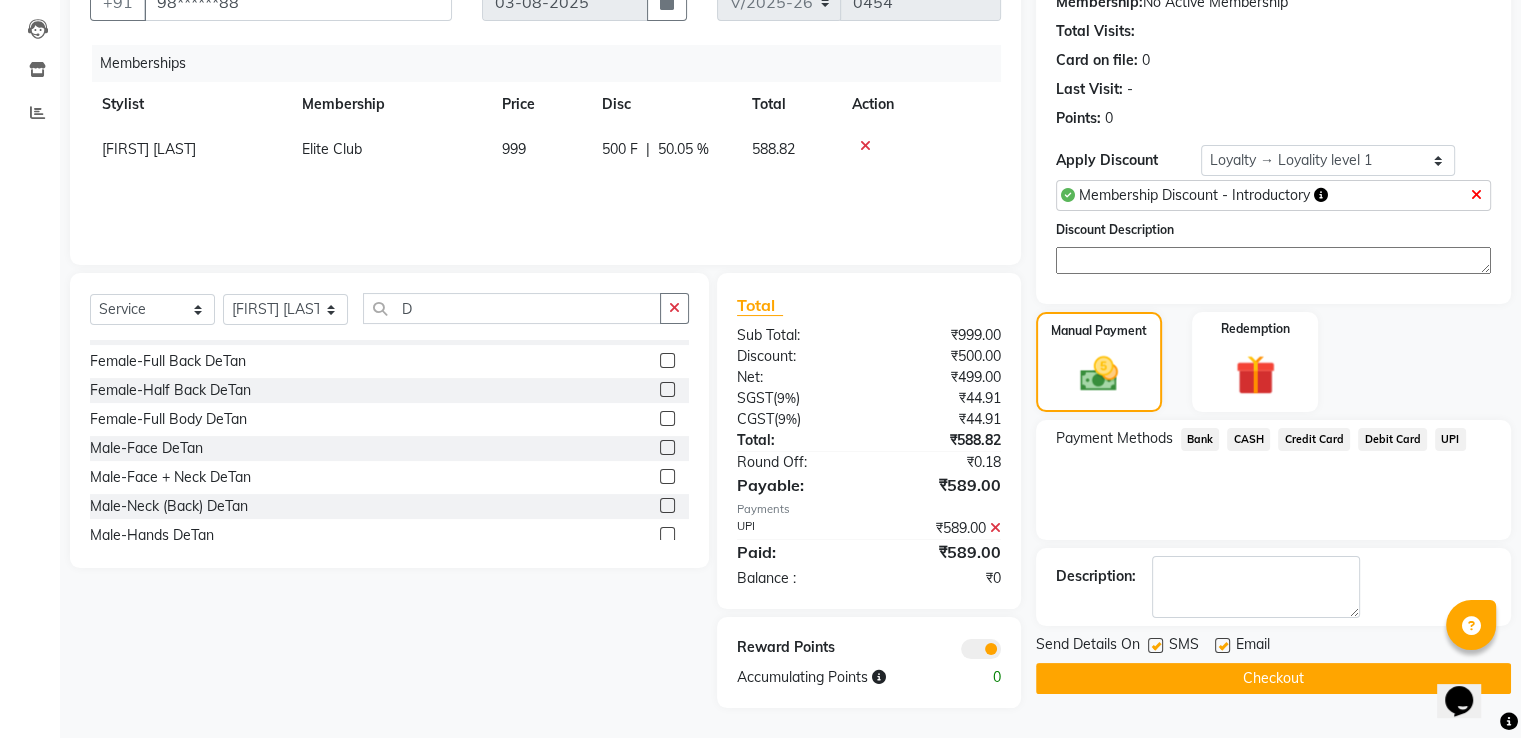 click on "Checkout" 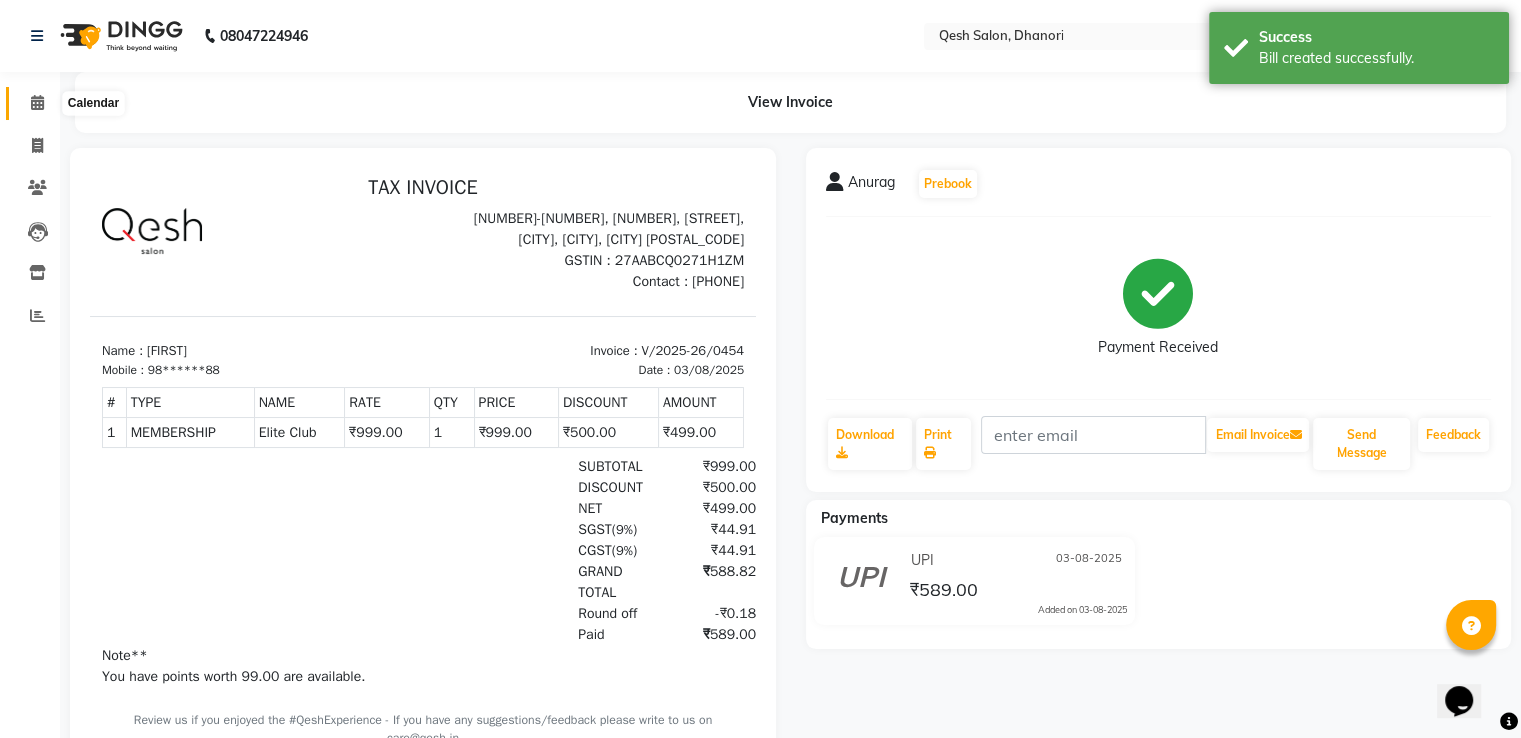 scroll, scrollTop: 0, scrollLeft: 0, axis: both 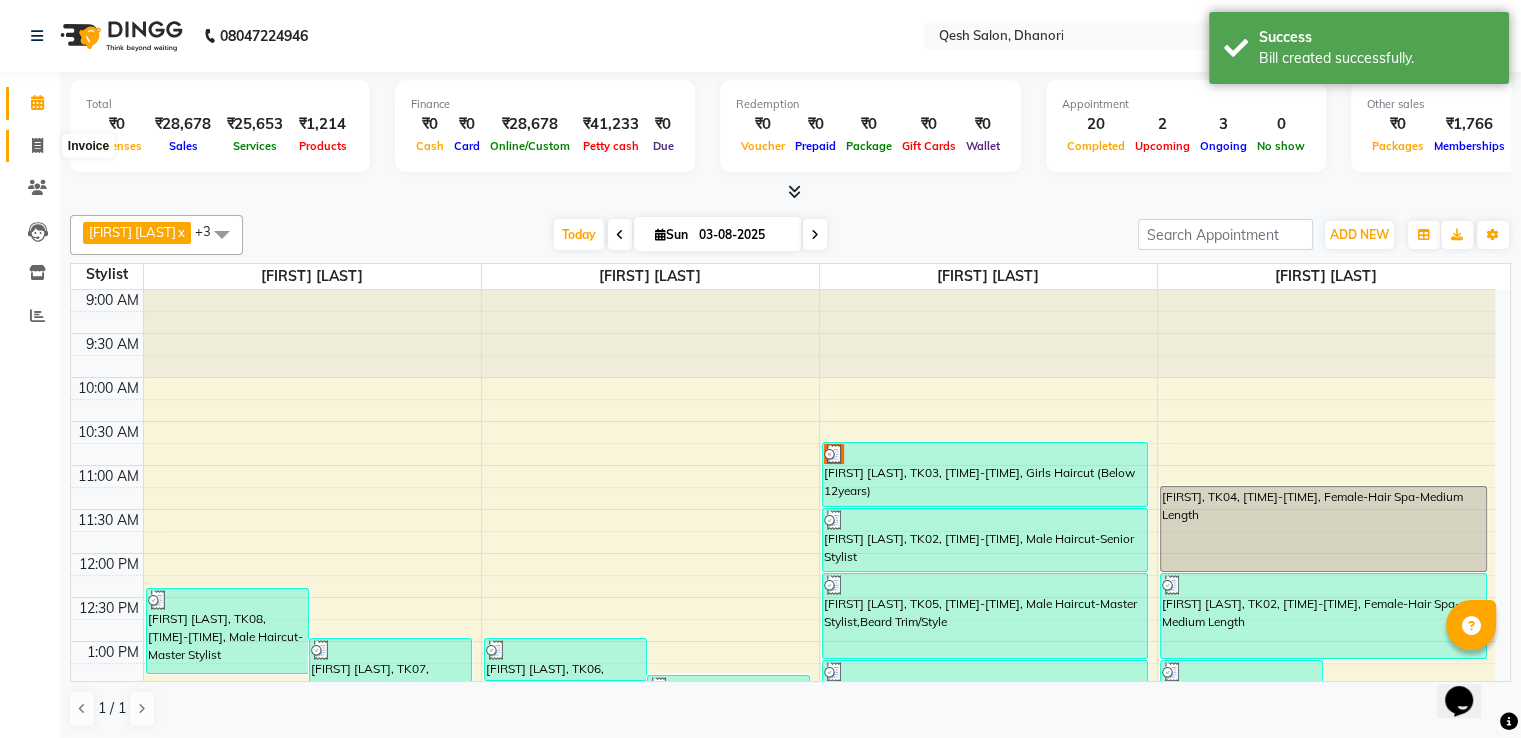 click 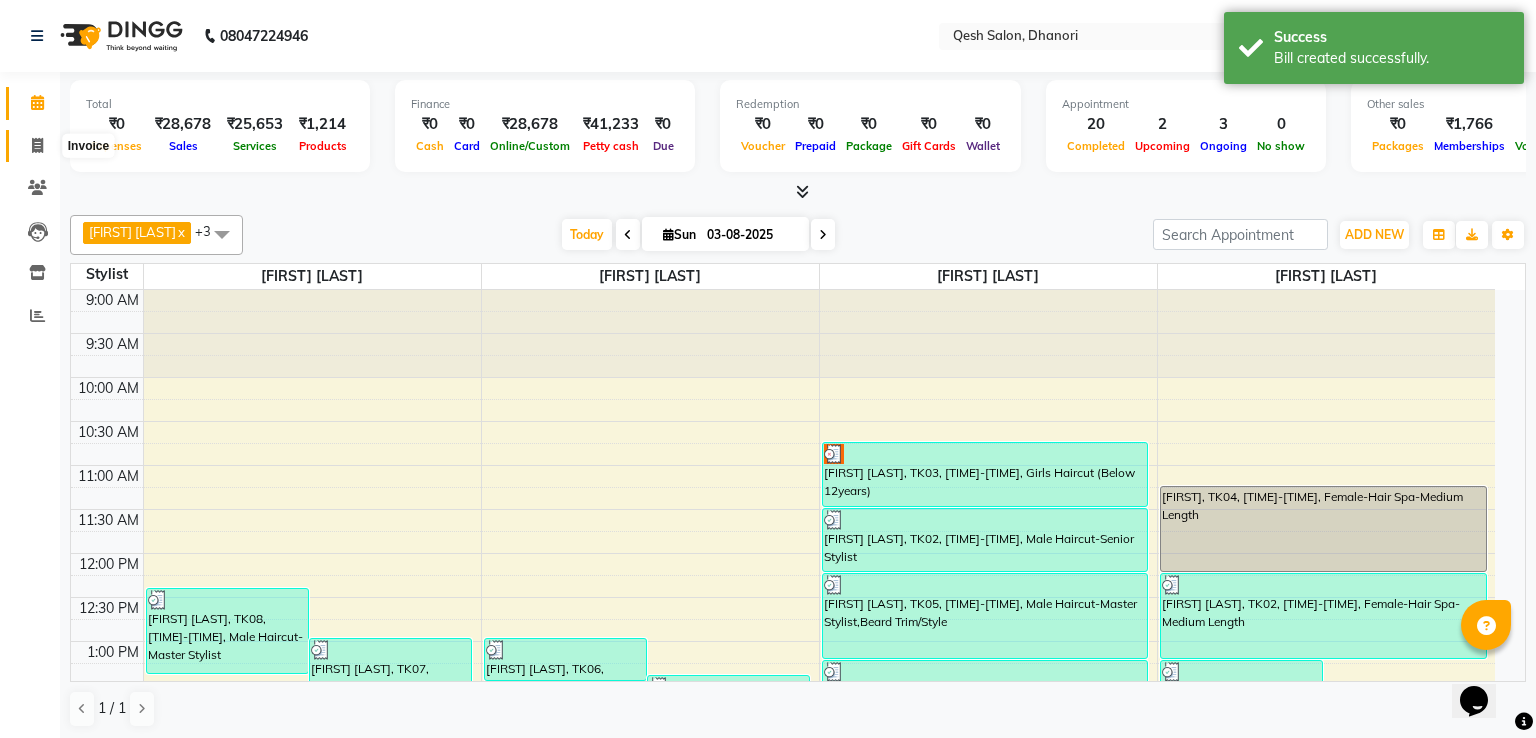 select on "7641" 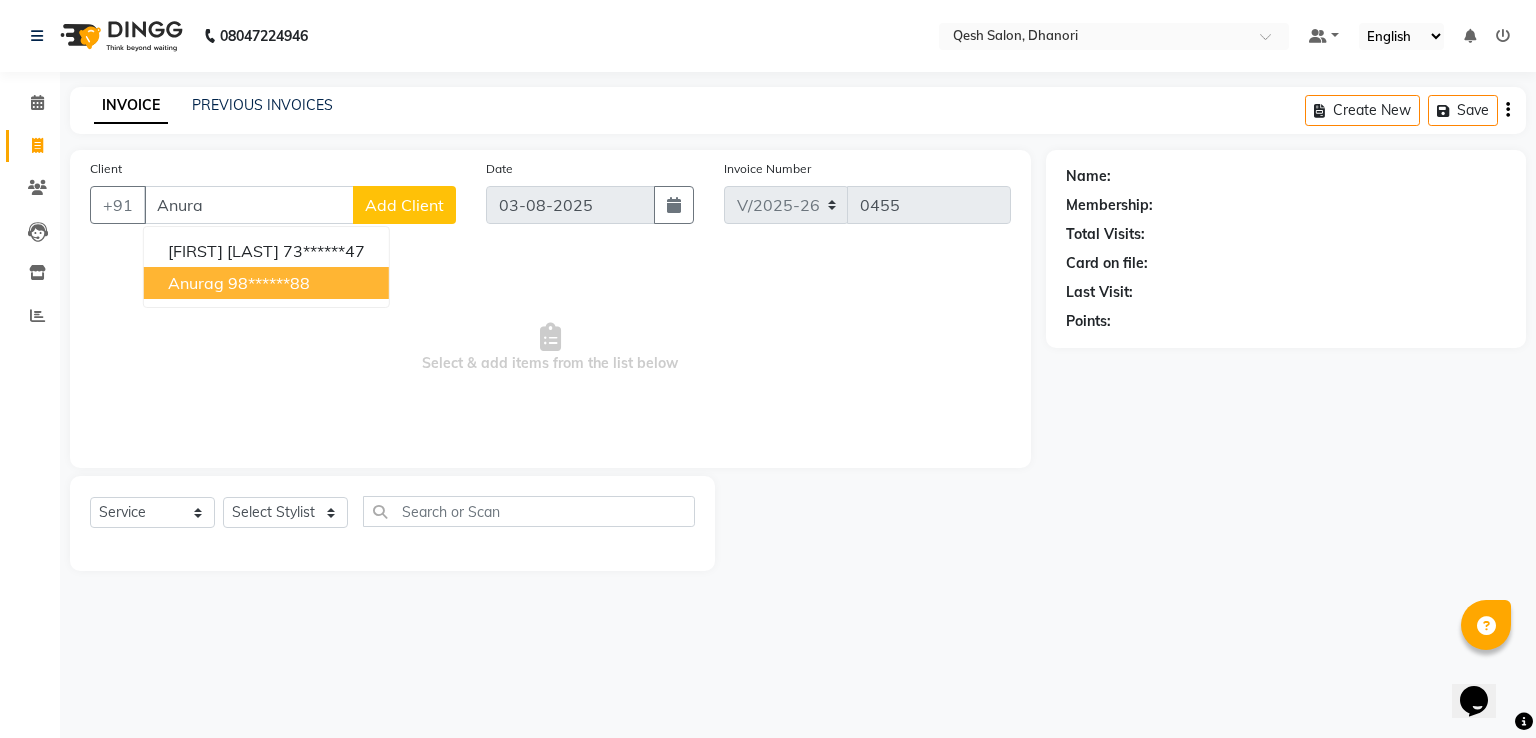 click on "Anurag" at bounding box center [196, 283] 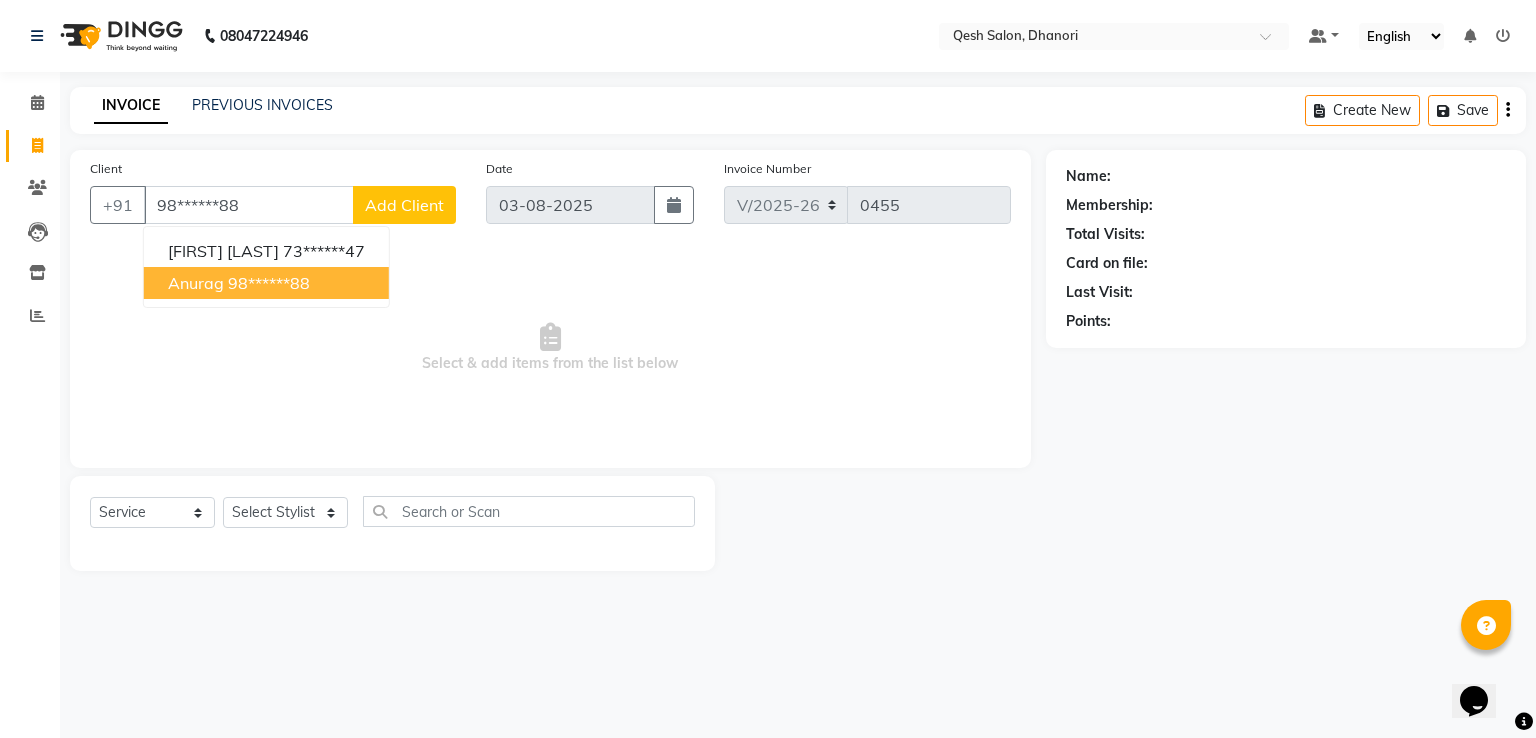 type on "98******88" 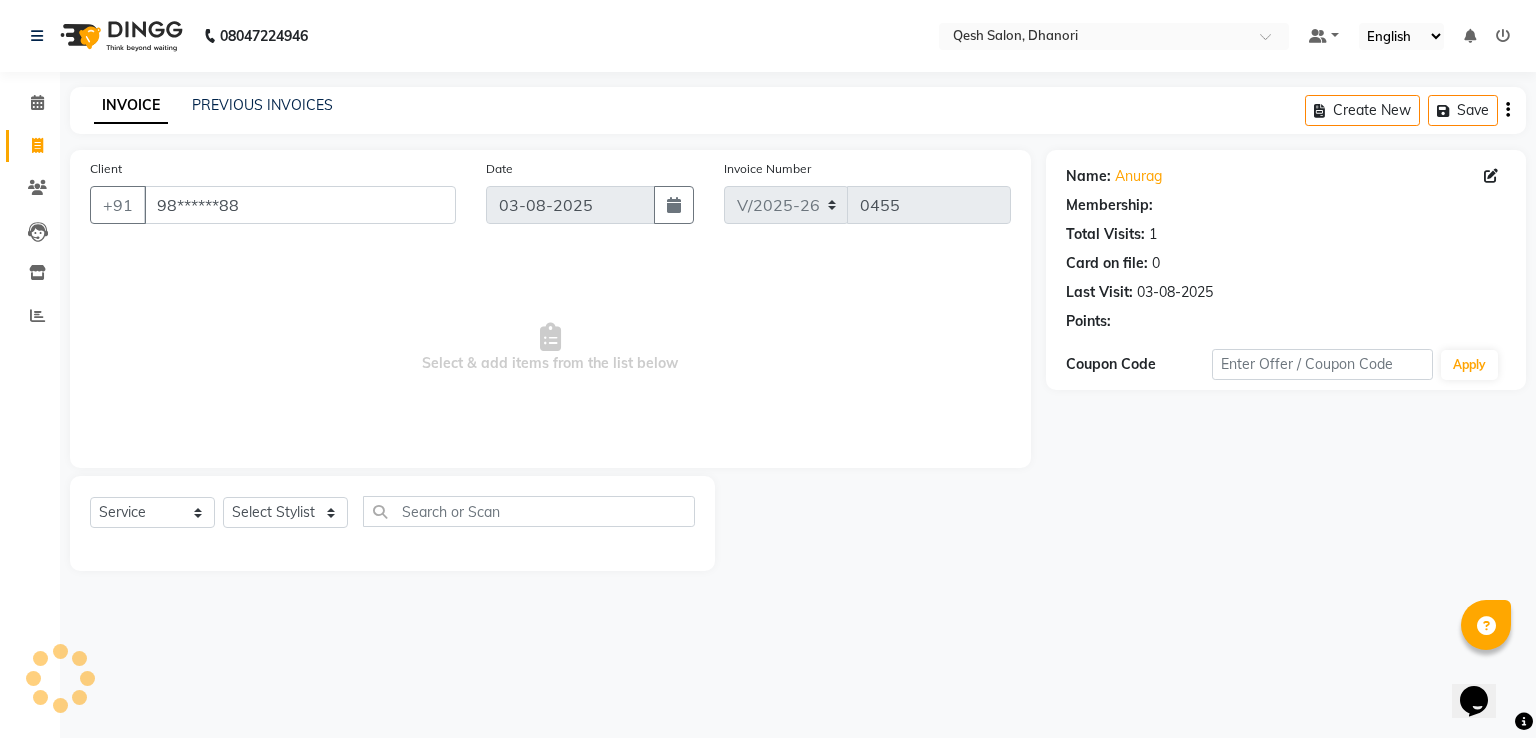 select on "2: Object" 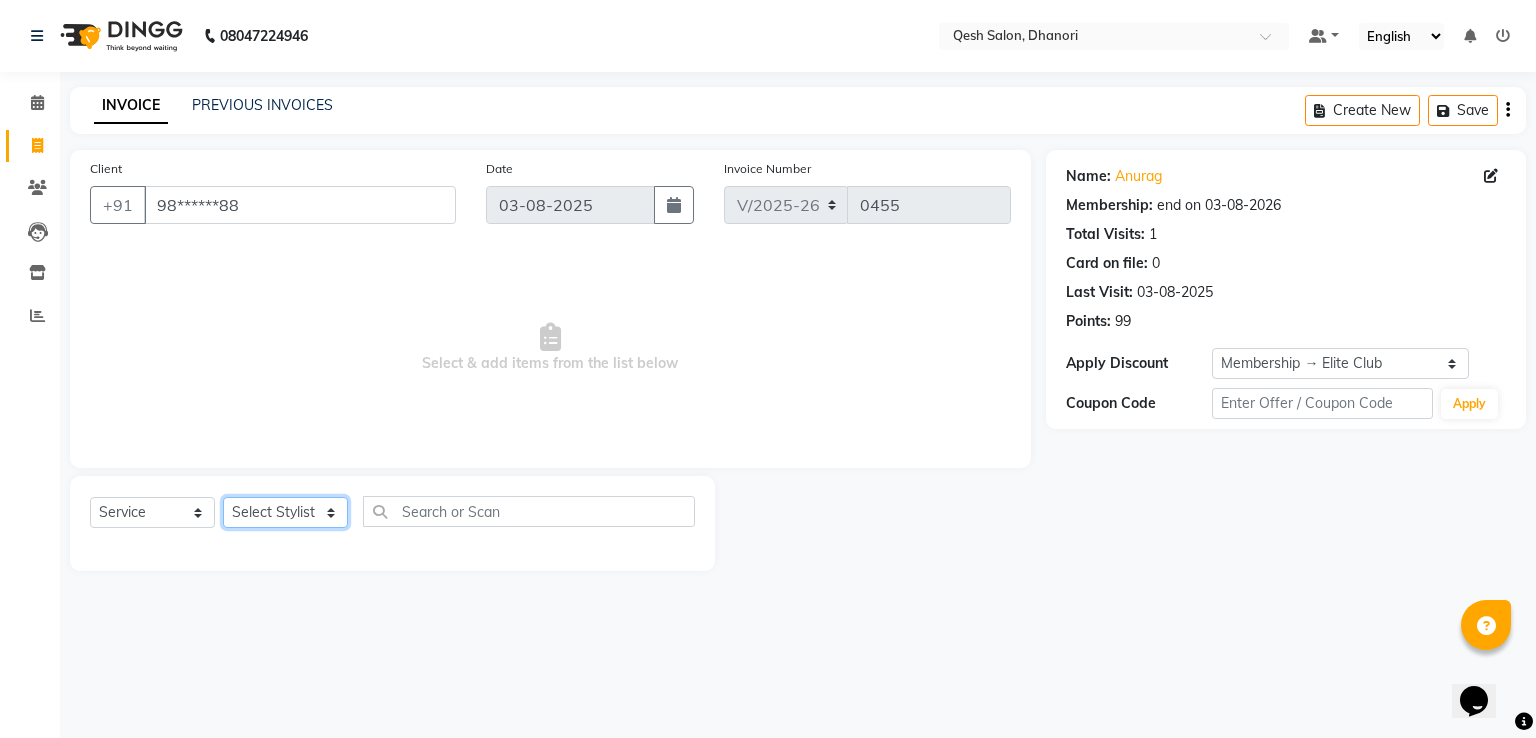 click on "Select Stylist Gagandeep Arora Harry Siril Anthony Prashansa Kumari Salon Sunil Kisan Wani Vanita Kamble Vinod Daulat Sonawane" 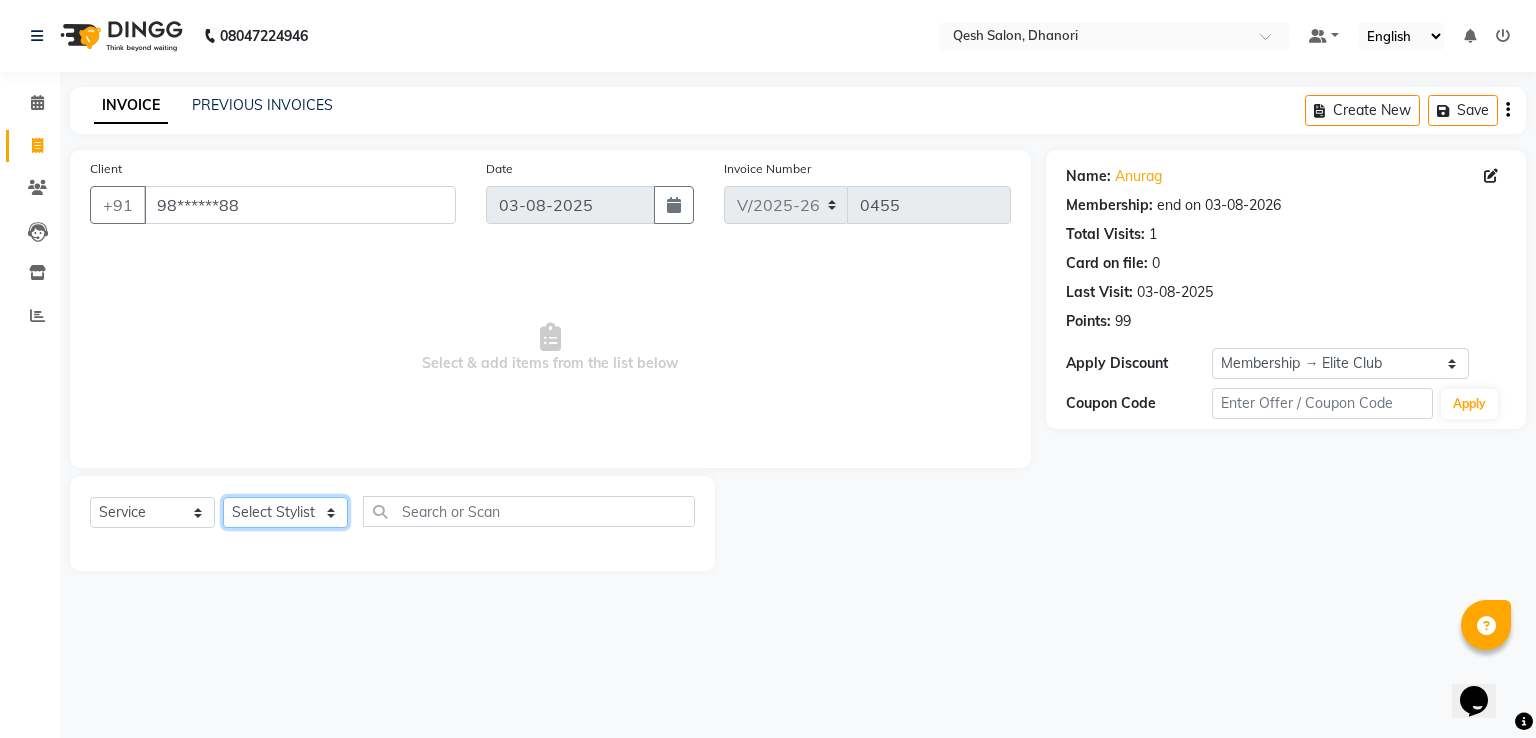 select on "83667" 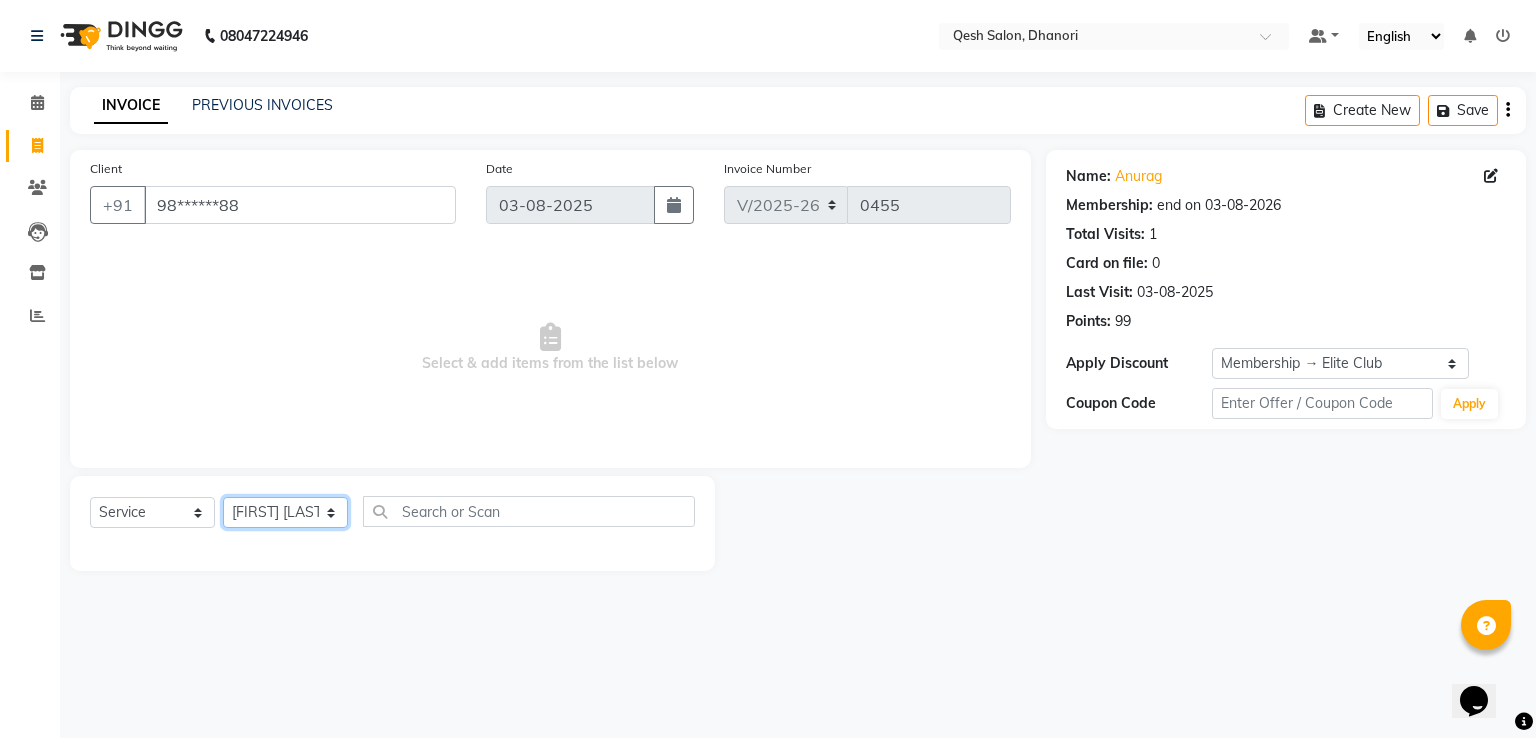 click on "Select Stylist Gagandeep Arora Harry Siril Anthony Prashansa Kumari Salon Sunil Kisan Wani Vanita Kamble Vinod Daulat Sonawane" 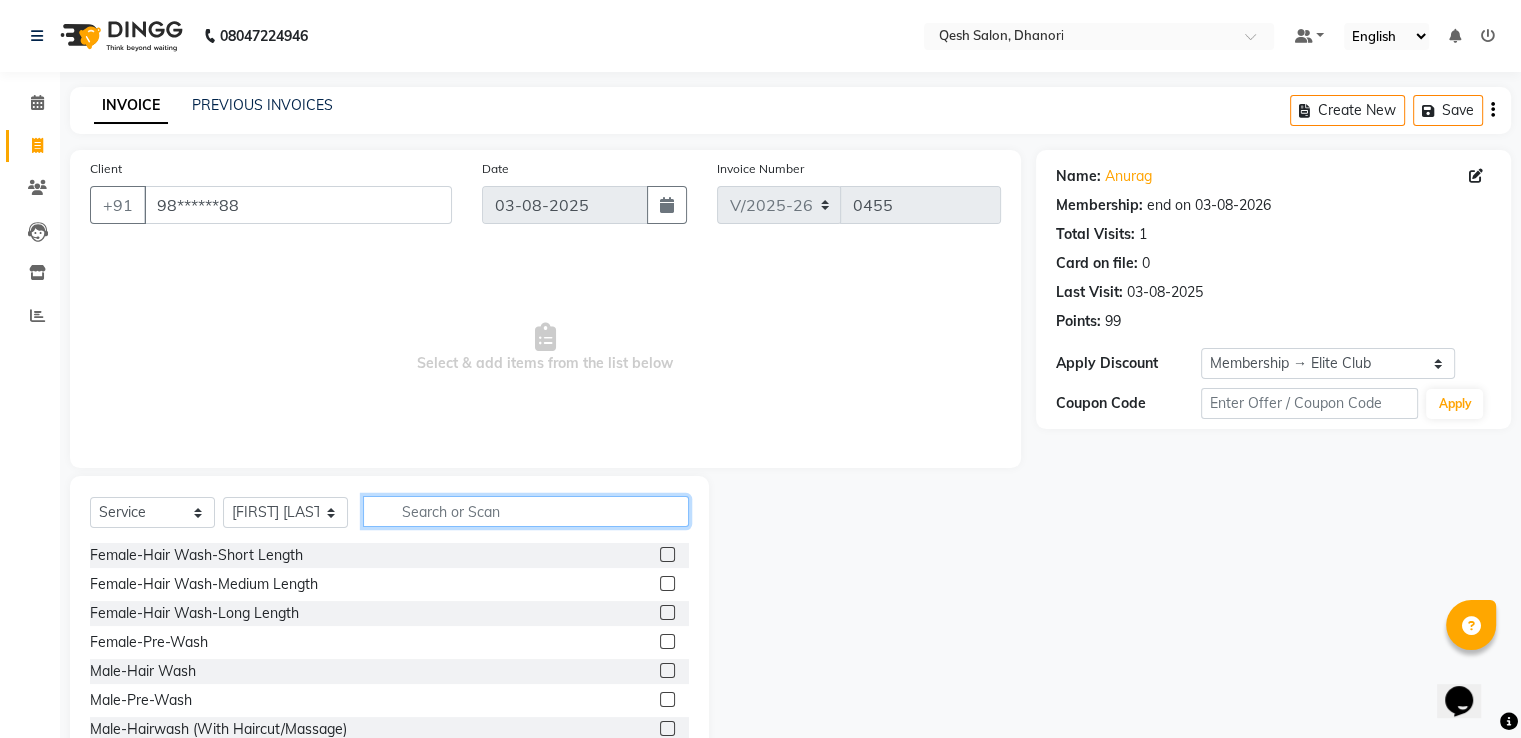 click 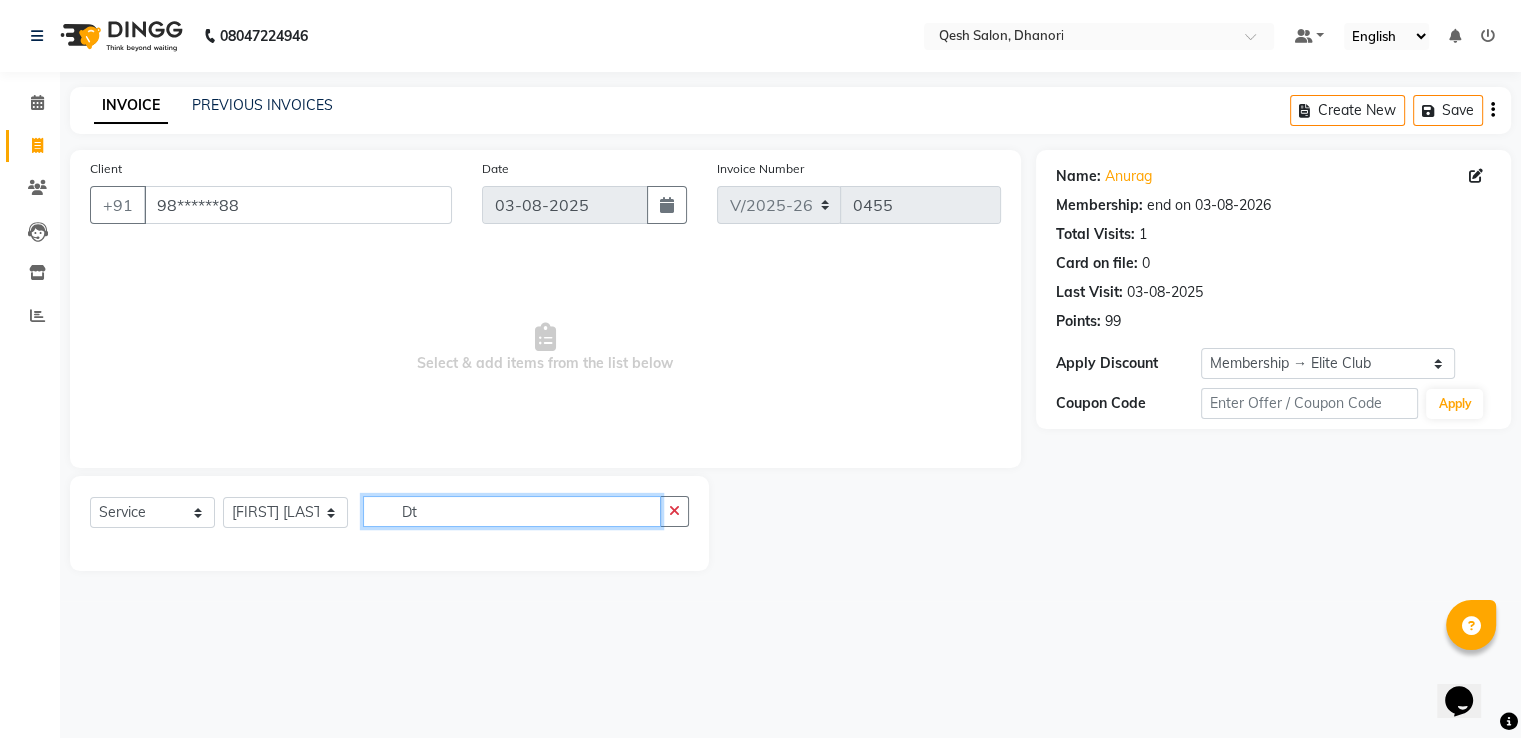 scroll, scrollTop: 0, scrollLeft: 0, axis: both 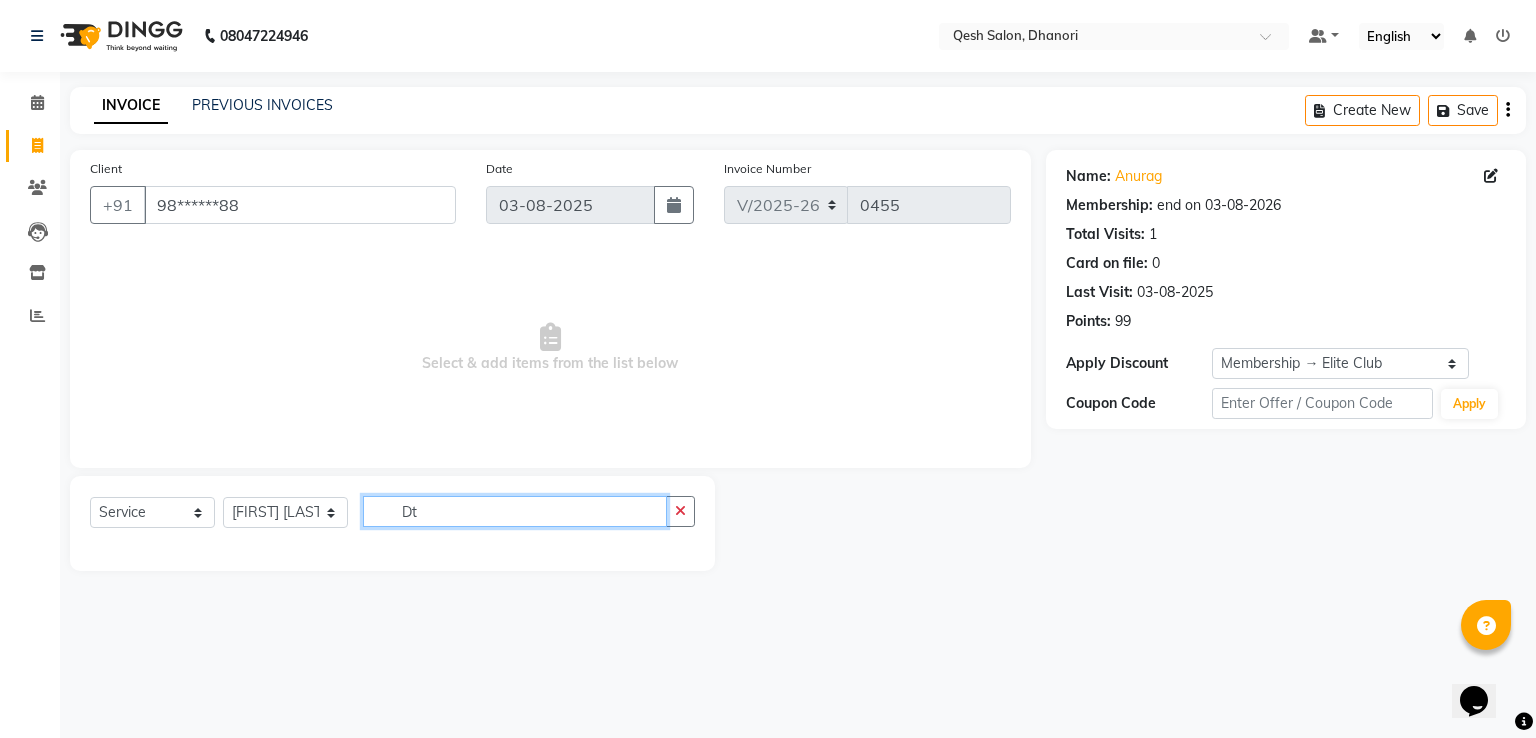 type on "D" 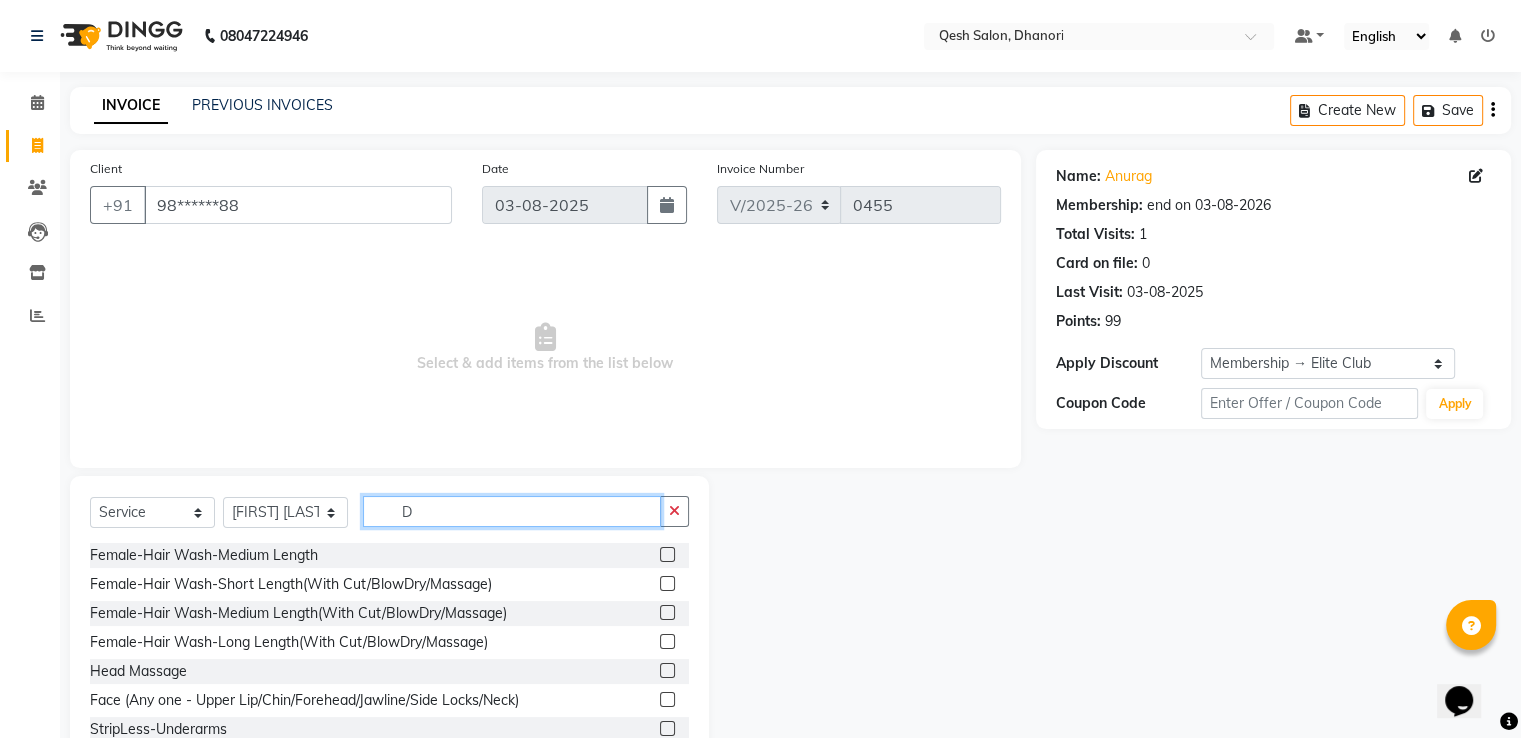 scroll, scrollTop: 64, scrollLeft: 0, axis: vertical 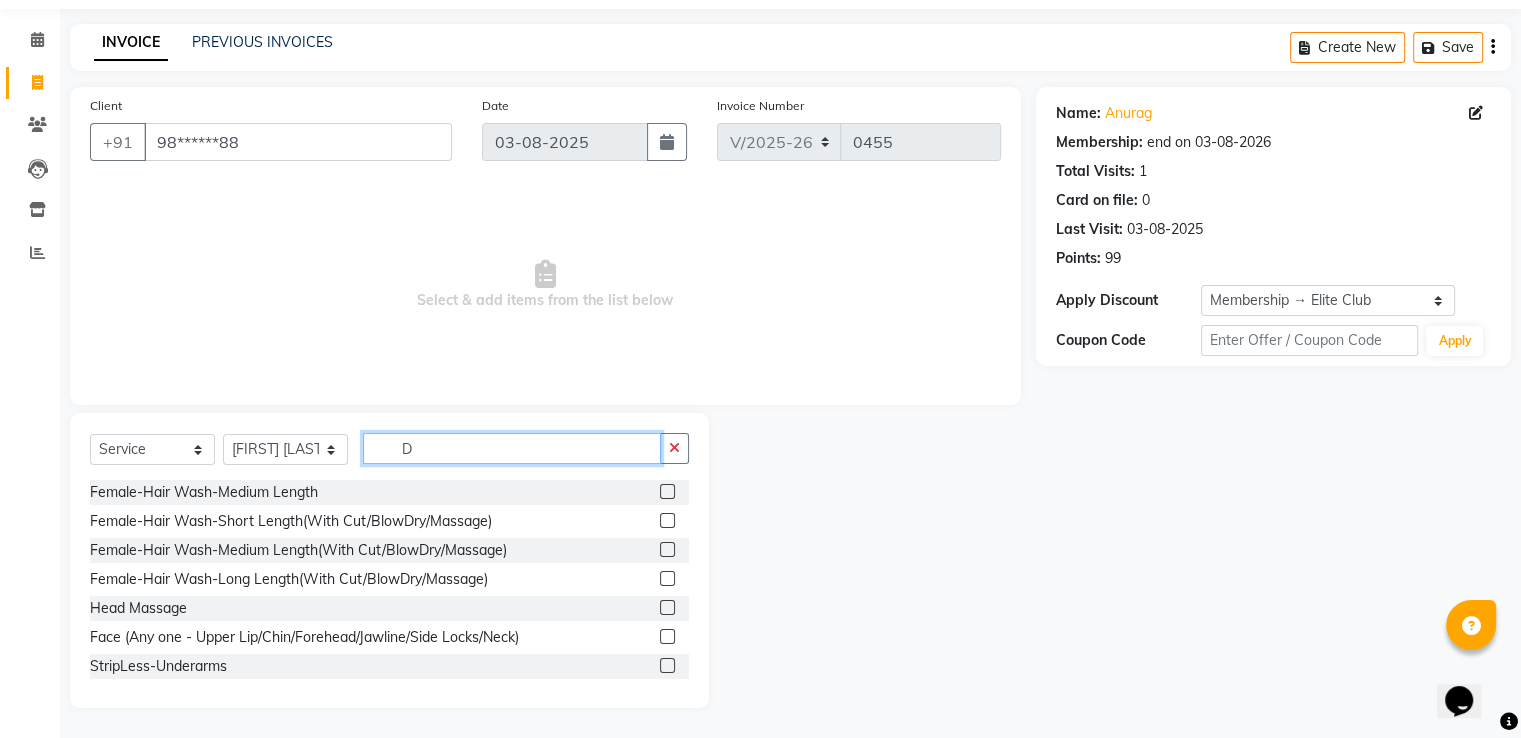click on "D" 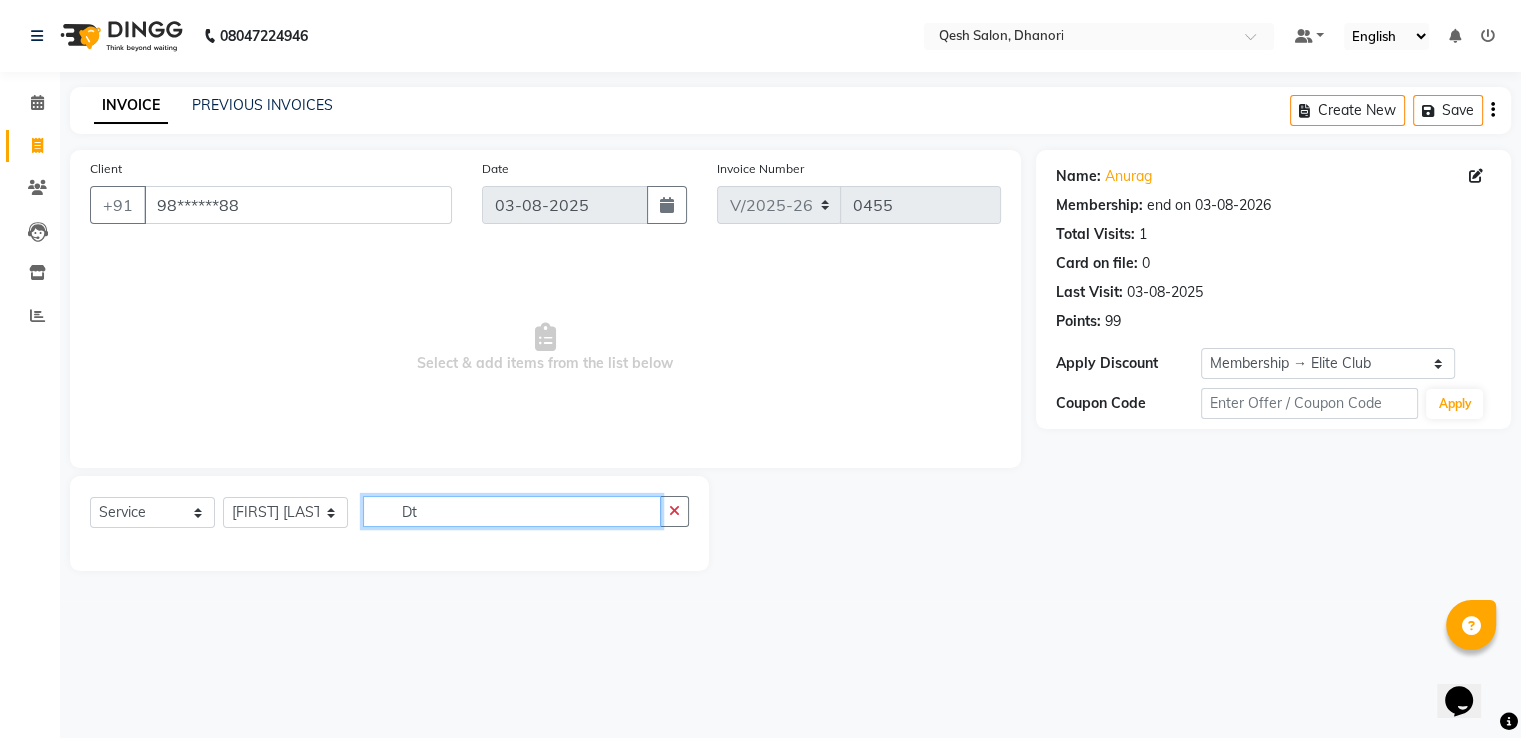 scroll, scrollTop: 0, scrollLeft: 0, axis: both 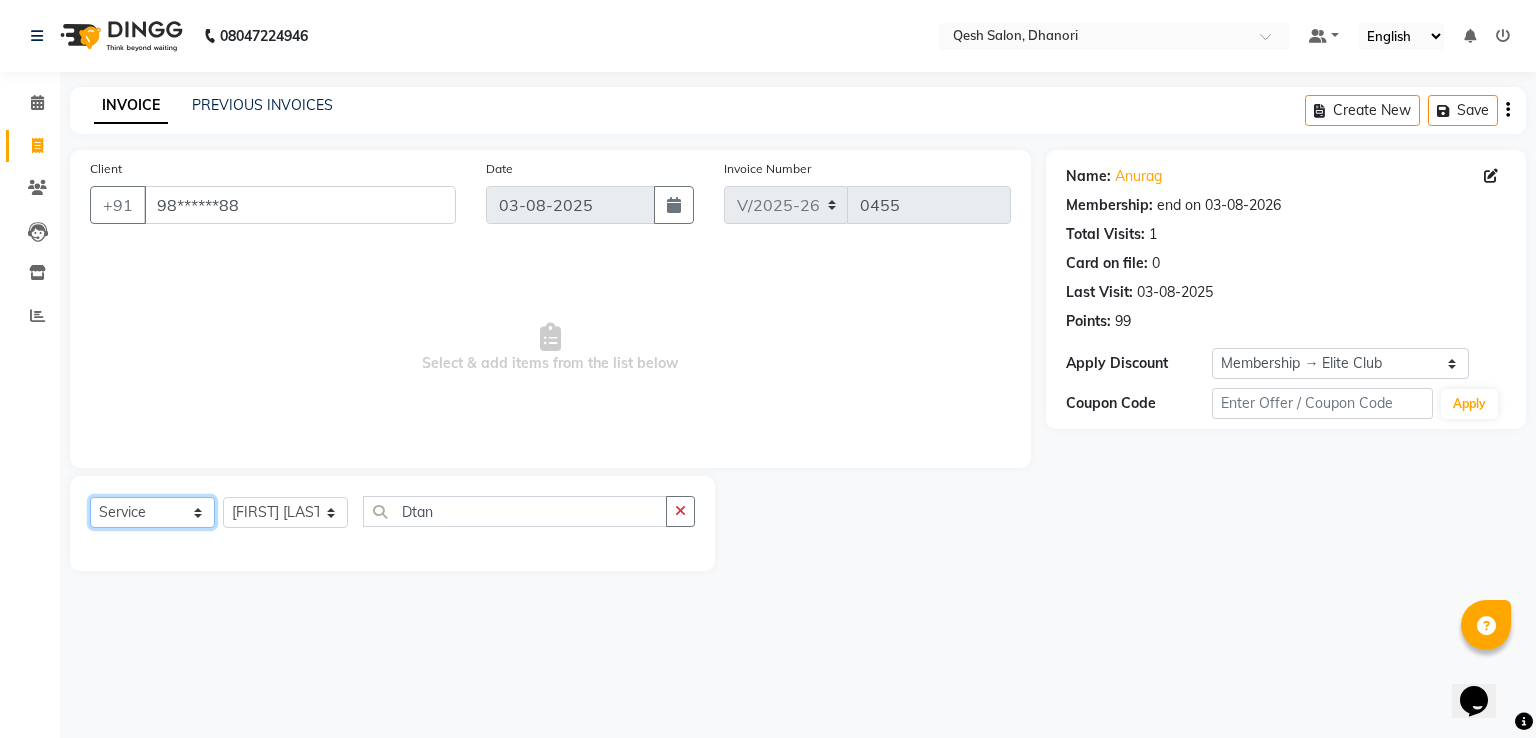 click on "Select  Service  Product  Membership  Package Voucher Prepaid Gift Card" 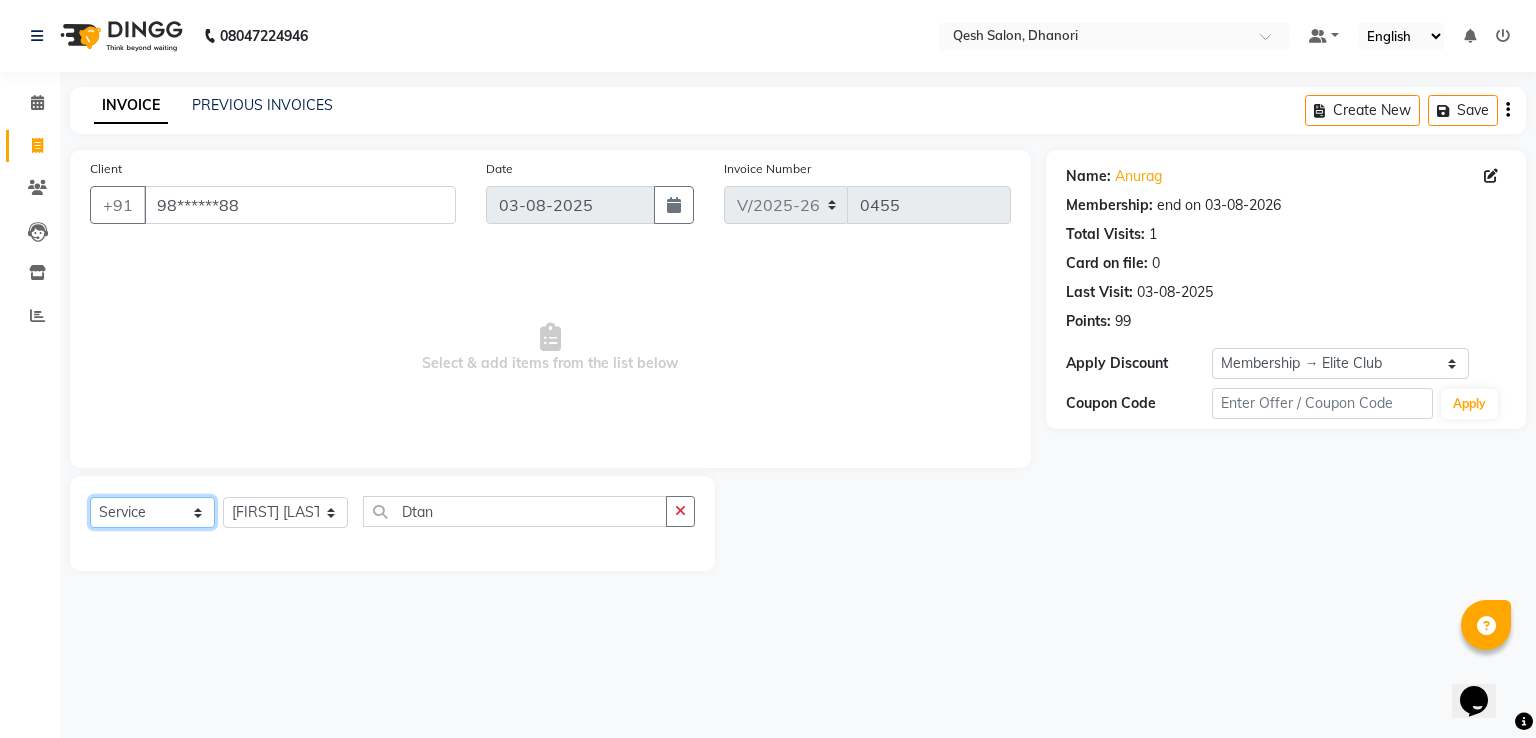 click on "Select  Service  Product  Membership  Package Voucher Prepaid Gift Card" 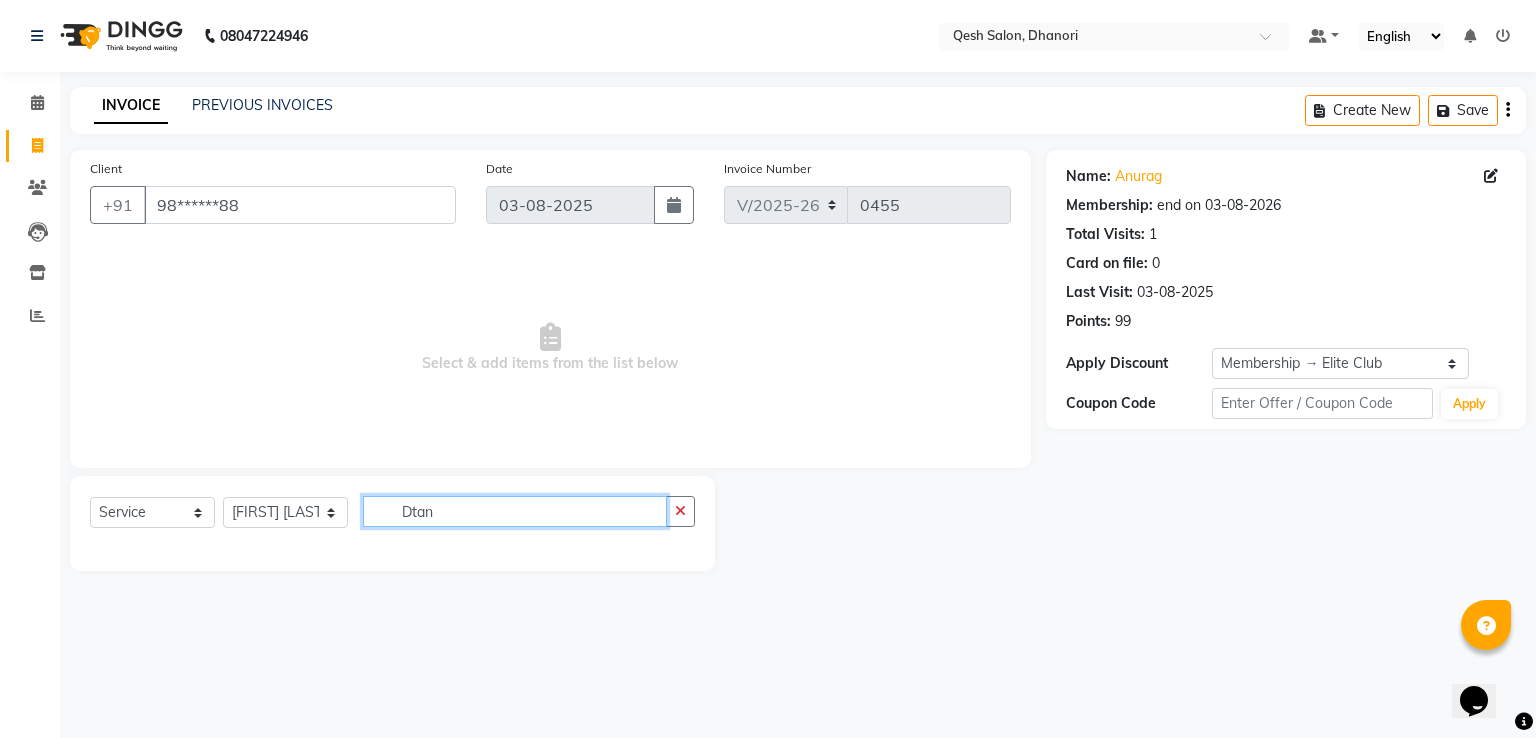 click on "Dtan" 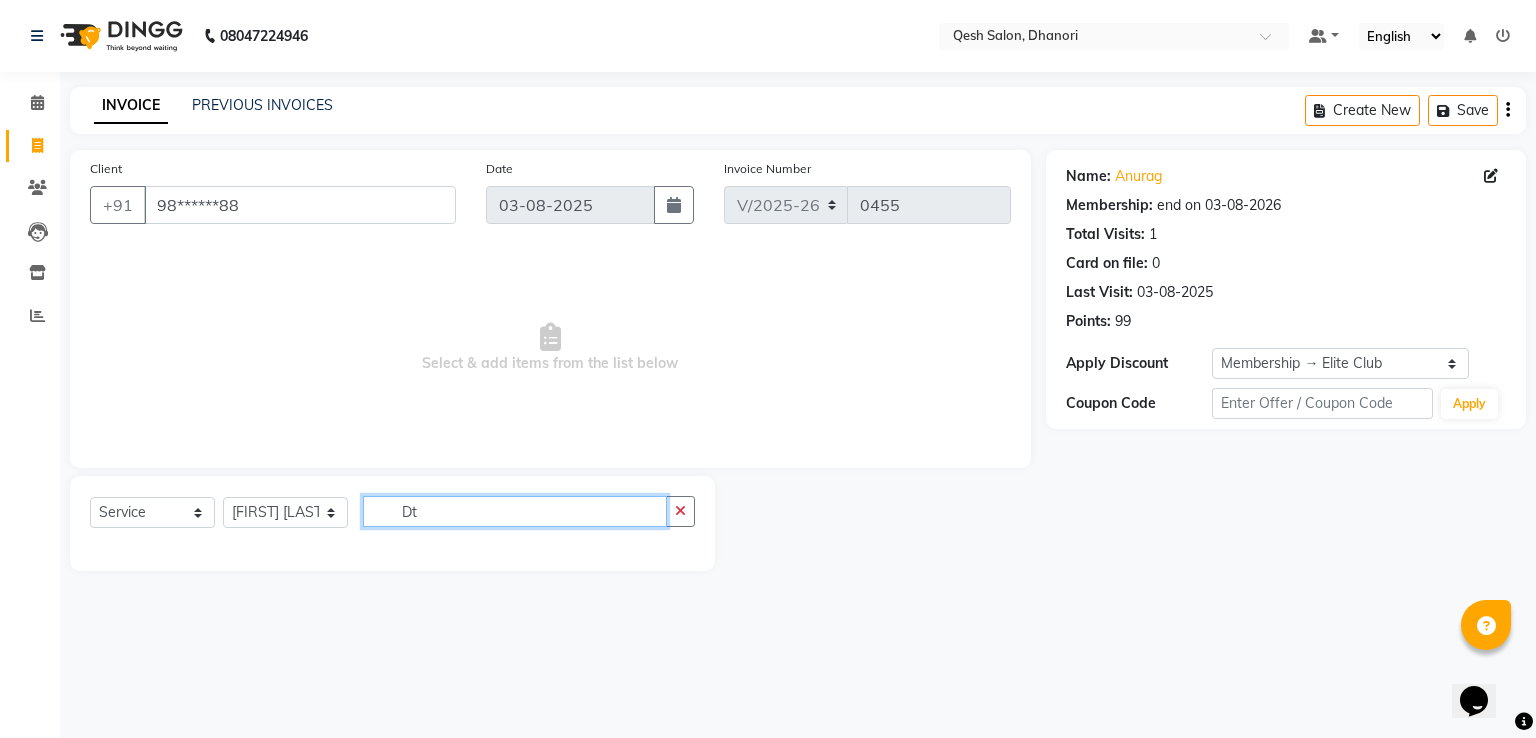 type on "D" 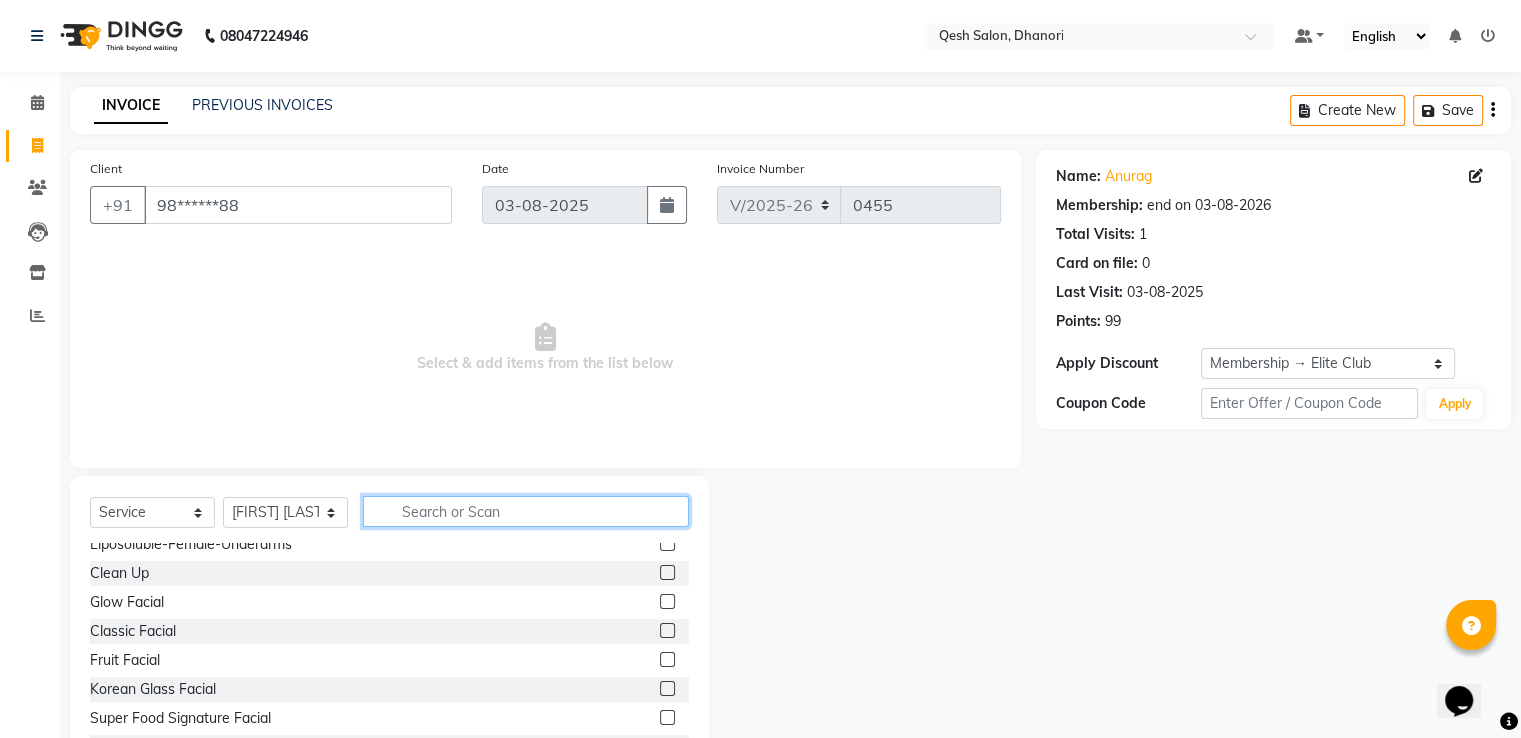 scroll, scrollTop: 1249, scrollLeft: 0, axis: vertical 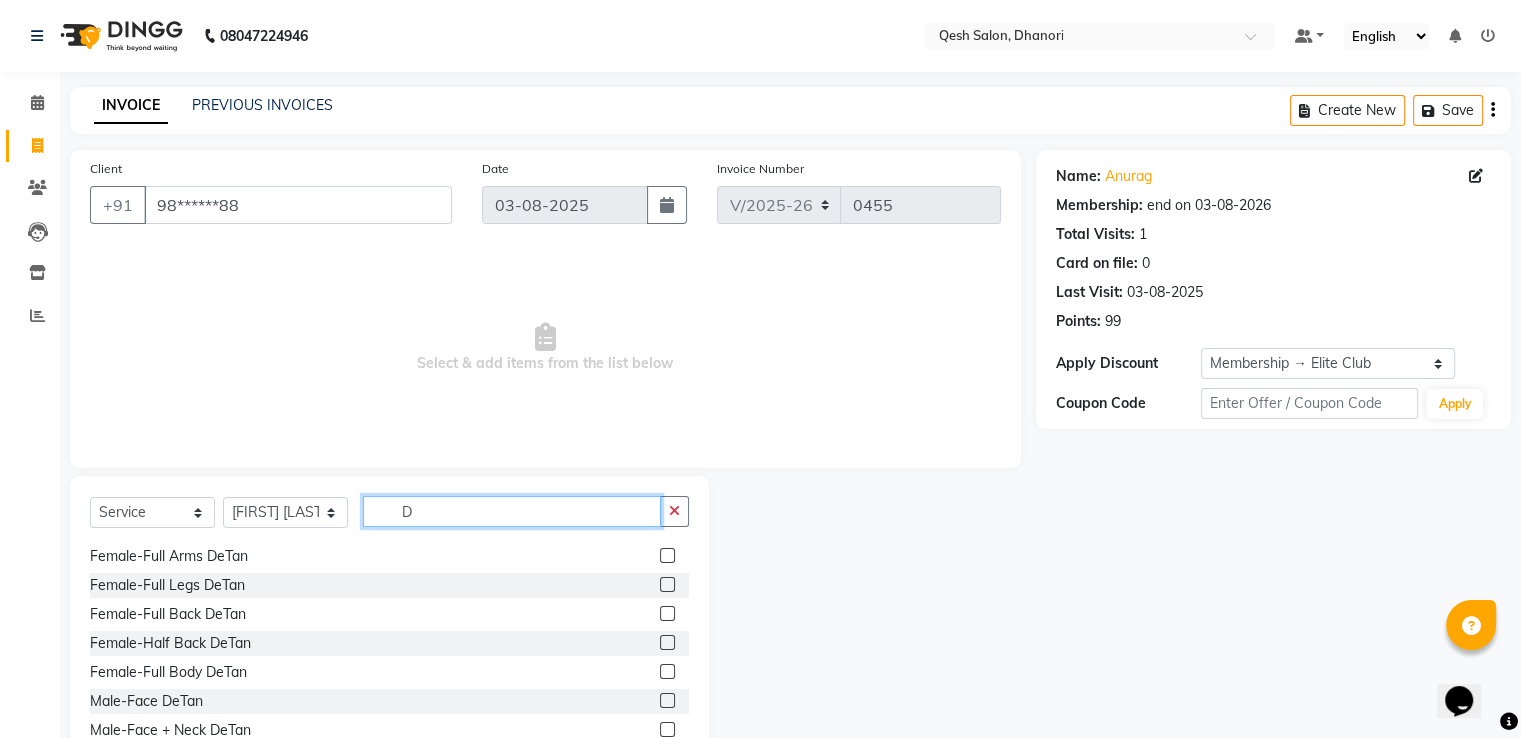 type on "D" 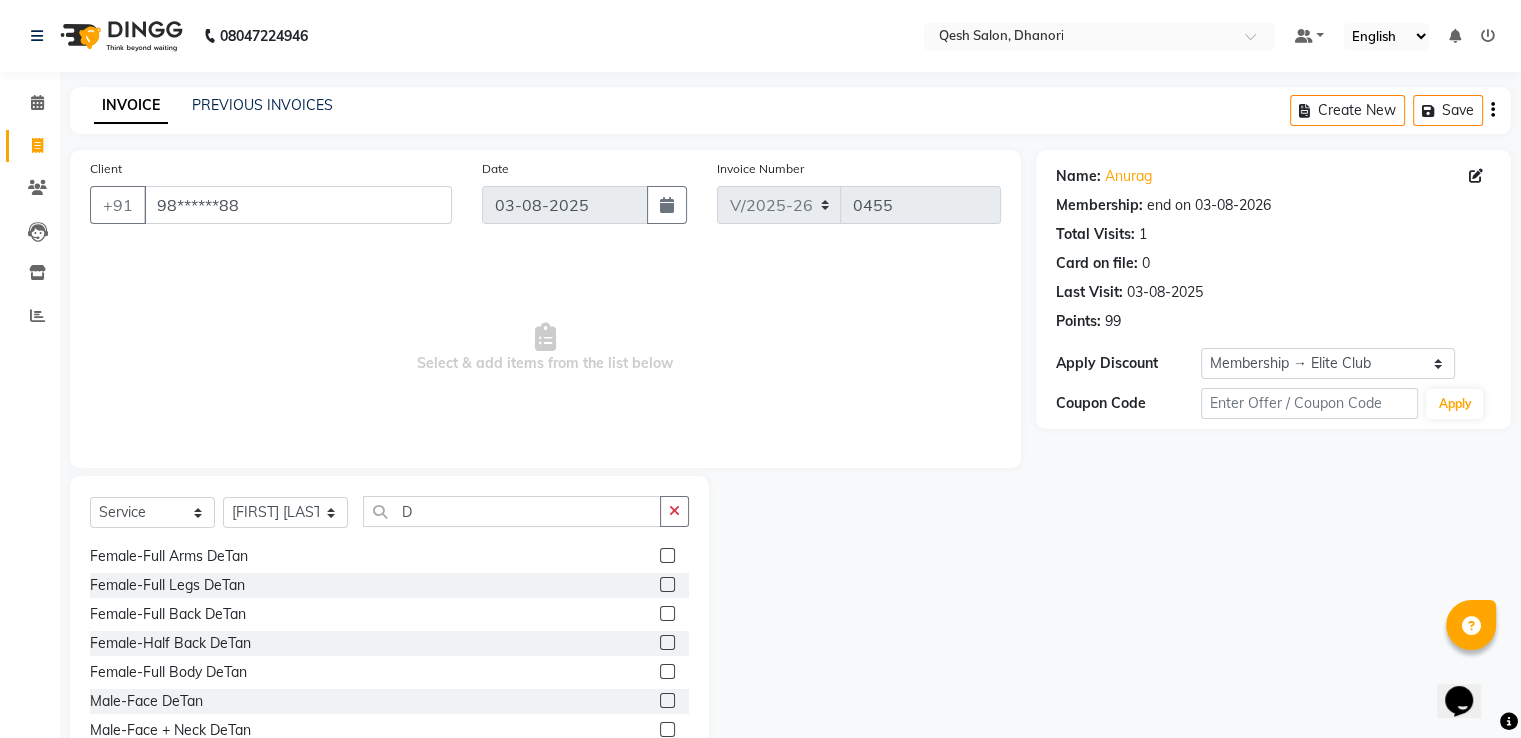 click 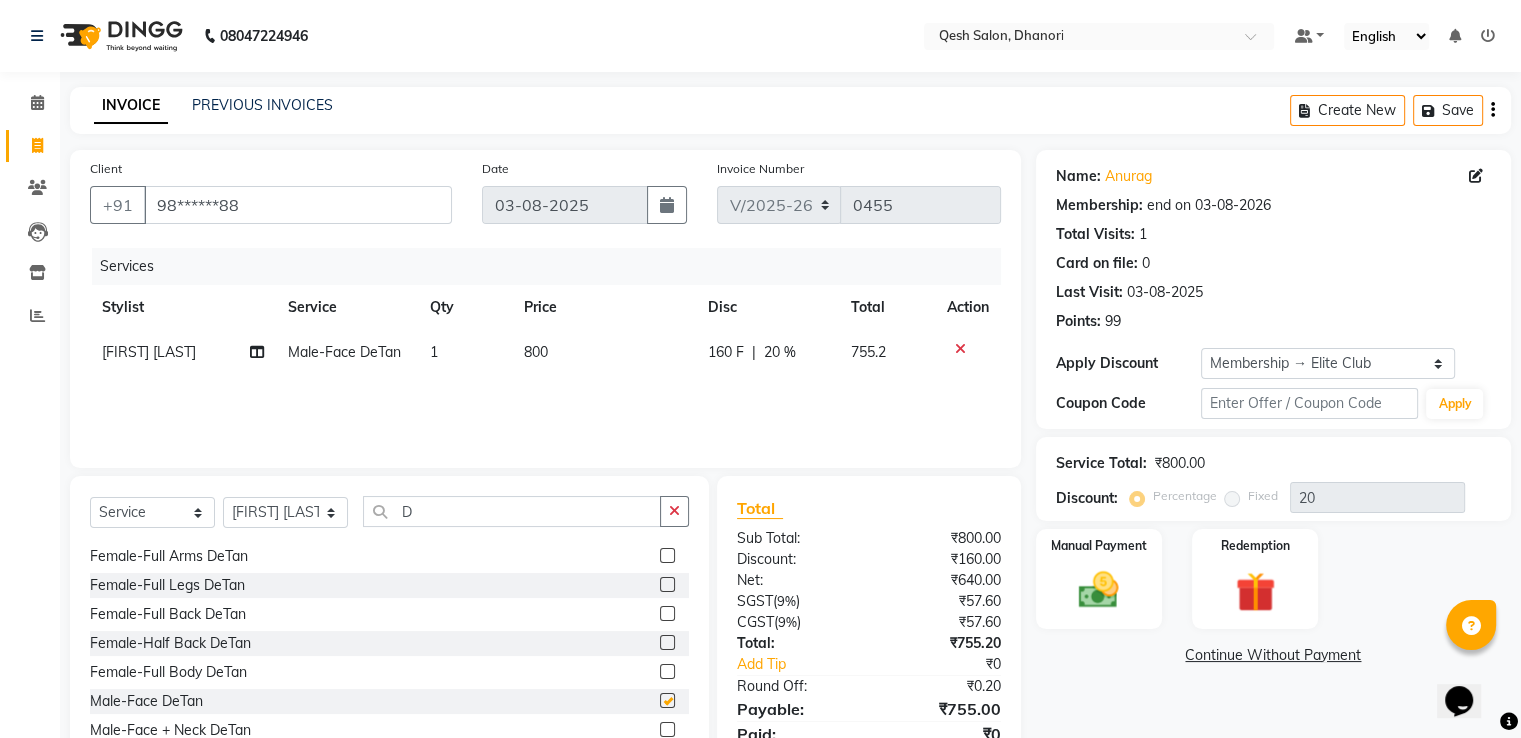 checkbox on "false" 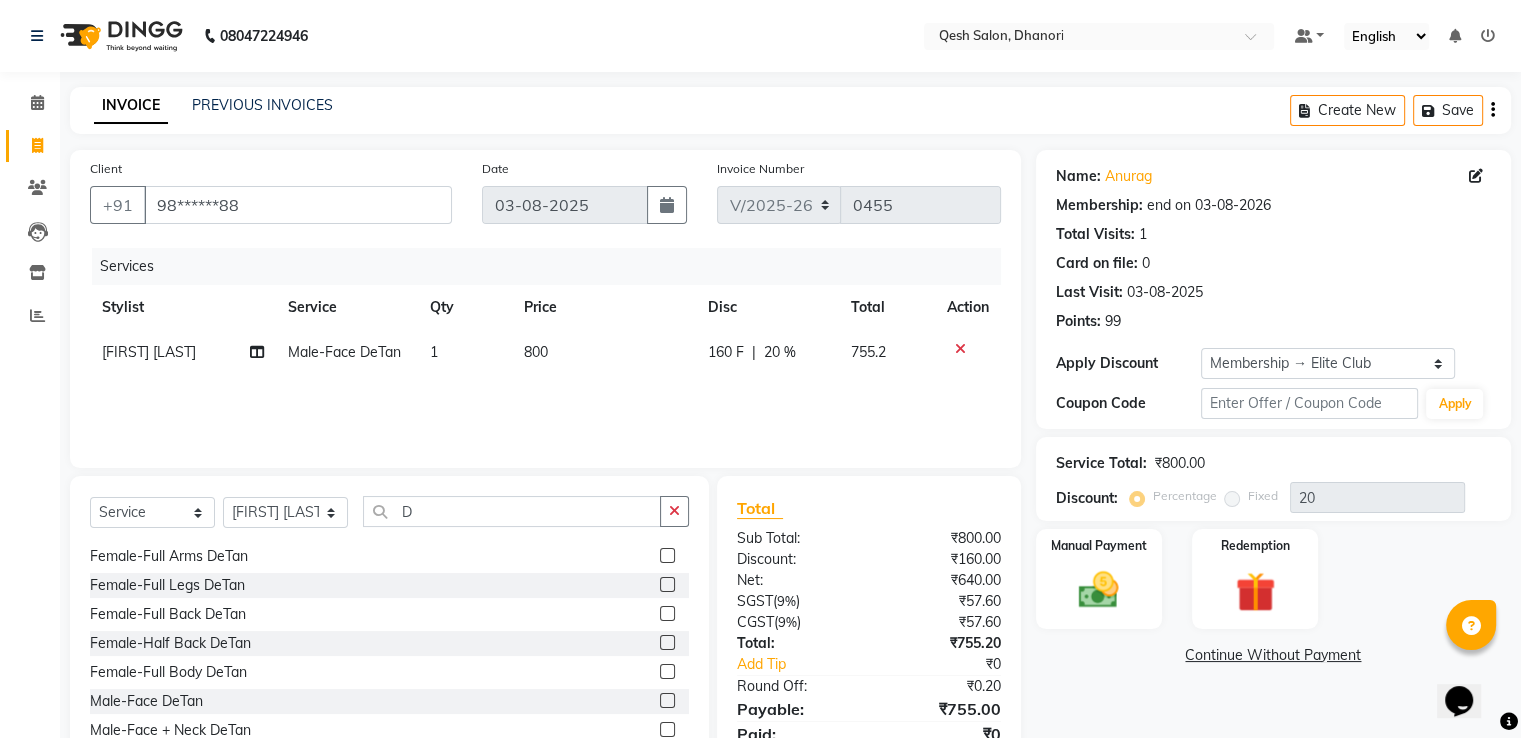 scroll, scrollTop: 84, scrollLeft: 0, axis: vertical 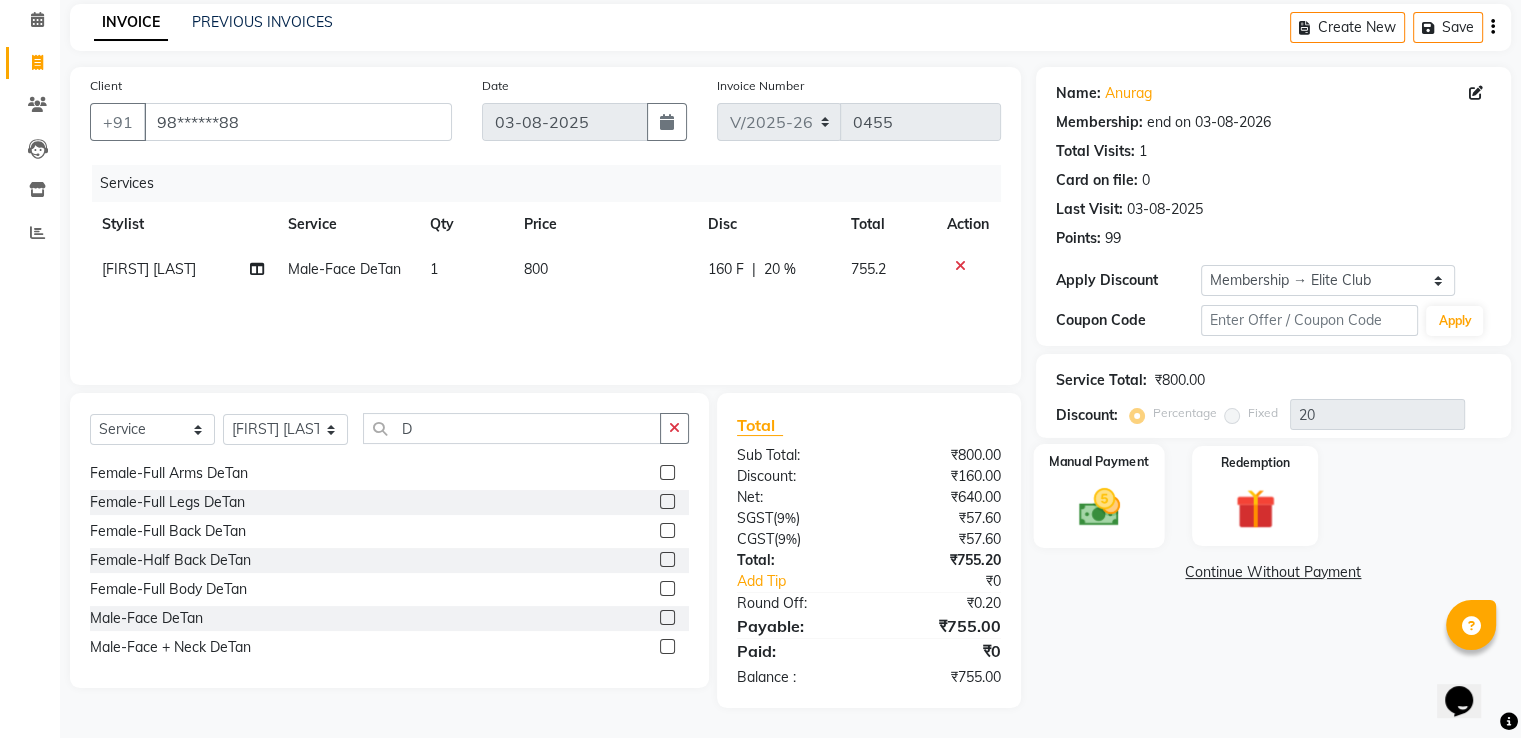 click 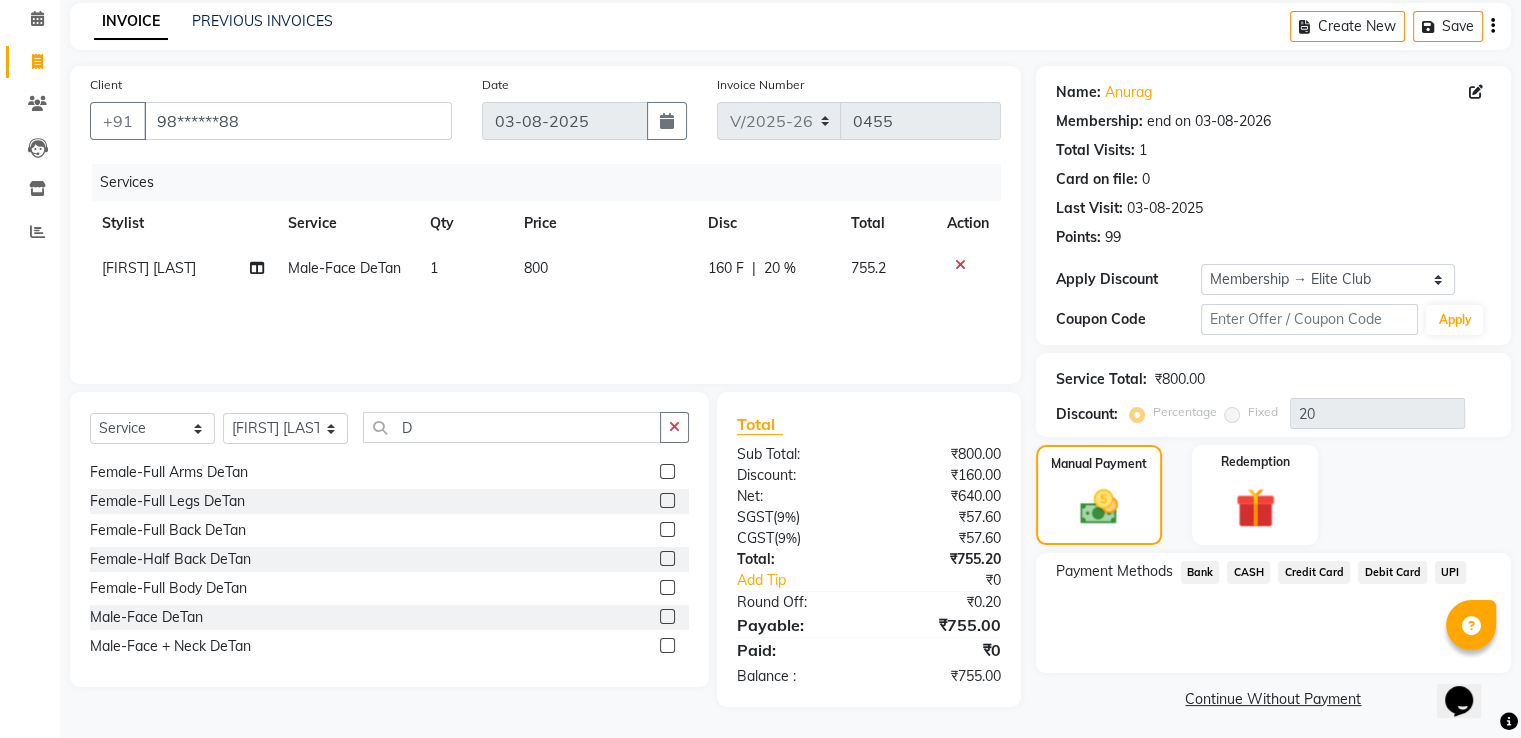 click on "UPI" 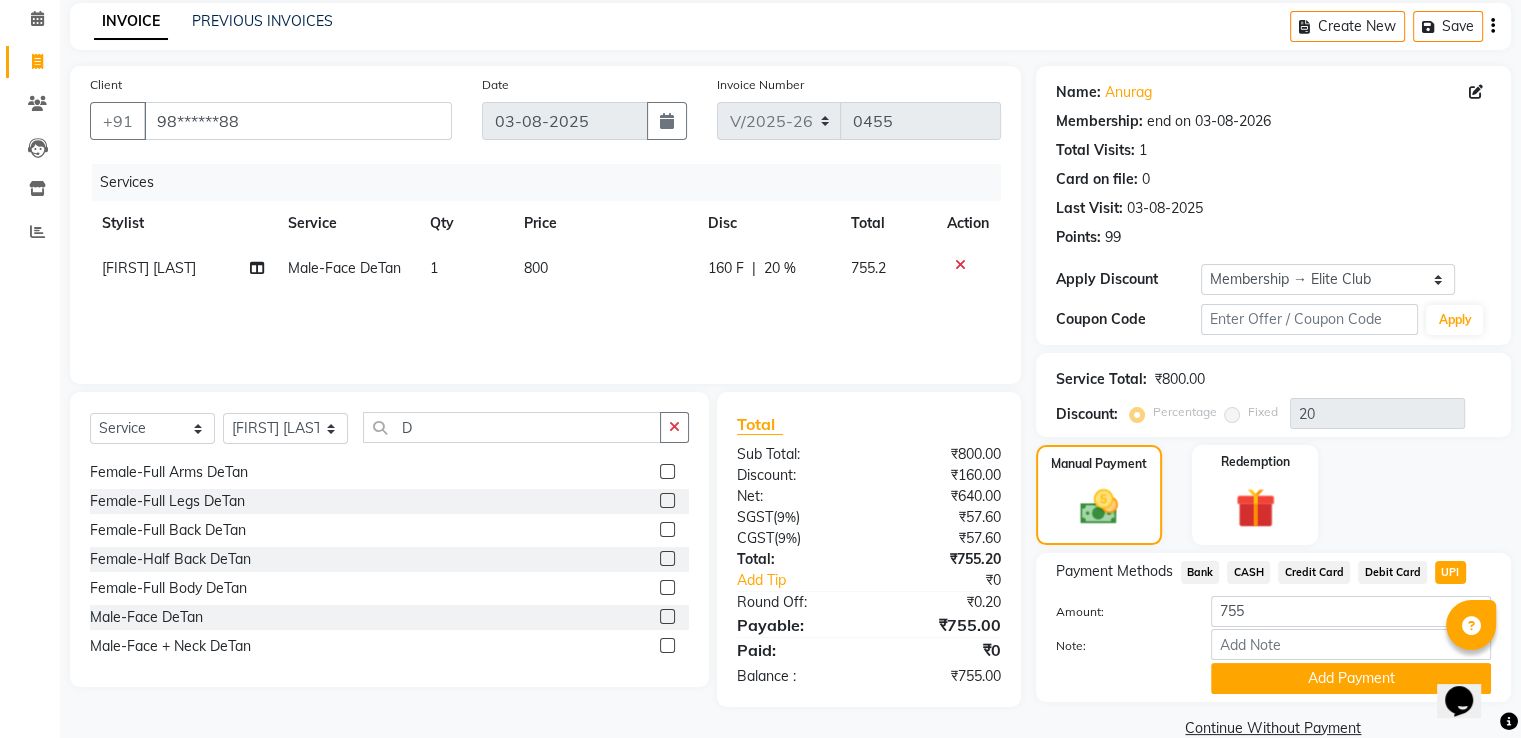scroll, scrollTop: 120, scrollLeft: 0, axis: vertical 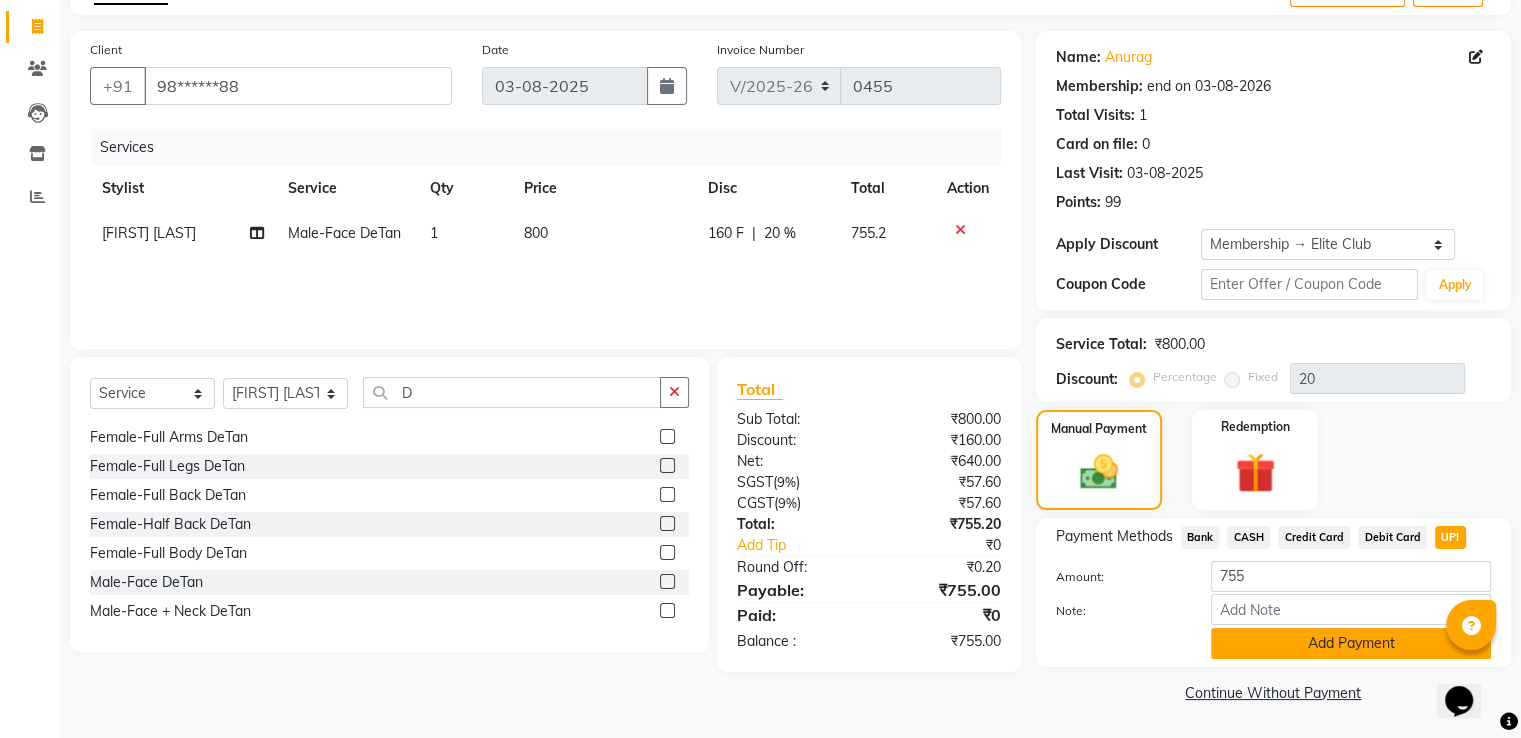 click on "Add Payment" 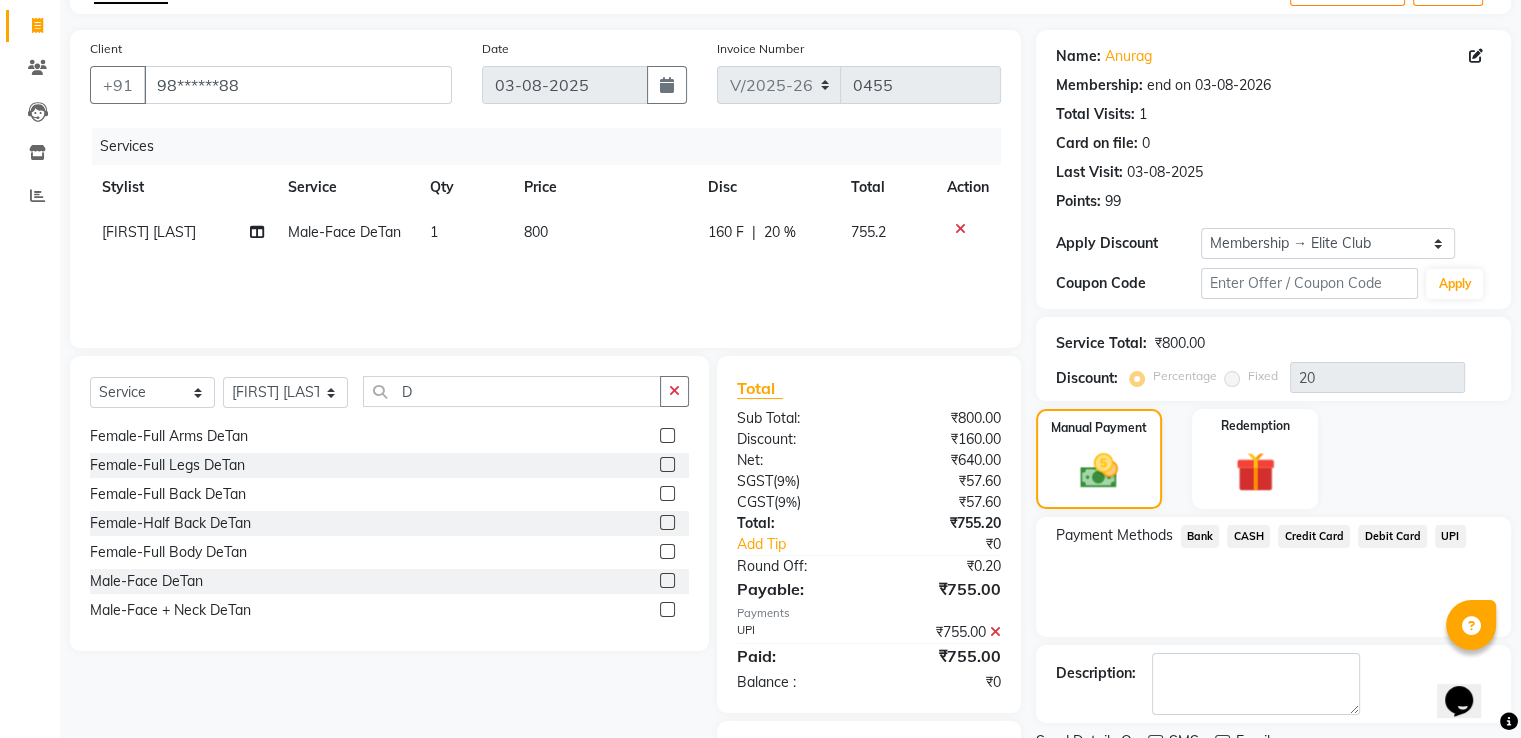 scroll, scrollTop: 256, scrollLeft: 0, axis: vertical 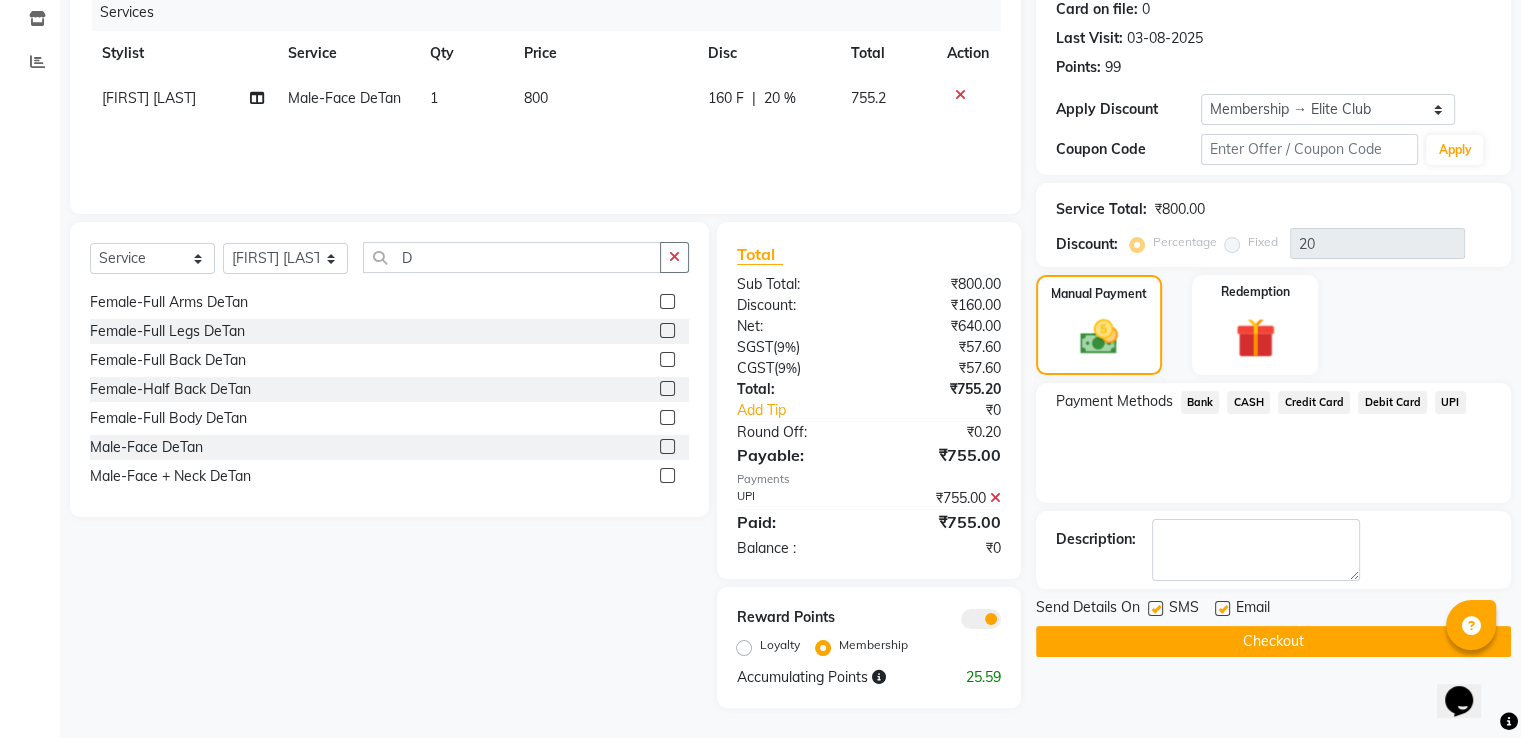 click on "Checkout" 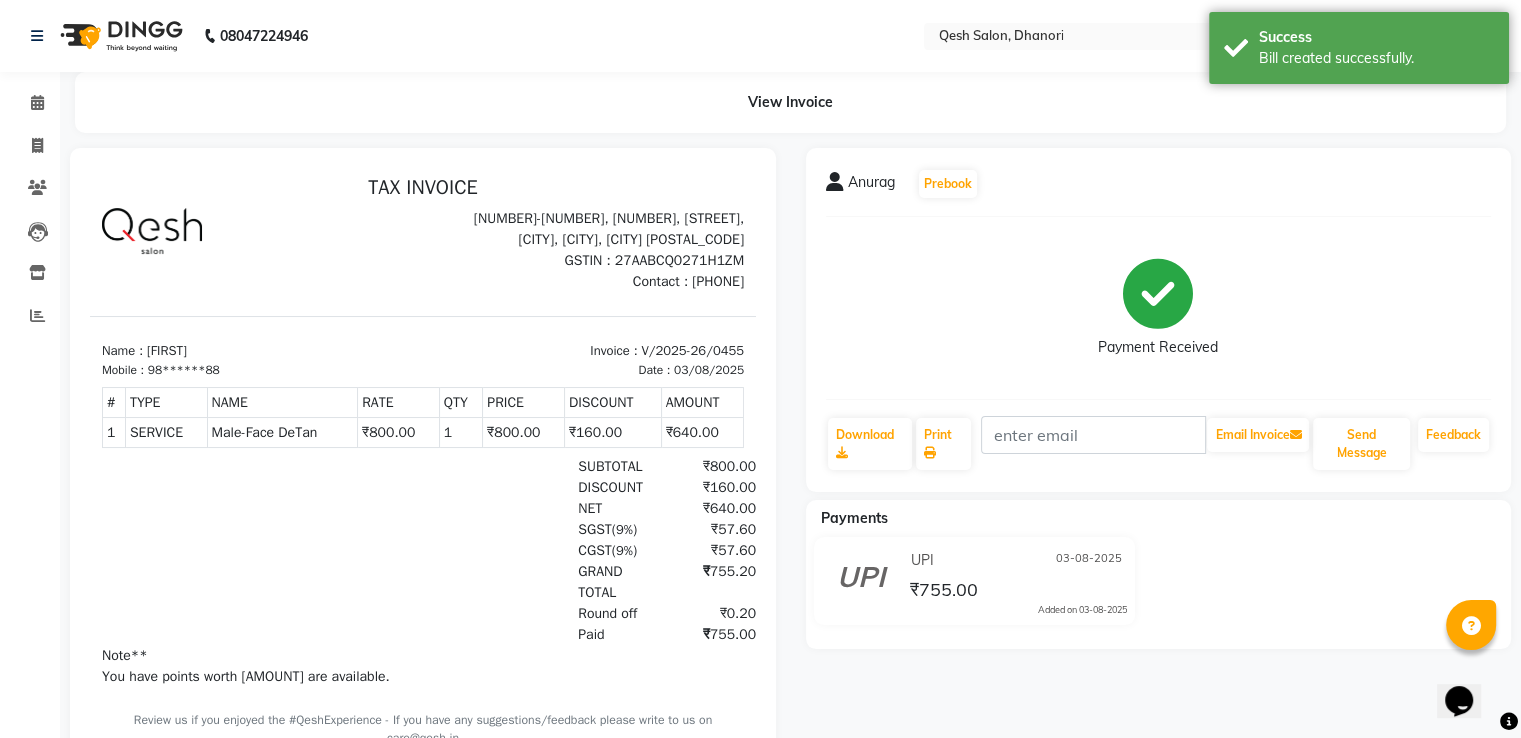 scroll, scrollTop: 0, scrollLeft: 0, axis: both 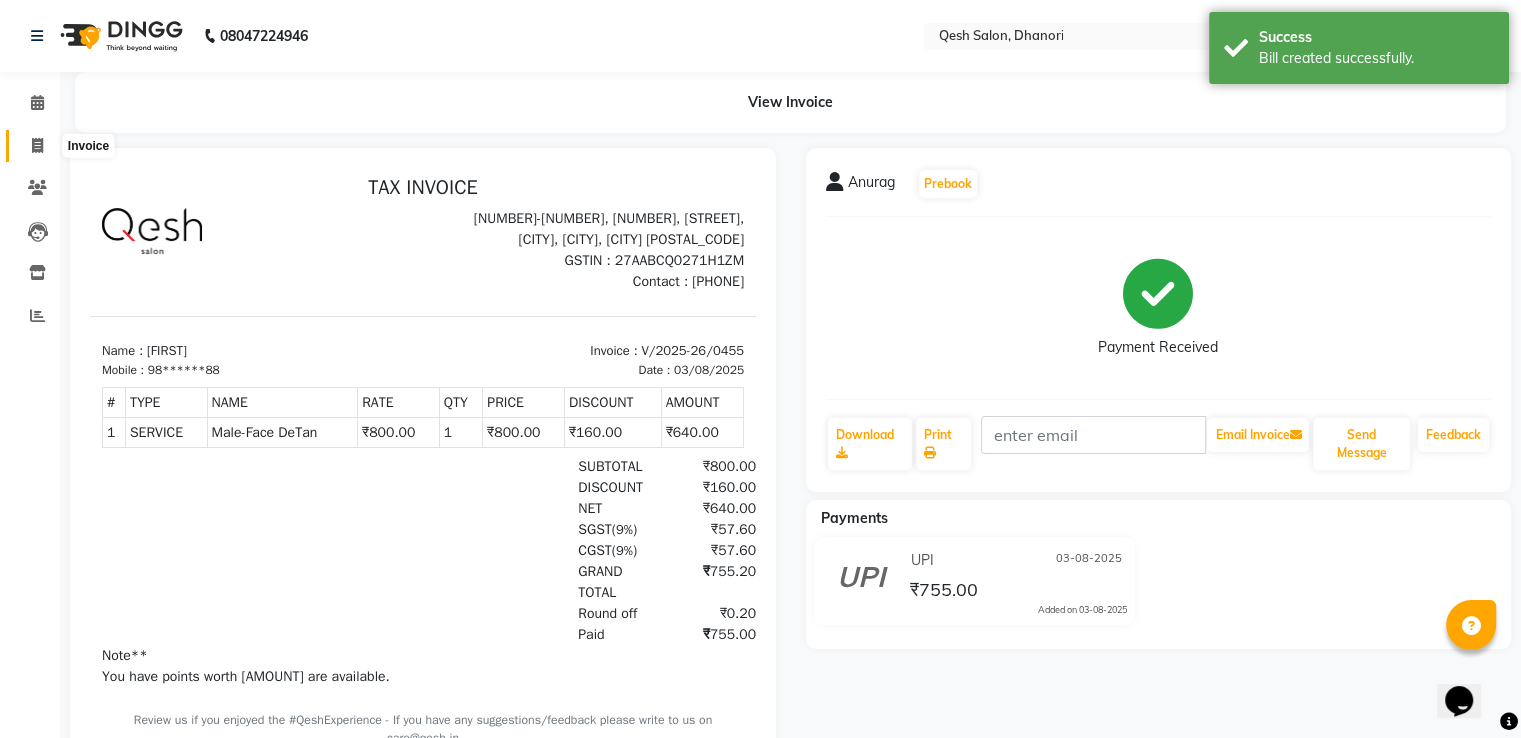 click 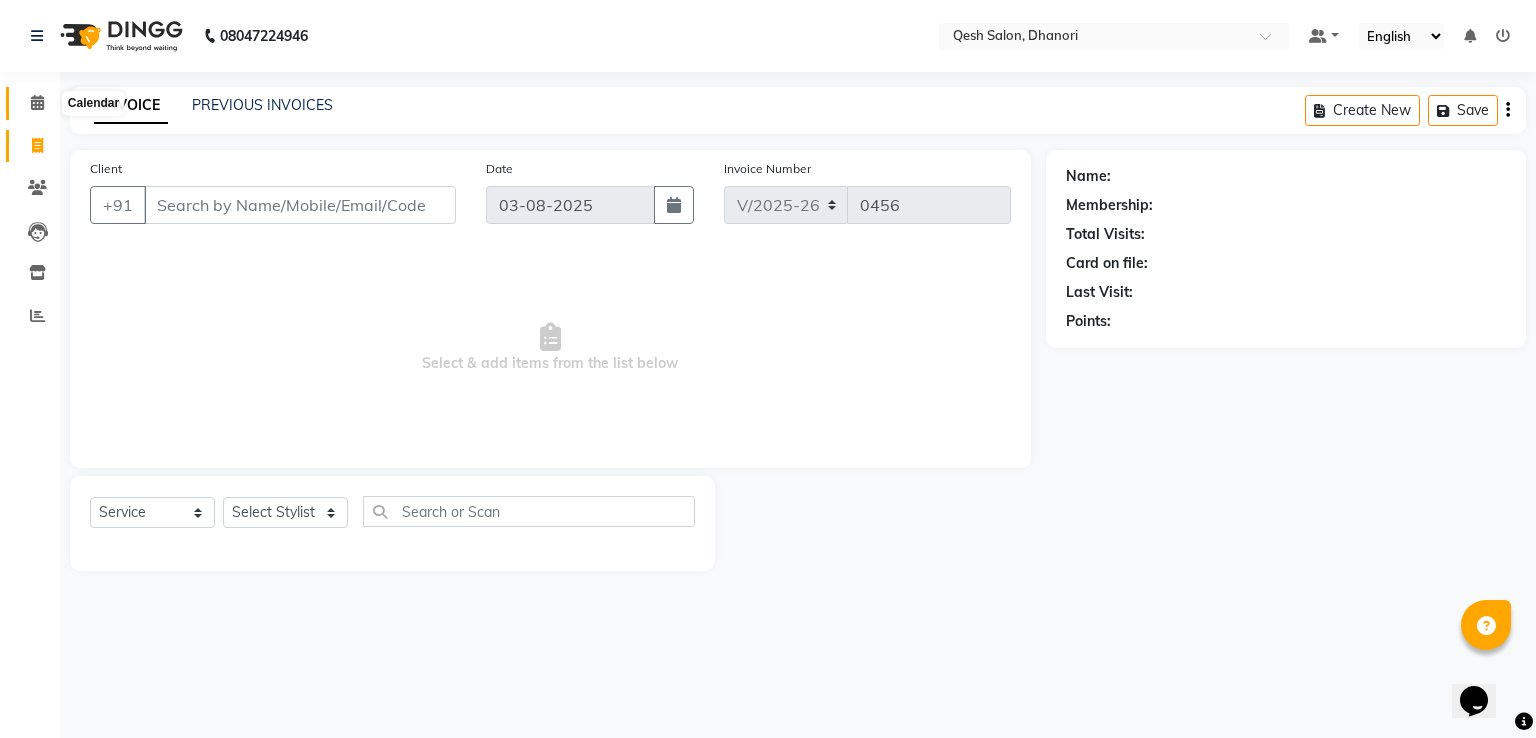 click 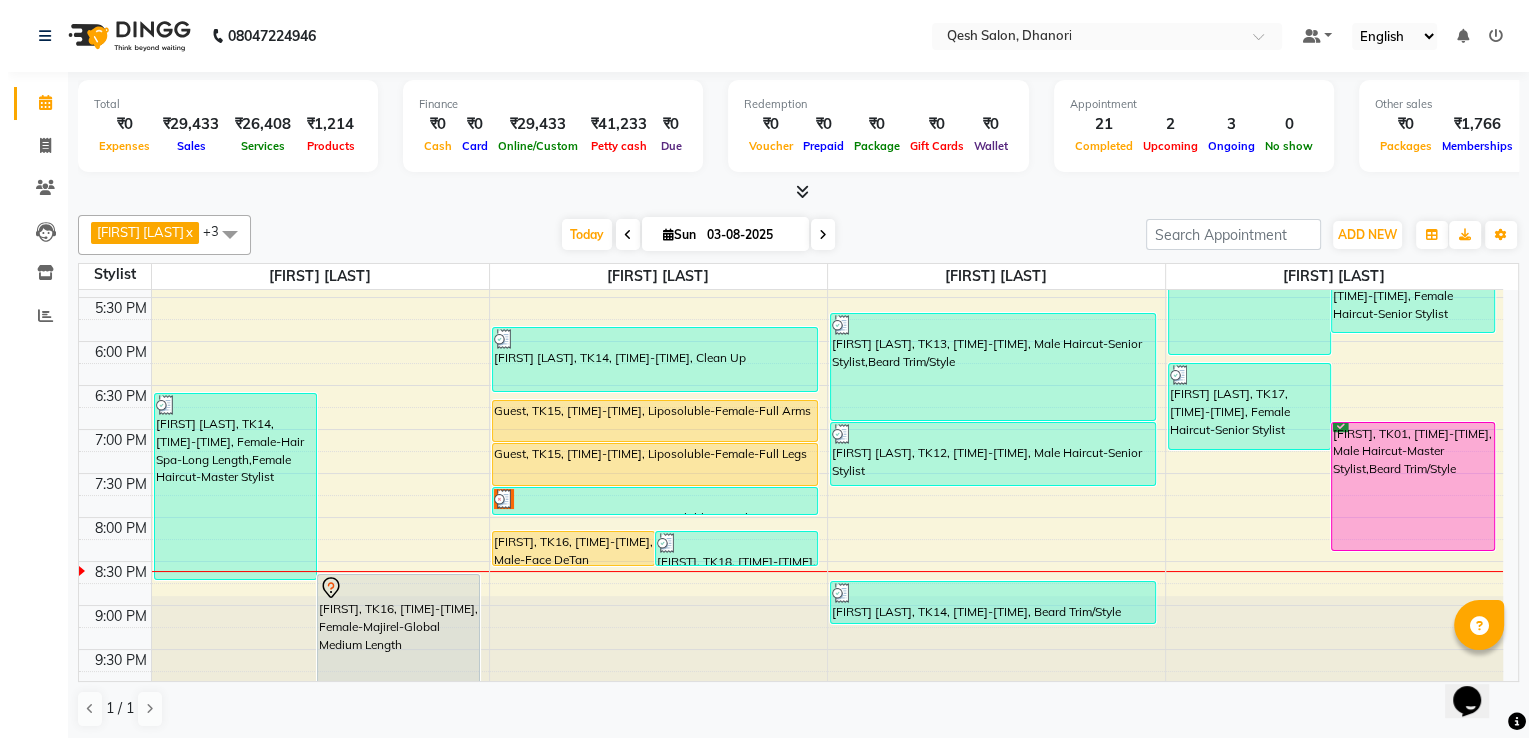 scroll, scrollTop: 800, scrollLeft: 0, axis: vertical 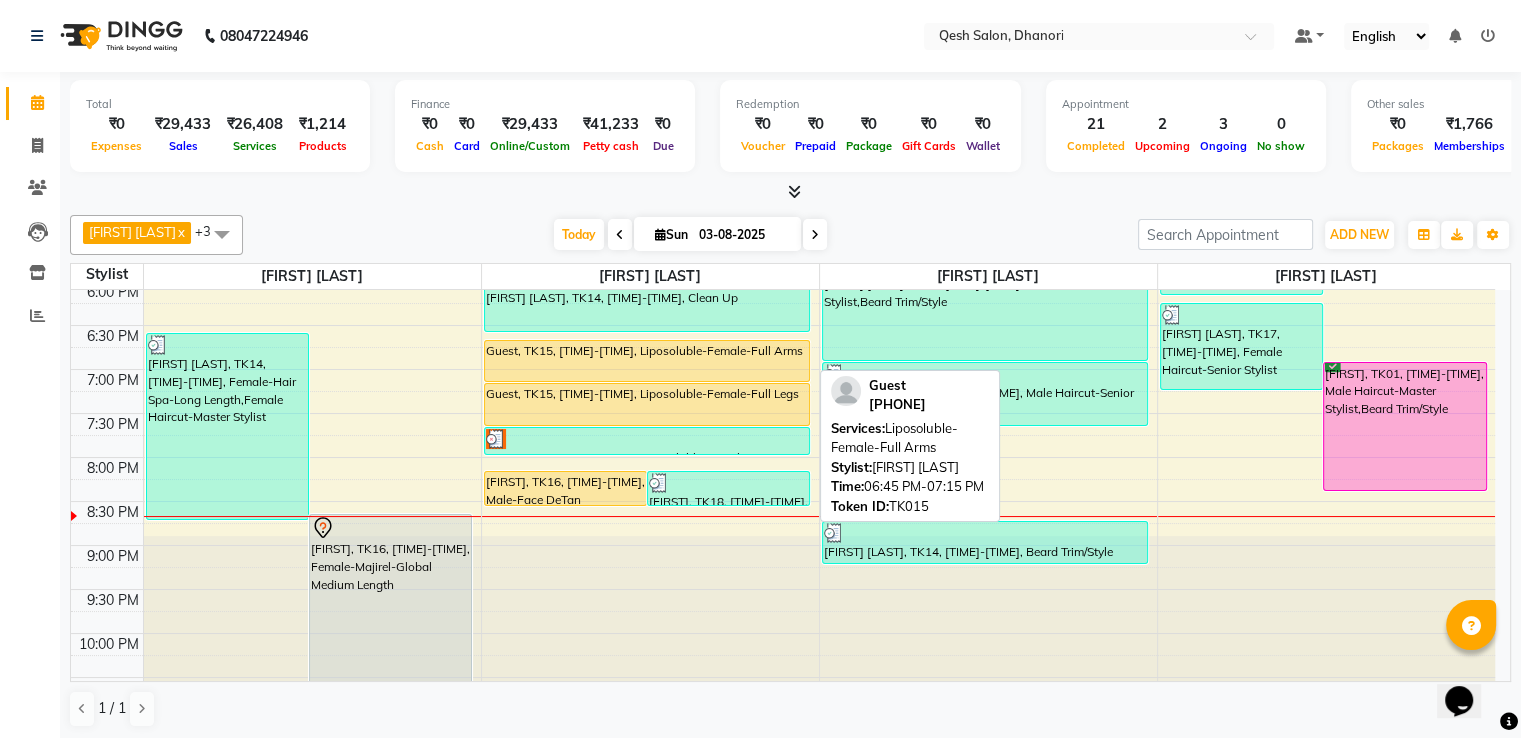 click on "Guest, TK15, 06:45 PM-07:15 PM, Liposoluble-Female-Full Arms" at bounding box center [647, 361] 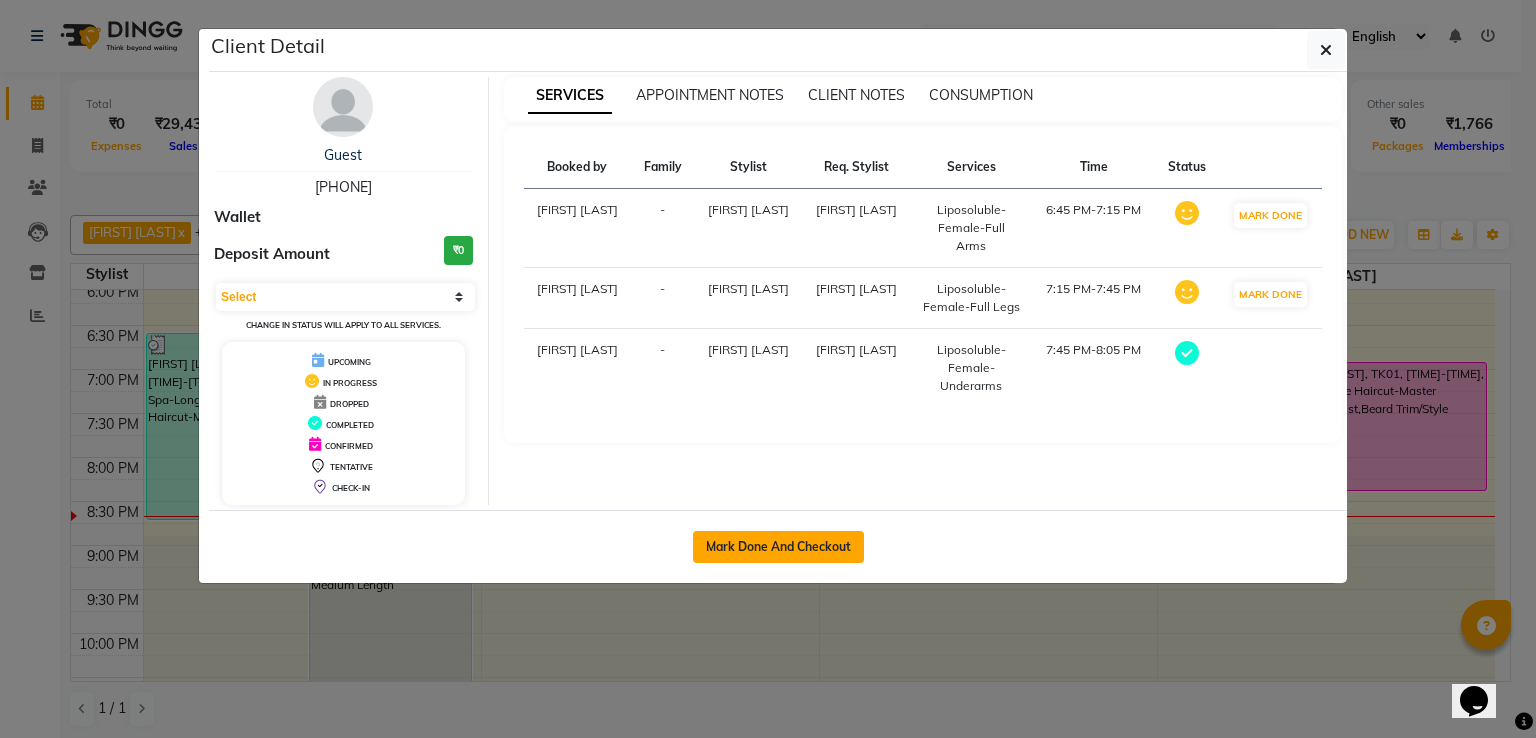 click on "Mark Done And Checkout" 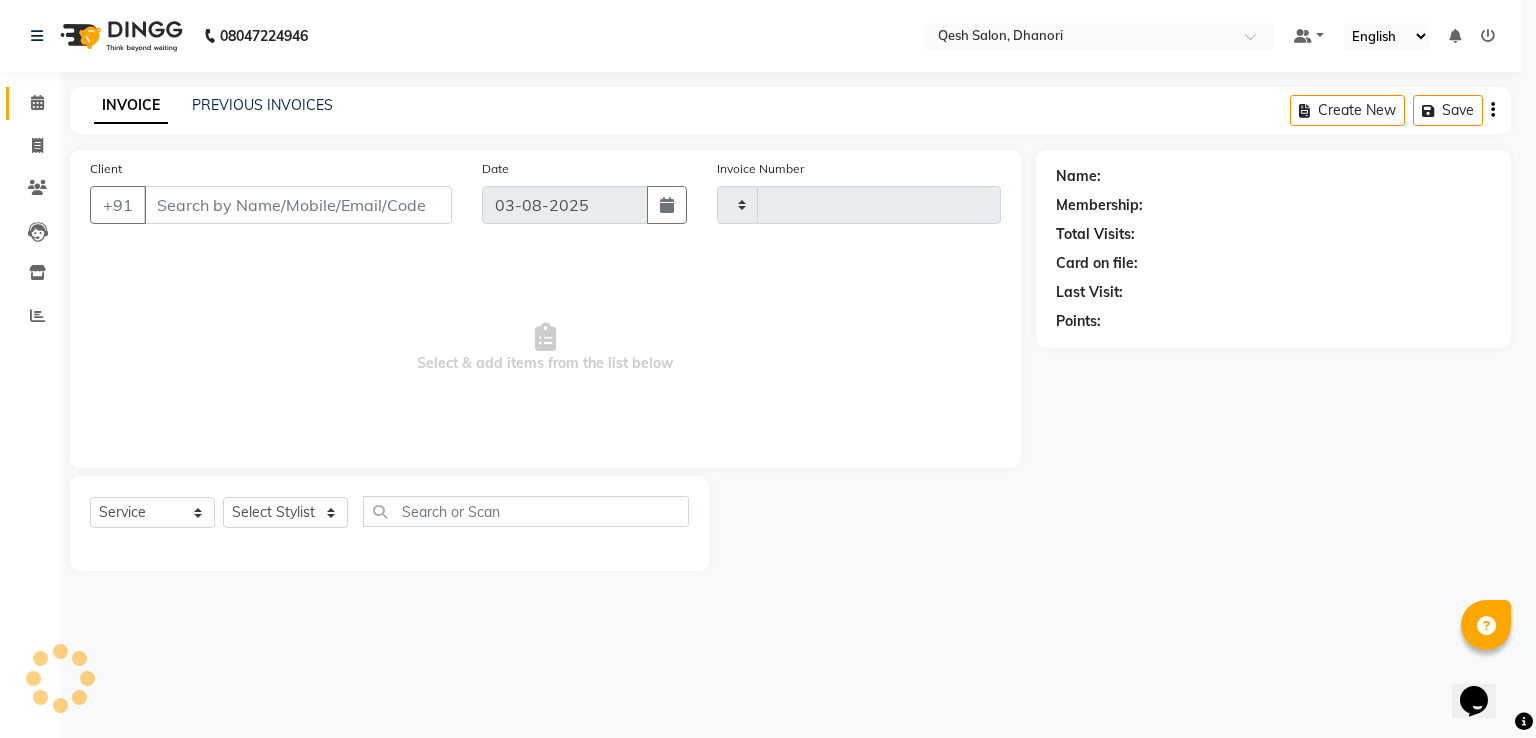 type on "0456" 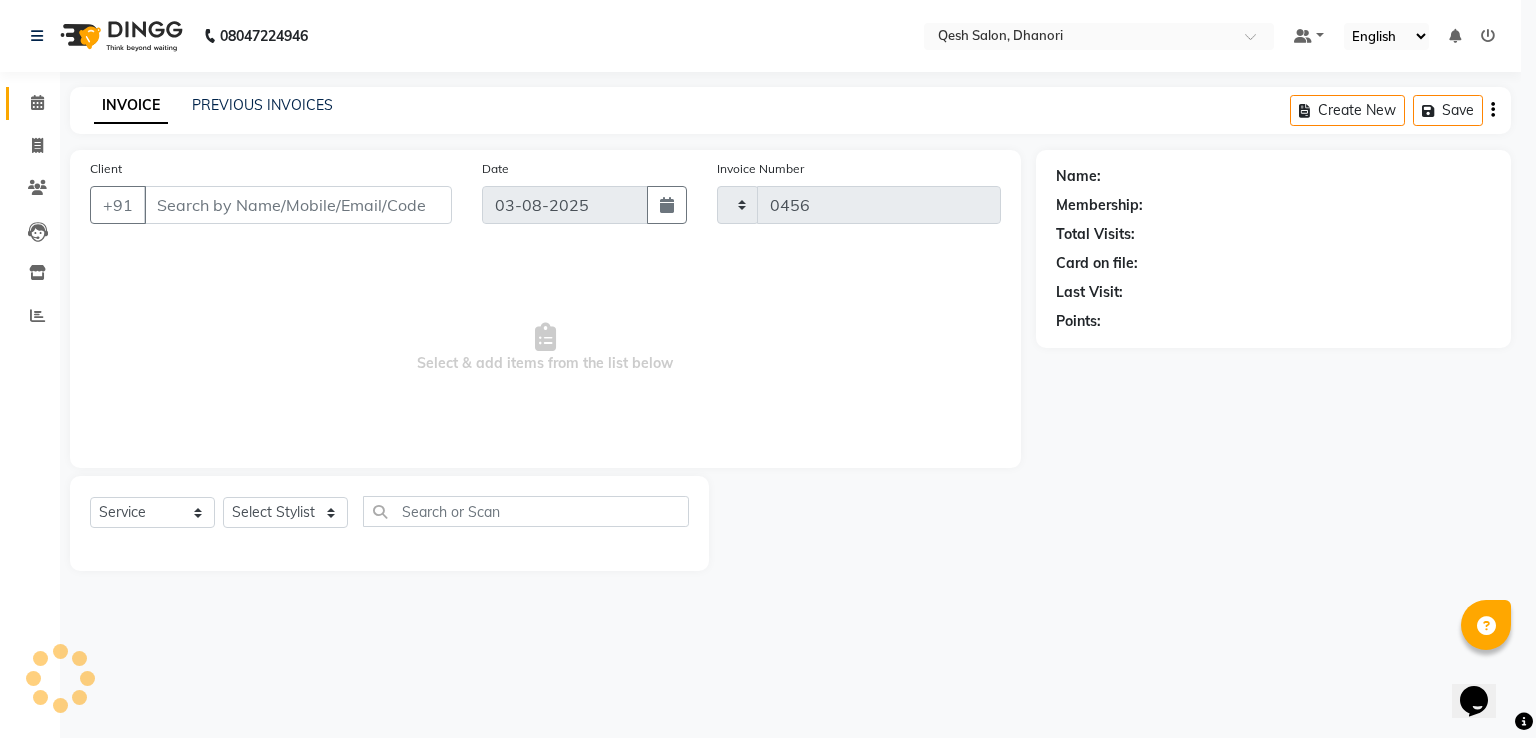 select on "7641" 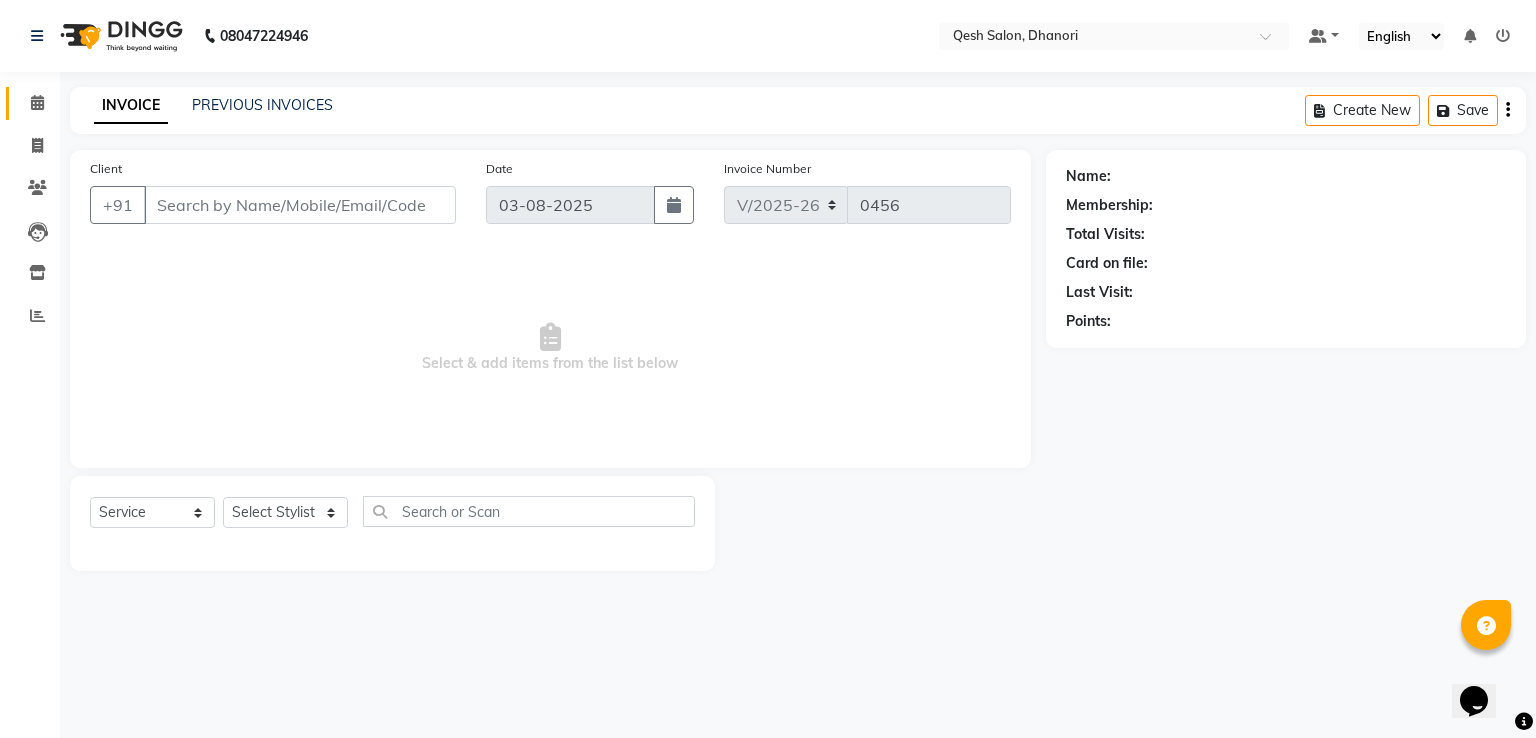 type on "96******56" 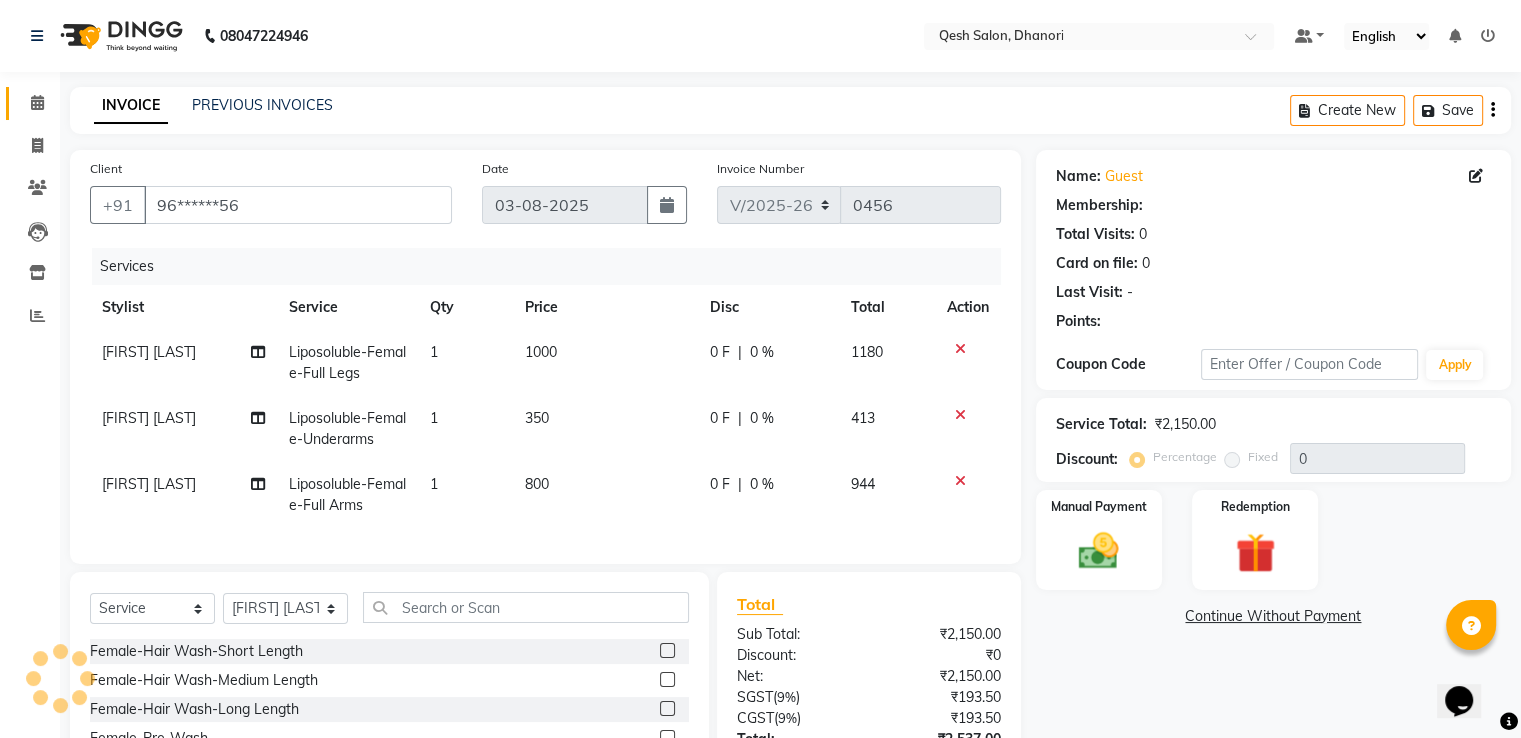select on "1: Object" 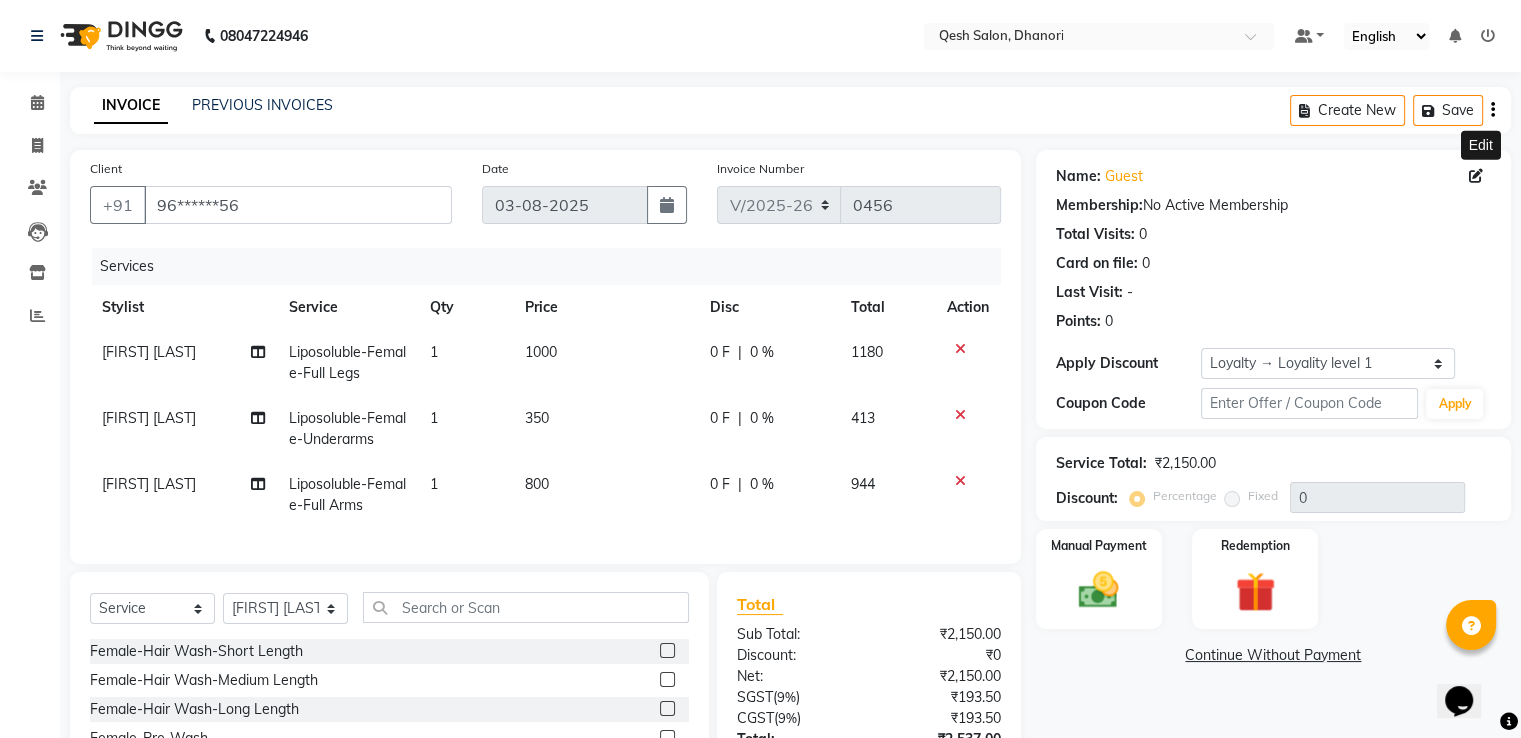 click 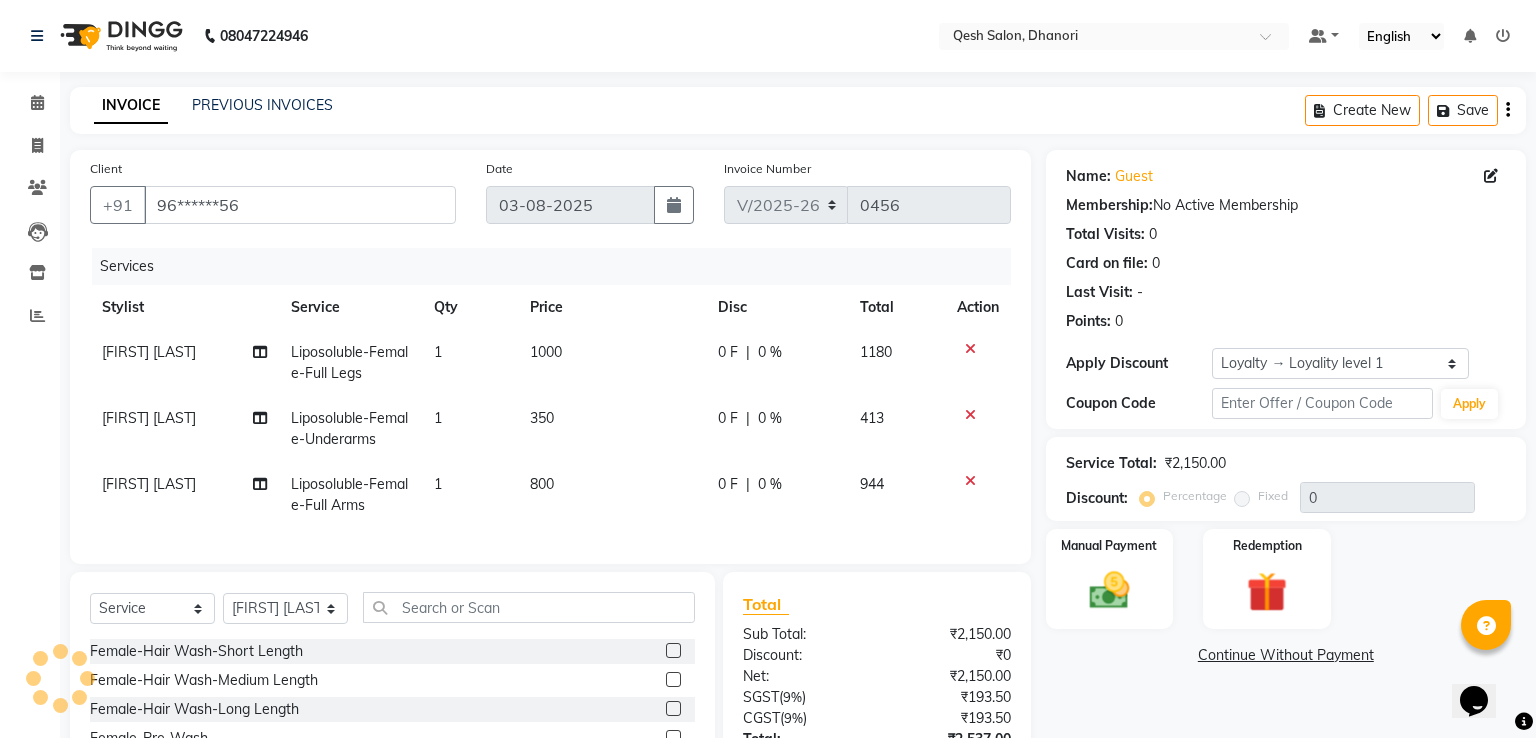 select on "female" 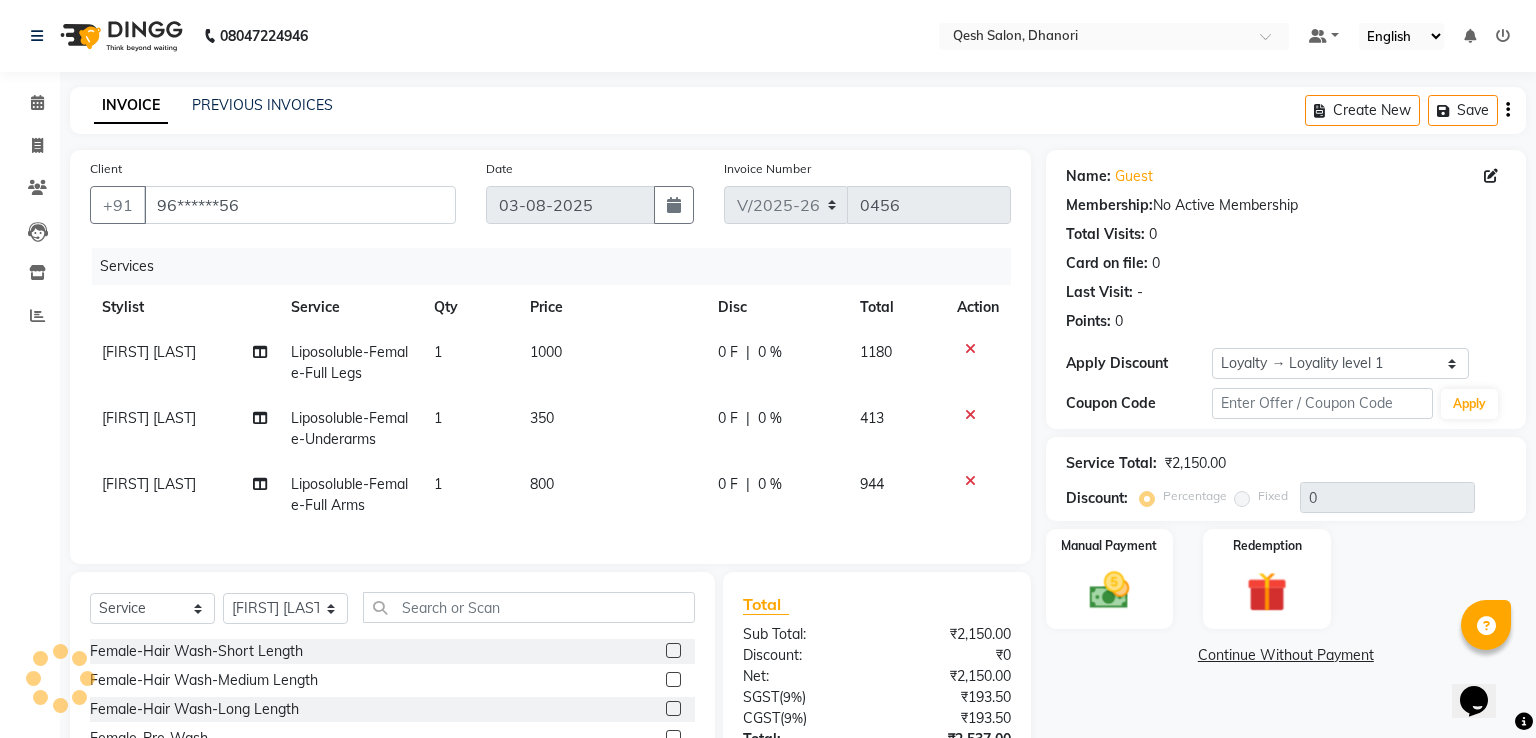 select on "51694" 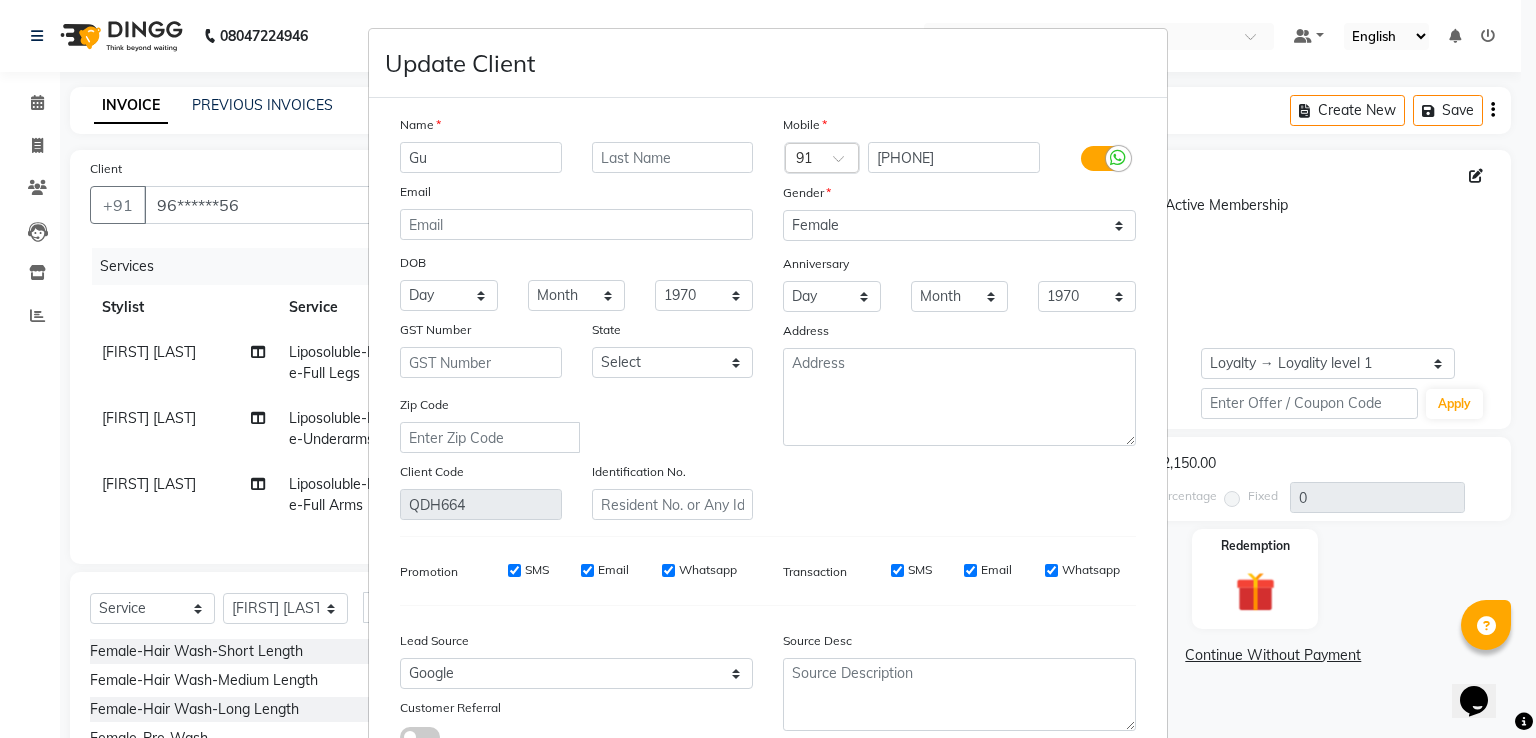 type on "G" 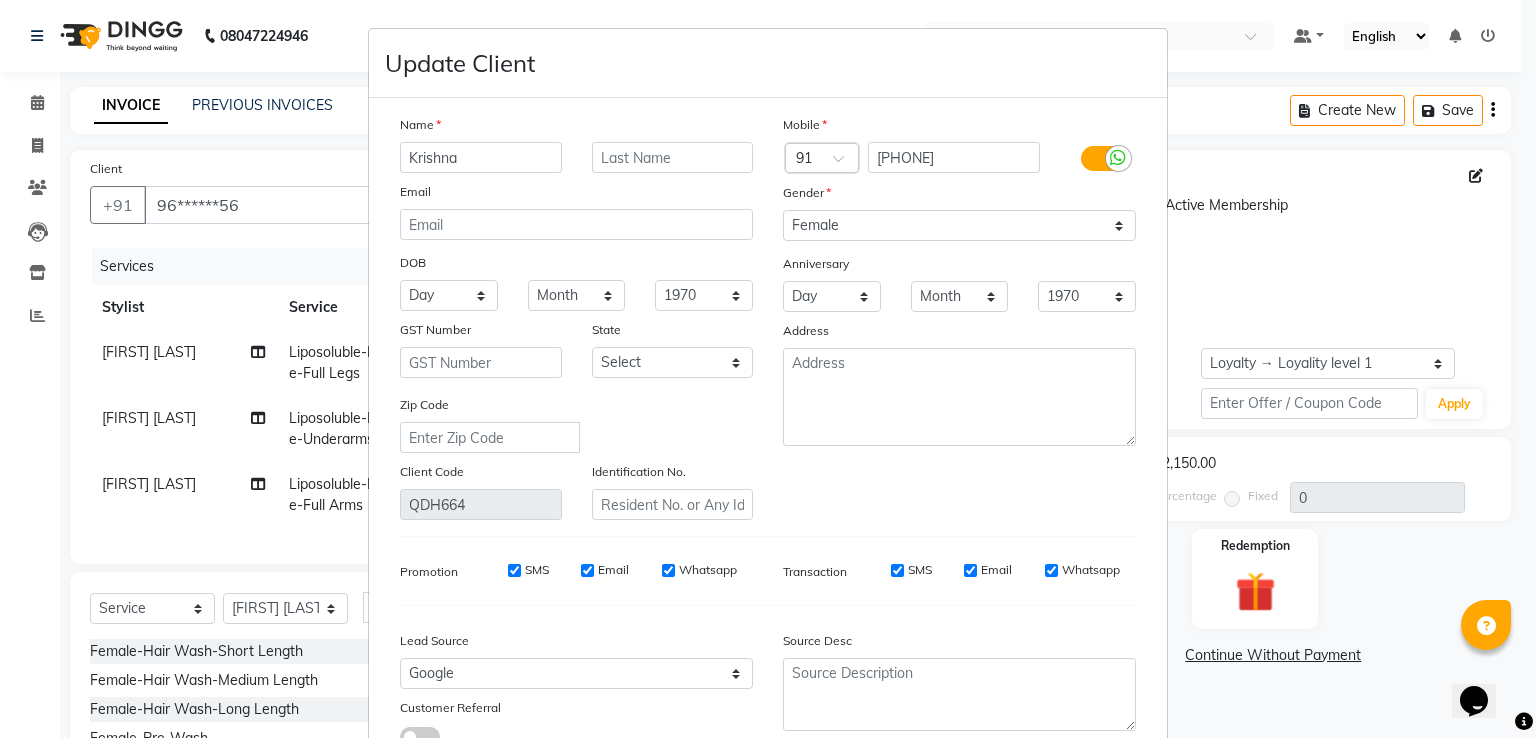 type on "Krishna" 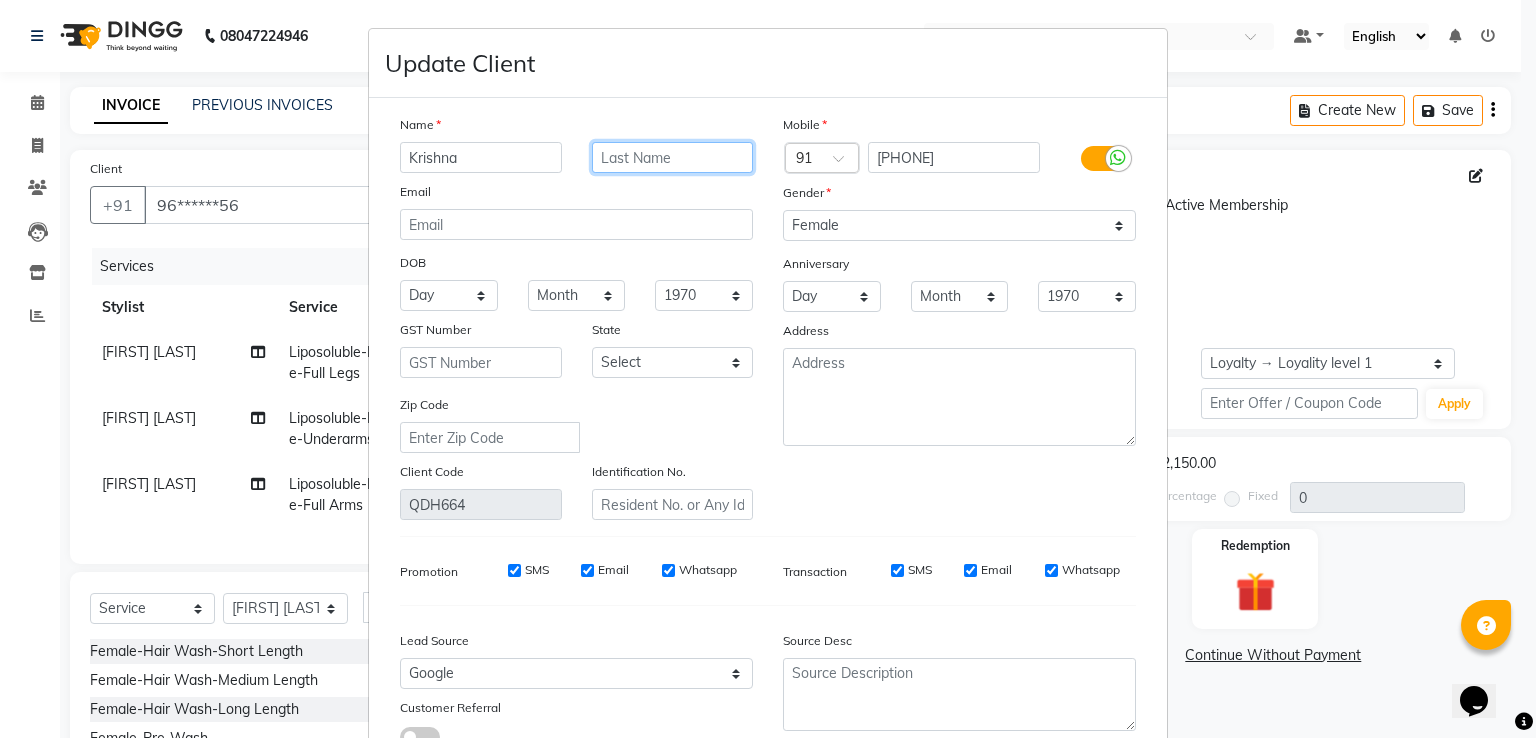 click at bounding box center [673, 157] 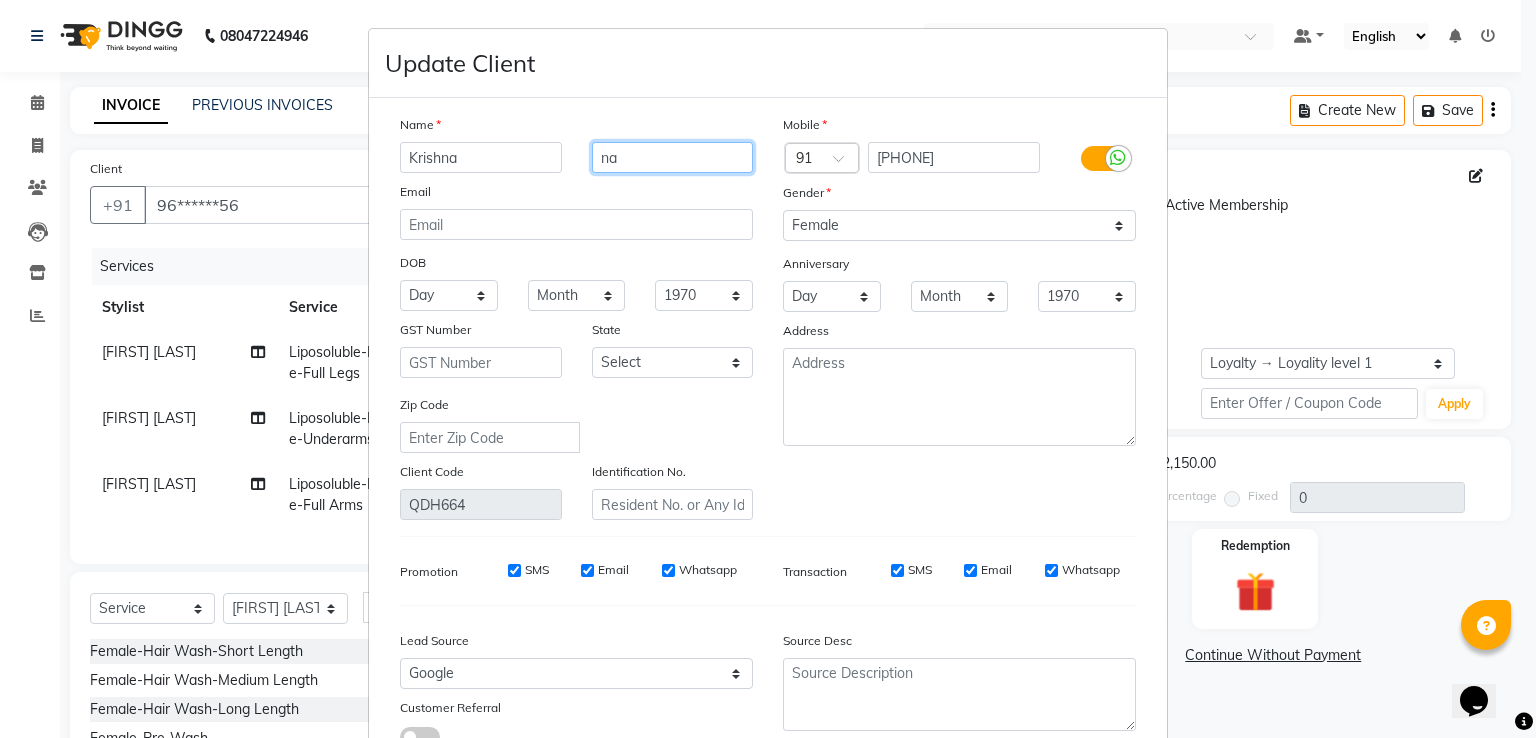 type on "n" 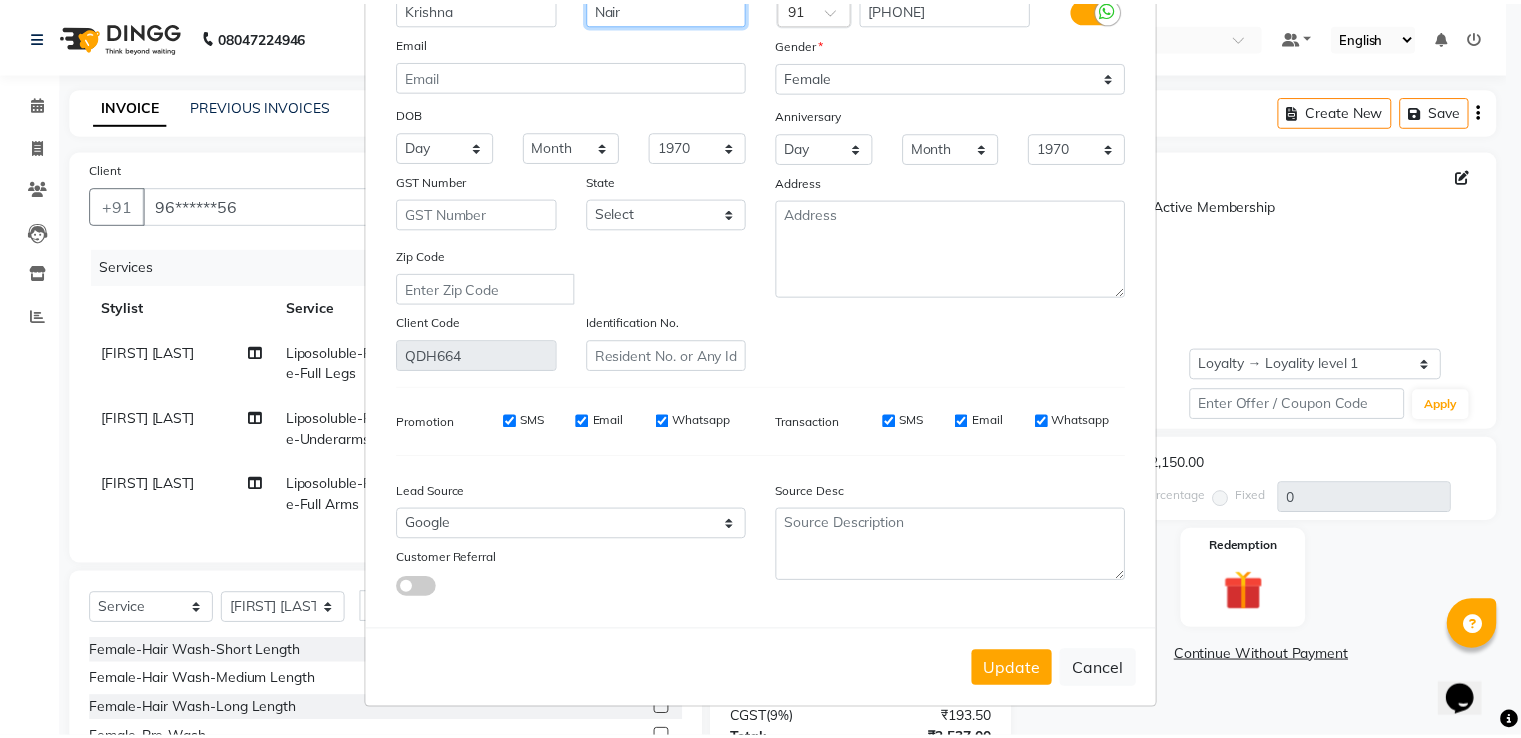 scroll, scrollTop: 160, scrollLeft: 0, axis: vertical 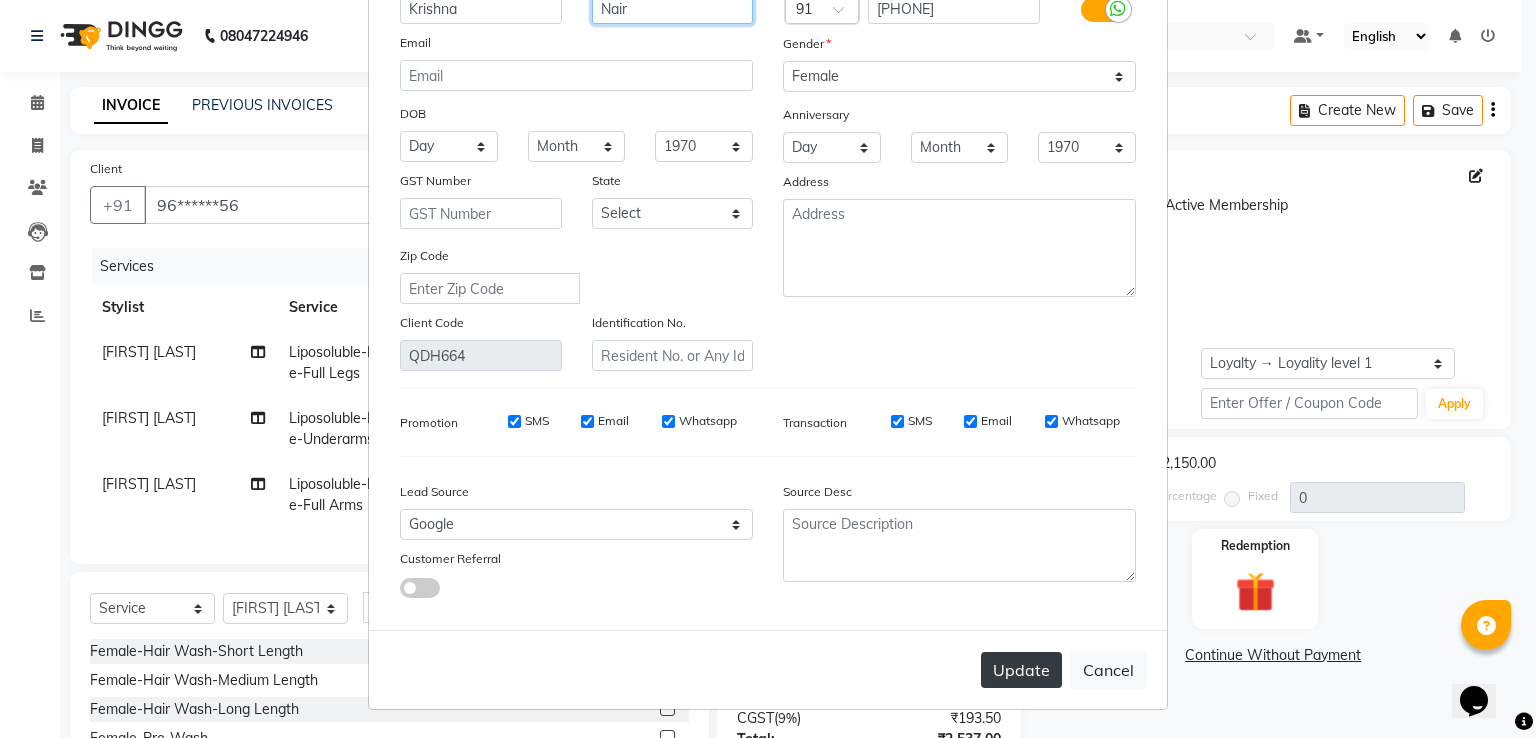 type on "Nair" 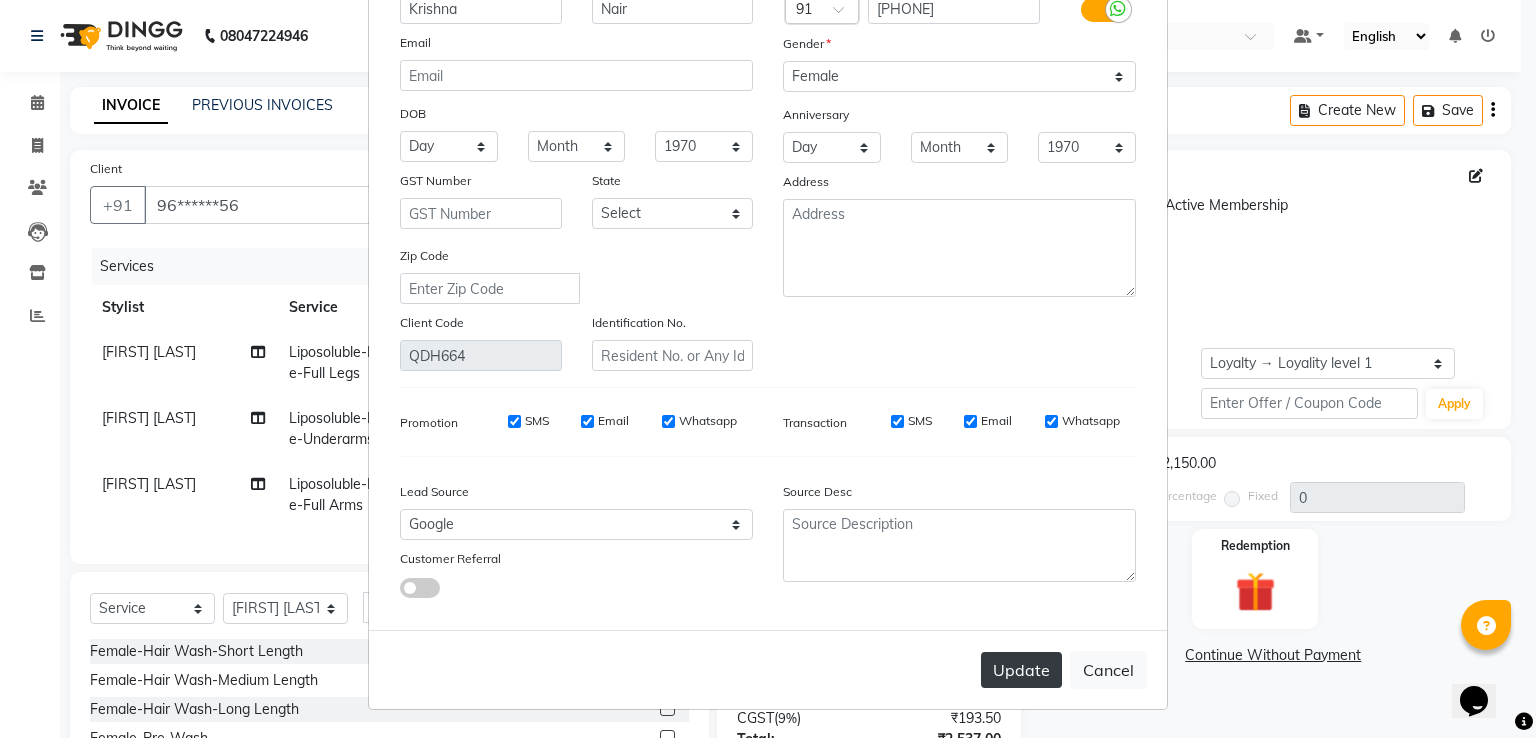 click on "Update" at bounding box center [1021, 670] 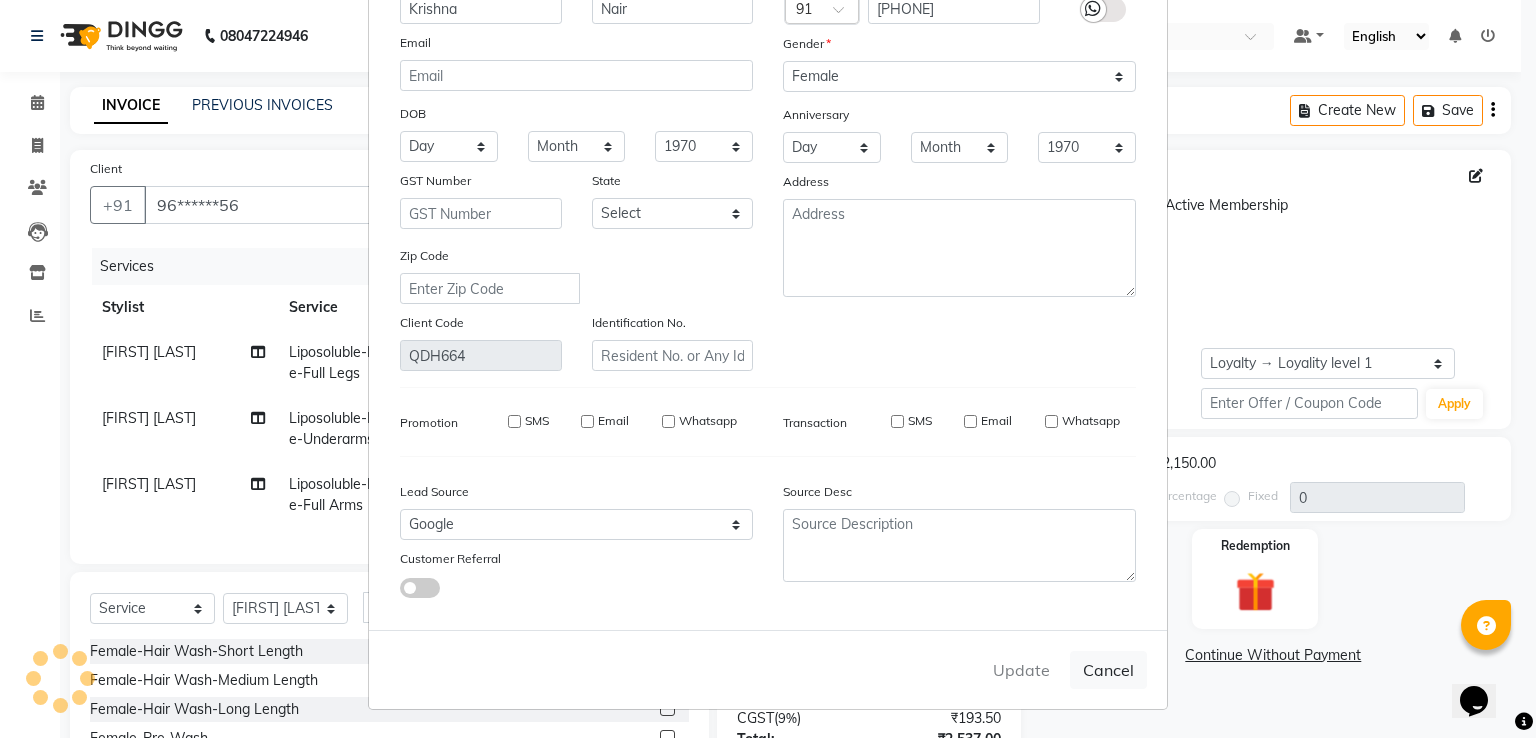 type 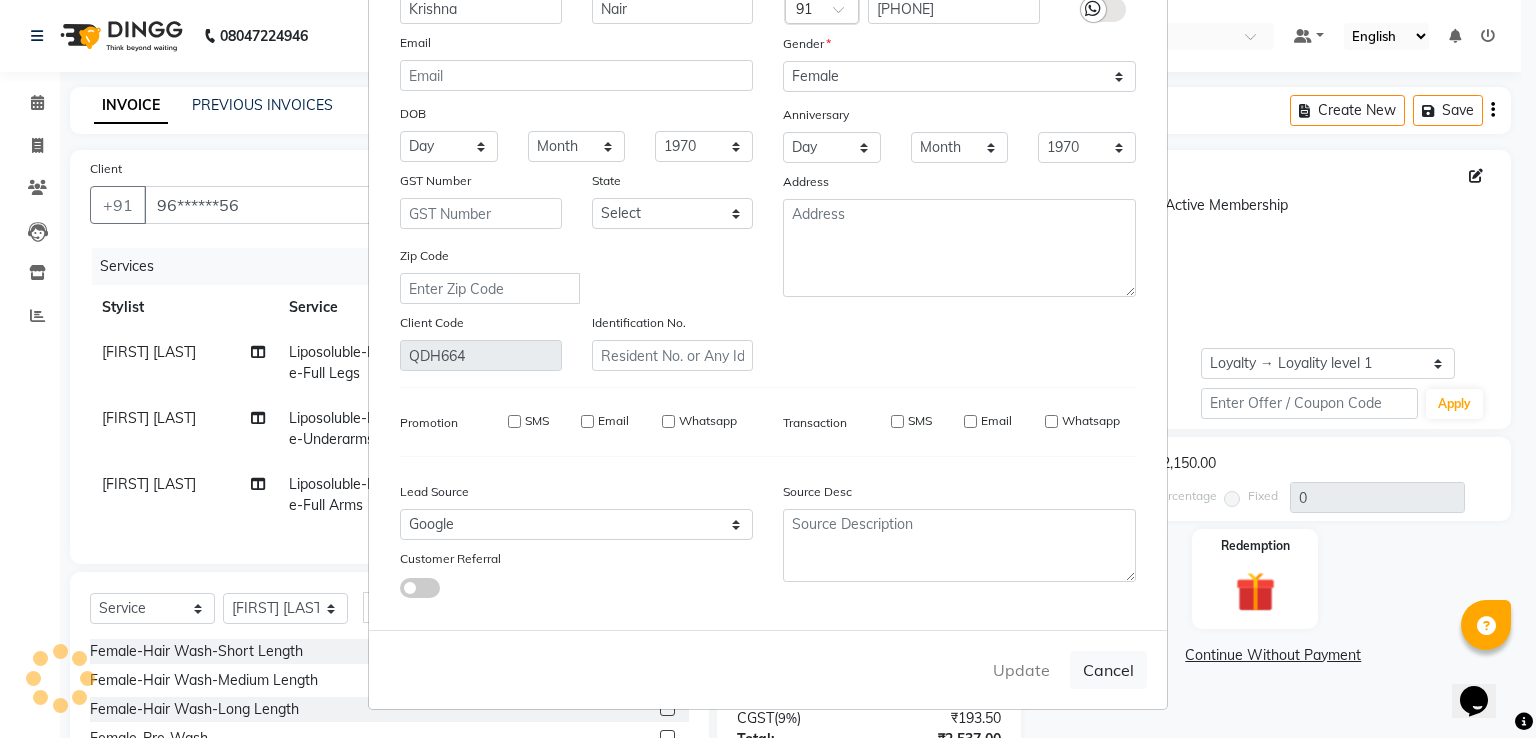 type 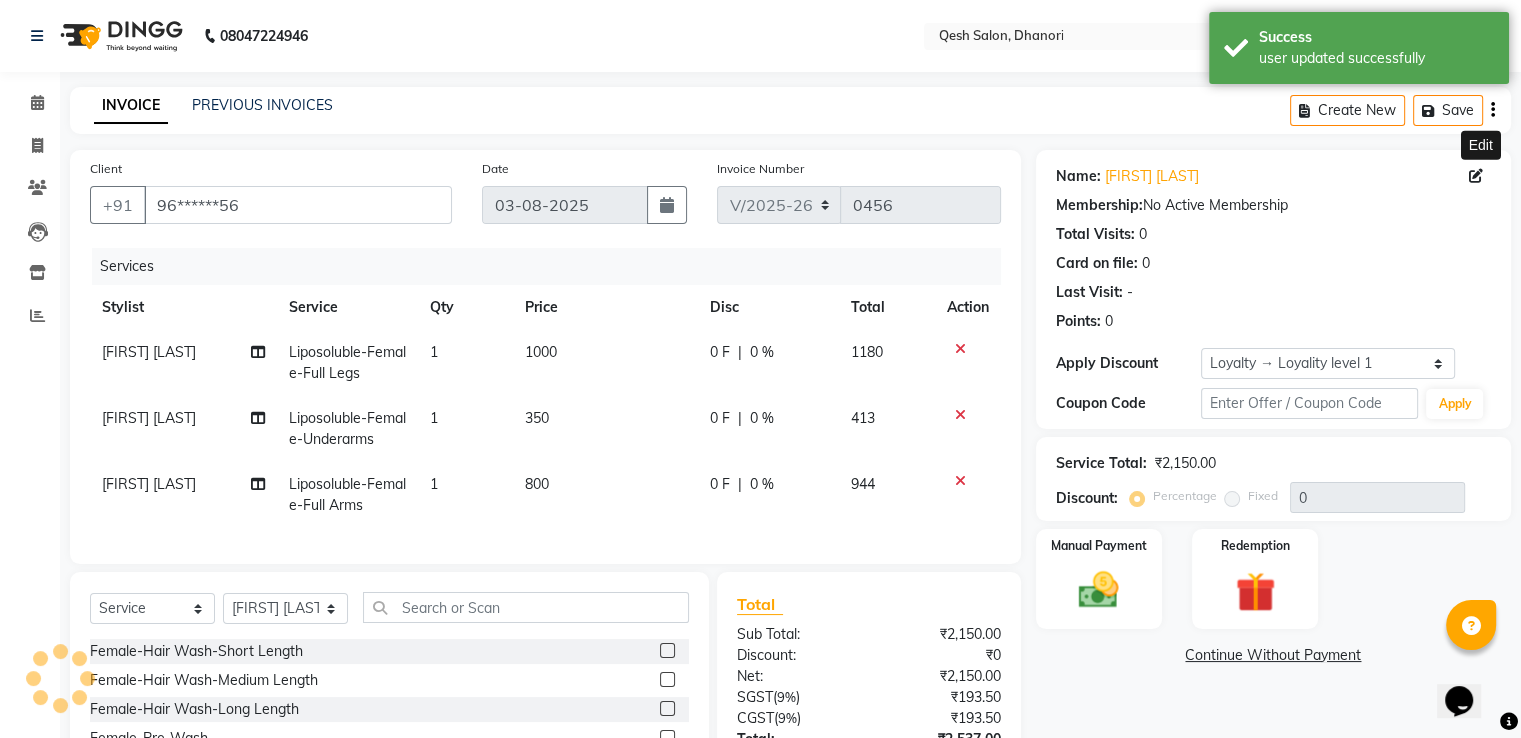 select on "1: Object" 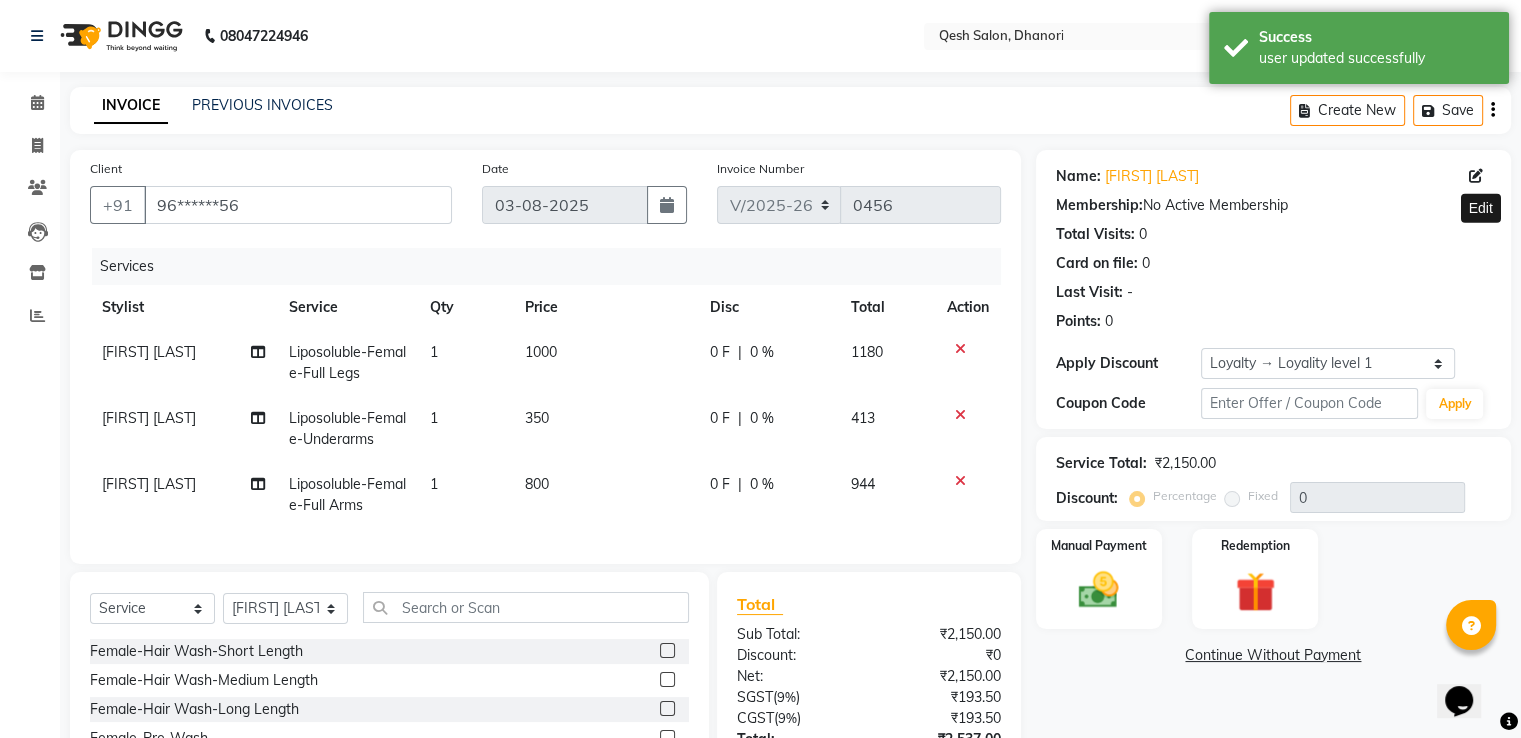 scroll, scrollTop: 175, scrollLeft: 0, axis: vertical 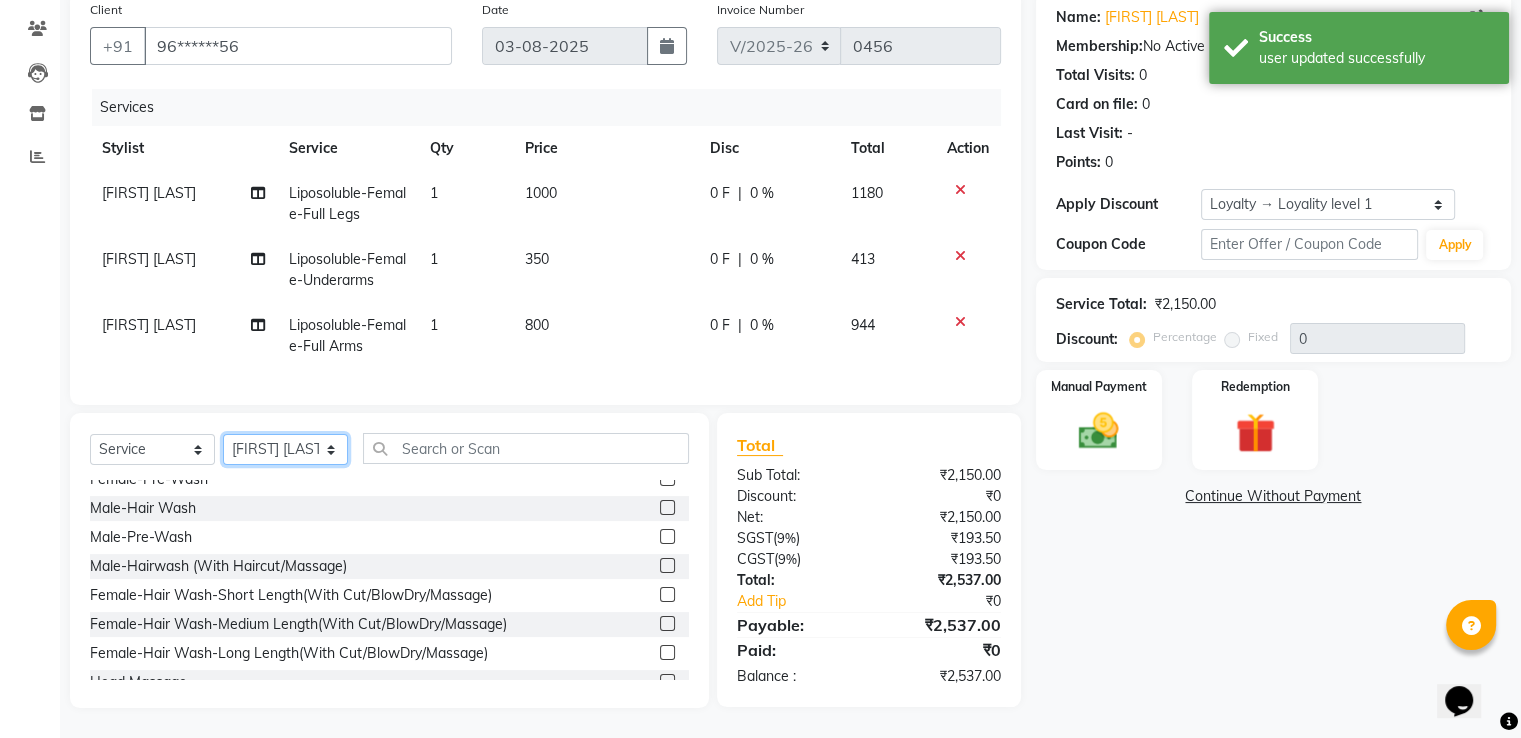 click on "Select Stylist Gagandeep Arora Harry Siril Anthony Prashansa Kumari Salon Sunil Kisan Wani Vanita Kamble Vinod Daulat Sonawane" 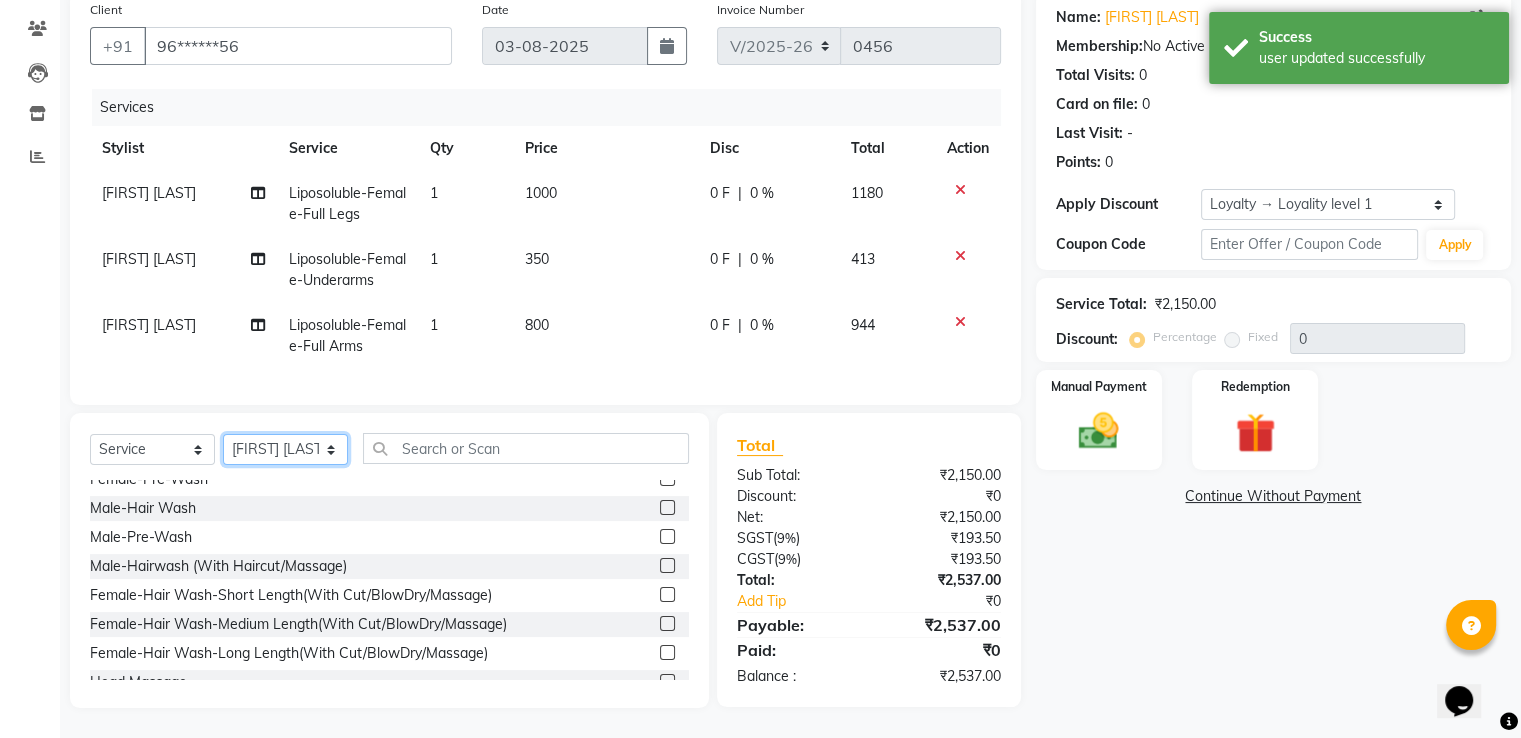 select on "79251" 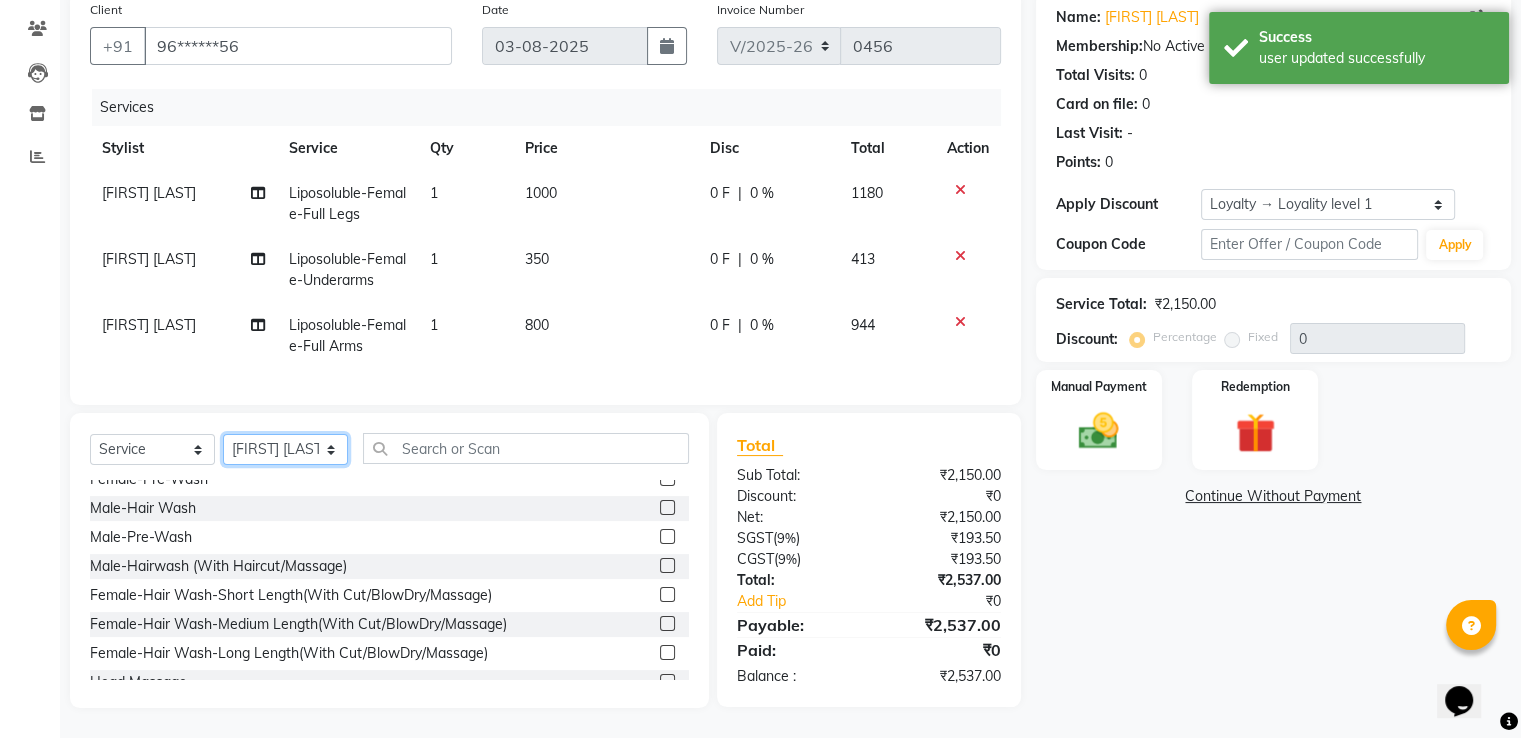 click on "Select Stylist Gagandeep Arora Harry Siril Anthony Prashansa Kumari Salon Sunil Kisan Wani Vanita Kamble Vinod Daulat Sonawane" 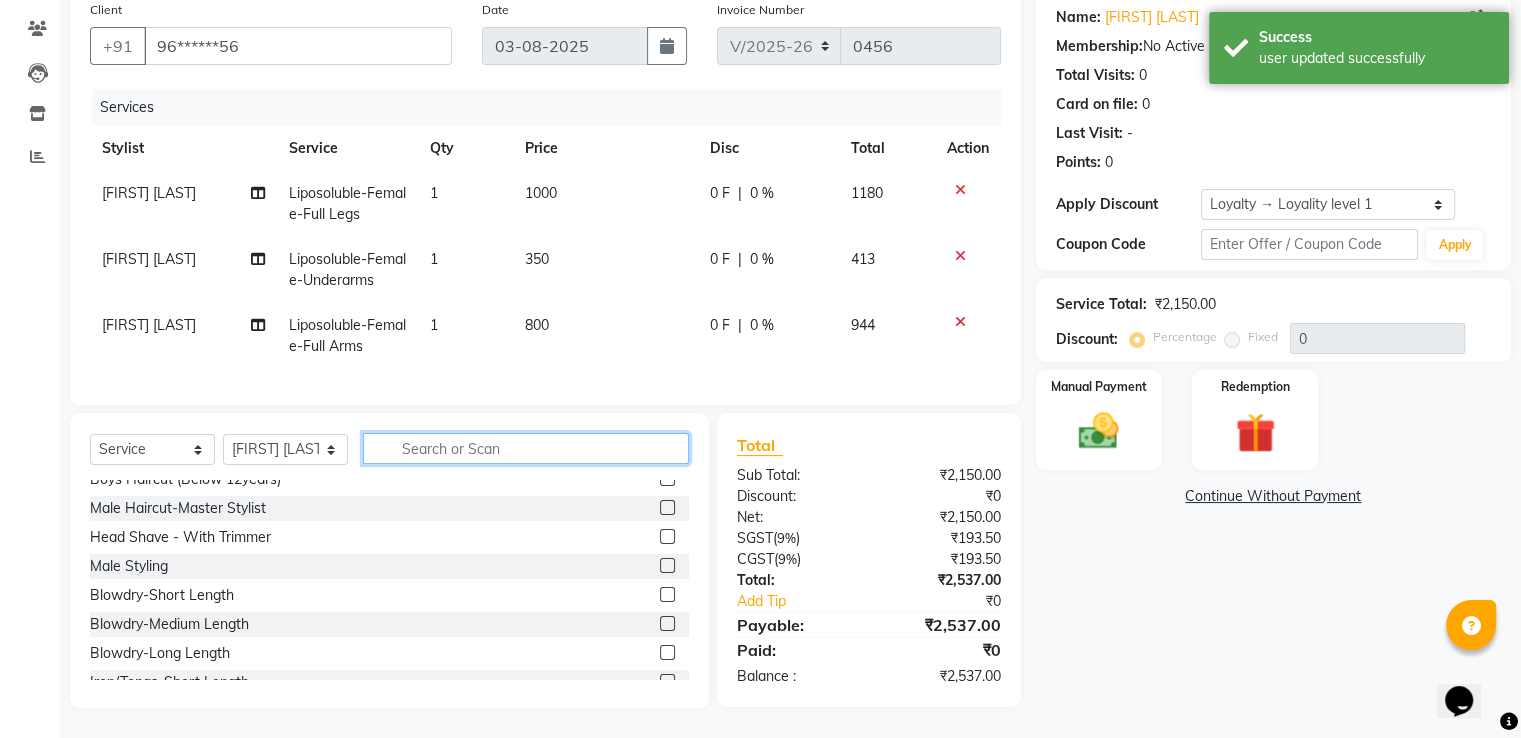 click 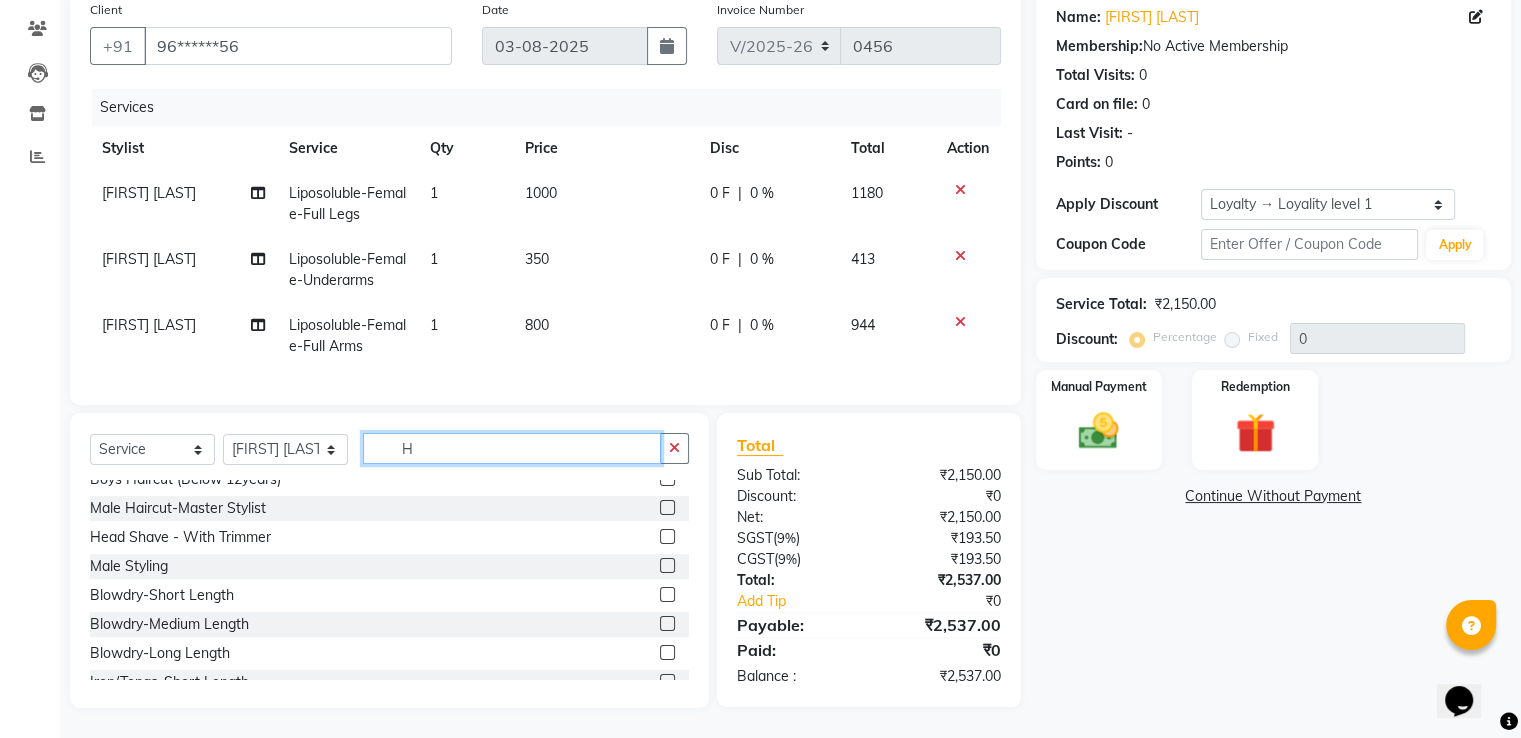scroll, scrollTop: 71, scrollLeft: 0, axis: vertical 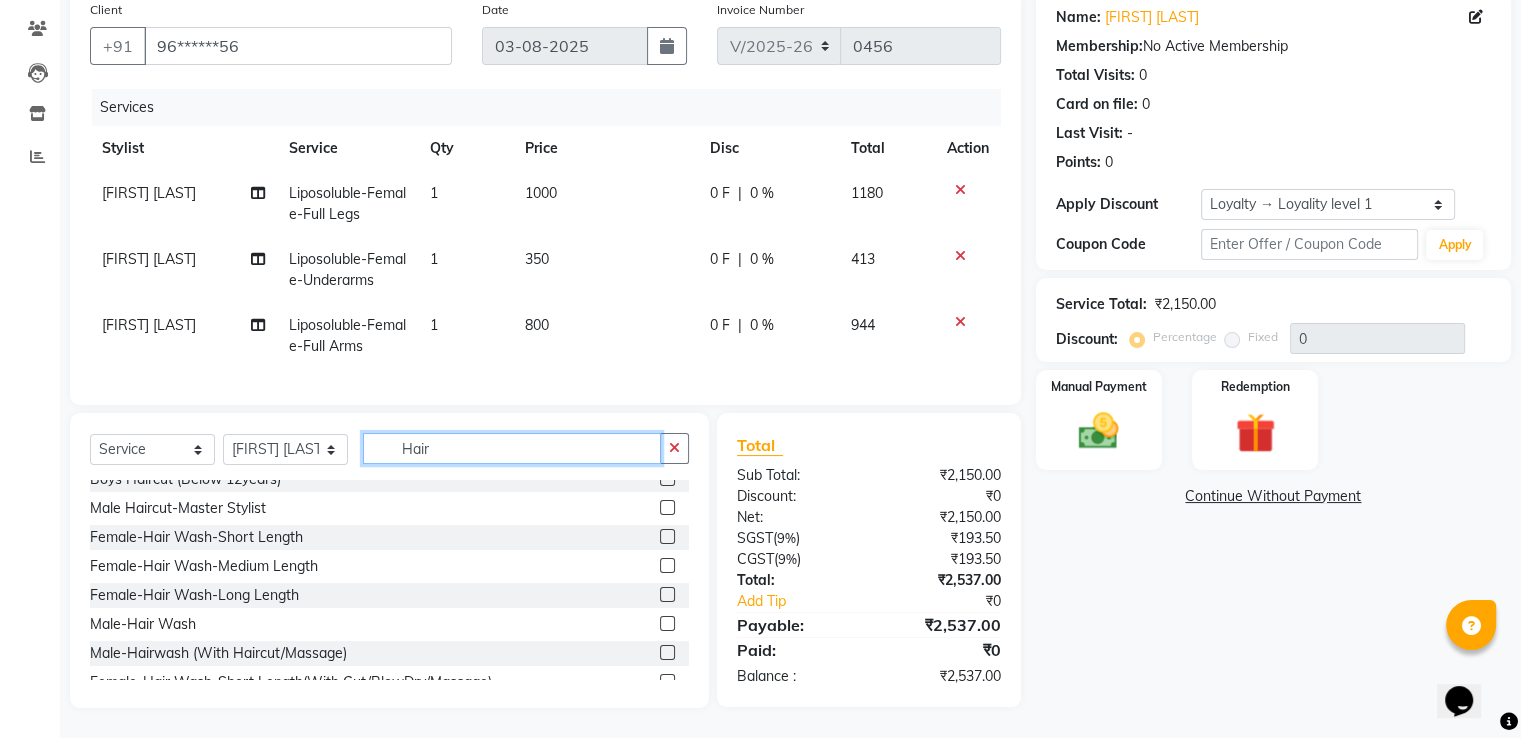type on "Hair" 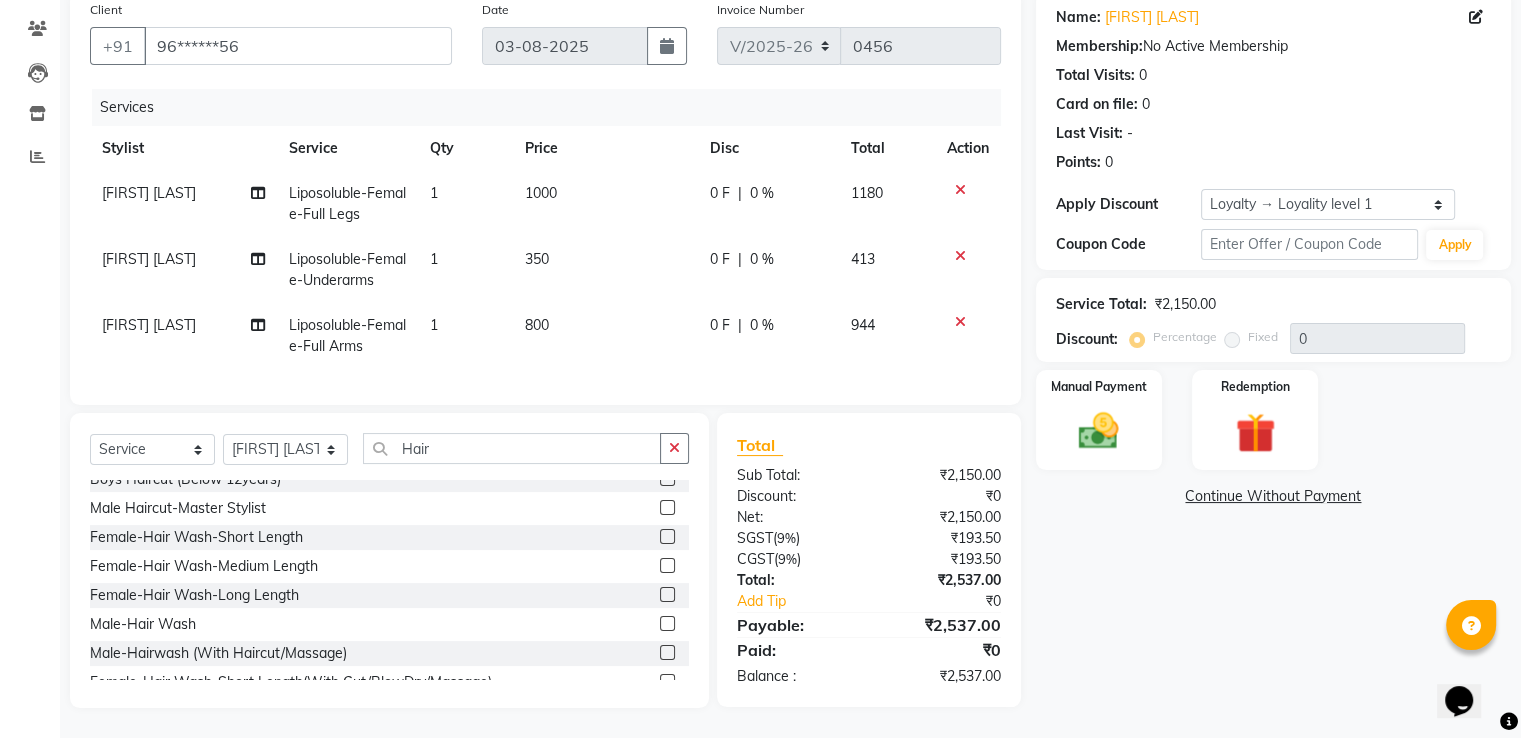 click 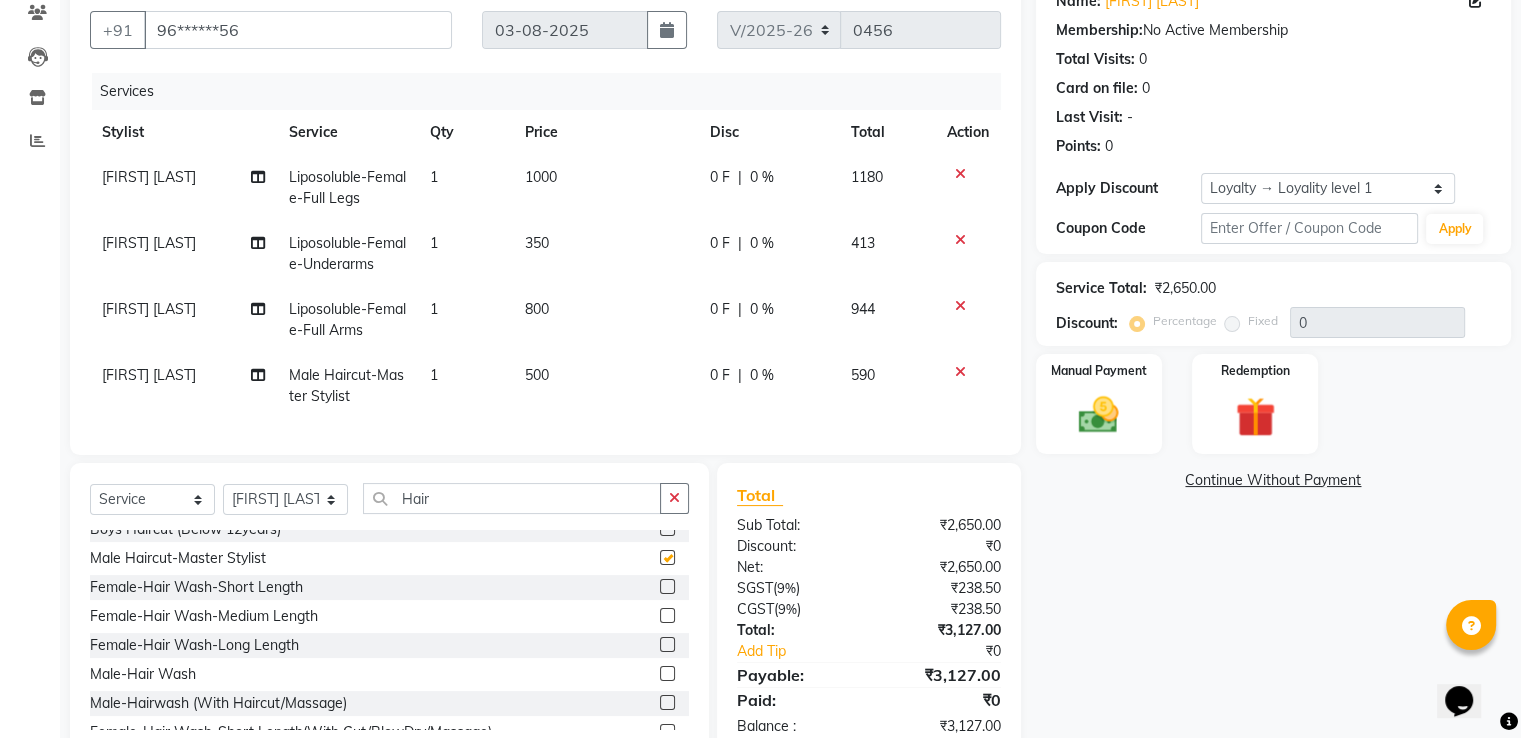 checkbox on "false" 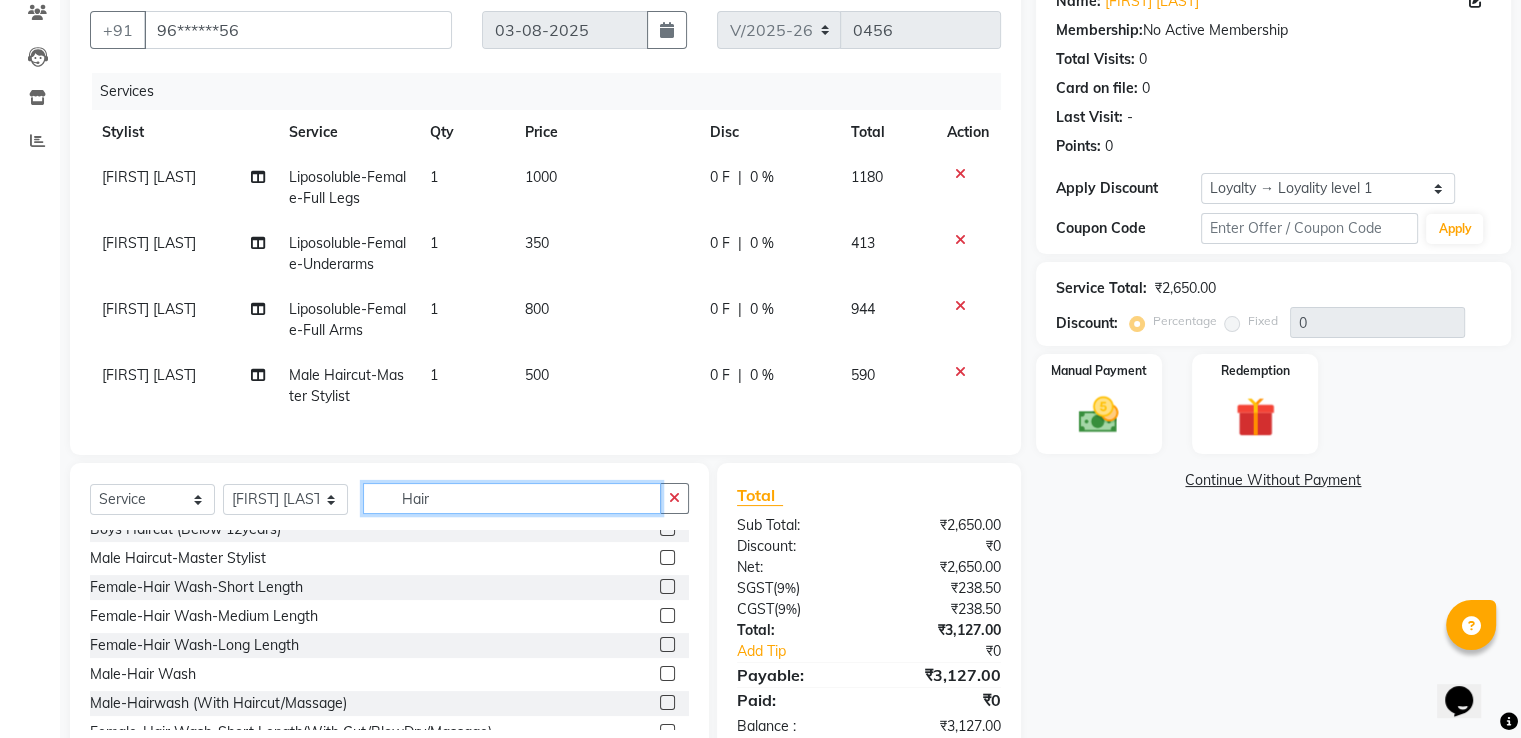 click on "Hair" 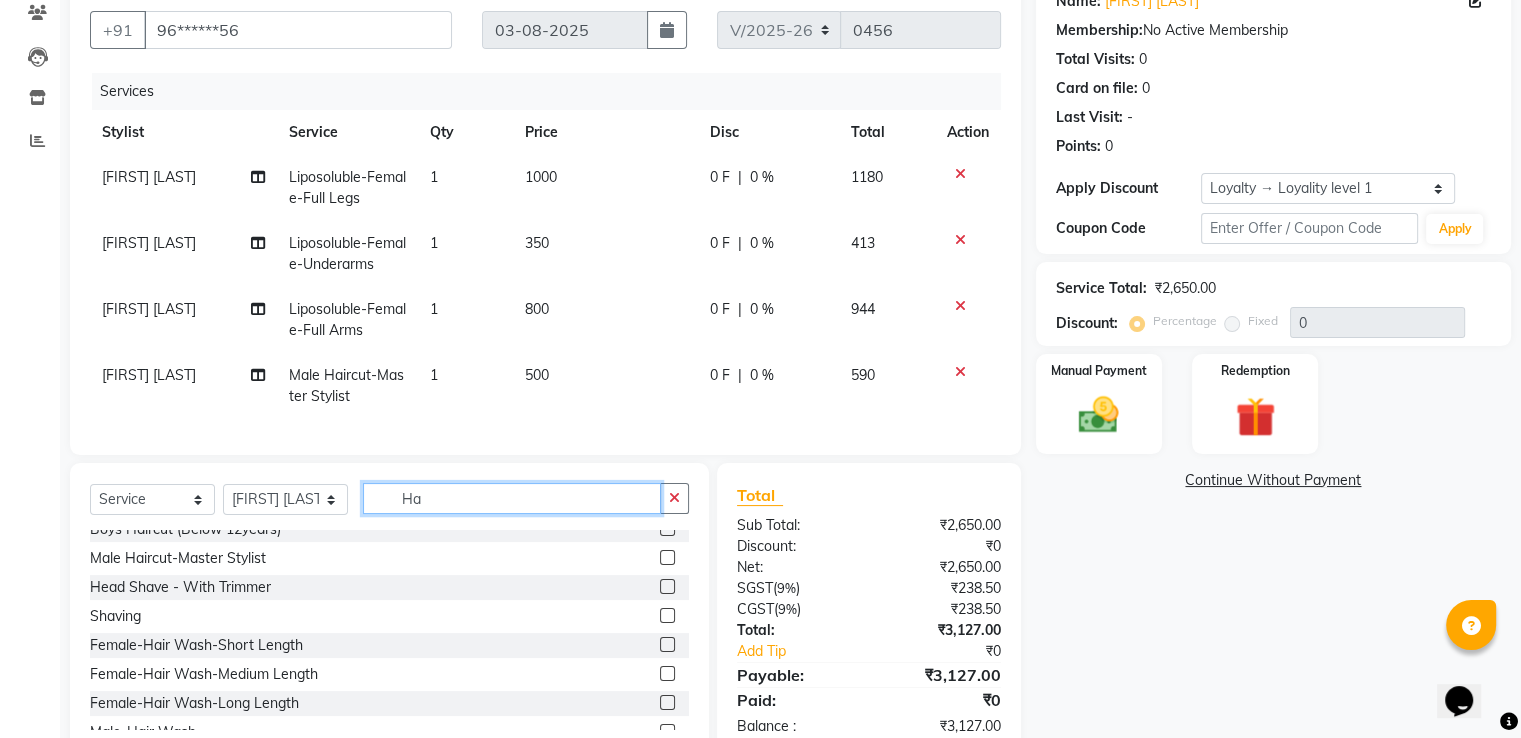 type on "H" 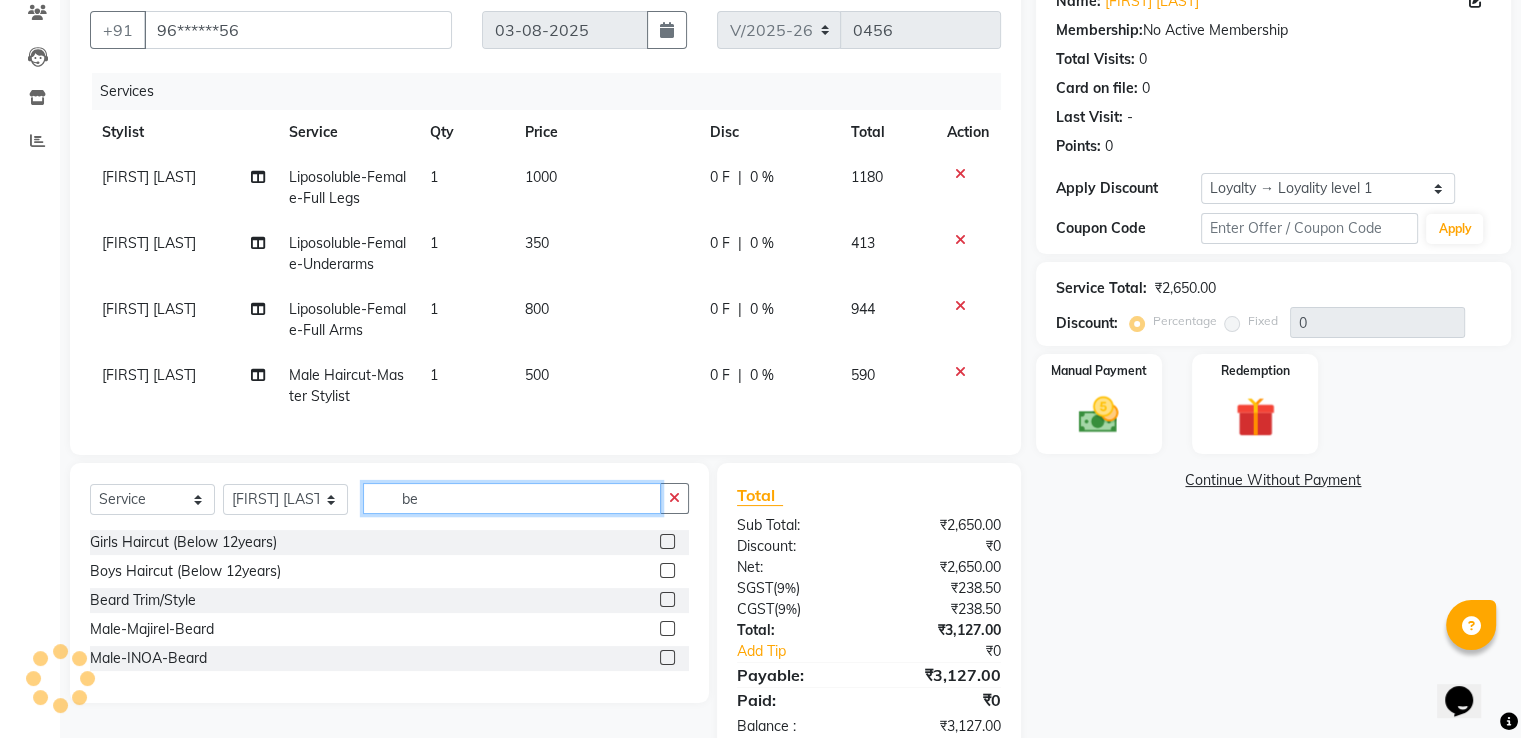 scroll, scrollTop: 0, scrollLeft: 0, axis: both 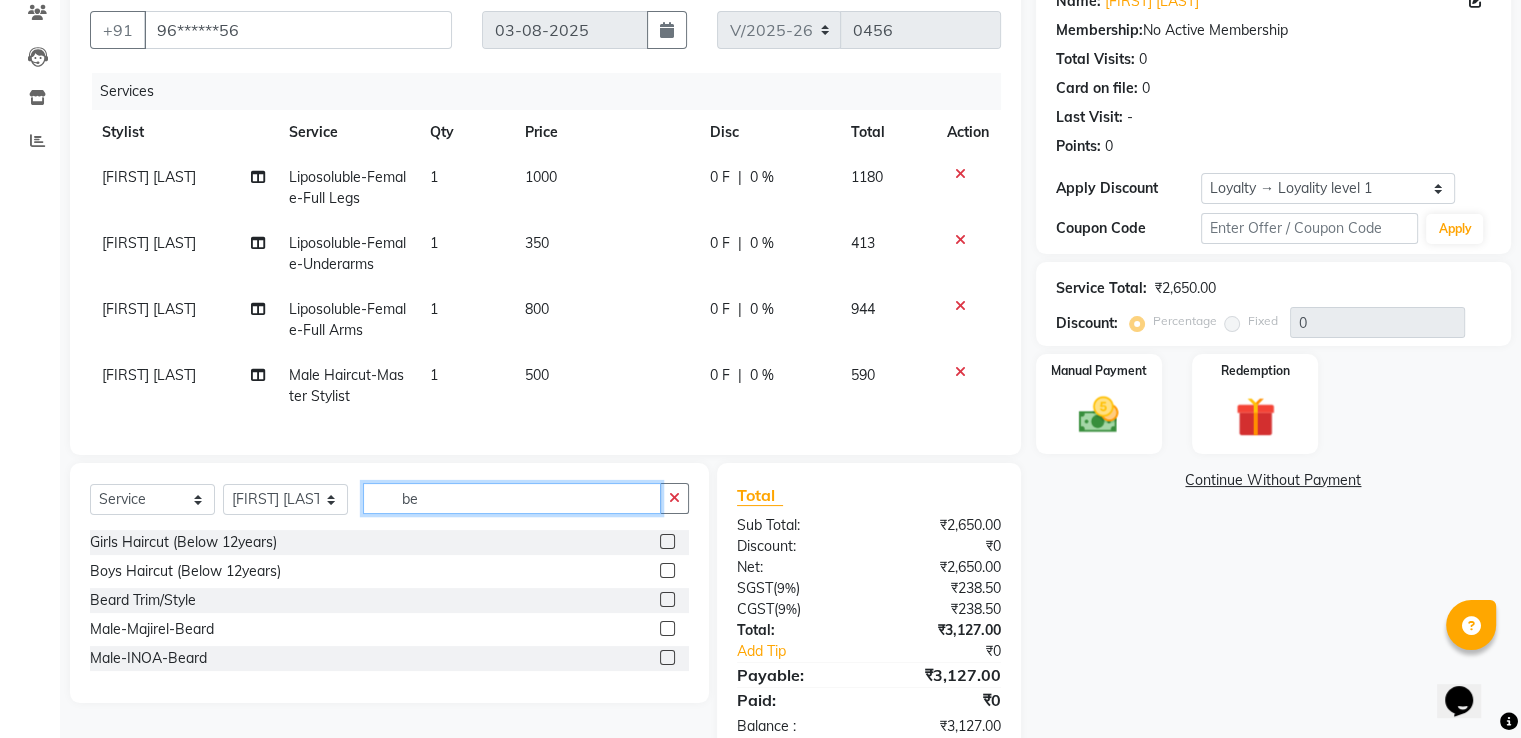 type on "be" 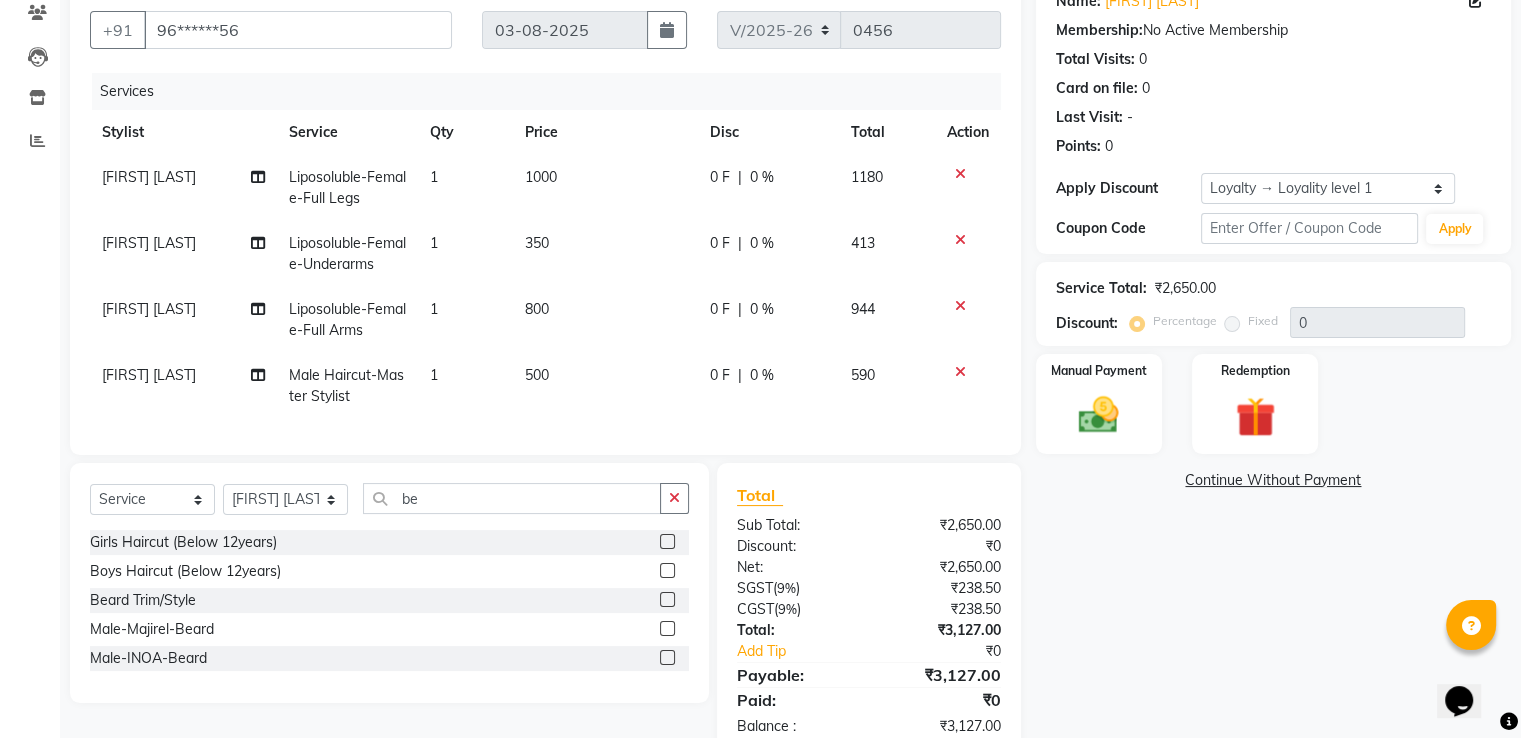 click 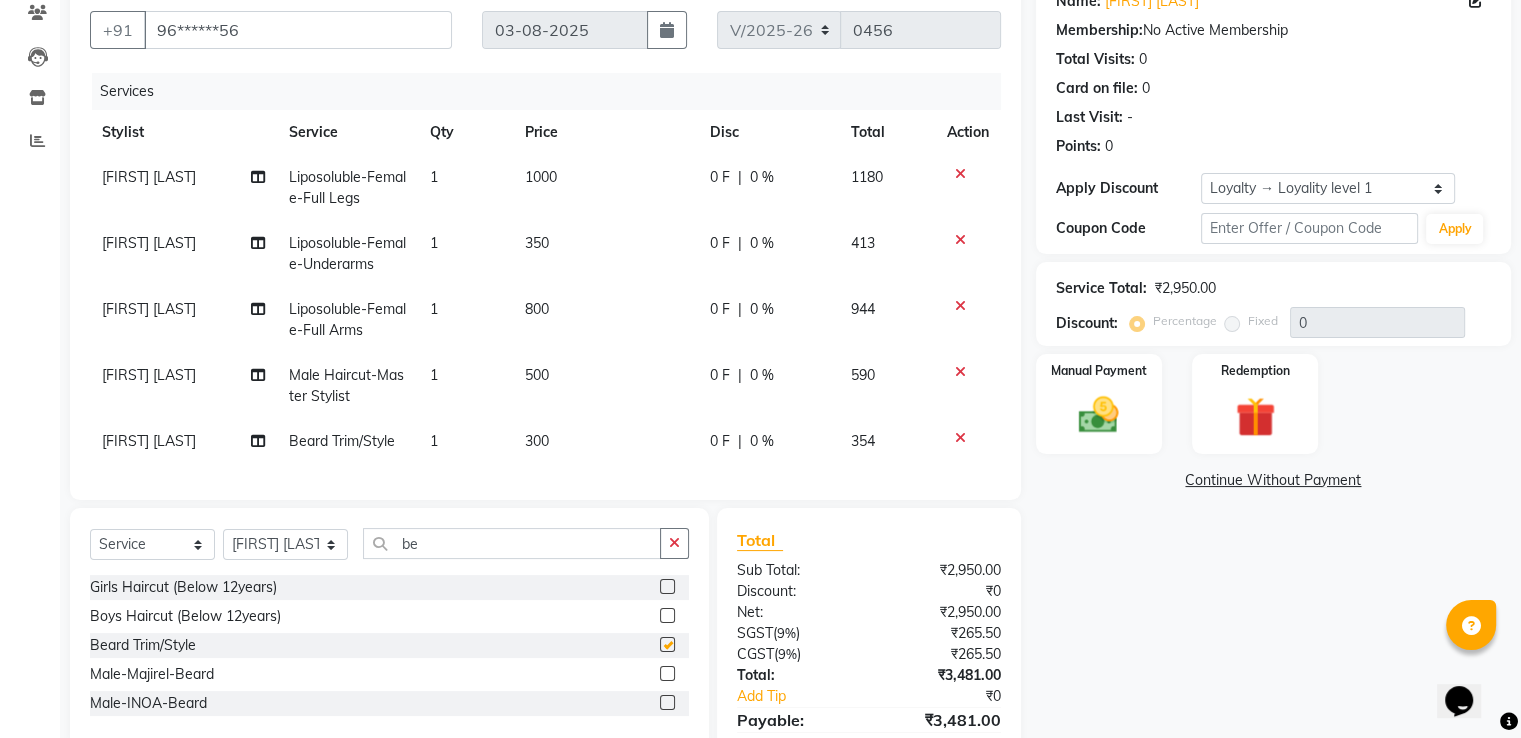 checkbox on "false" 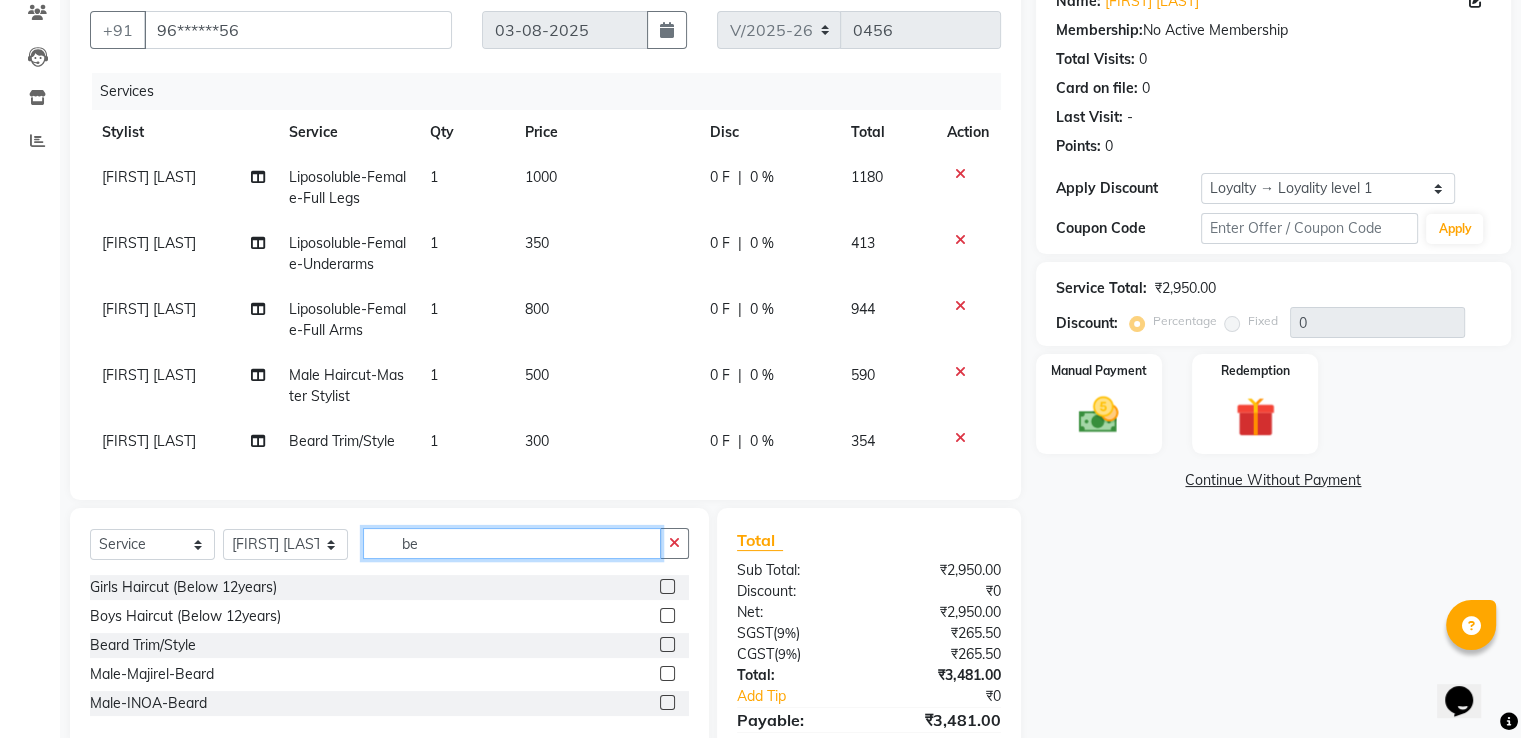 click on "be" 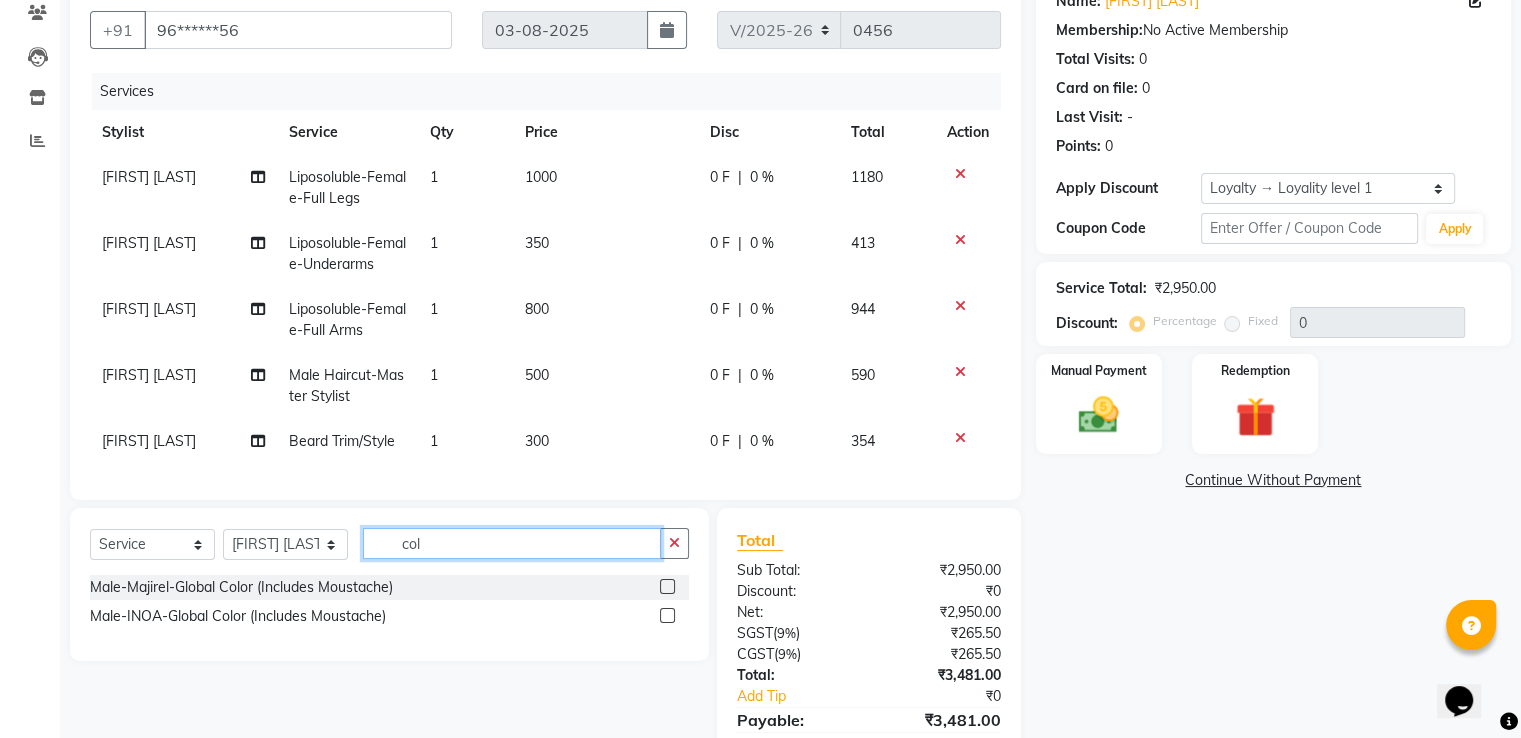 type on "col" 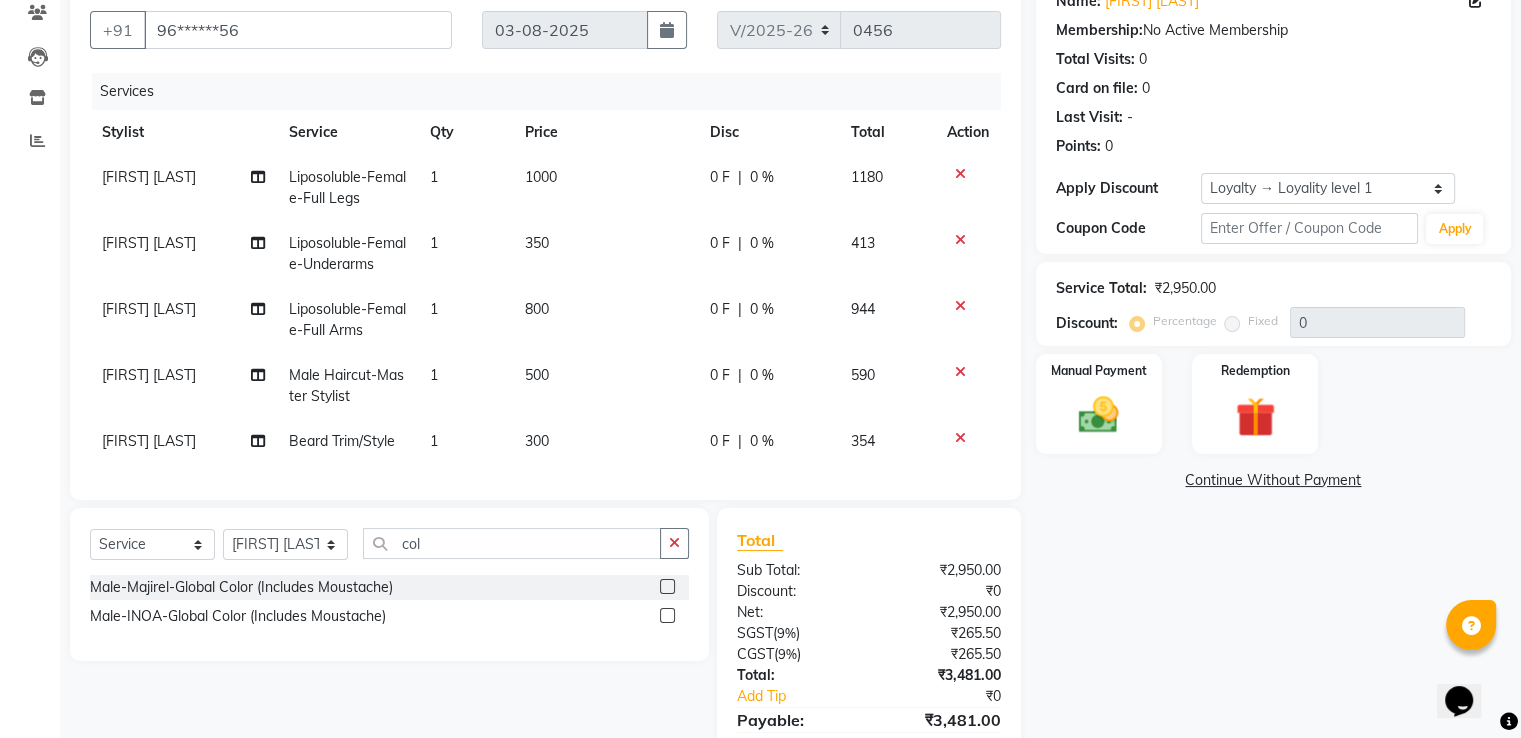click 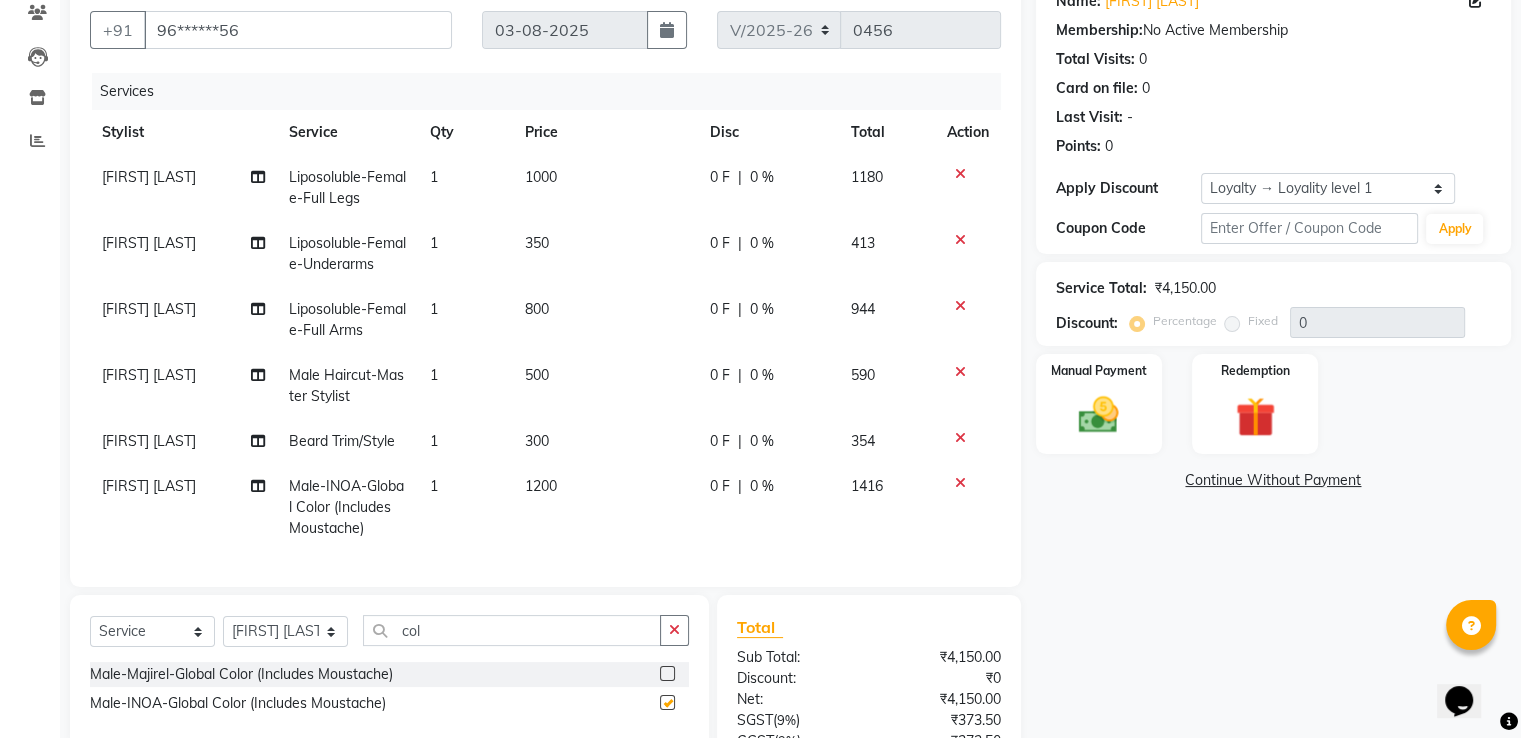 checkbox on "false" 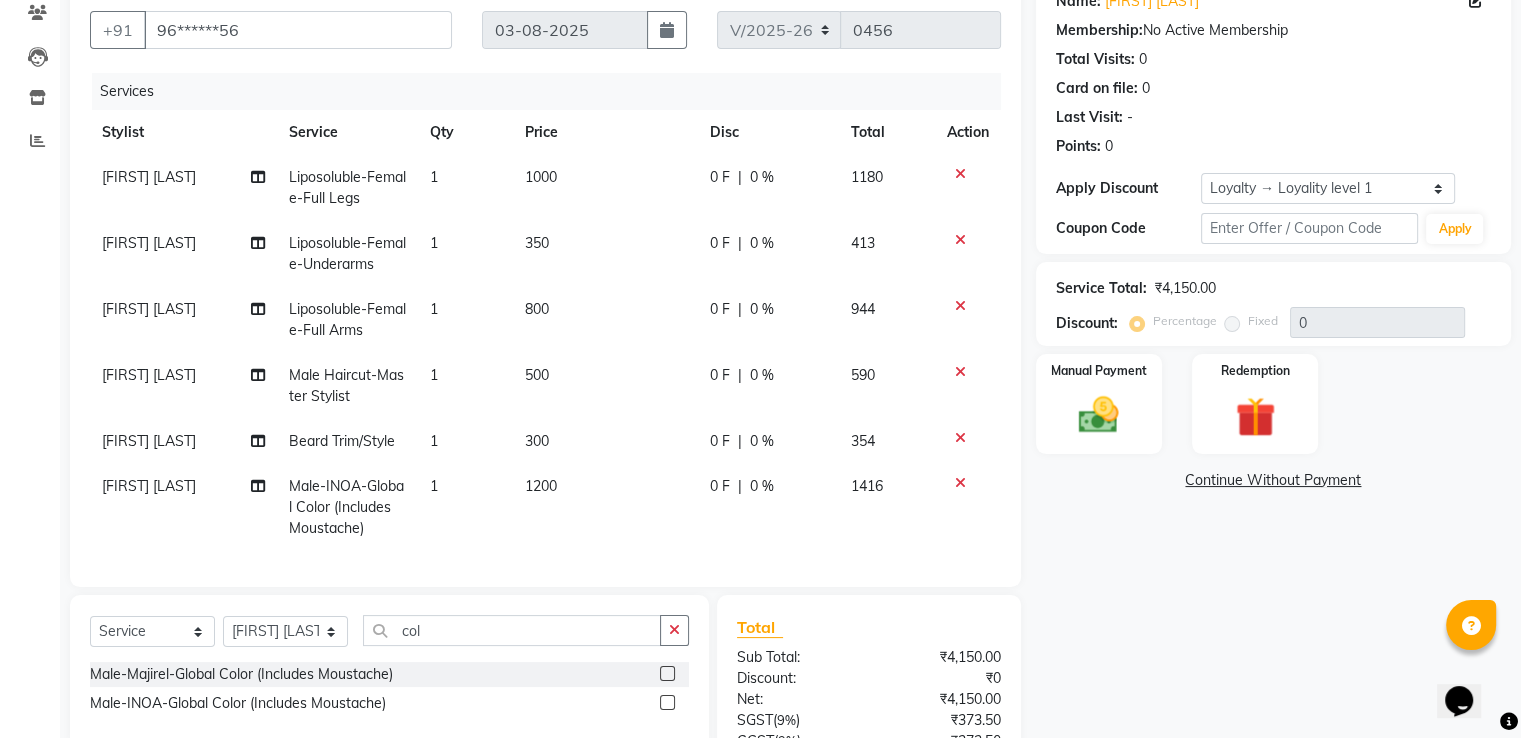 scroll, scrollTop: 9, scrollLeft: 0, axis: vertical 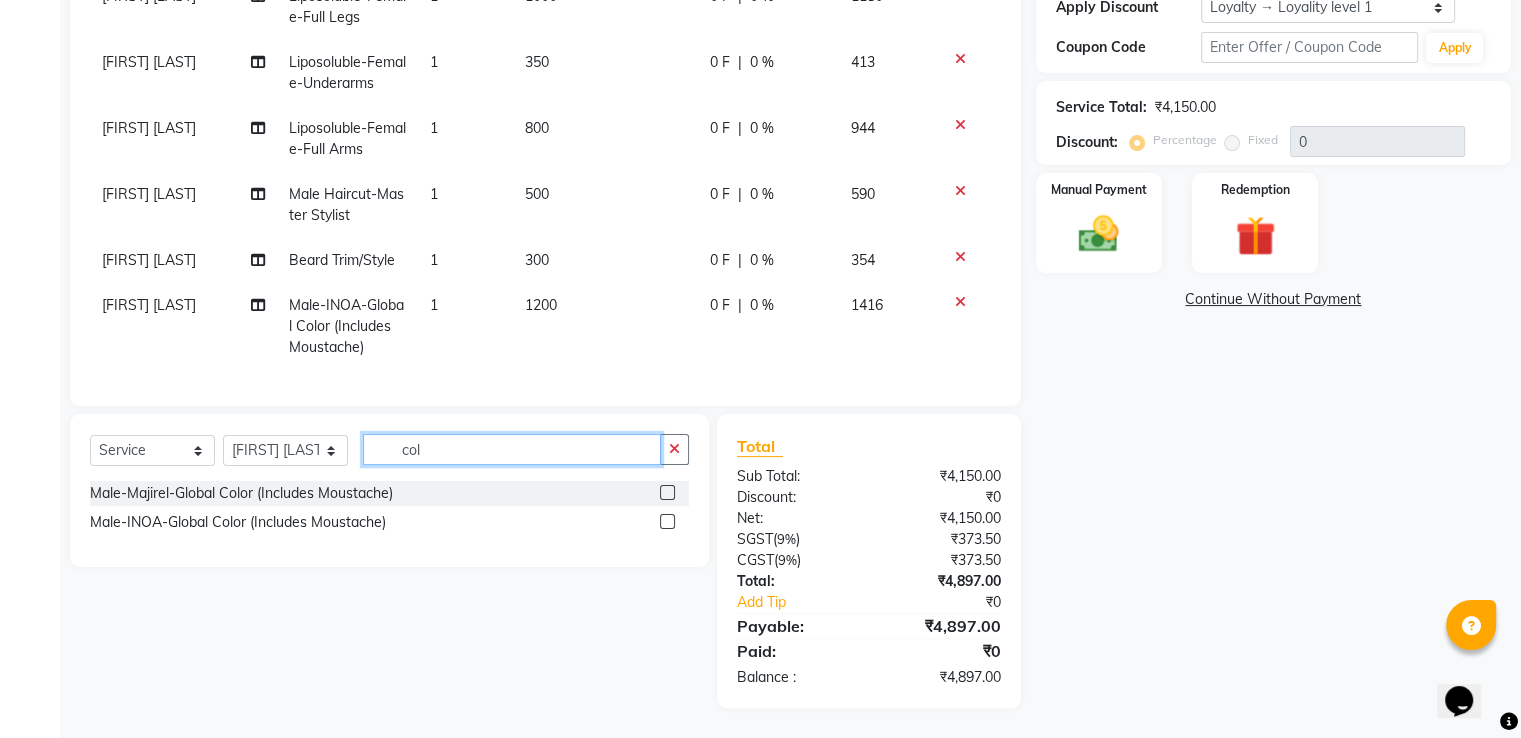 click on "col" 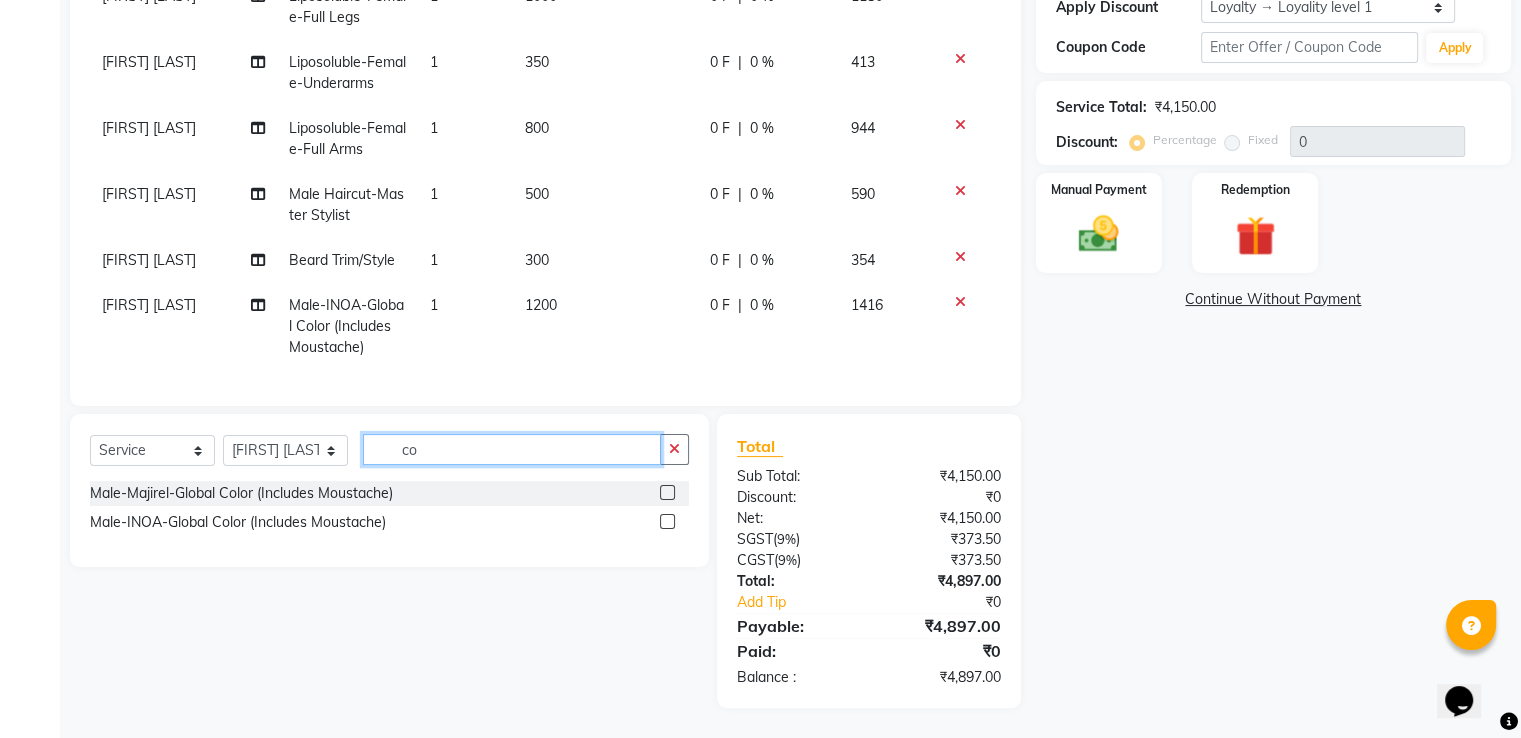 type on "c" 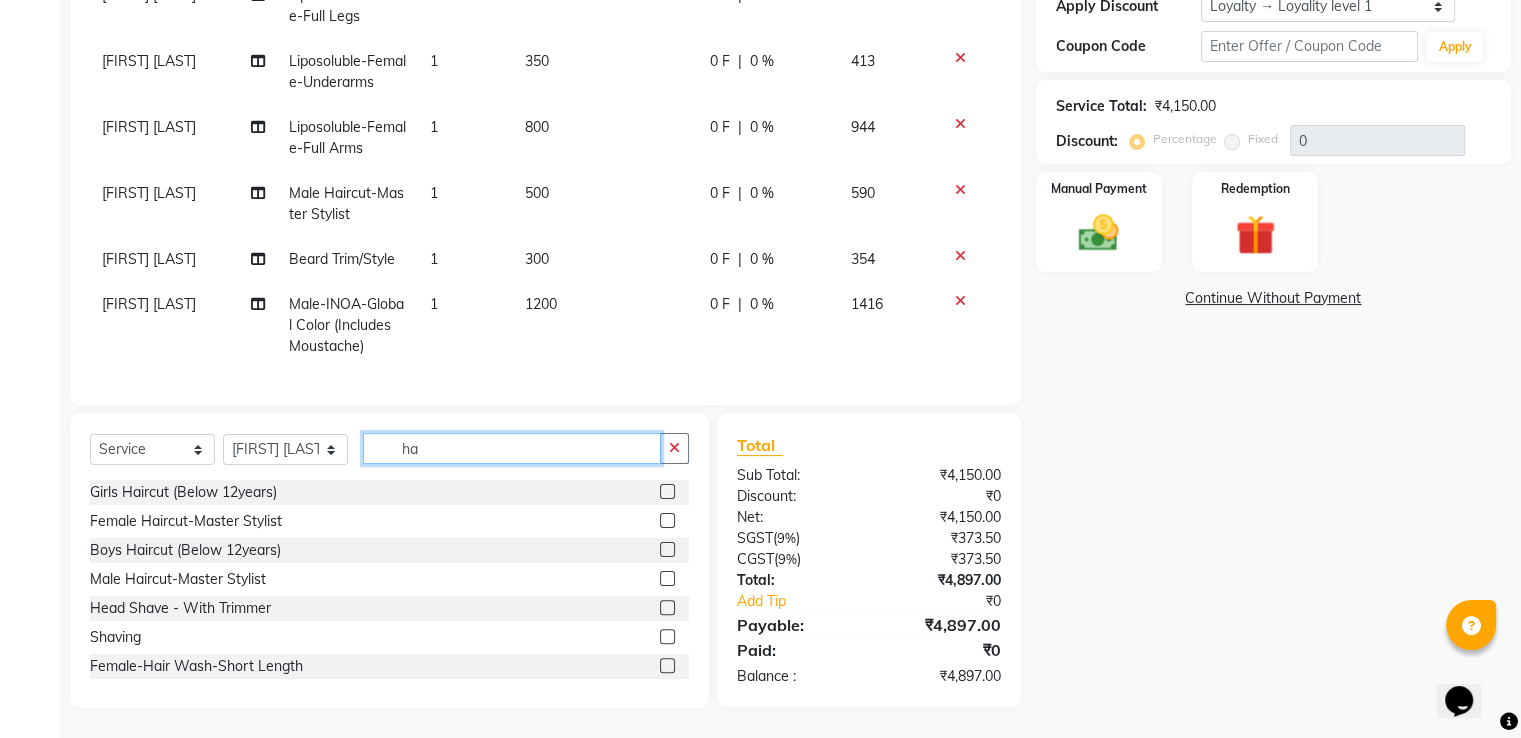 type on "h" 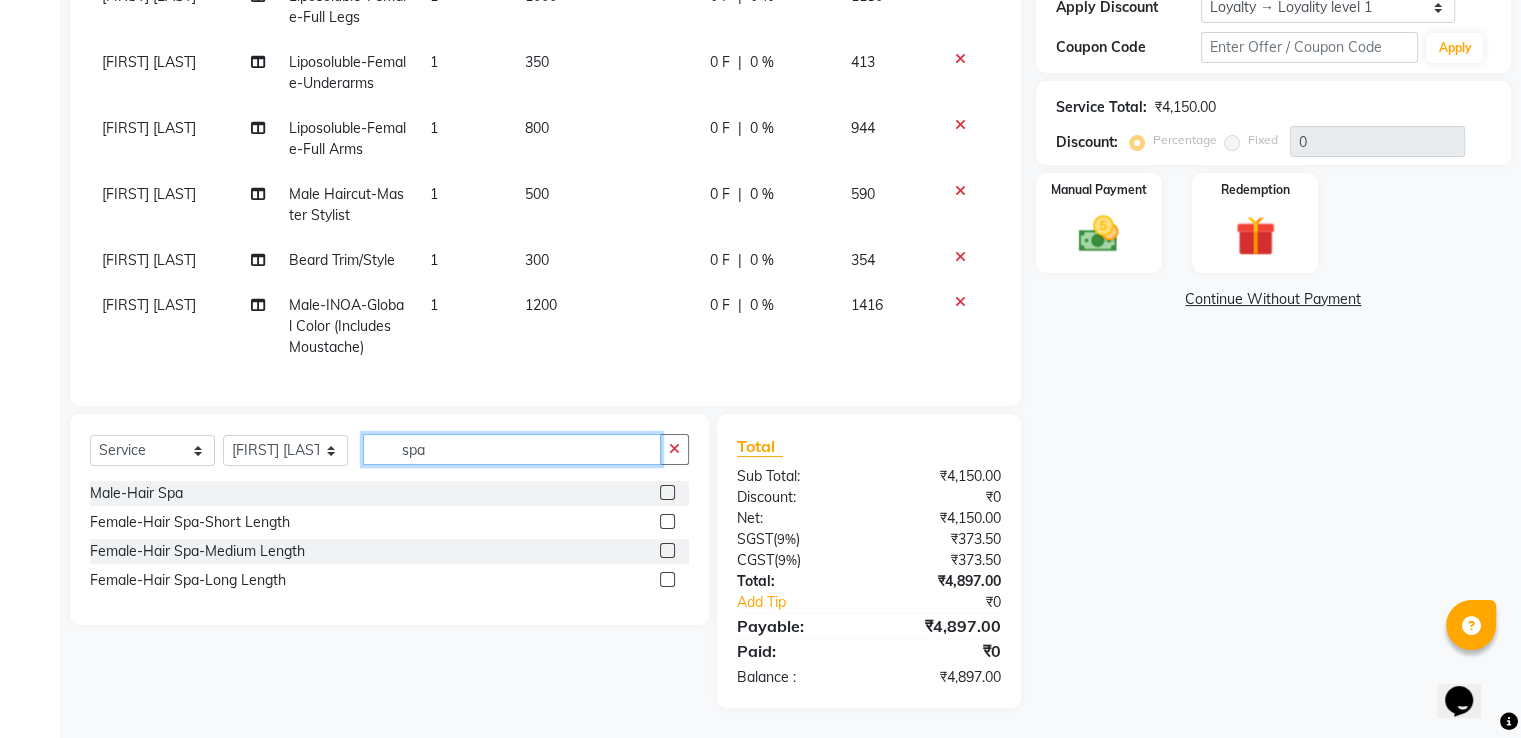 type on "spa" 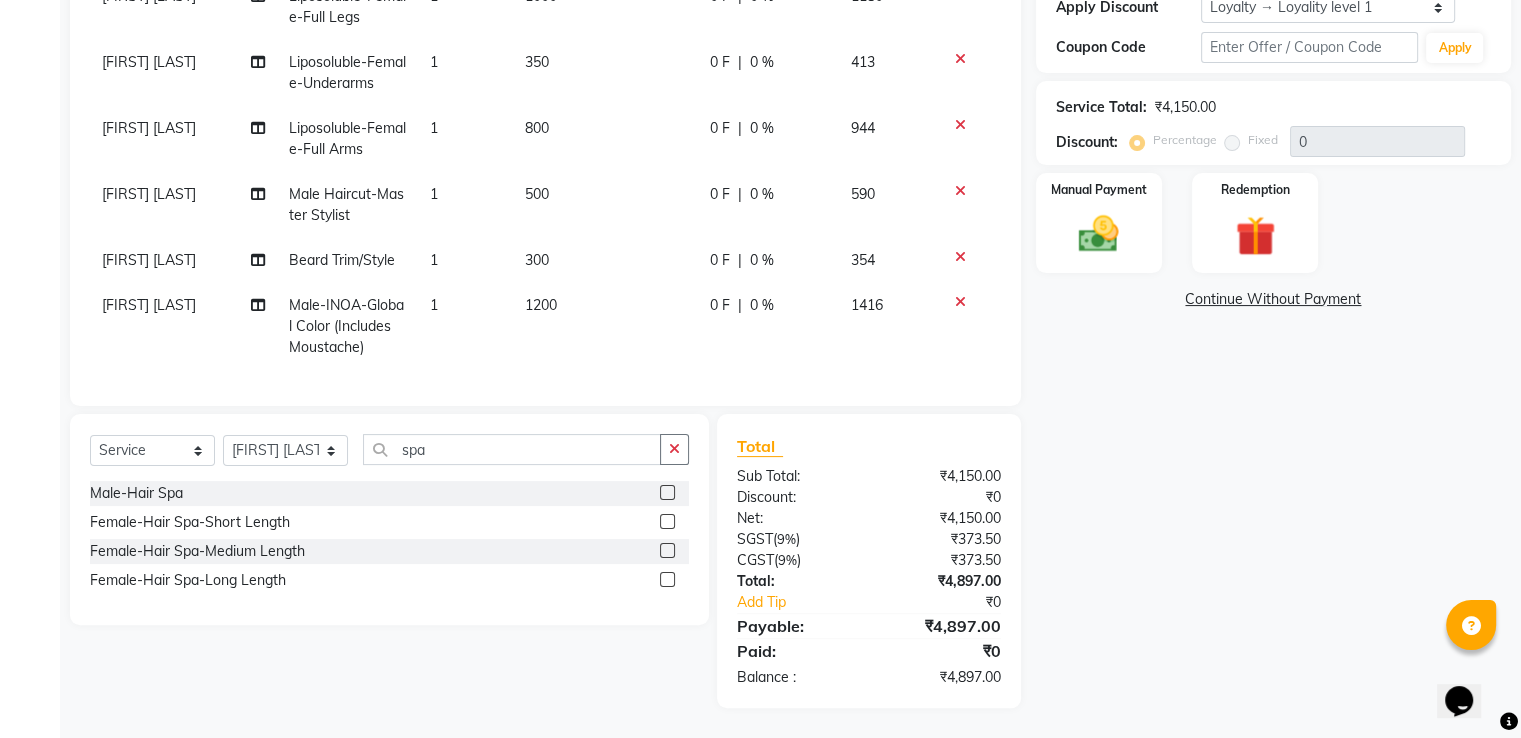 click 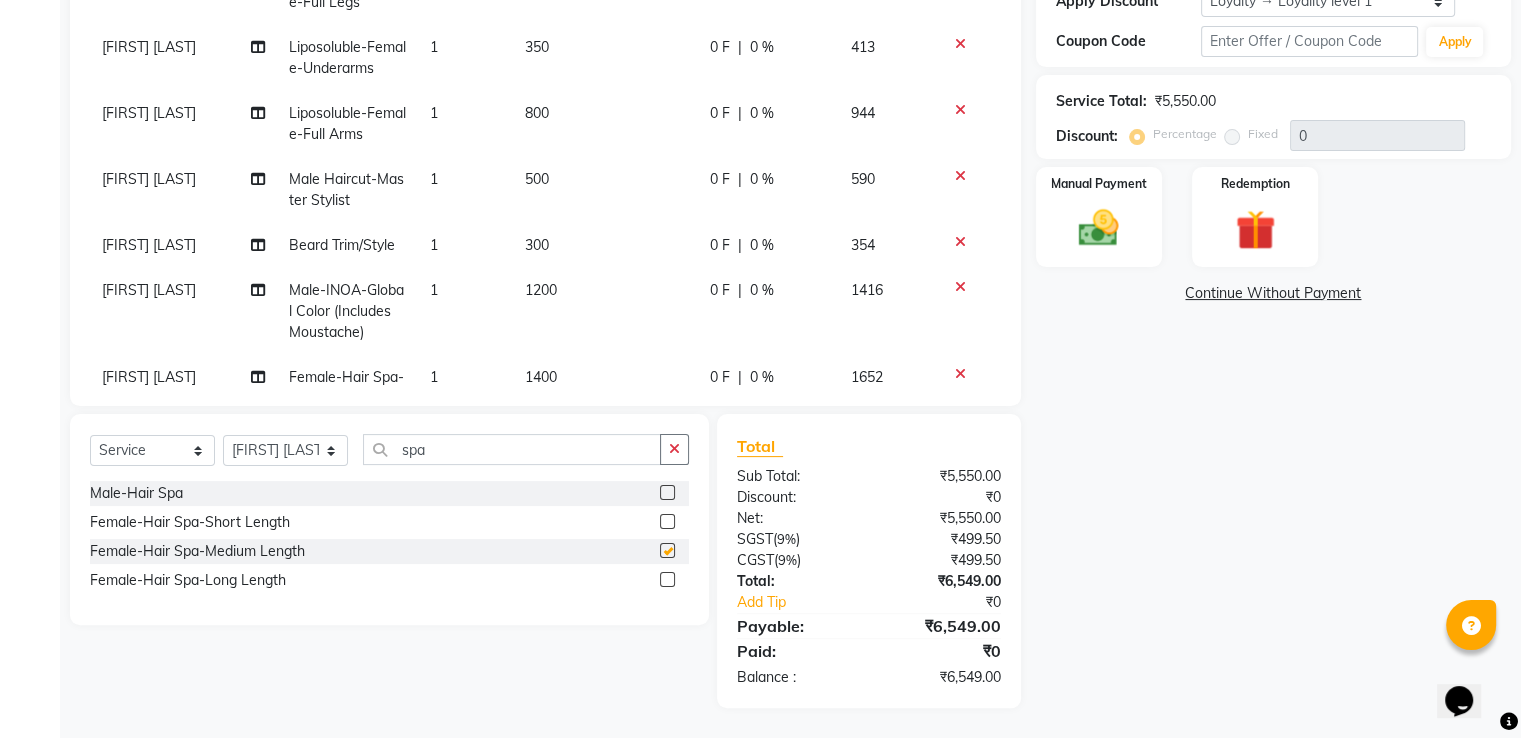 checkbox on "false" 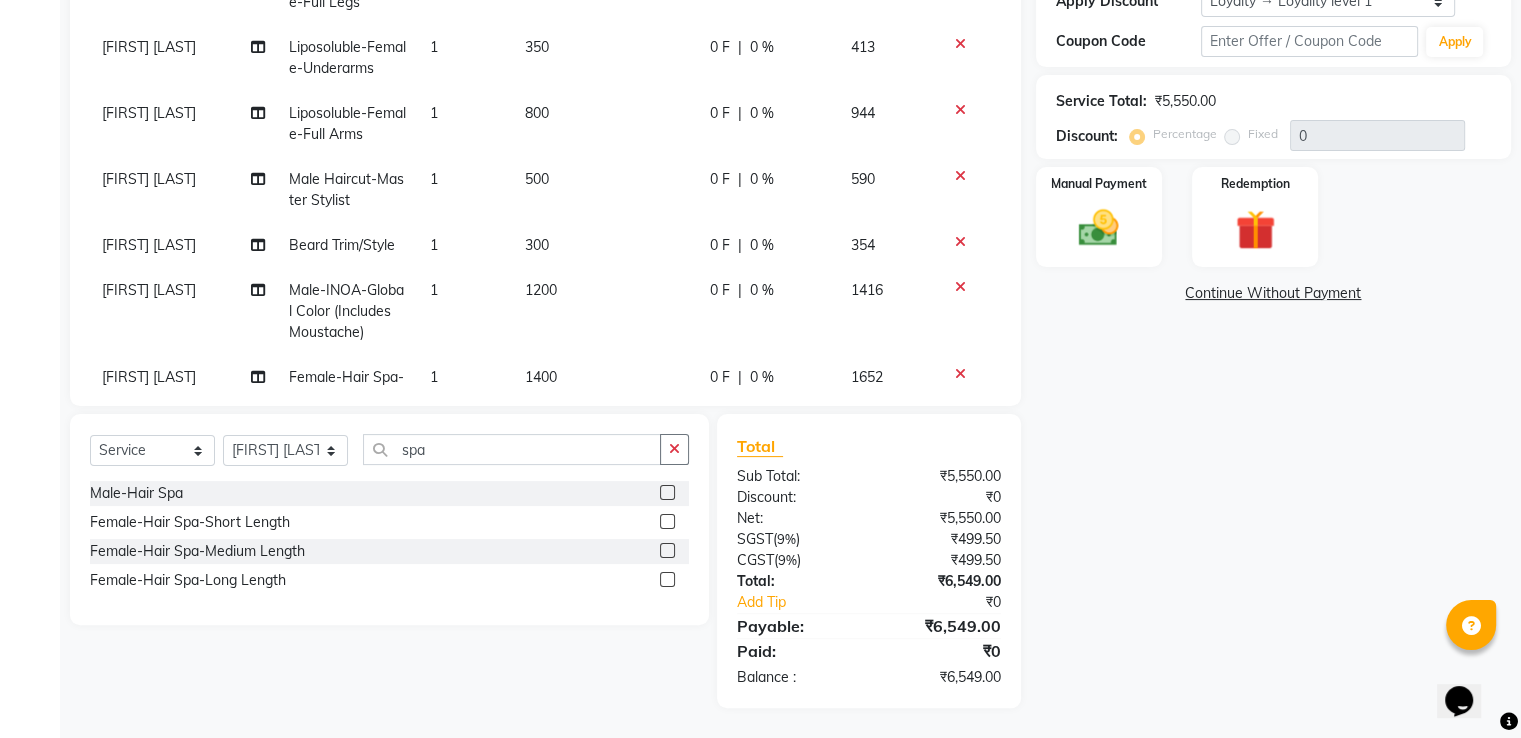 scroll, scrollTop: 75, scrollLeft: 0, axis: vertical 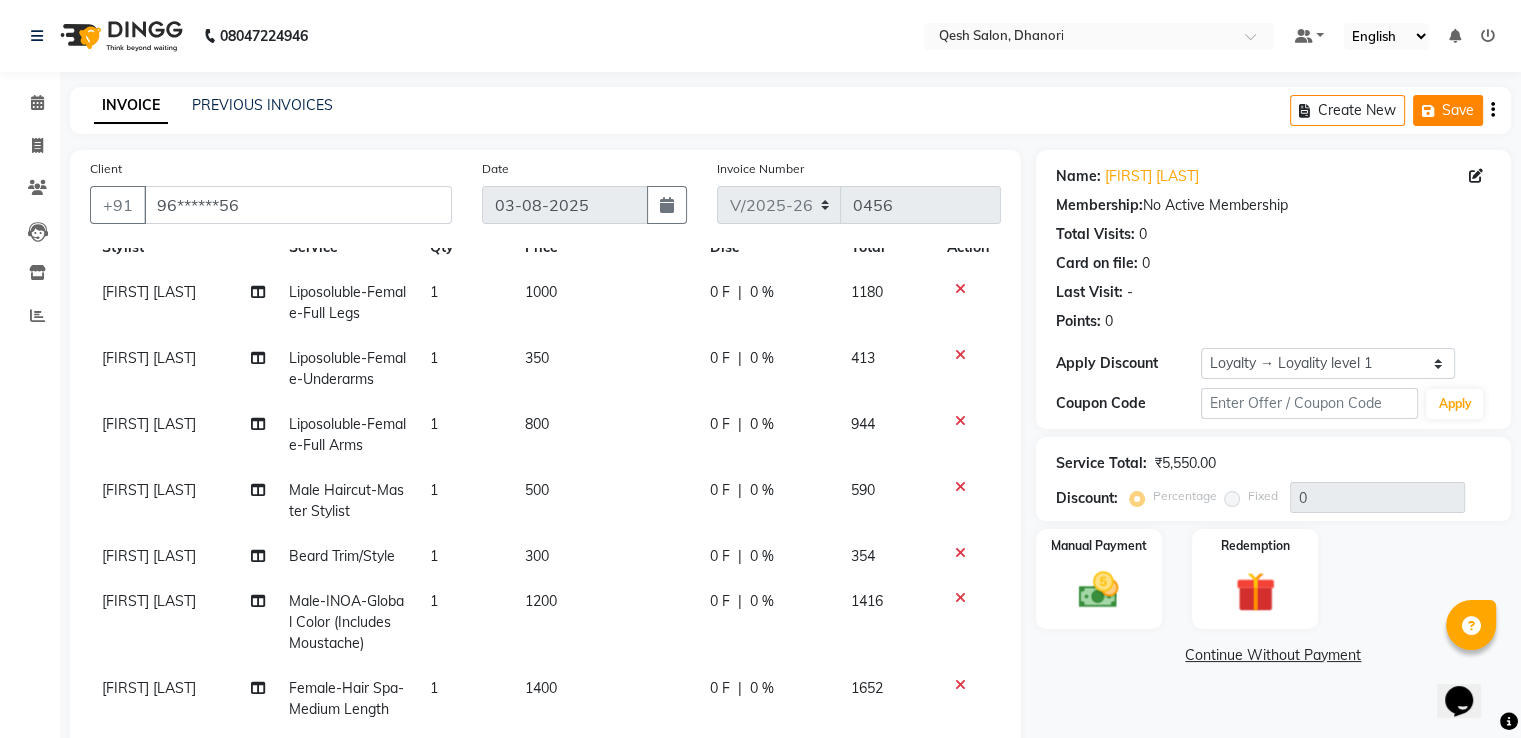 click on "Save" 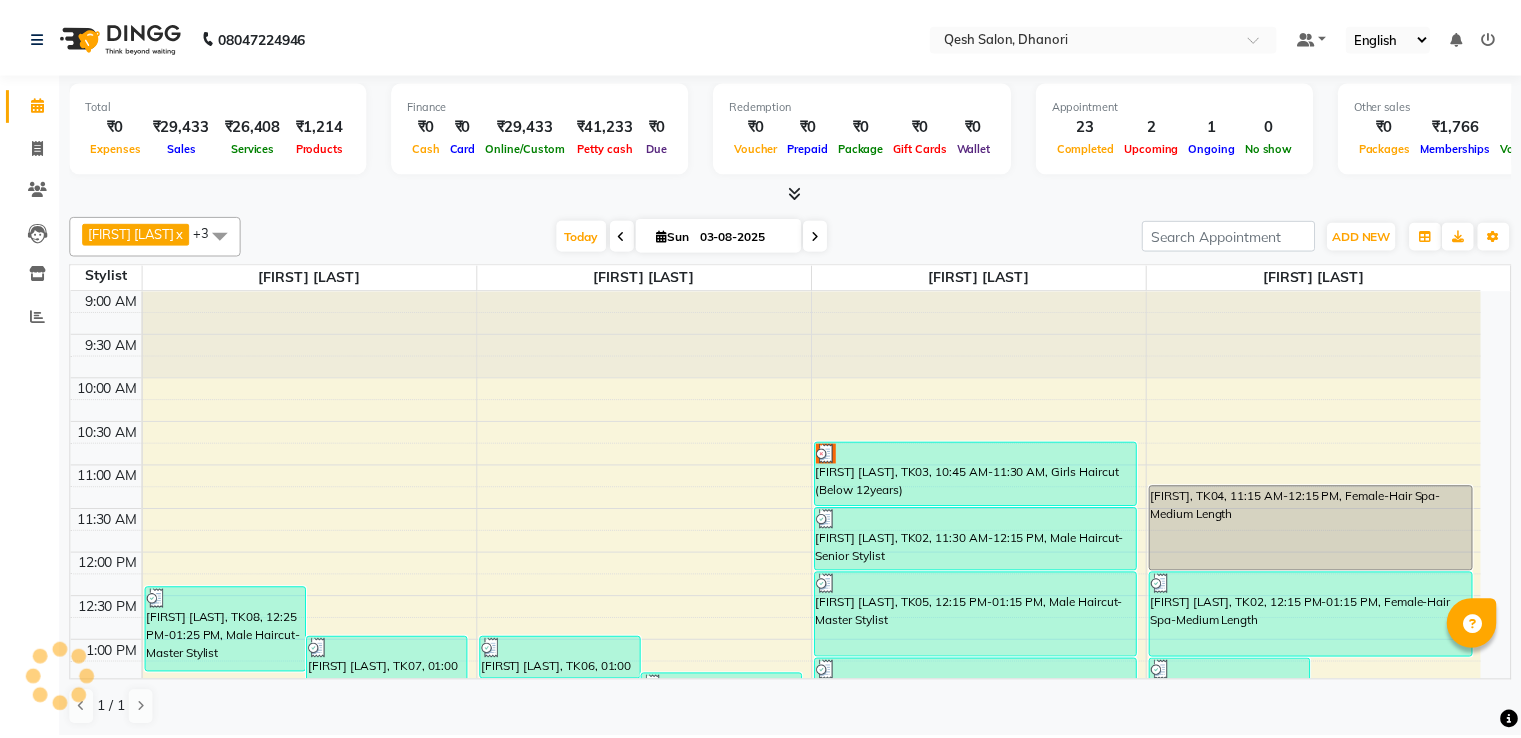 scroll, scrollTop: 0, scrollLeft: 0, axis: both 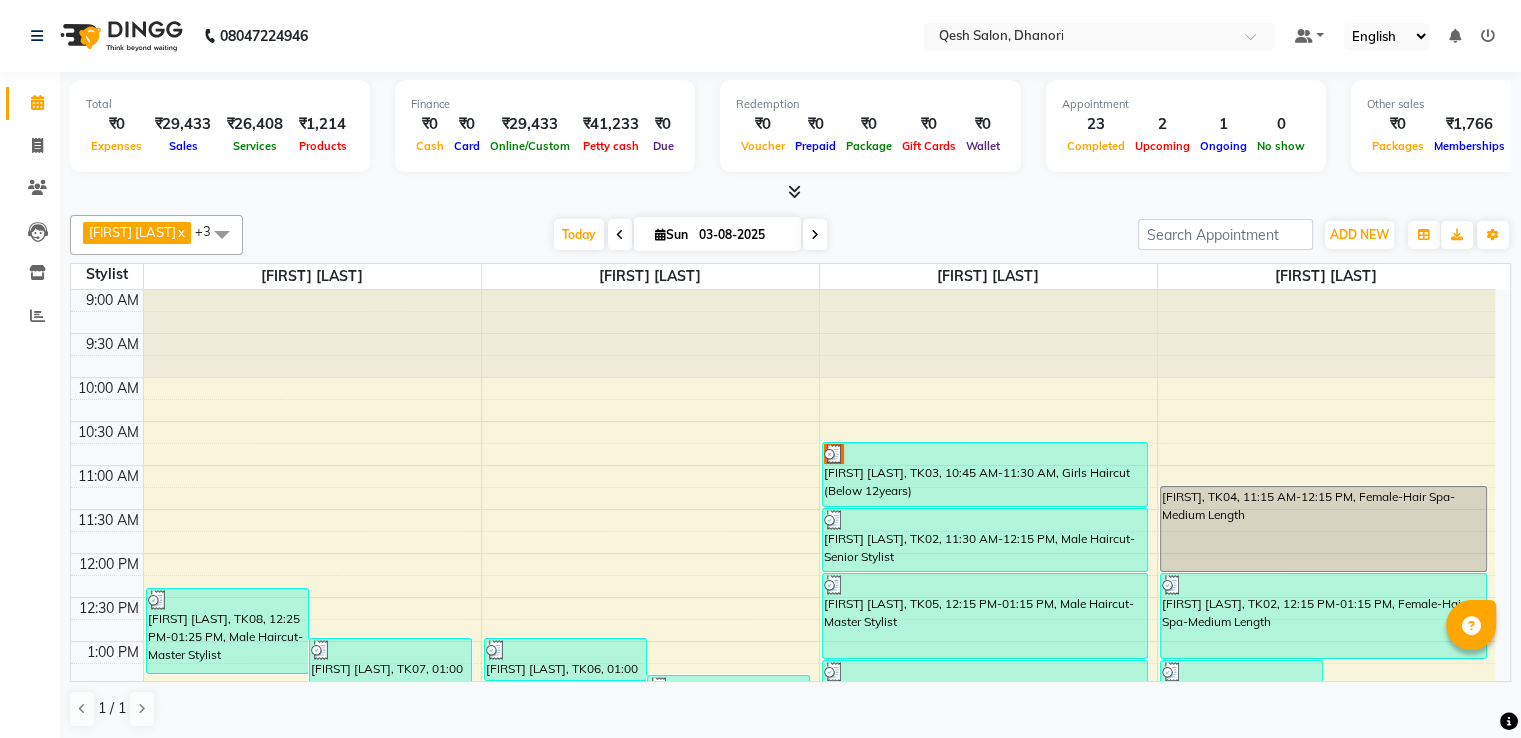 click at bounding box center (620, 235) 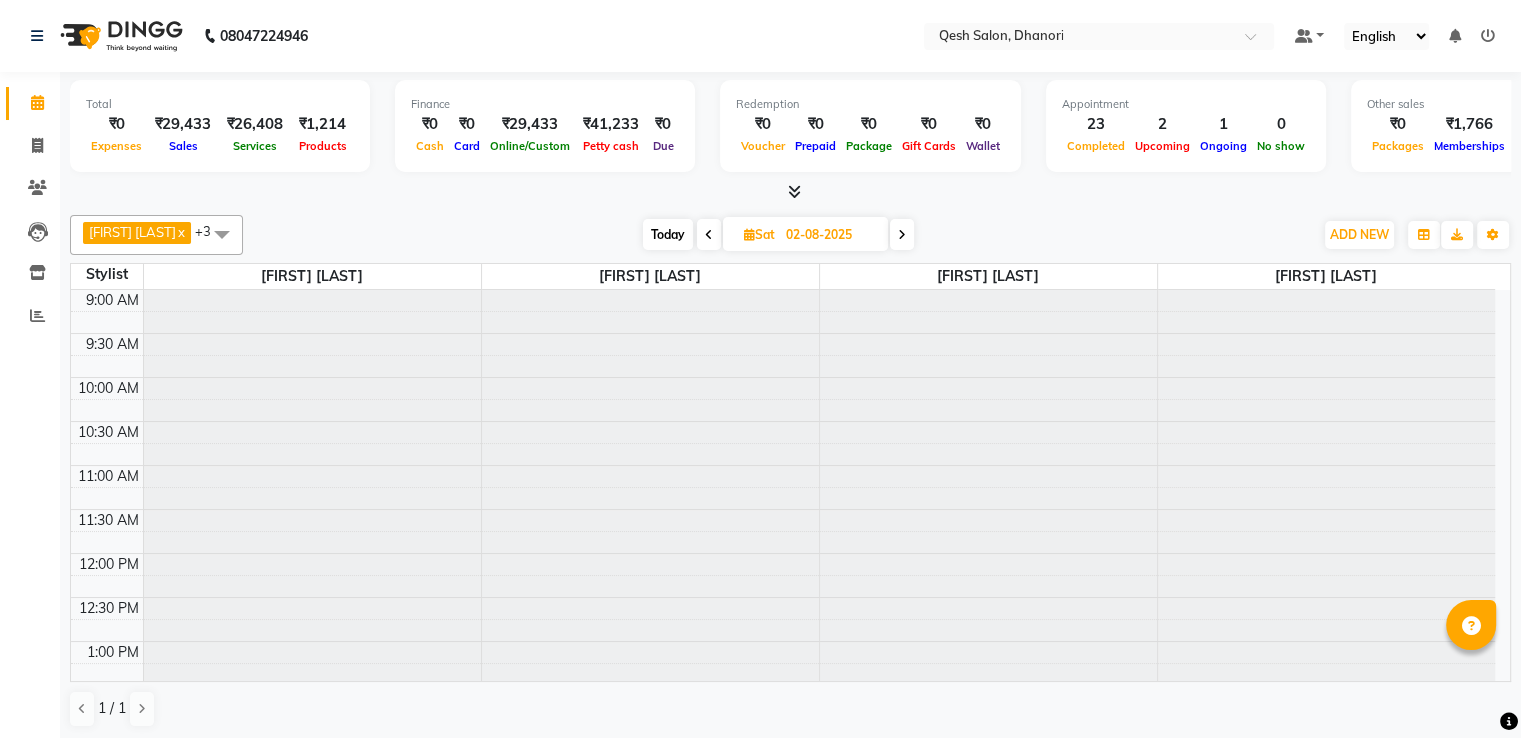 scroll, scrollTop: 828, scrollLeft: 0, axis: vertical 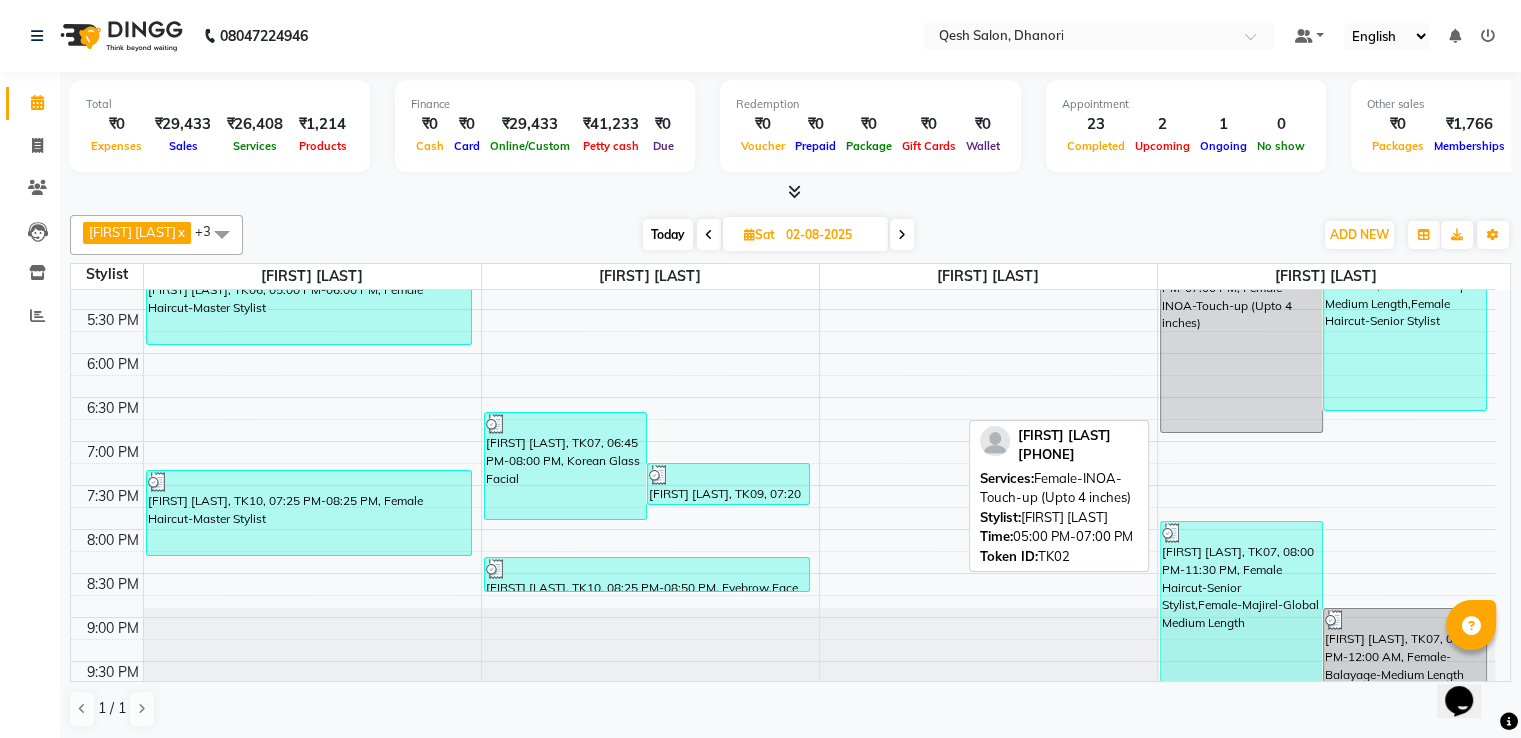 click on "[FIRST] [LAST], TK02, 05:00 PM-07:00 PM, Female-INOA-Touch-up (Upto 4 inches)" at bounding box center (1242, 346) 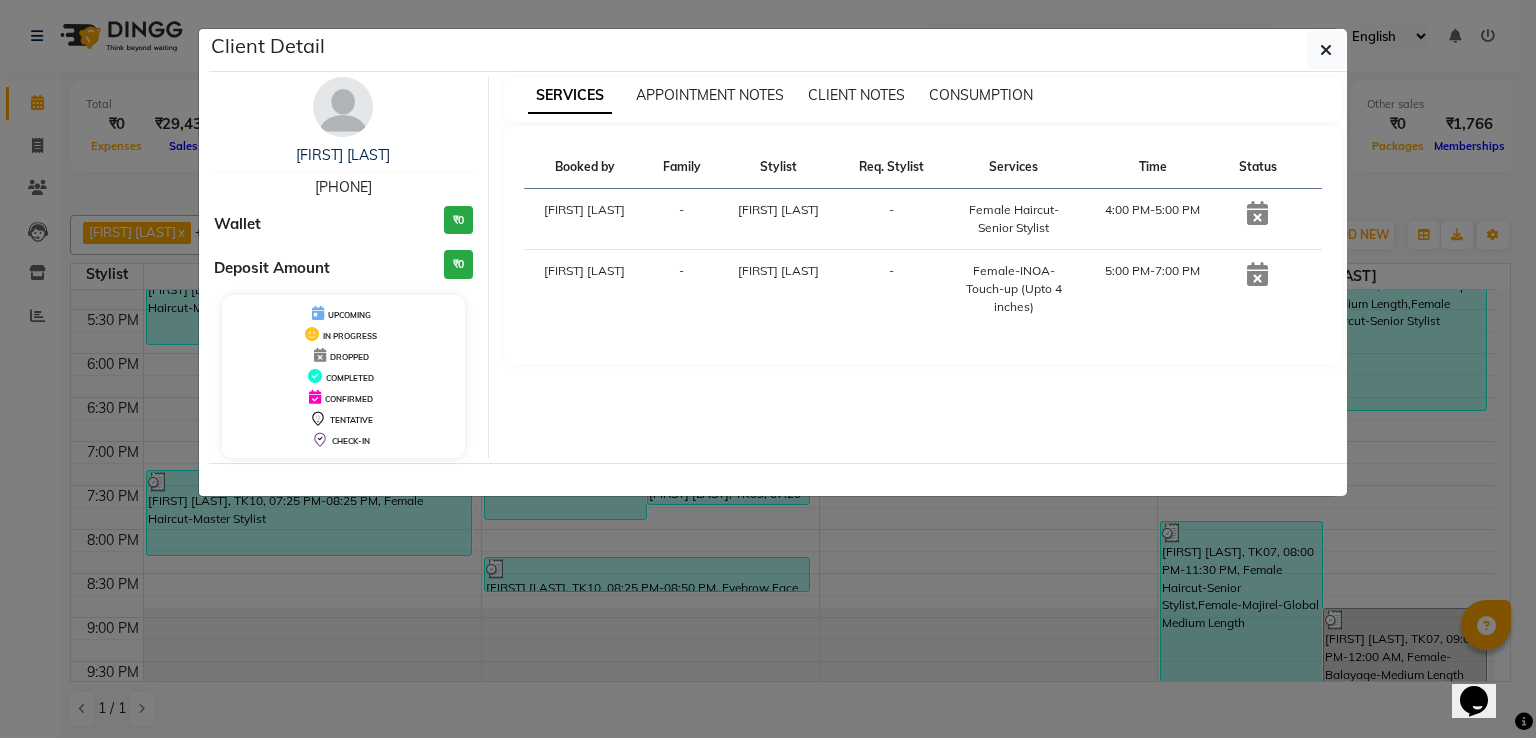 click on "Client Detail  Sulabha Kulkarni   7507675576 Wallet ₹0 Deposit Amount  ₹0  UPCOMING IN PROGRESS DROPPED COMPLETED CONFIRMED TENTATIVE CHECK-IN SERVICES APPOINTMENT NOTES CLIENT NOTES CONSUMPTION Booked by Family Stylist Req. Stylist Services Time Status  Prashansa Kumari  - Sunil Kisan Wani -  Female Haircut-Senior Stylist   4:00 PM-5:00 PM   Prashansa Kumari  - Sunil Kisan Wani -  Female-INOA-Touch-up (Upto 4 inches)   5:00 PM-7:00 PM" 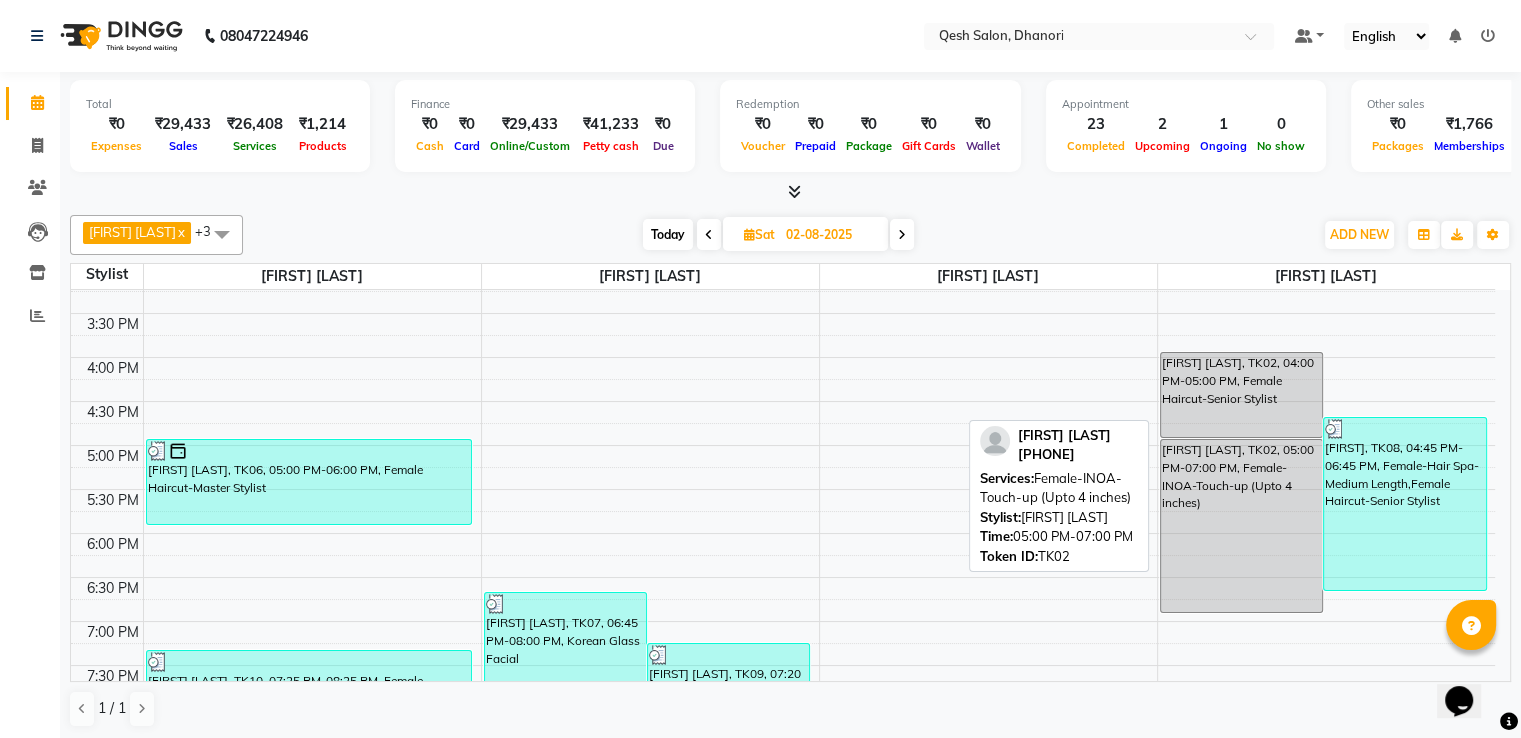 scroll, scrollTop: 528, scrollLeft: 0, axis: vertical 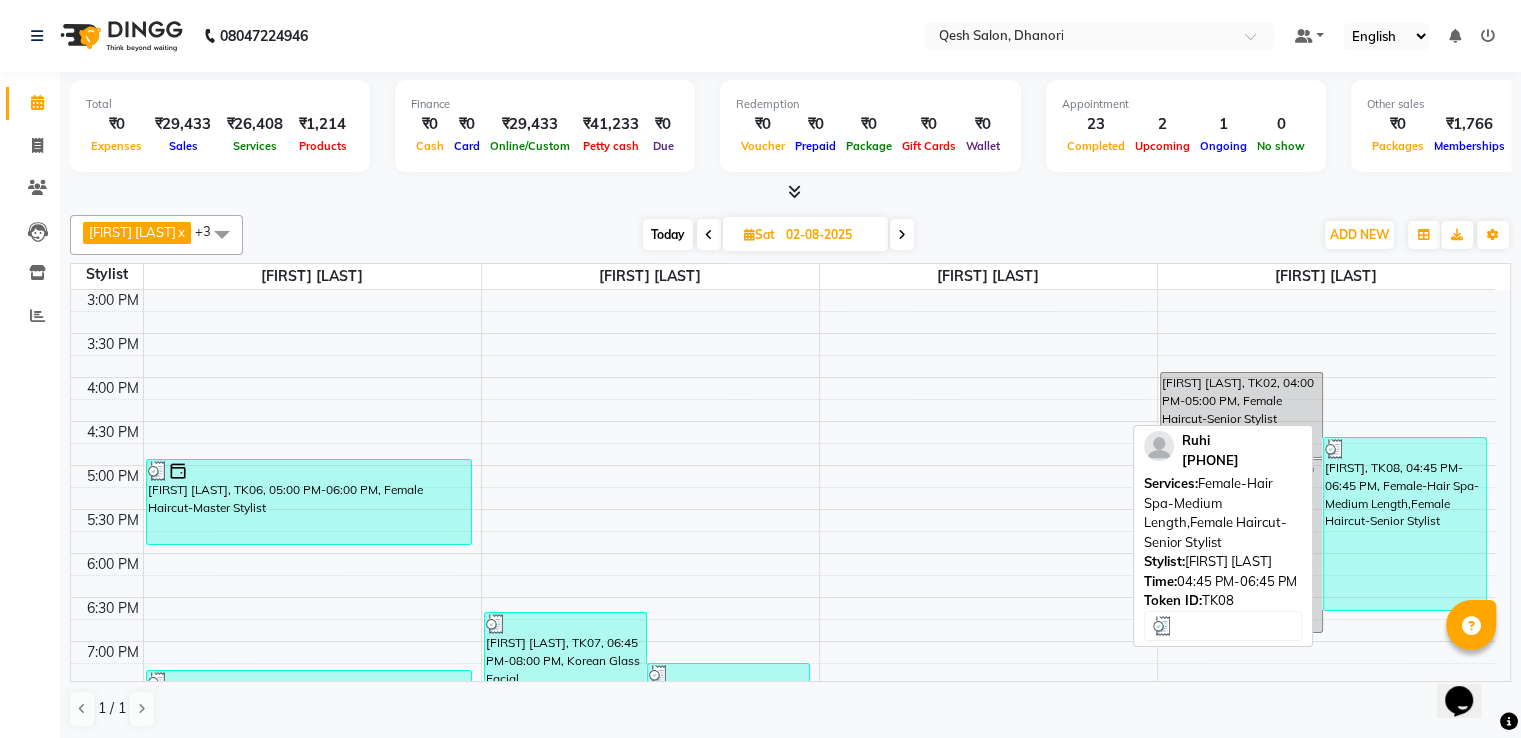 click on "Ruhi, TK08, 04:45 PM-06:45 PM, Female-Hair Spa-Medium Length,Female Haircut-Senior Stylist" at bounding box center [1405, 524] 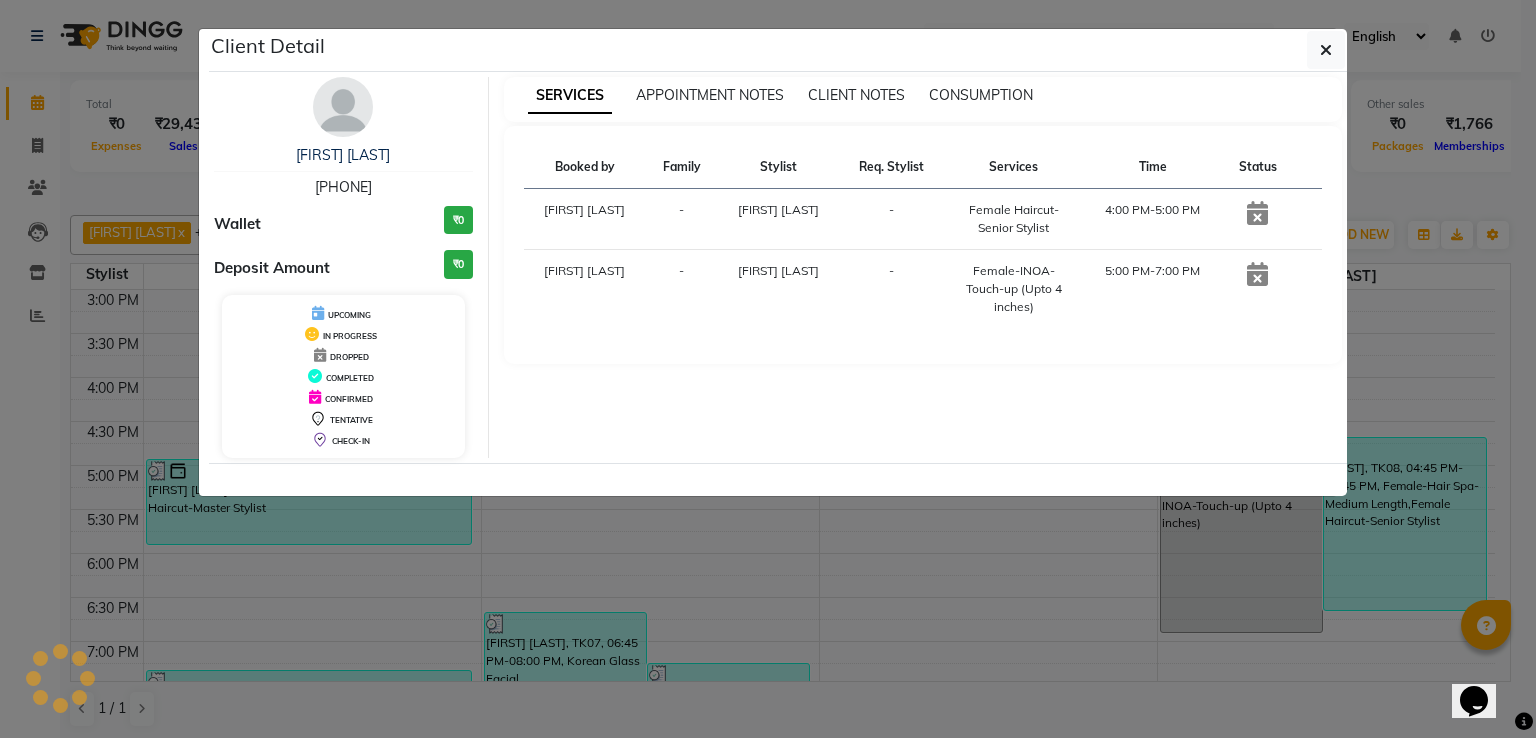 select on "3" 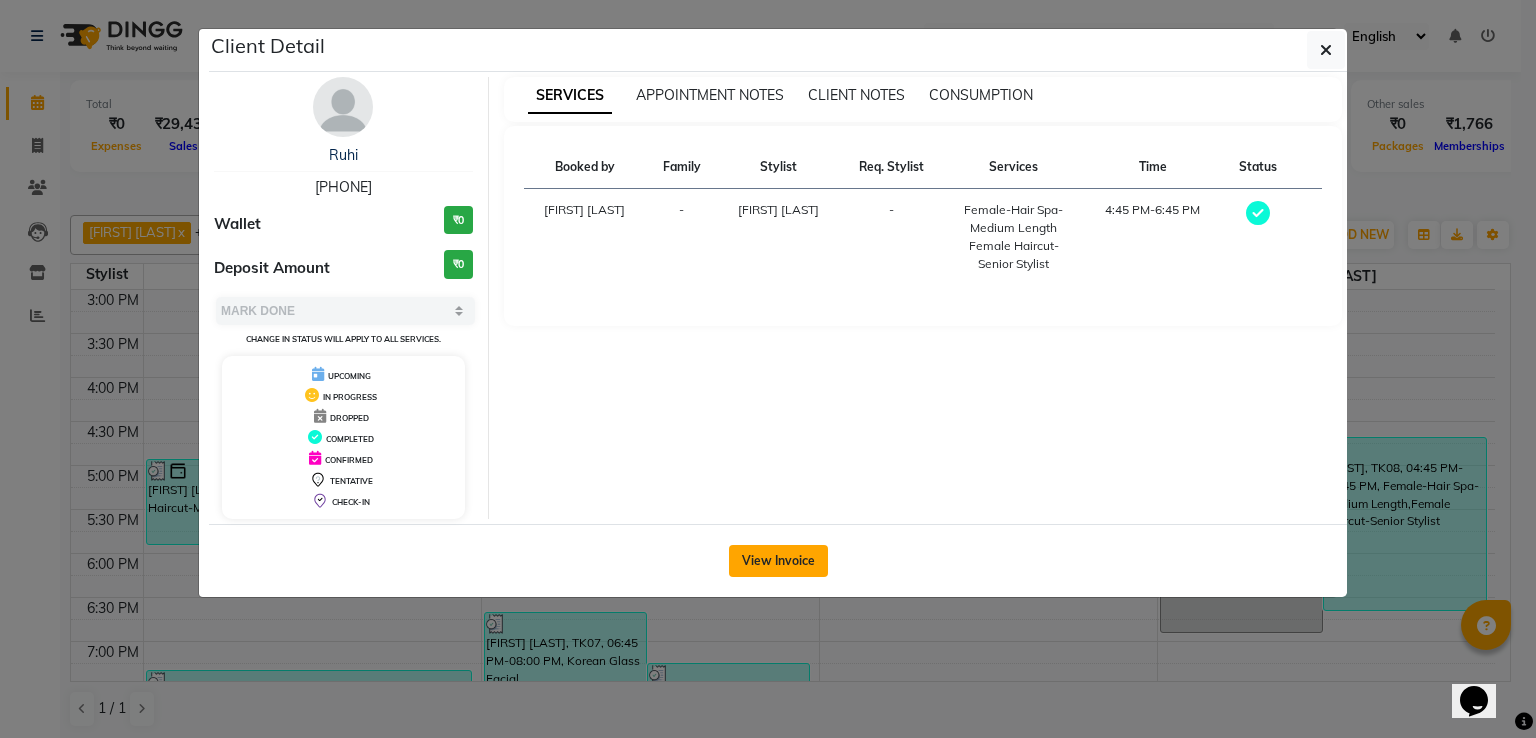 click on "View Invoice" 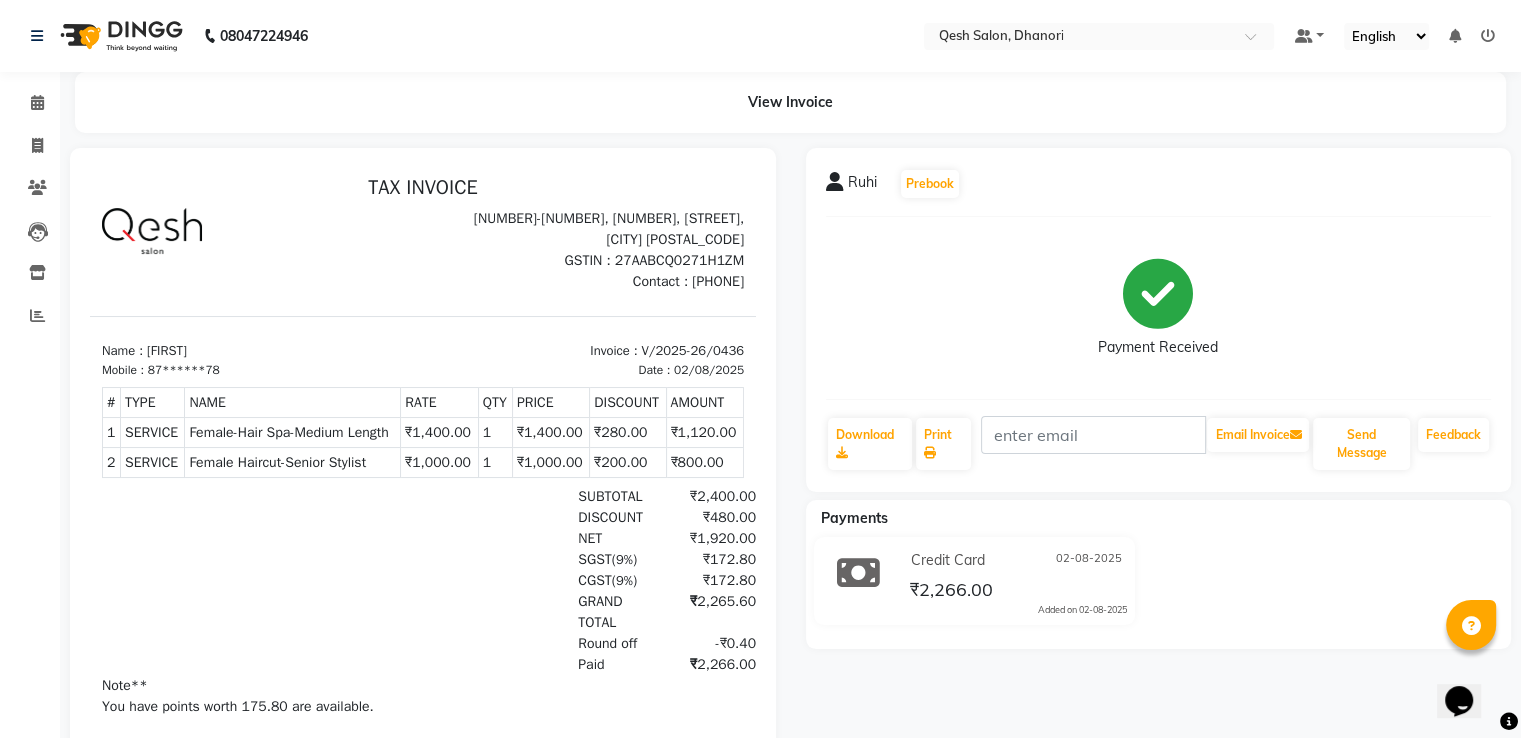 scroll, scrollTop: 0, scrollLeft: 0, axis: both 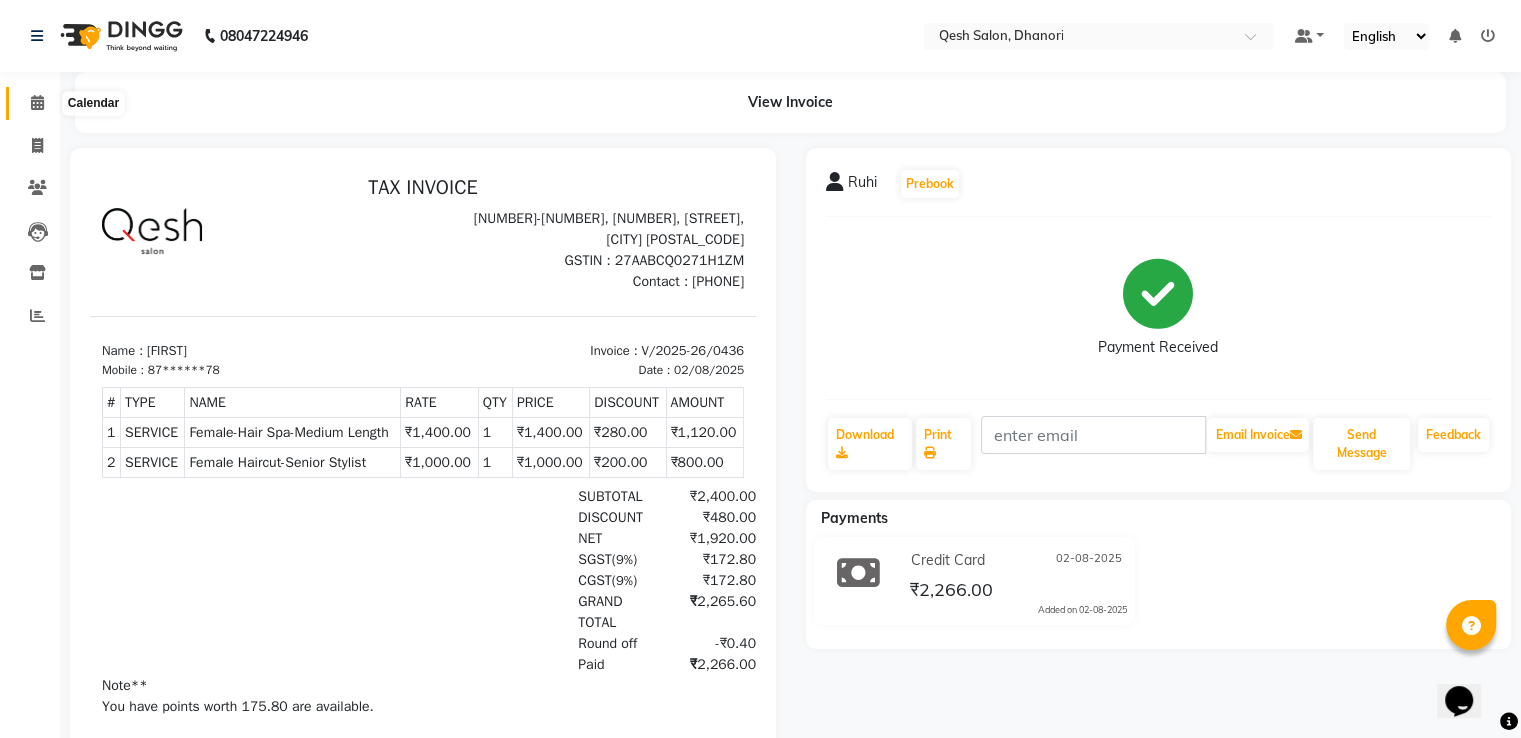 click 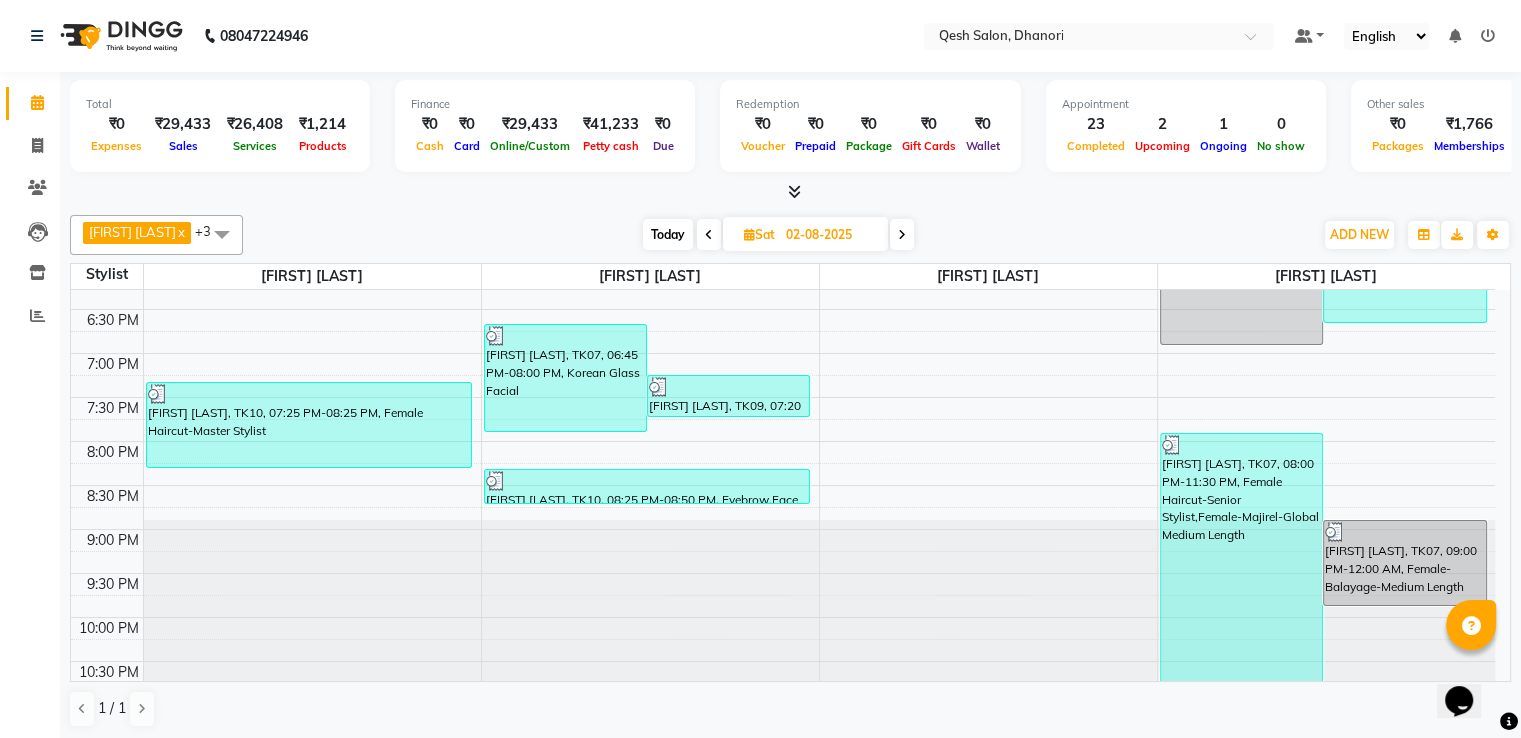 scroll, scrollTop: 828, scrollLeft: 0, axis: vertical 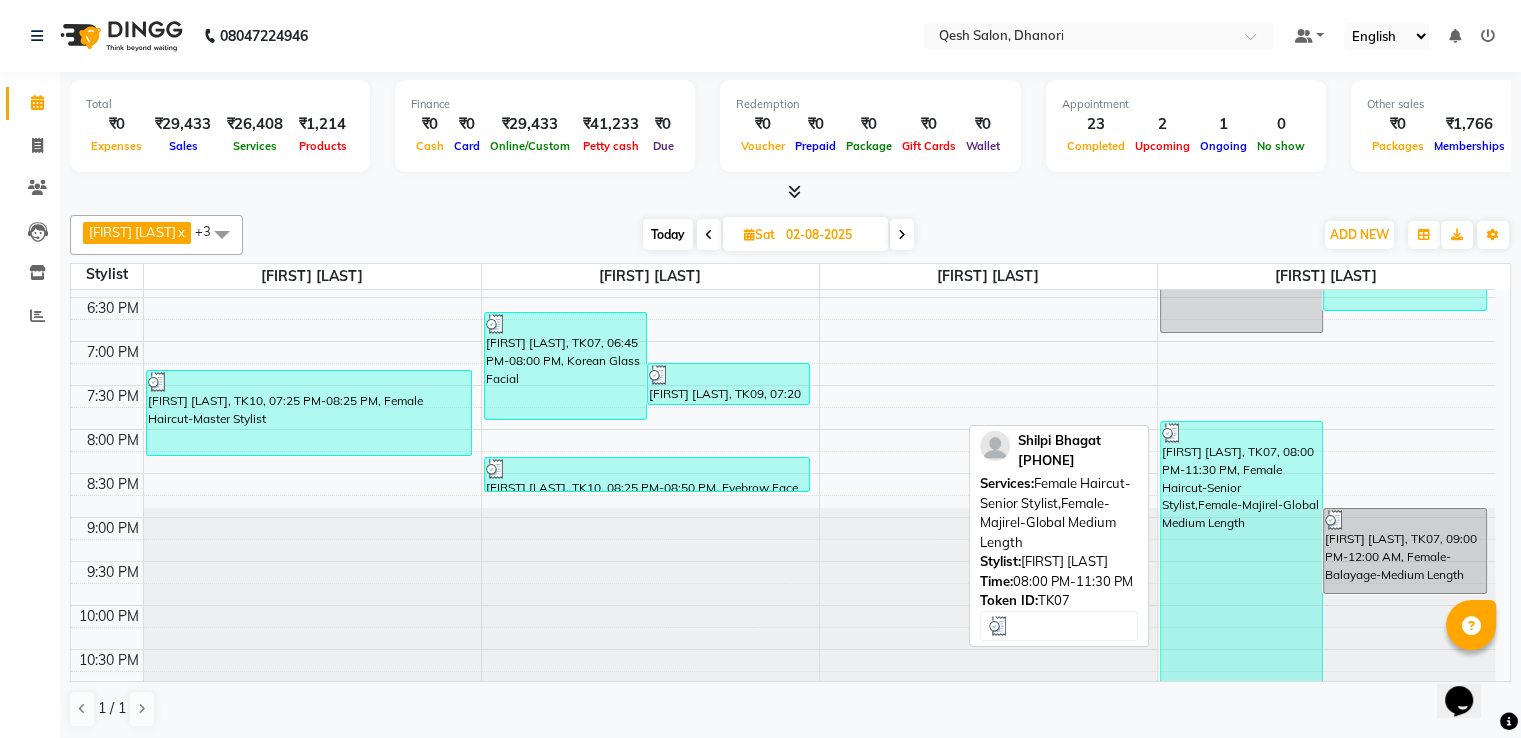 click on "Shilpi Bhagat, TK07, 08:00 PM-11:30 PM, Female Haircut-Senior Stylist,Female-Majirel-Global Medium Length" at bounding box center [1242, 551] 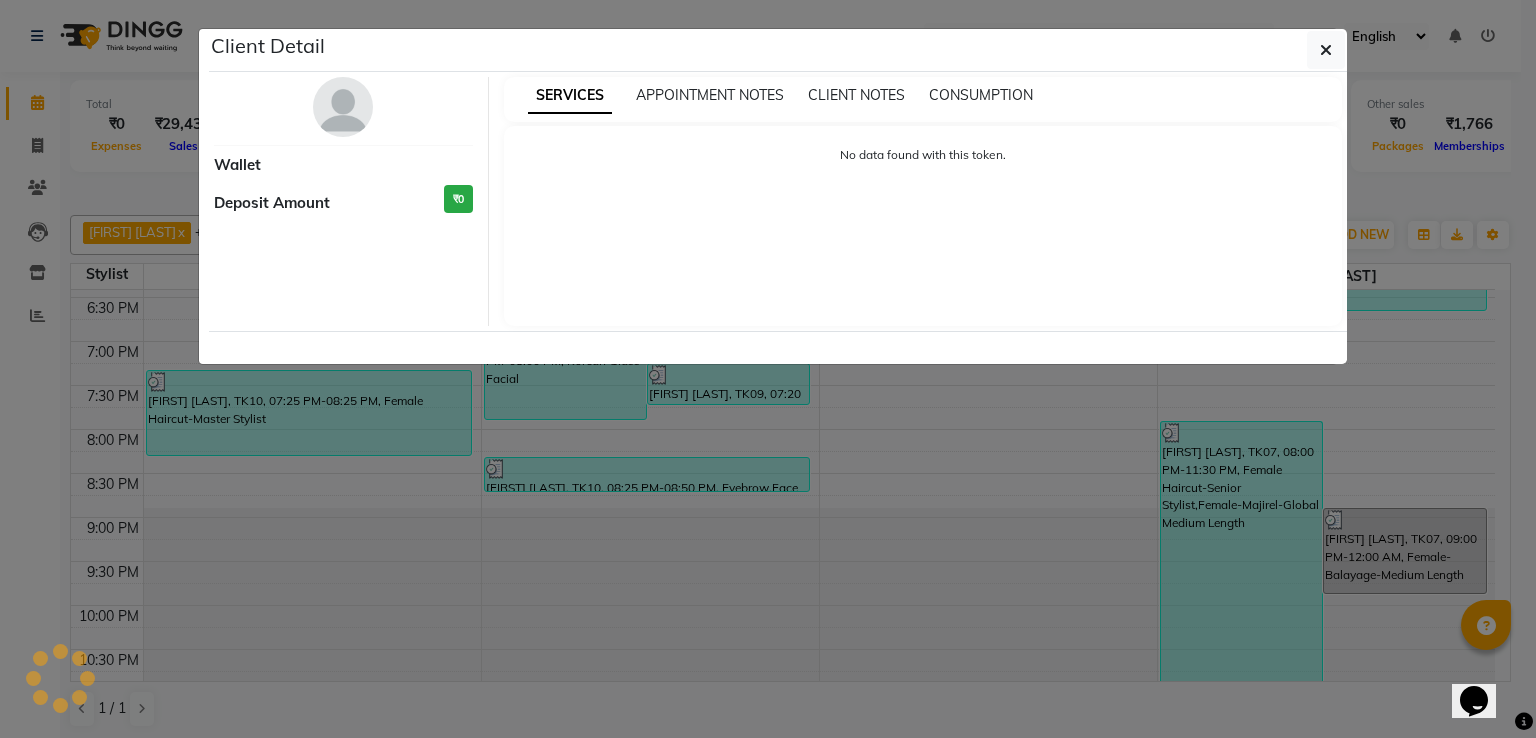 select on "3" 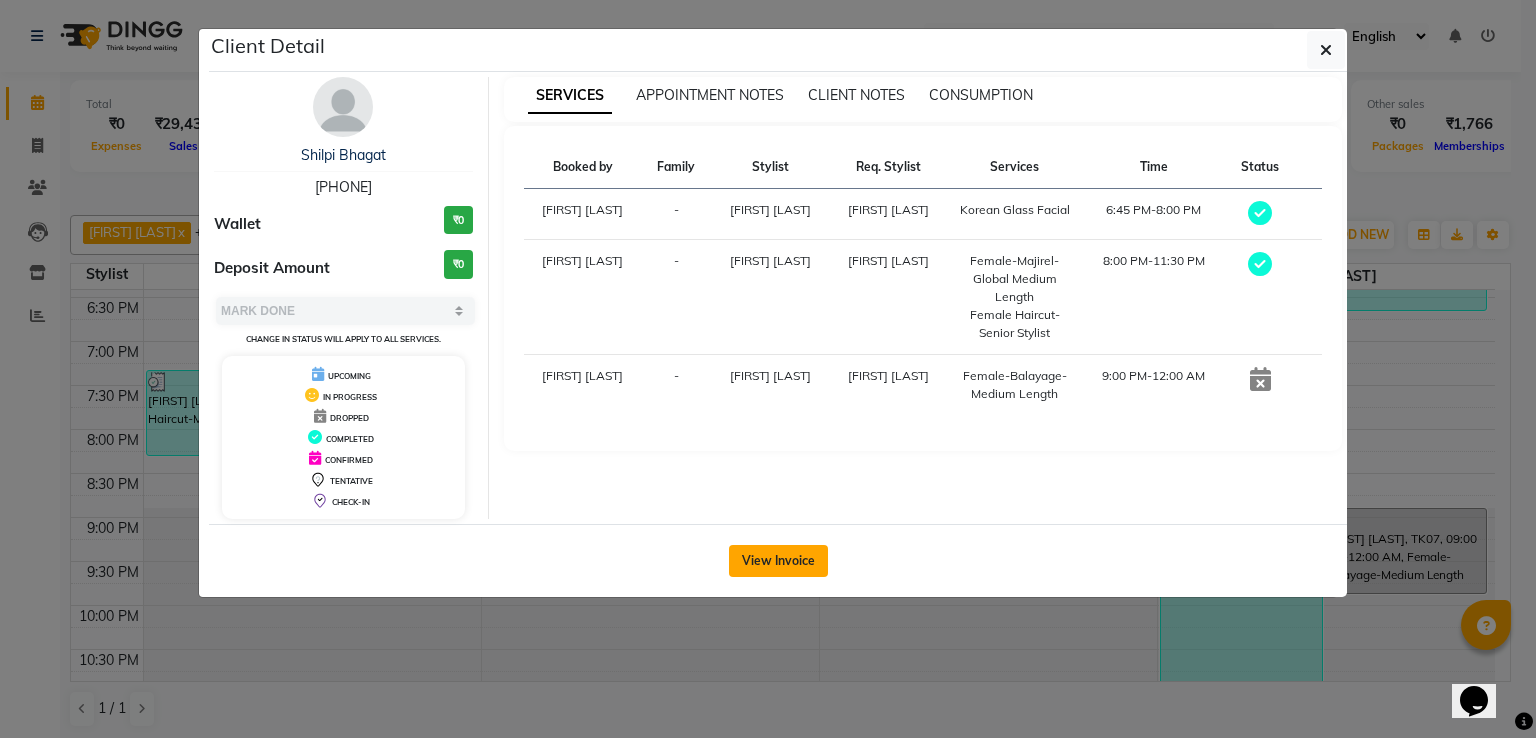 click on "View Invoice" 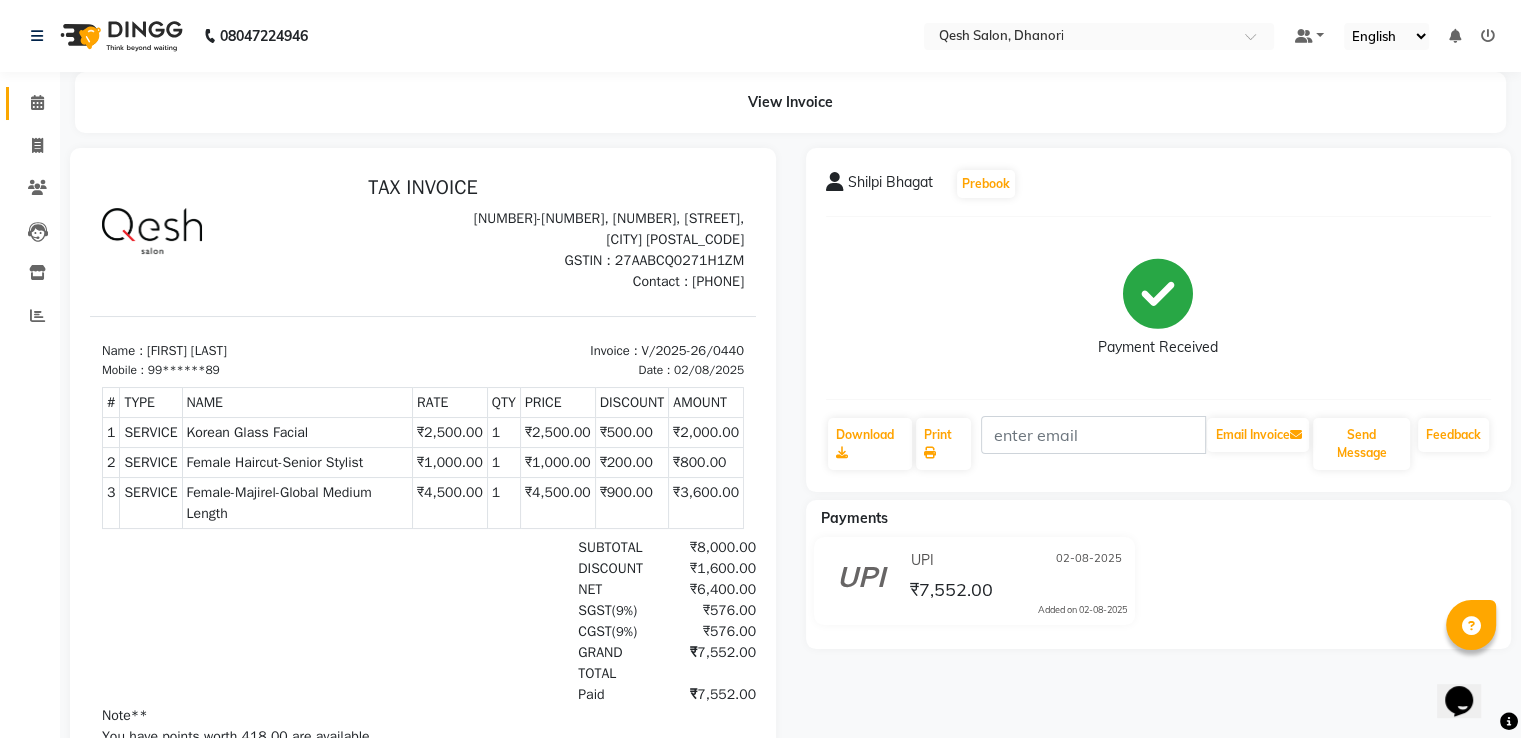 scroll, scrollTop: 0, scrollLeft: 0, axis: both 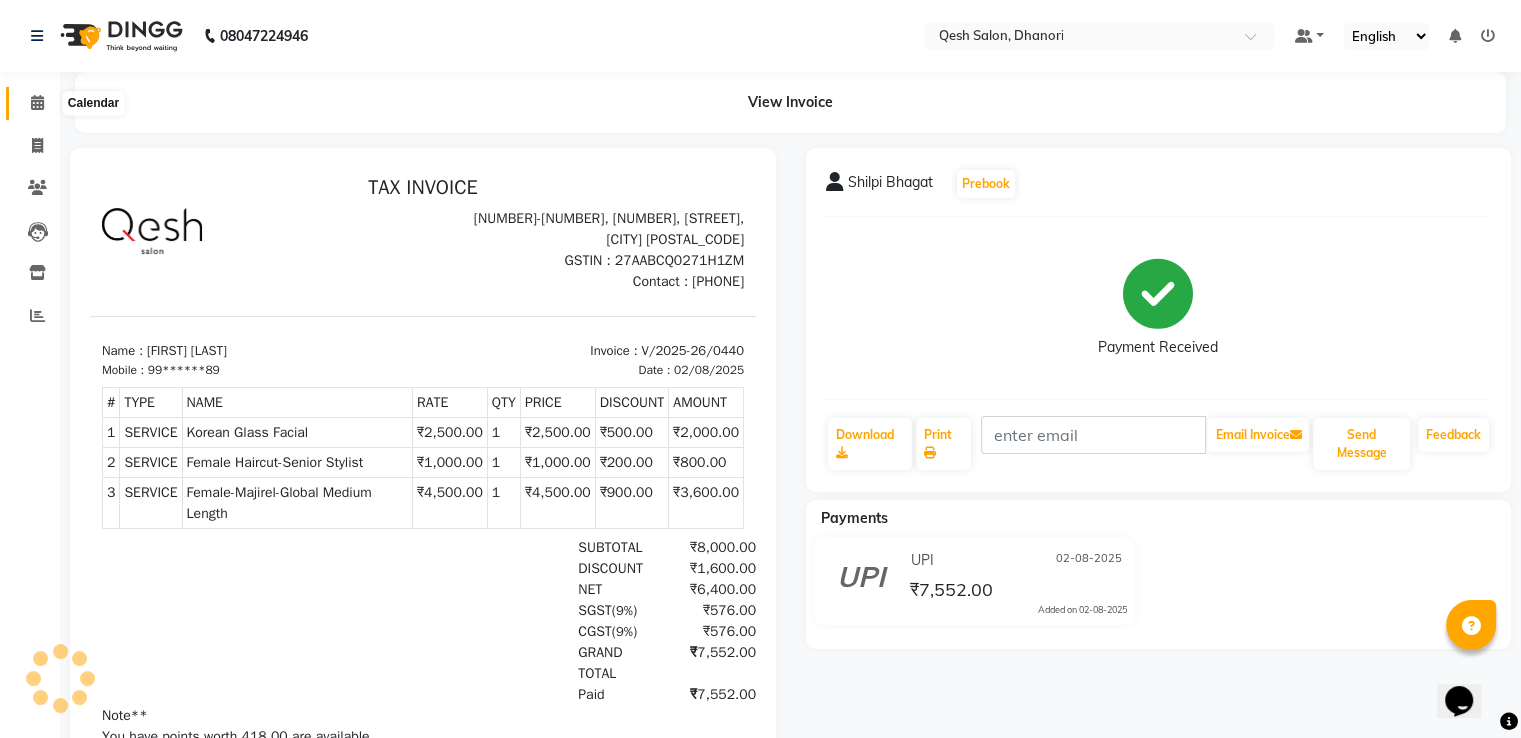 click 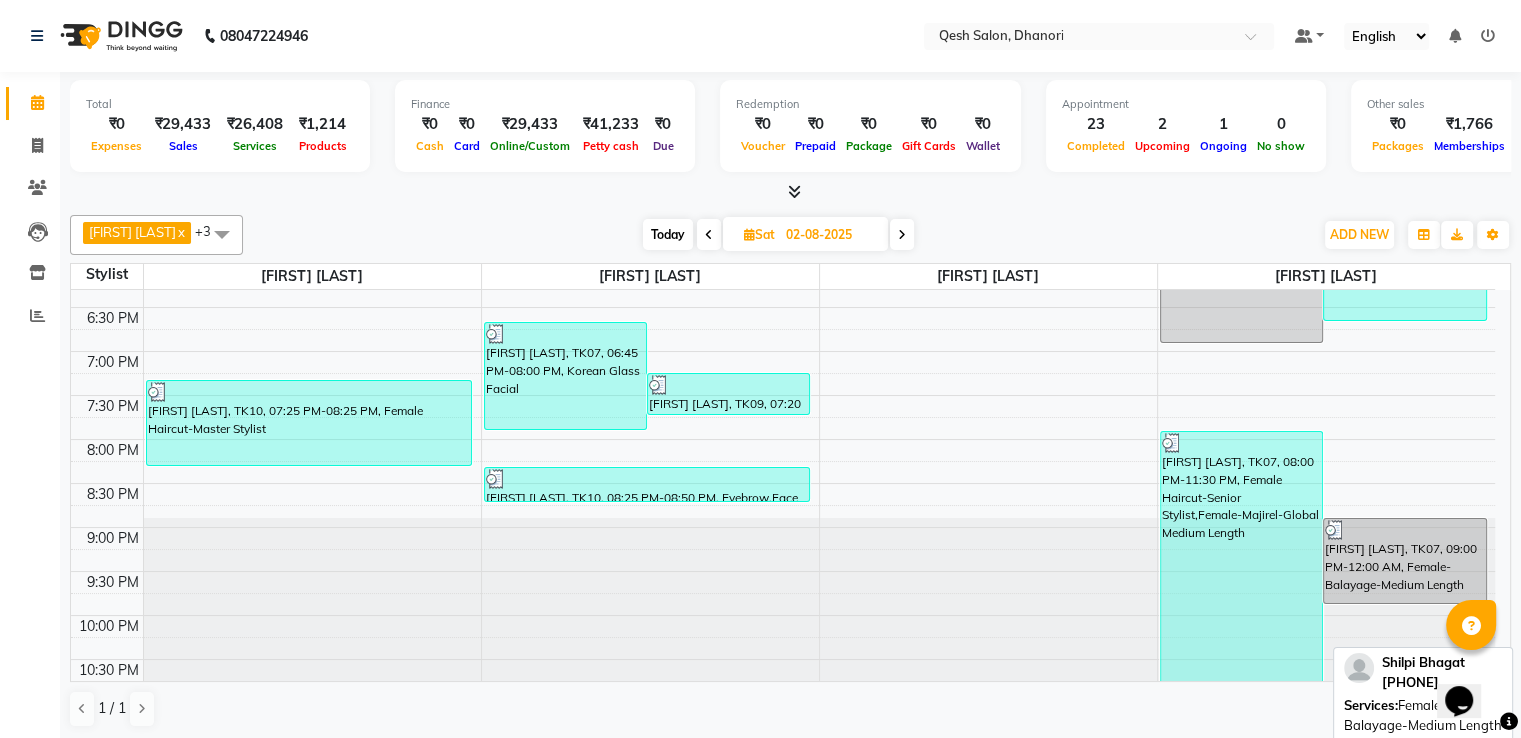 scroll, scrollTop: 828, scrollLeft: 0, axis: vertical 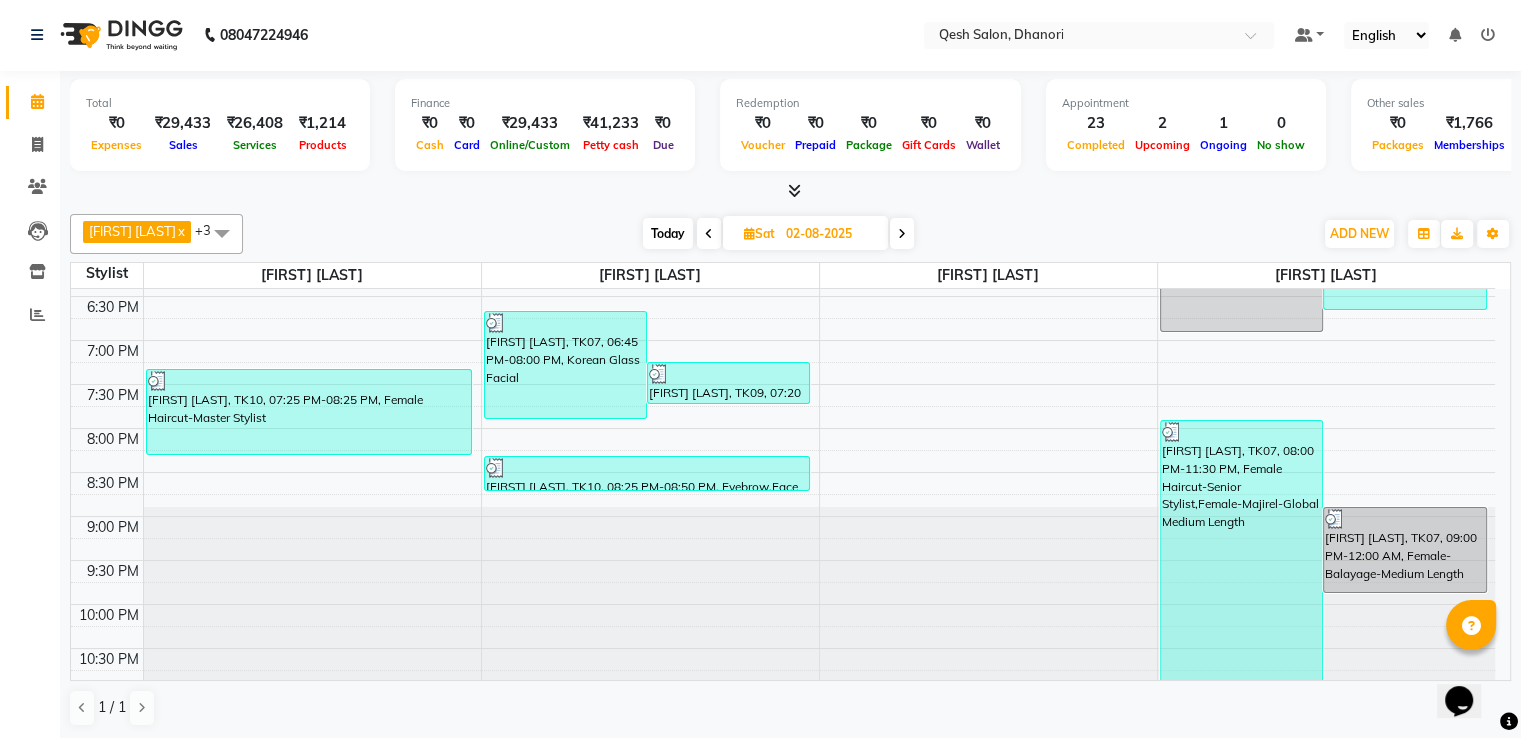 click at bounding box center [902, 233] 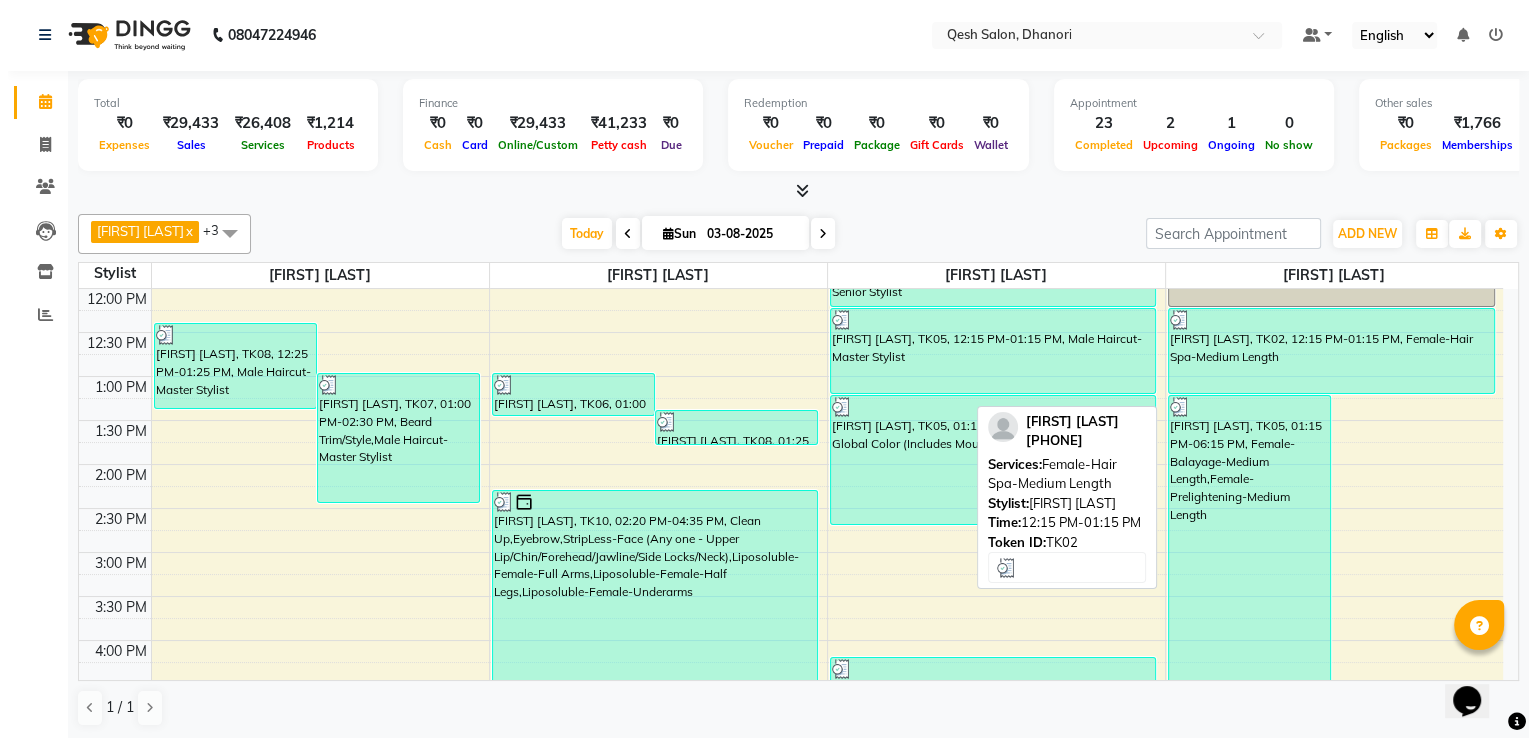 scroll, scrollTop: 128, scrollLeft: 0, axis: vertical 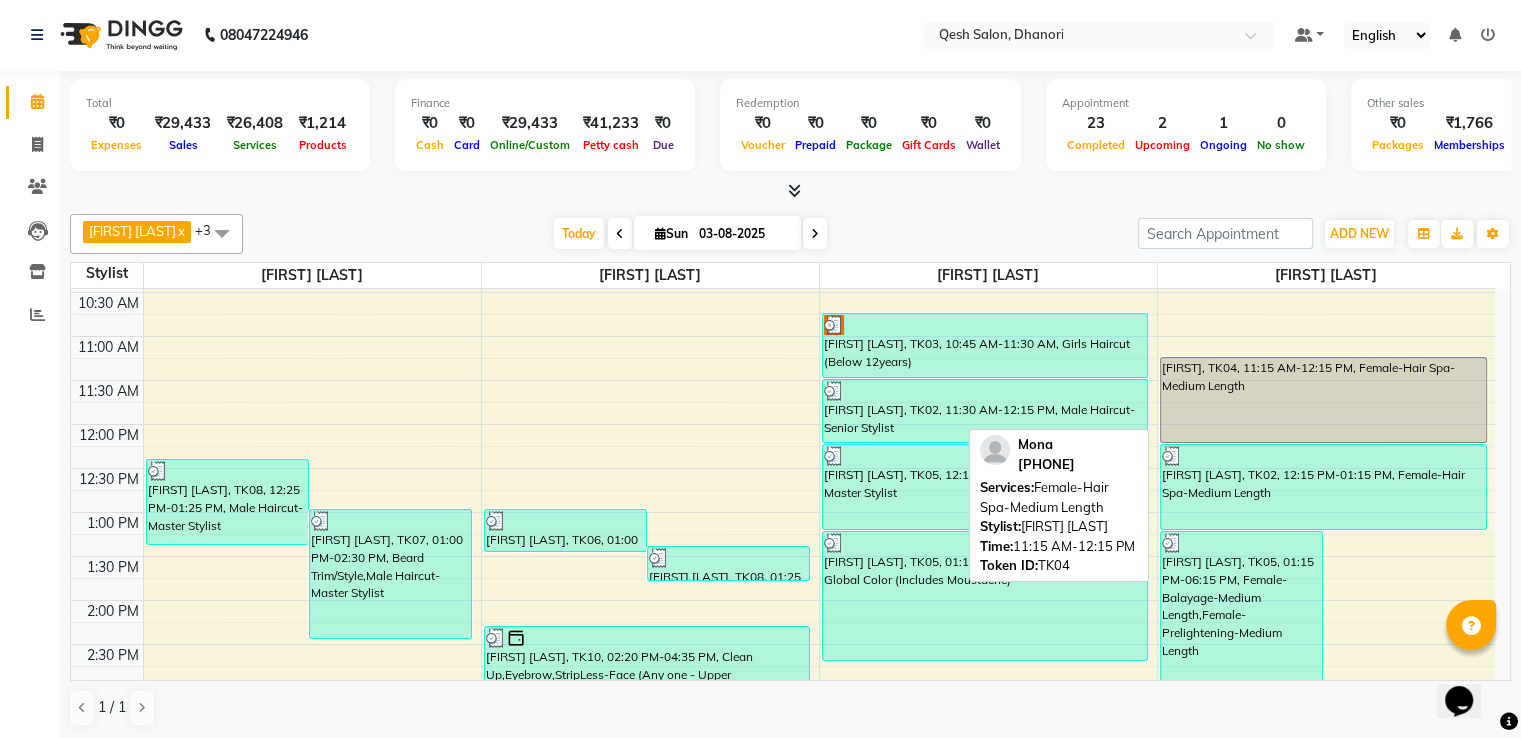 click on "[NAME], TK04, 11:15 AM-12:15 PM, Female-Hair Spa-Medium Length" at bounding box center [1323, 400] 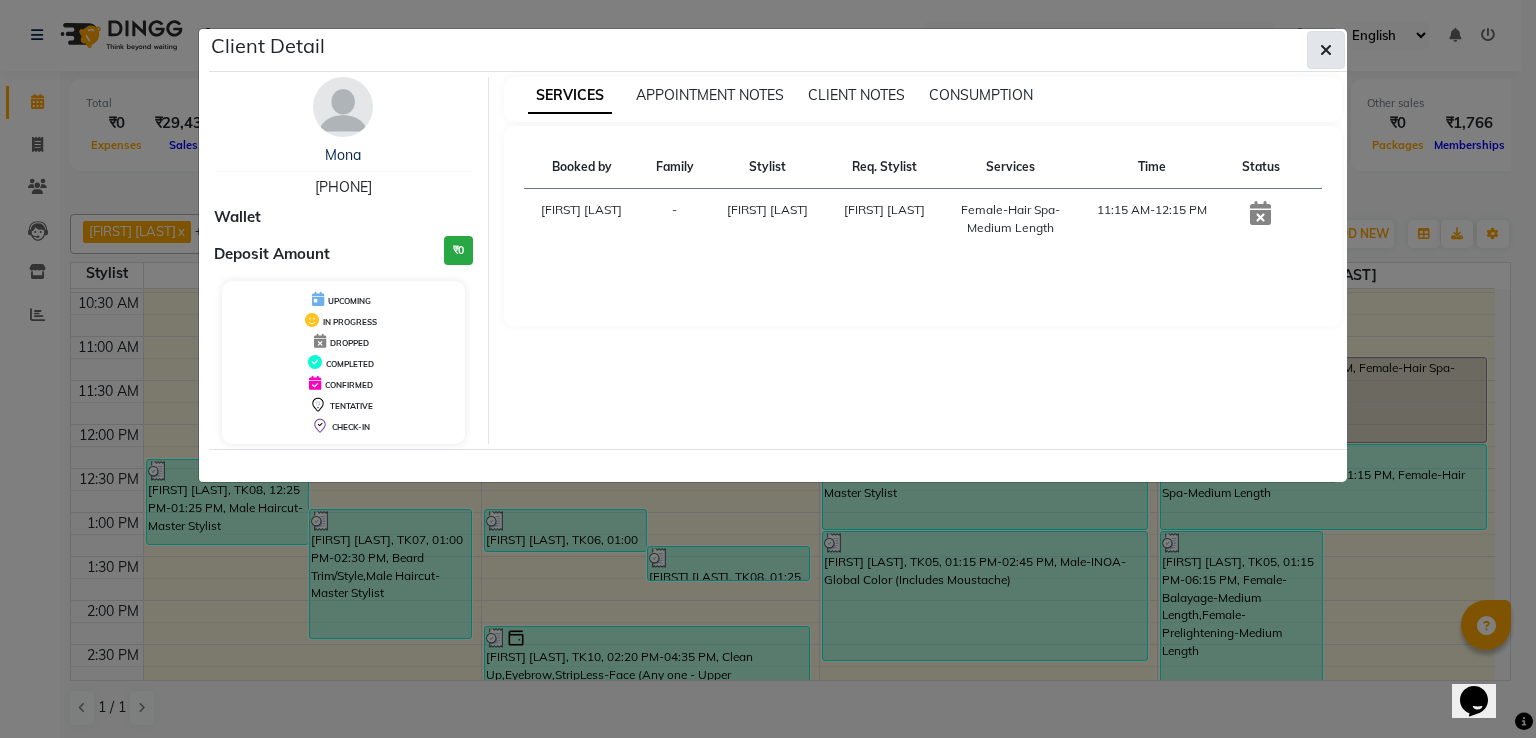 click 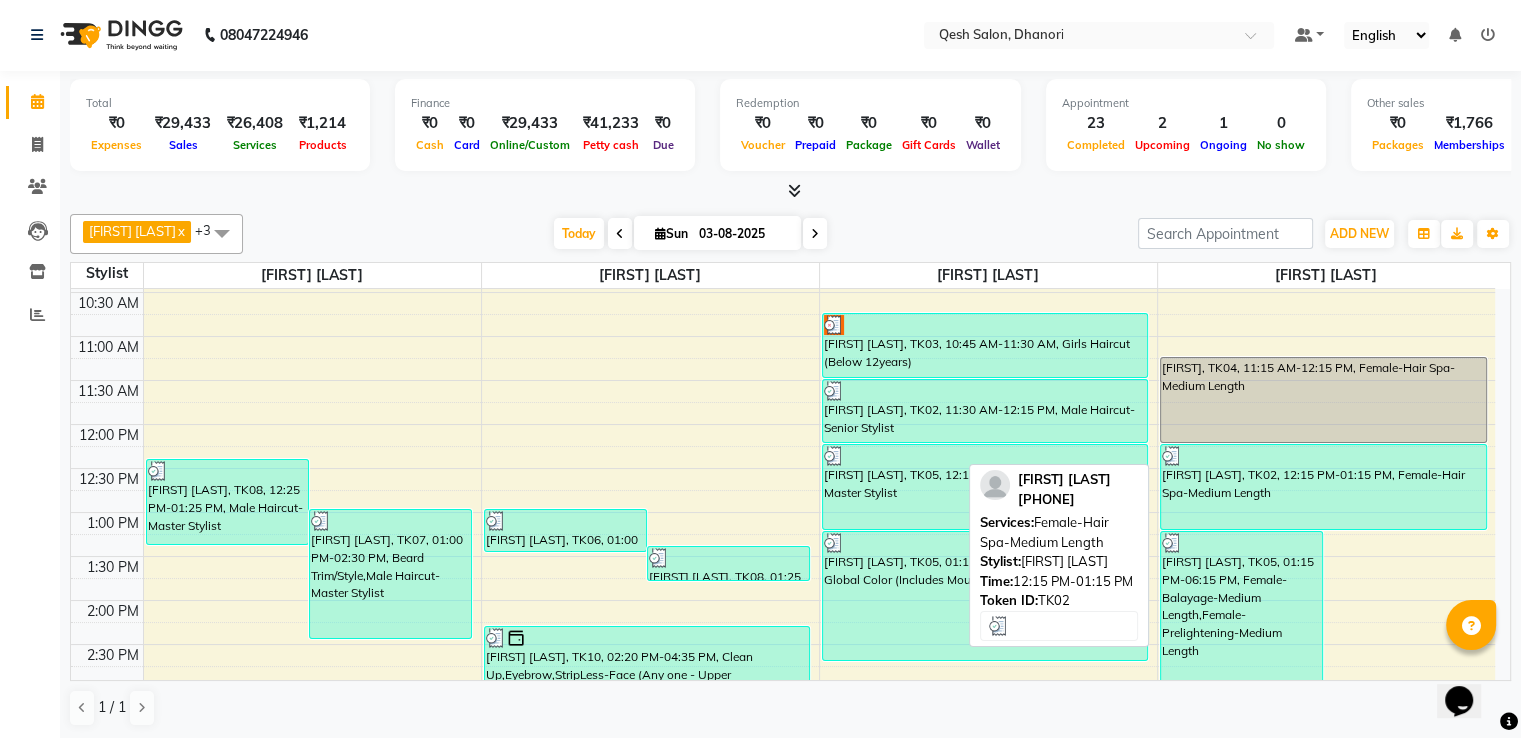 click on "[NAME], TK02, 12:15 PM-01:15 PM, Female-Hair Spa-Medium Length" at bounding box center [1323, 487] 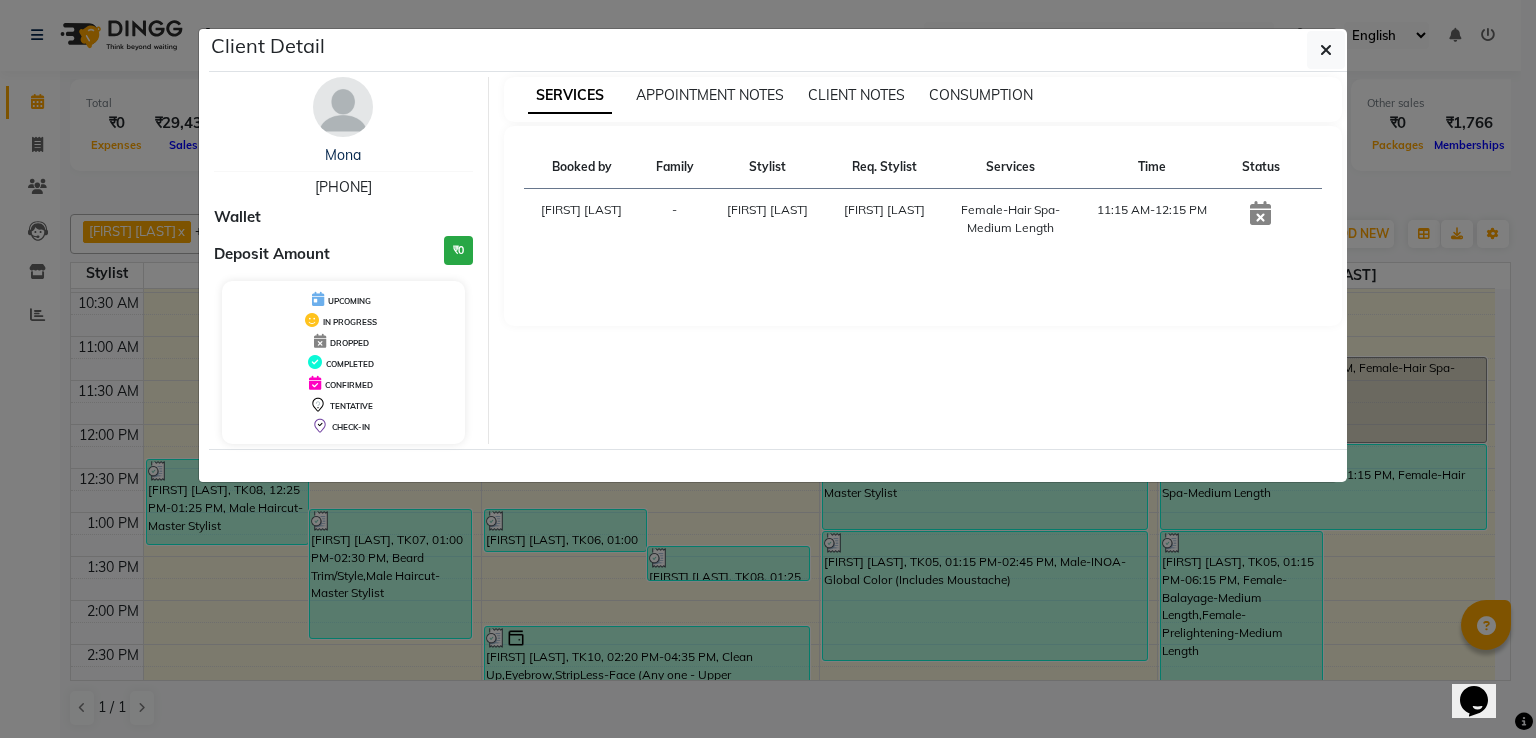 select on "3" 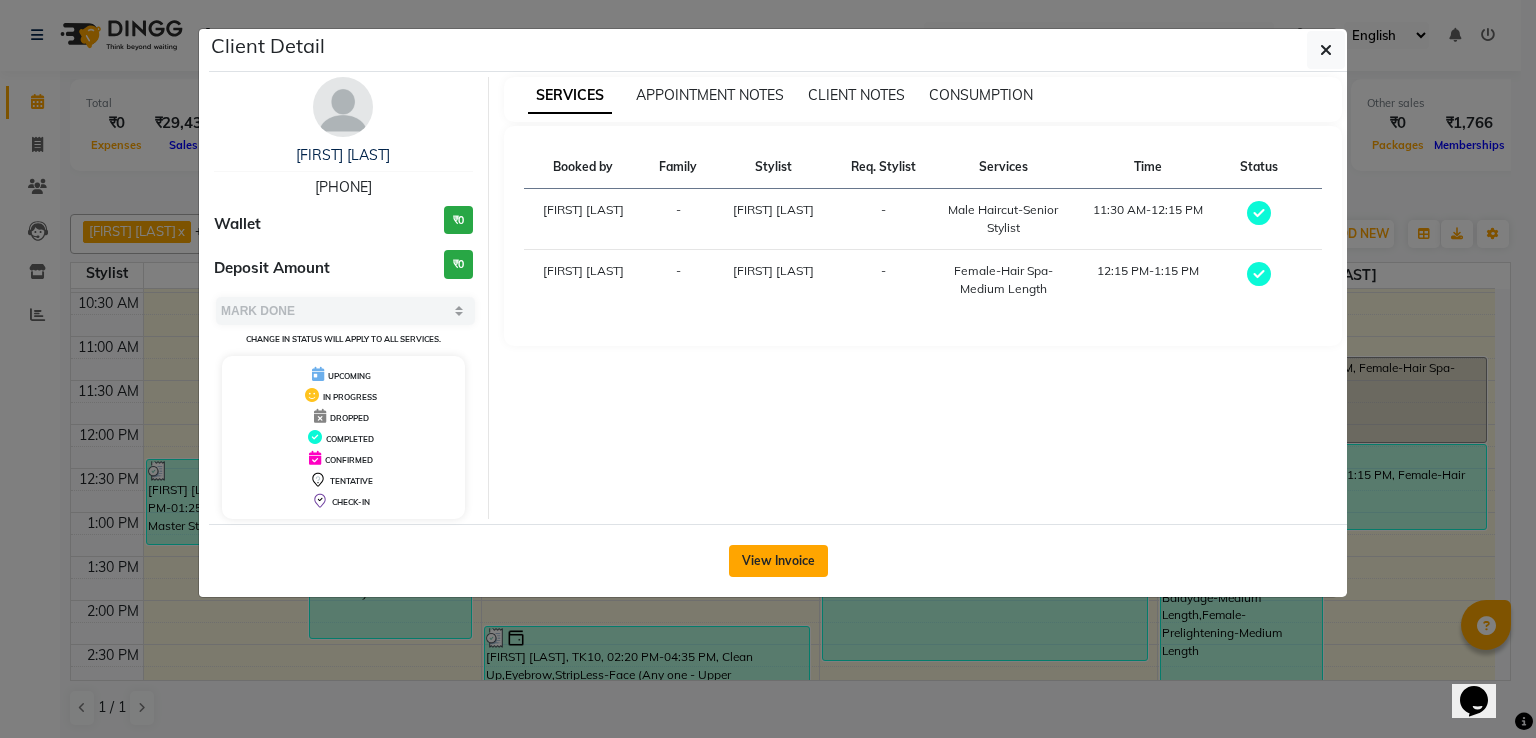 click on "View Invoice" 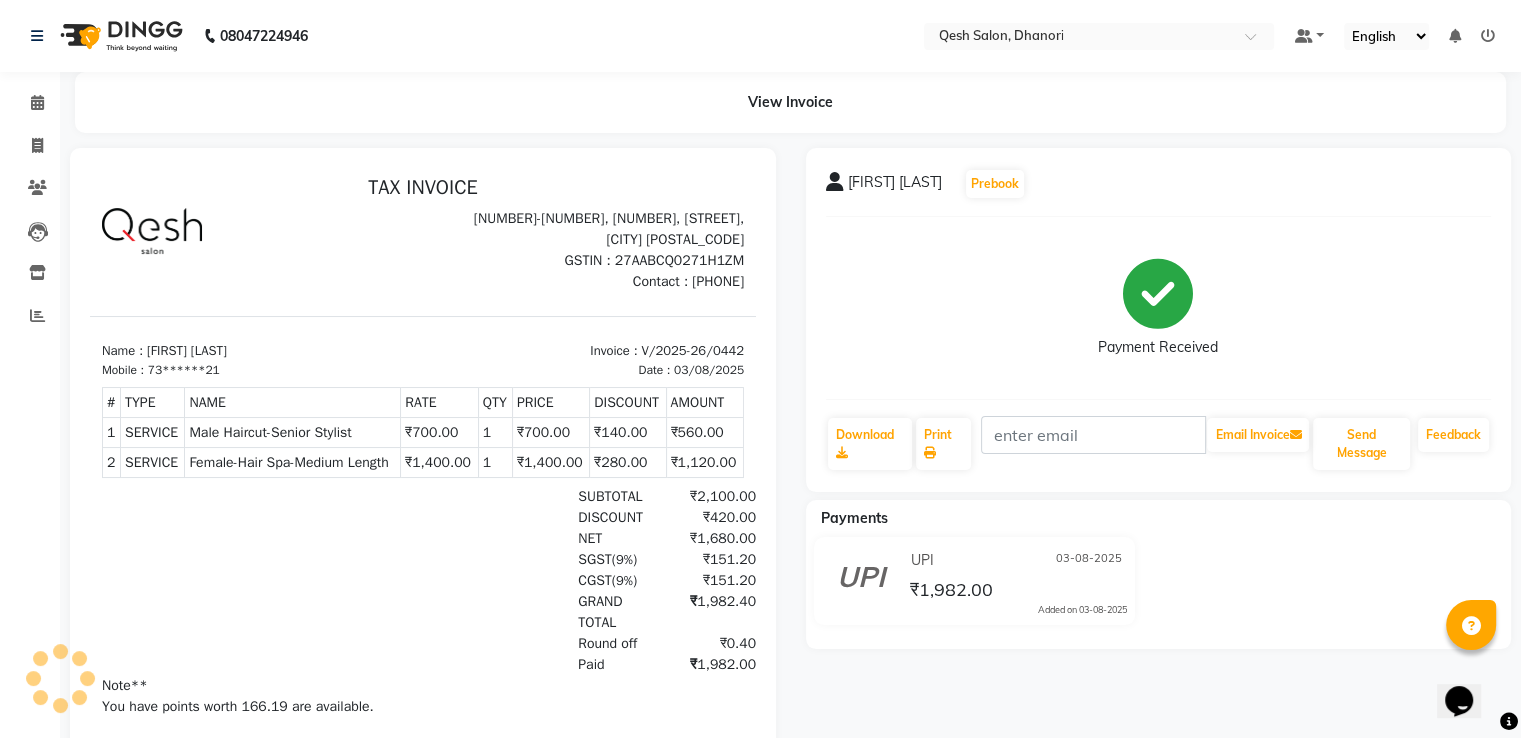 scroll, scrollTop: 0, scrollLeft: 0, axis: both 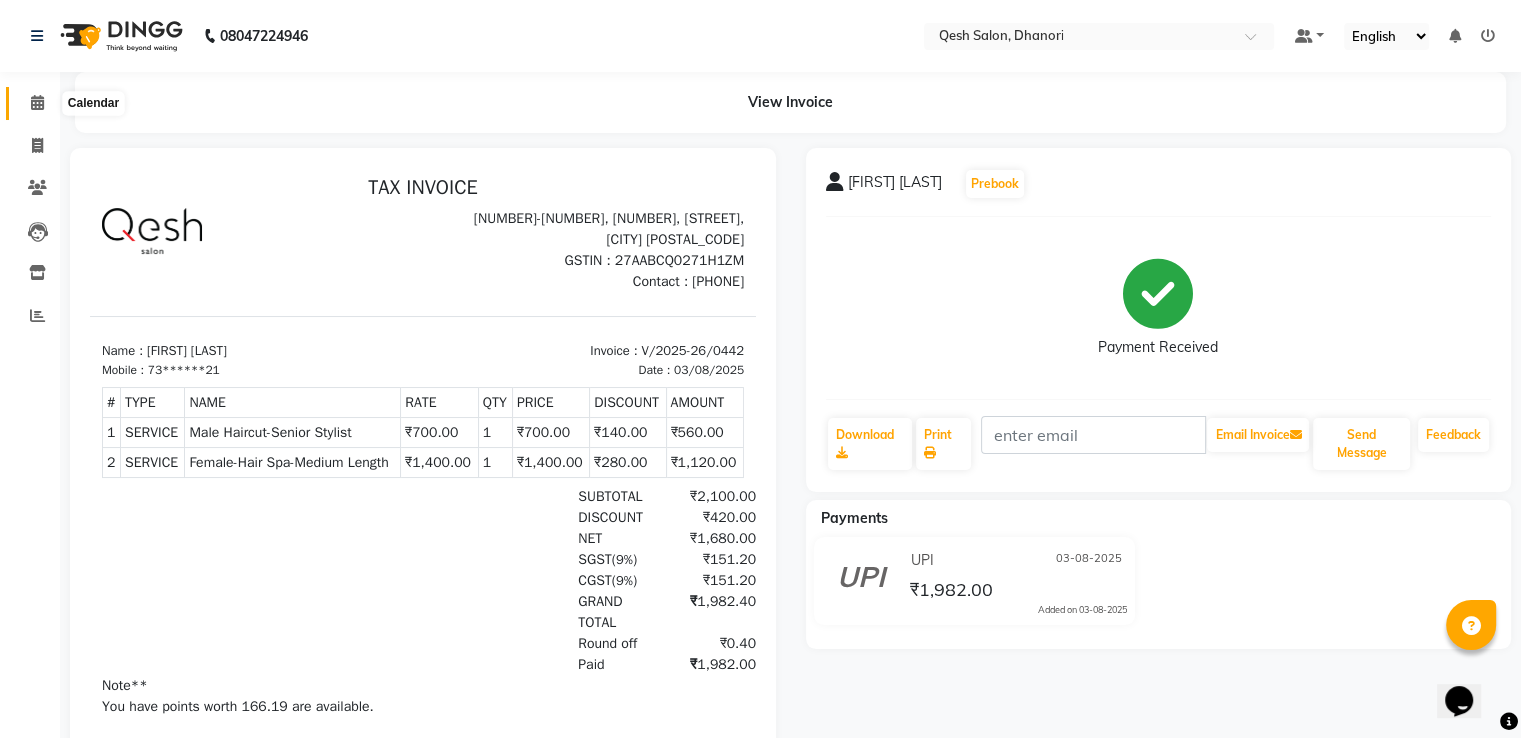 click 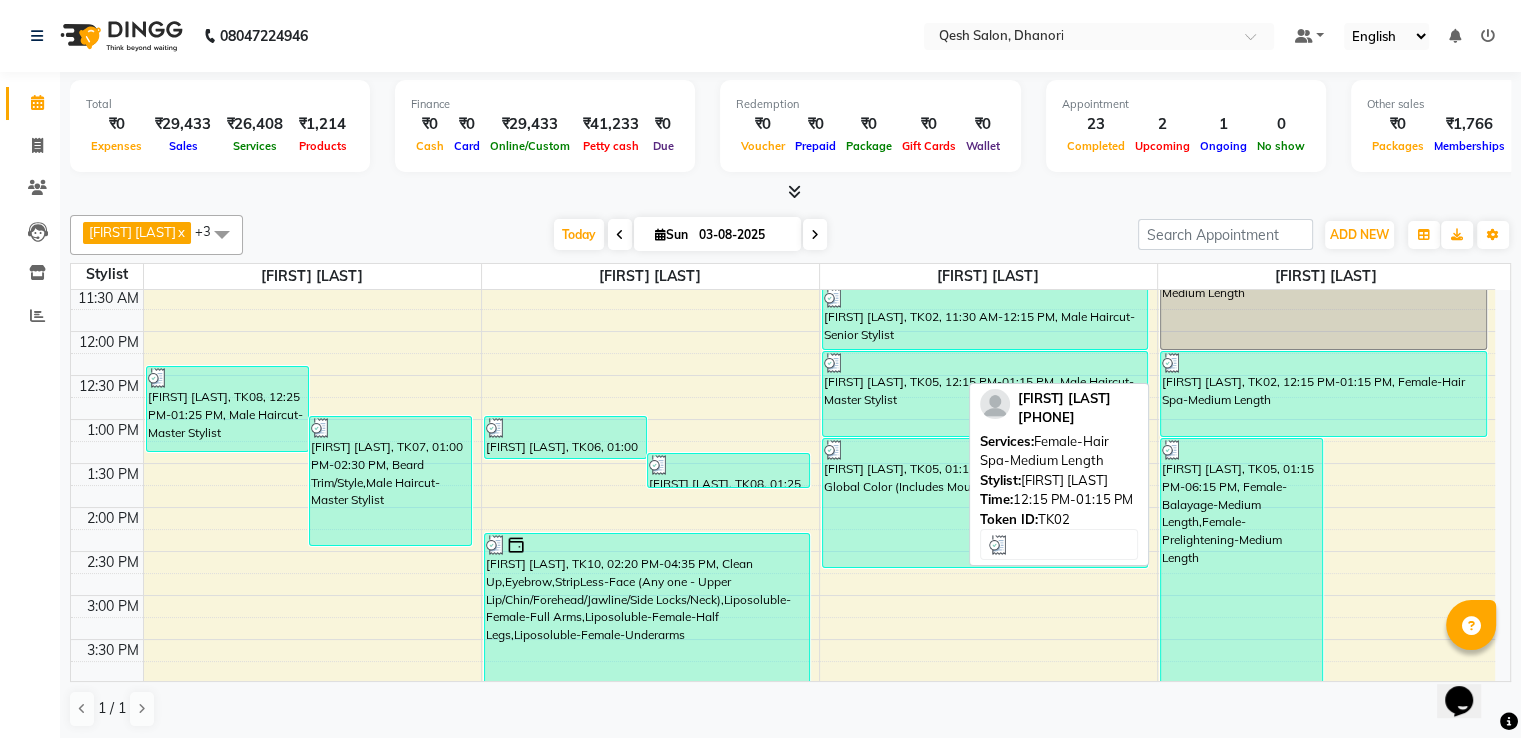 scroll, scrollTop: 300, scrollLeft: 0, axis: vertical 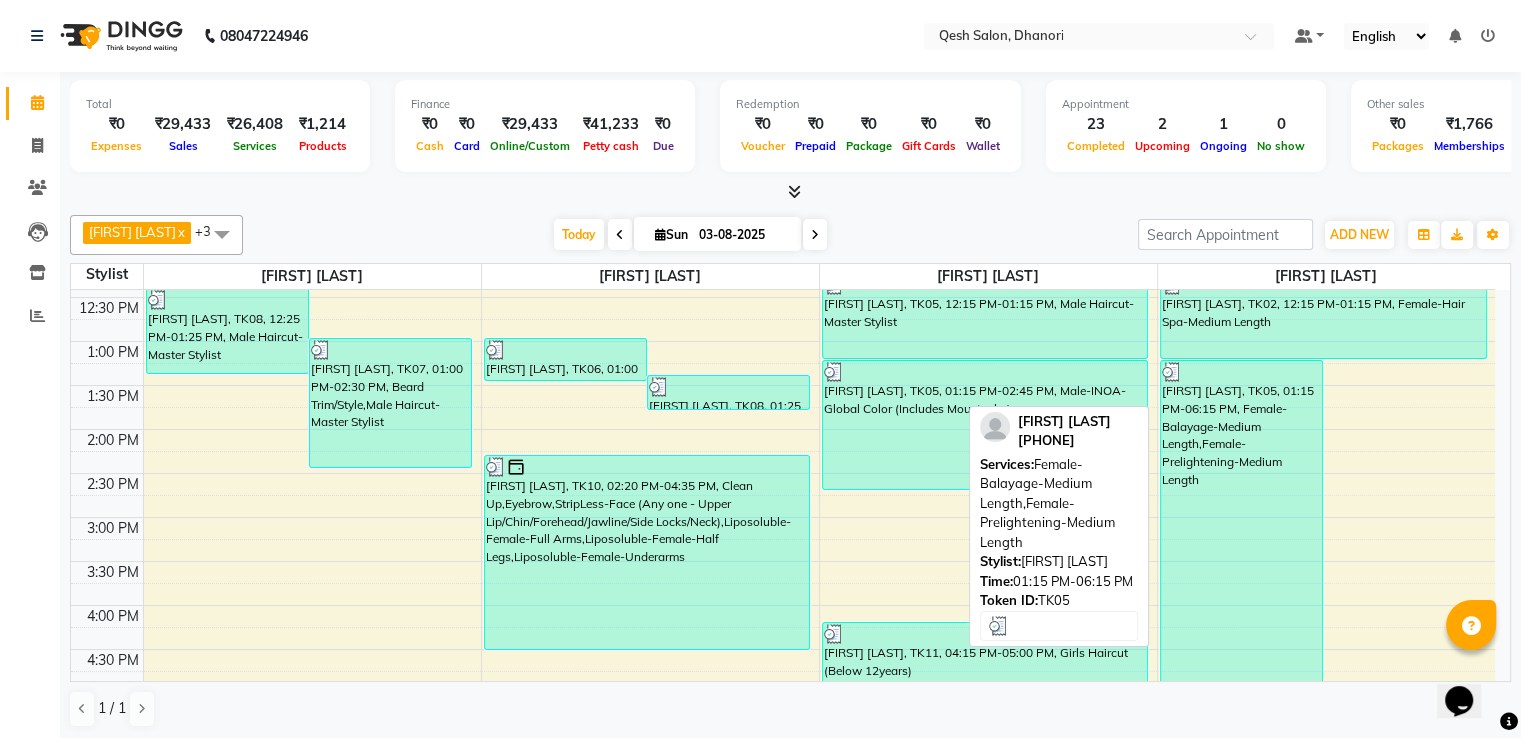 click on "[NAME], TK05, 01:15 PM-06:15 PM, Female-Balayage-Medium Length,Female-Prelightening-Medium Length" at bounding box center [1242, 577] 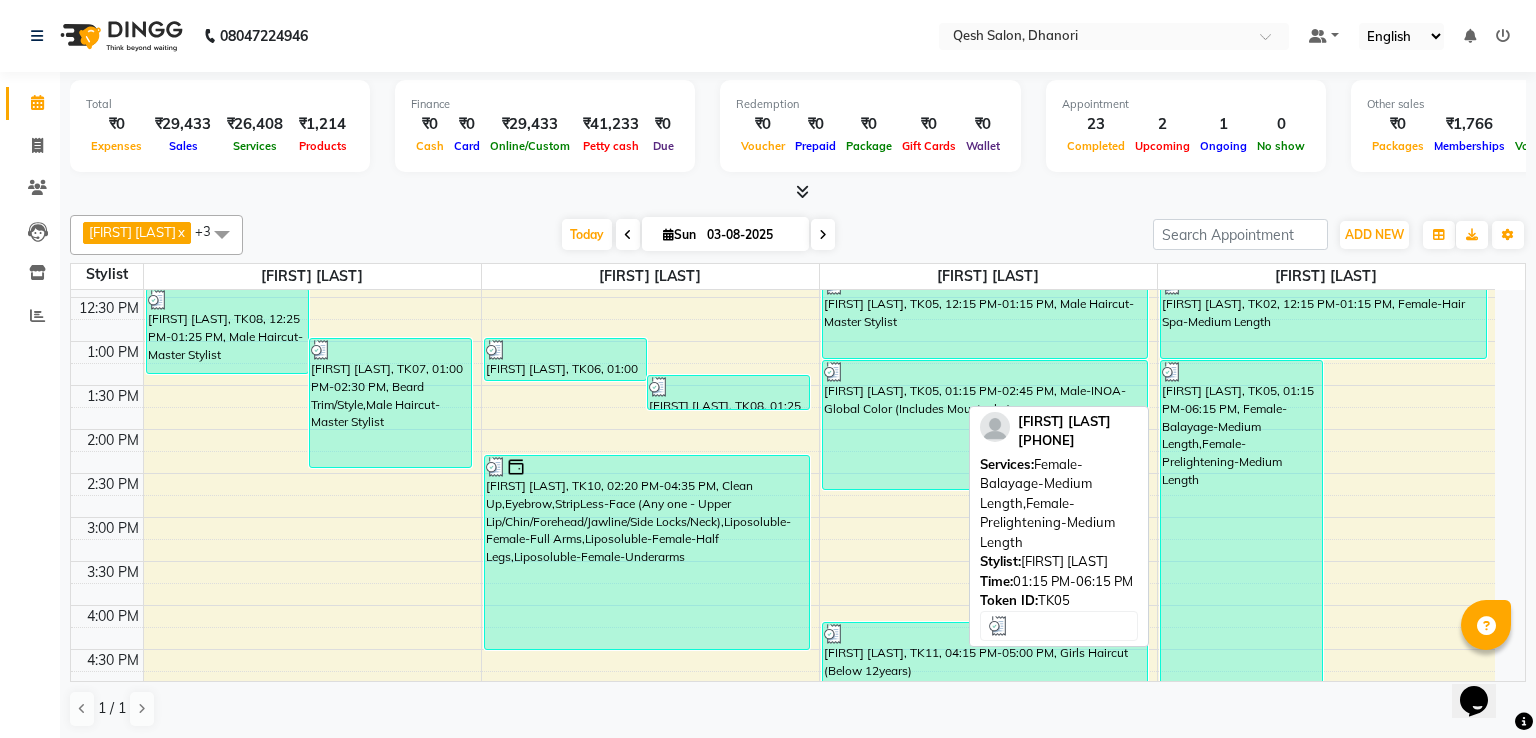 select on "3" 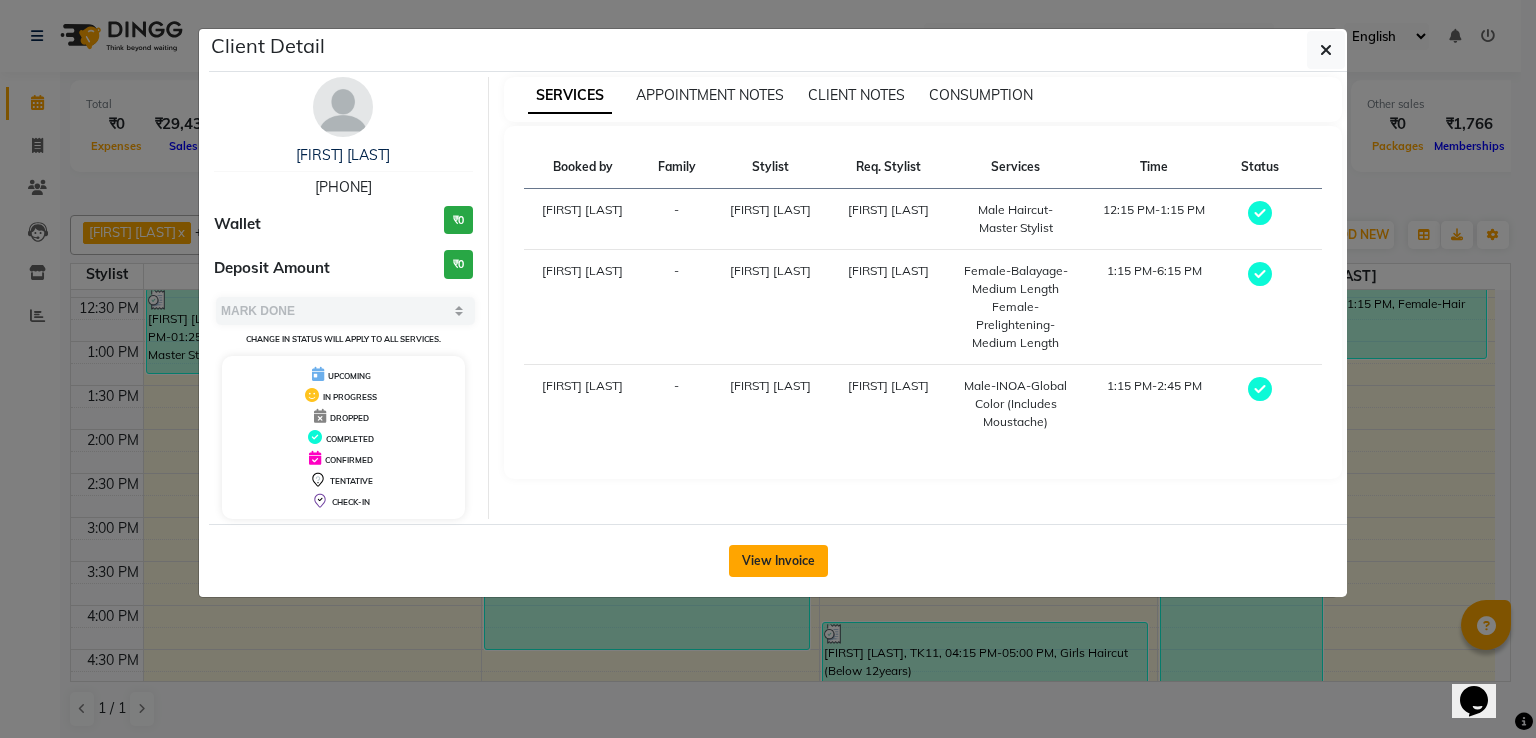 click on "View Invoice" 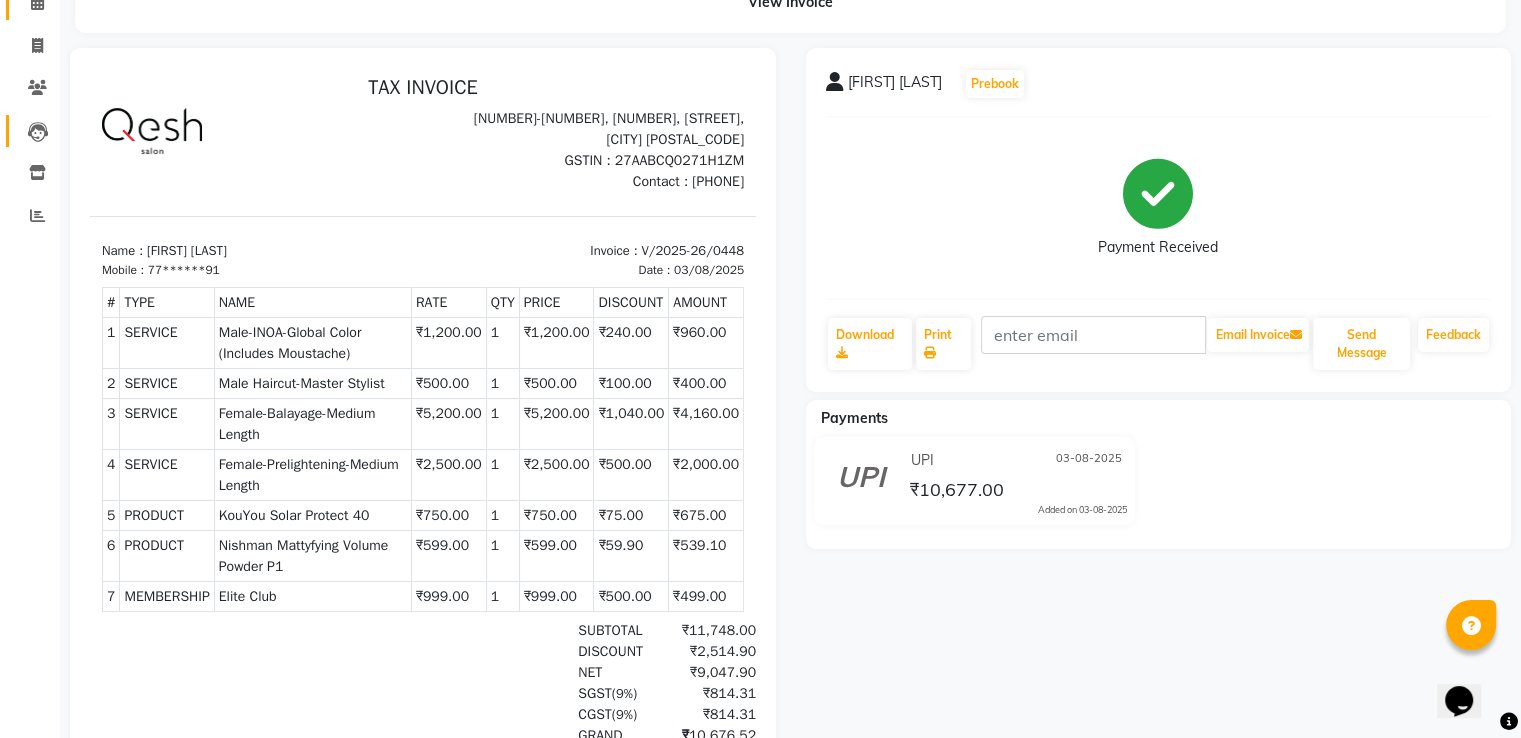 scroll, scrollTop: 0, scrollLeft: 0, axis: both 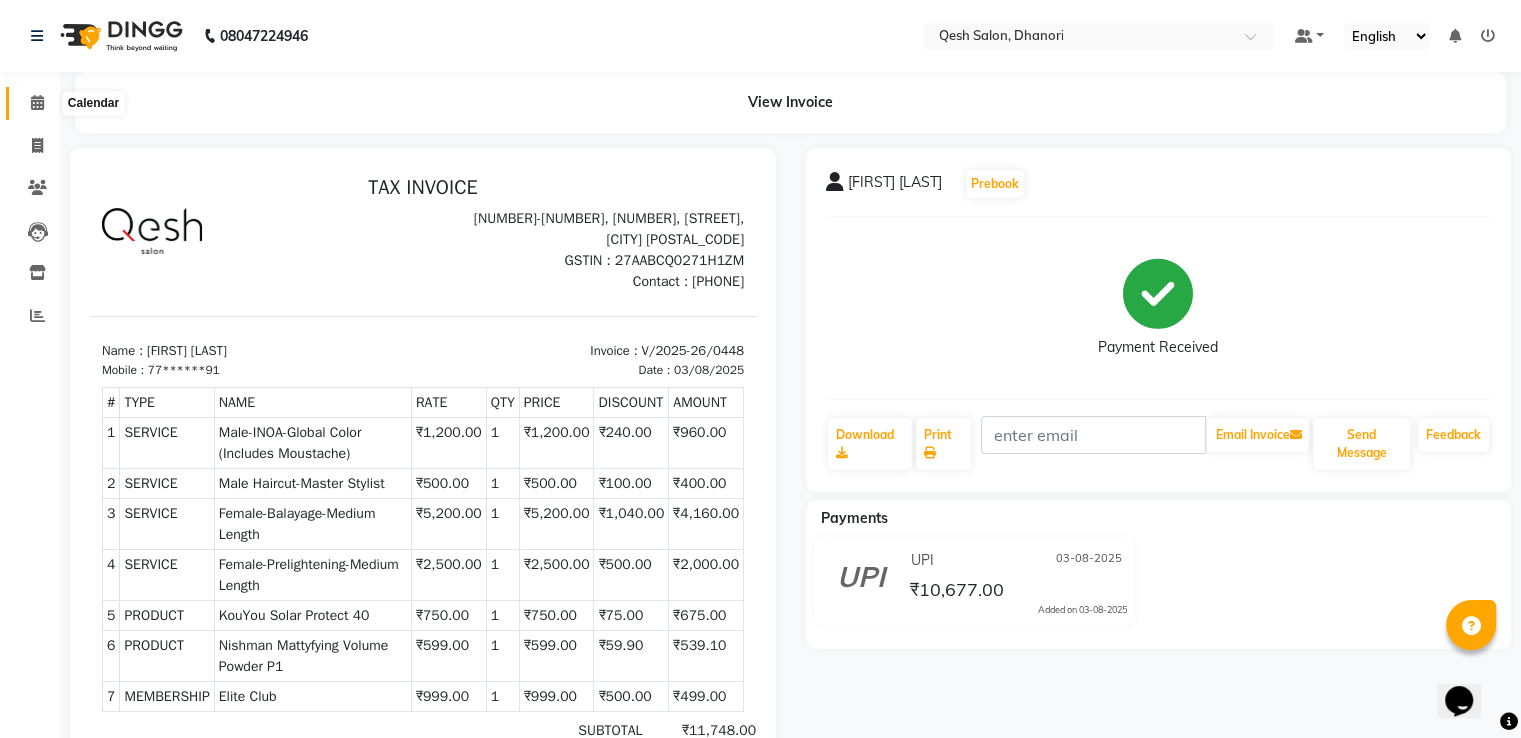 click 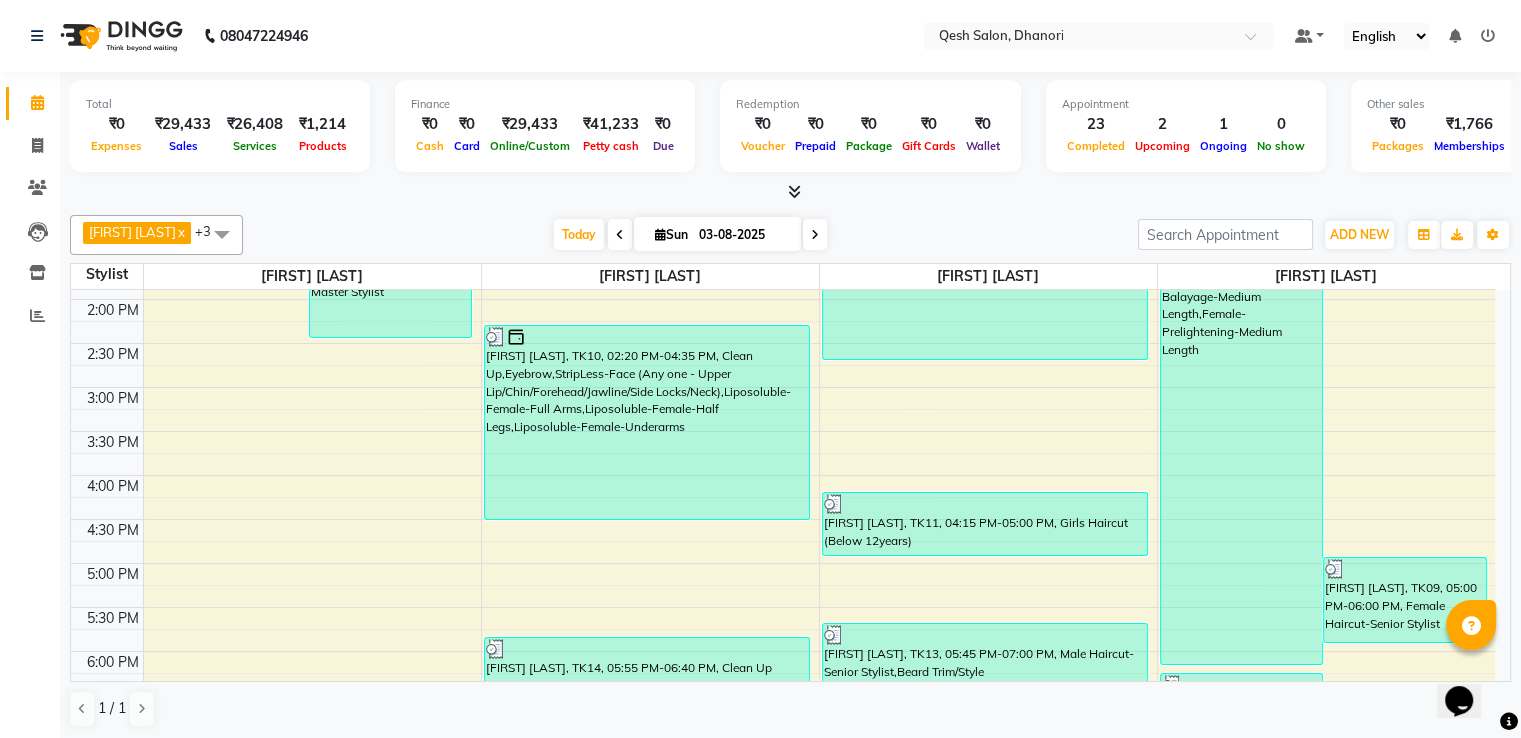 scroll, scrollTop: 600, scrollLeft: 0, axis: vertical 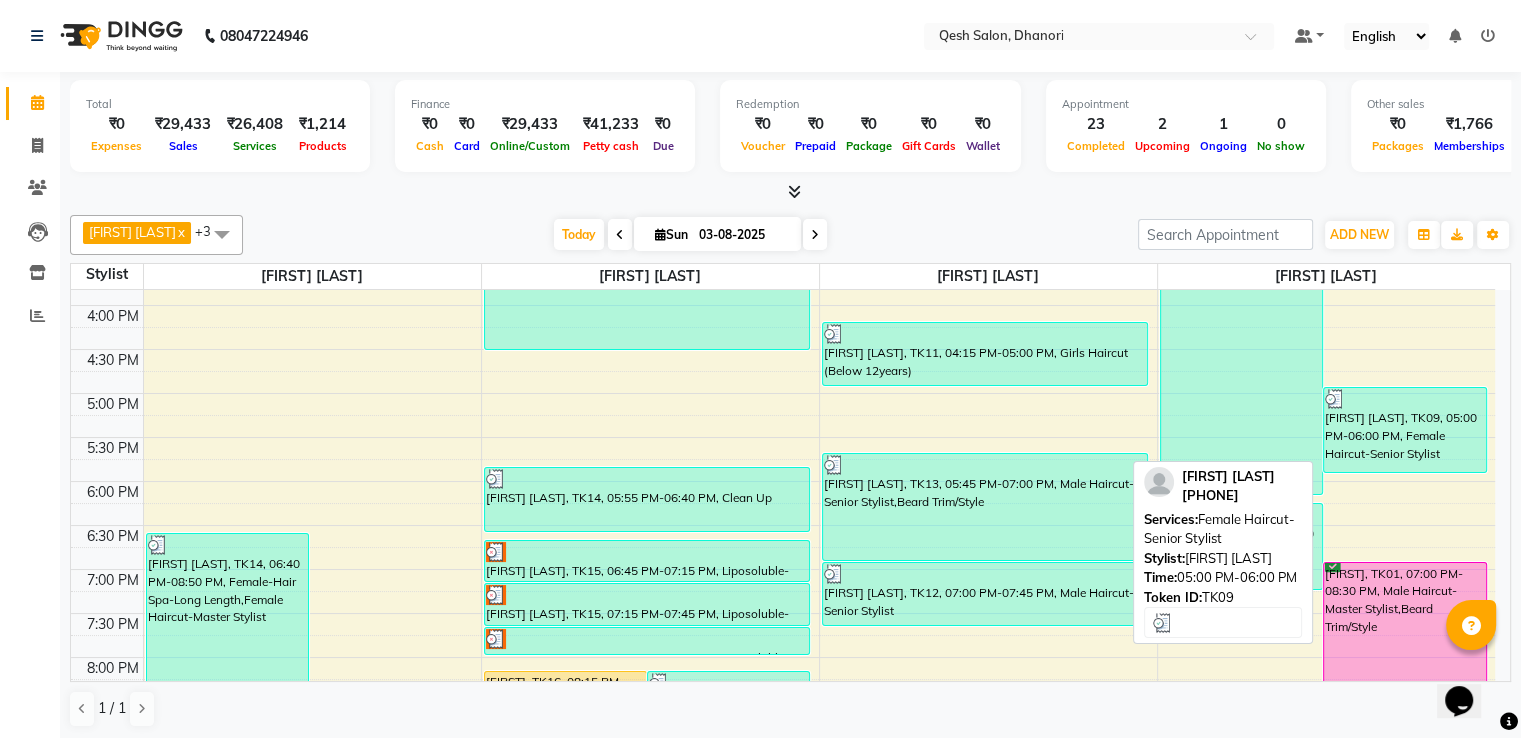 click on "[NAME], TK09, 05:00 PM-06:00 PM, Female Haircut-Senior Stylist" at bounding box center (1405, 430) 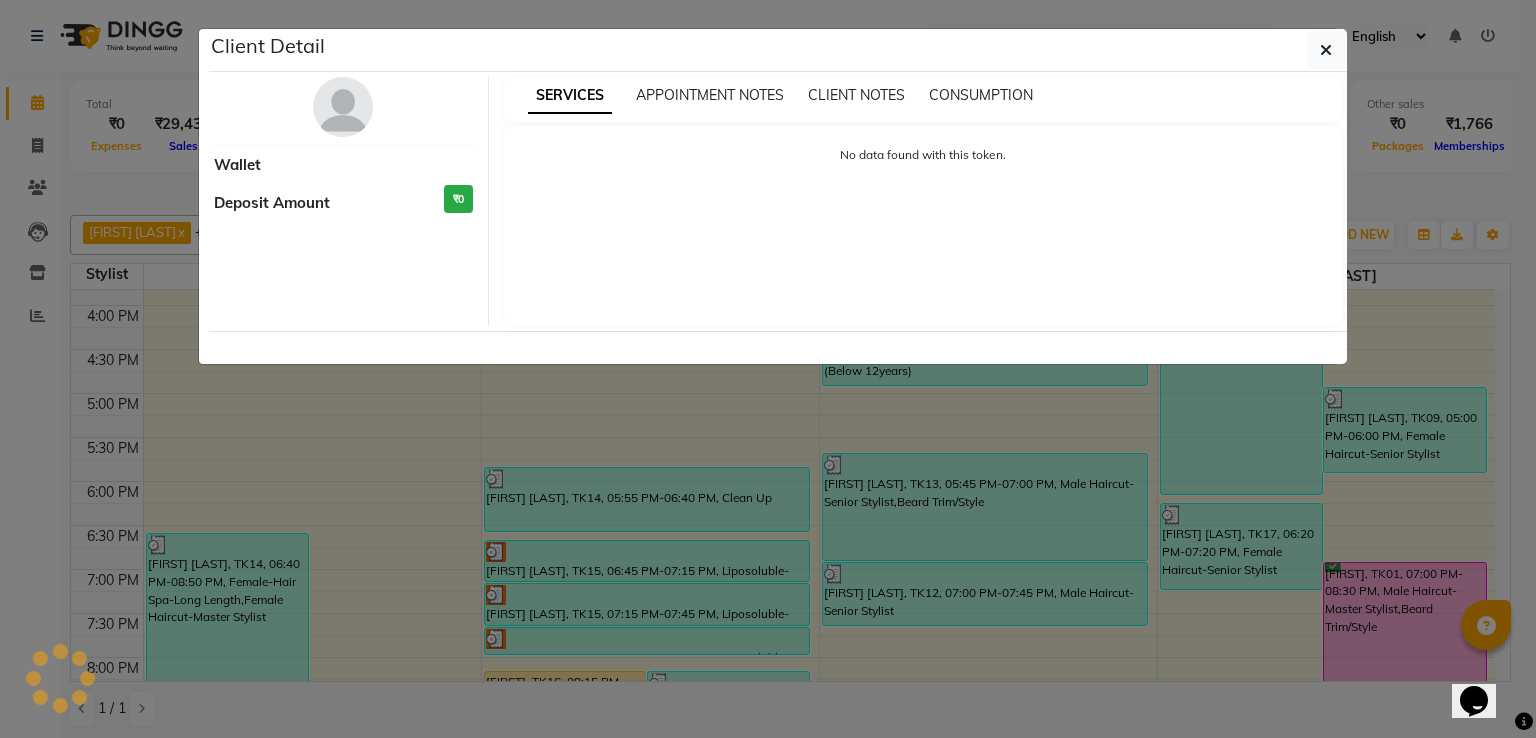 select on "3" 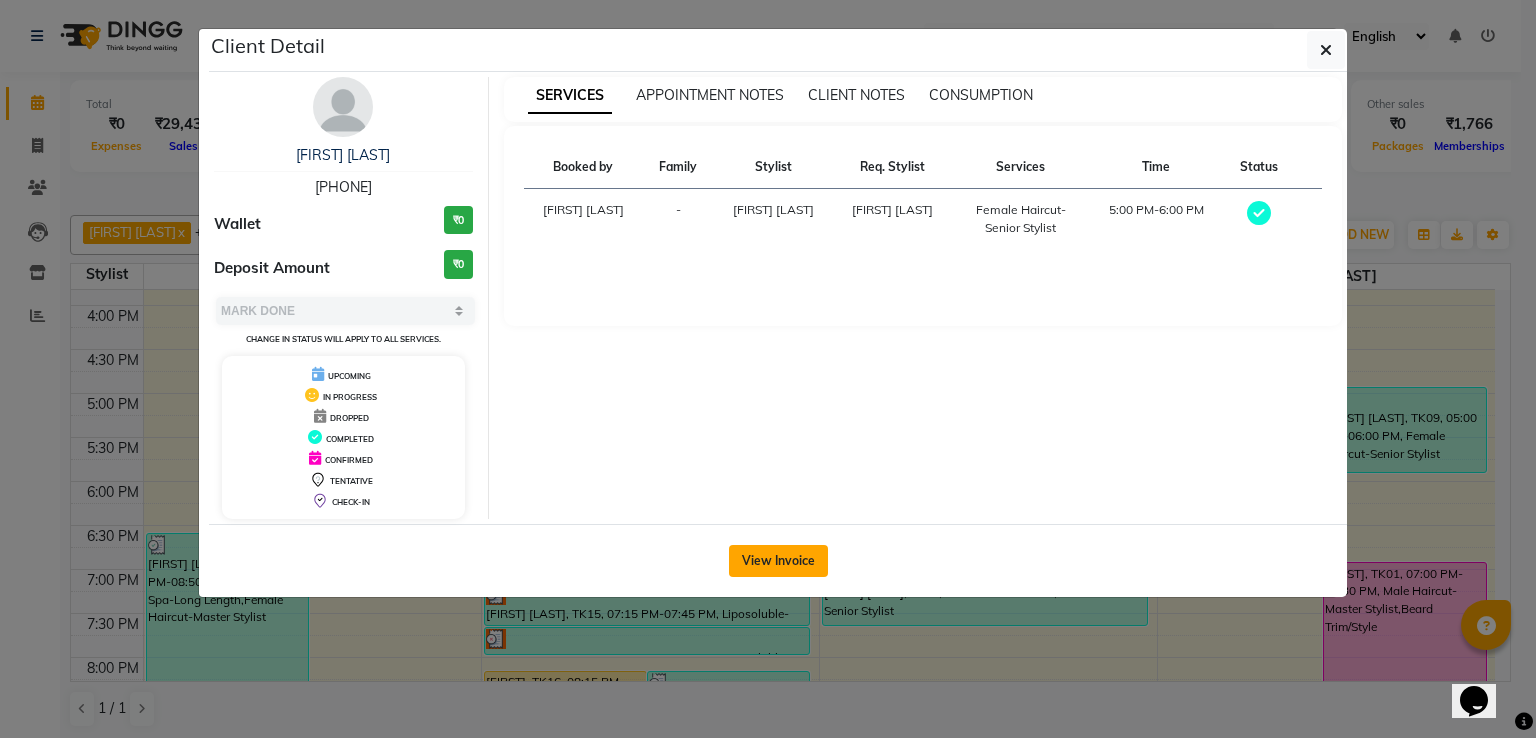 click on "View Invoice" 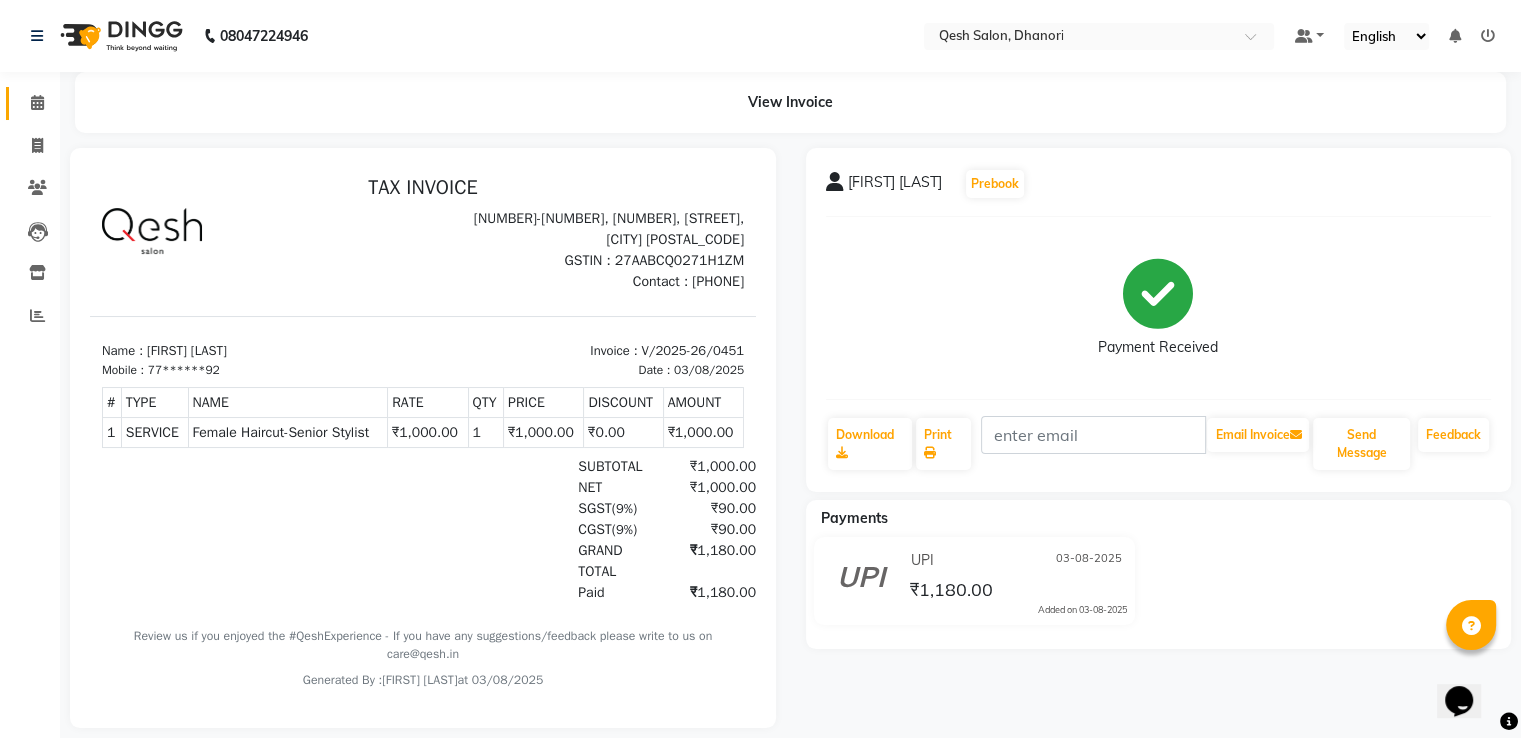 scroll, scrollTop: 0, scrollLeft: 0, axis: both 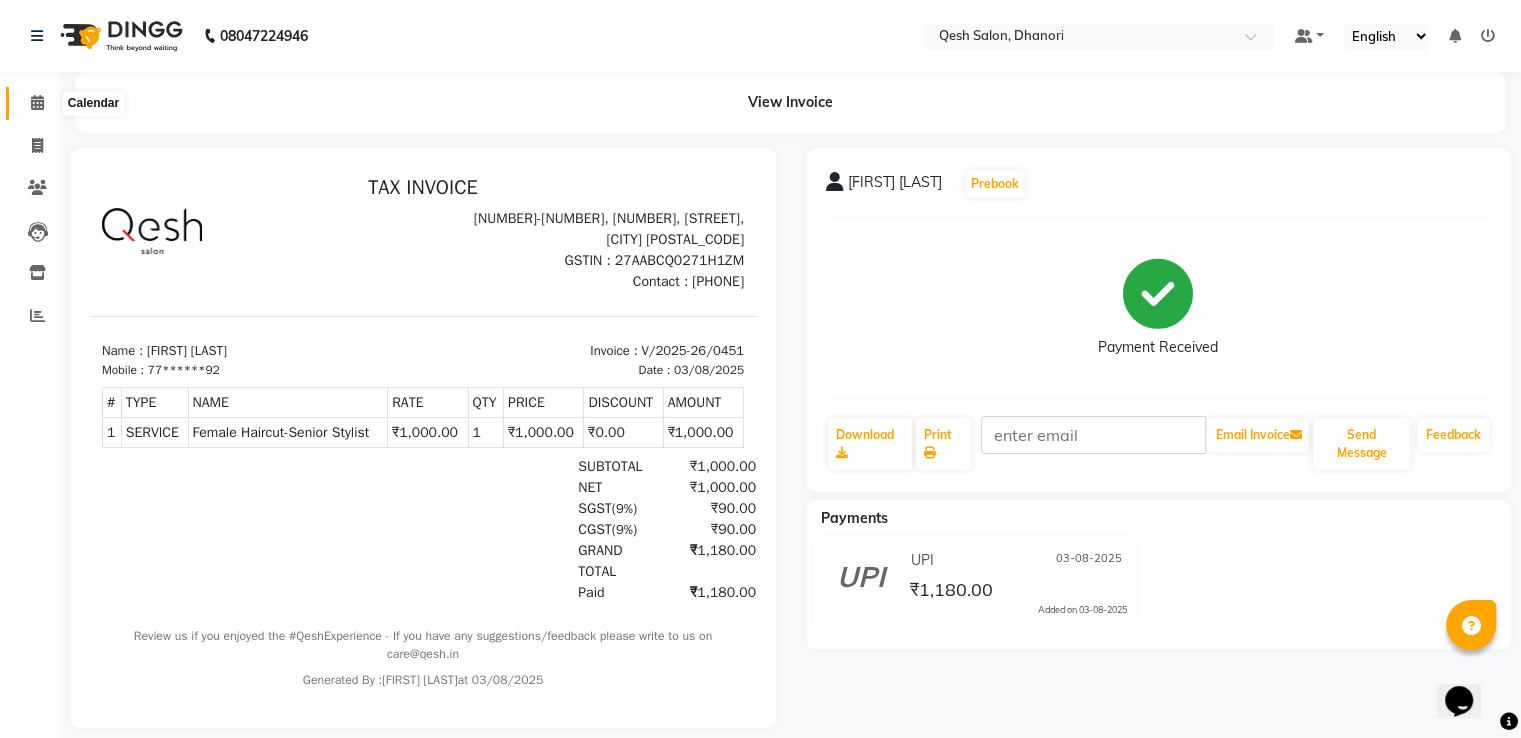 click 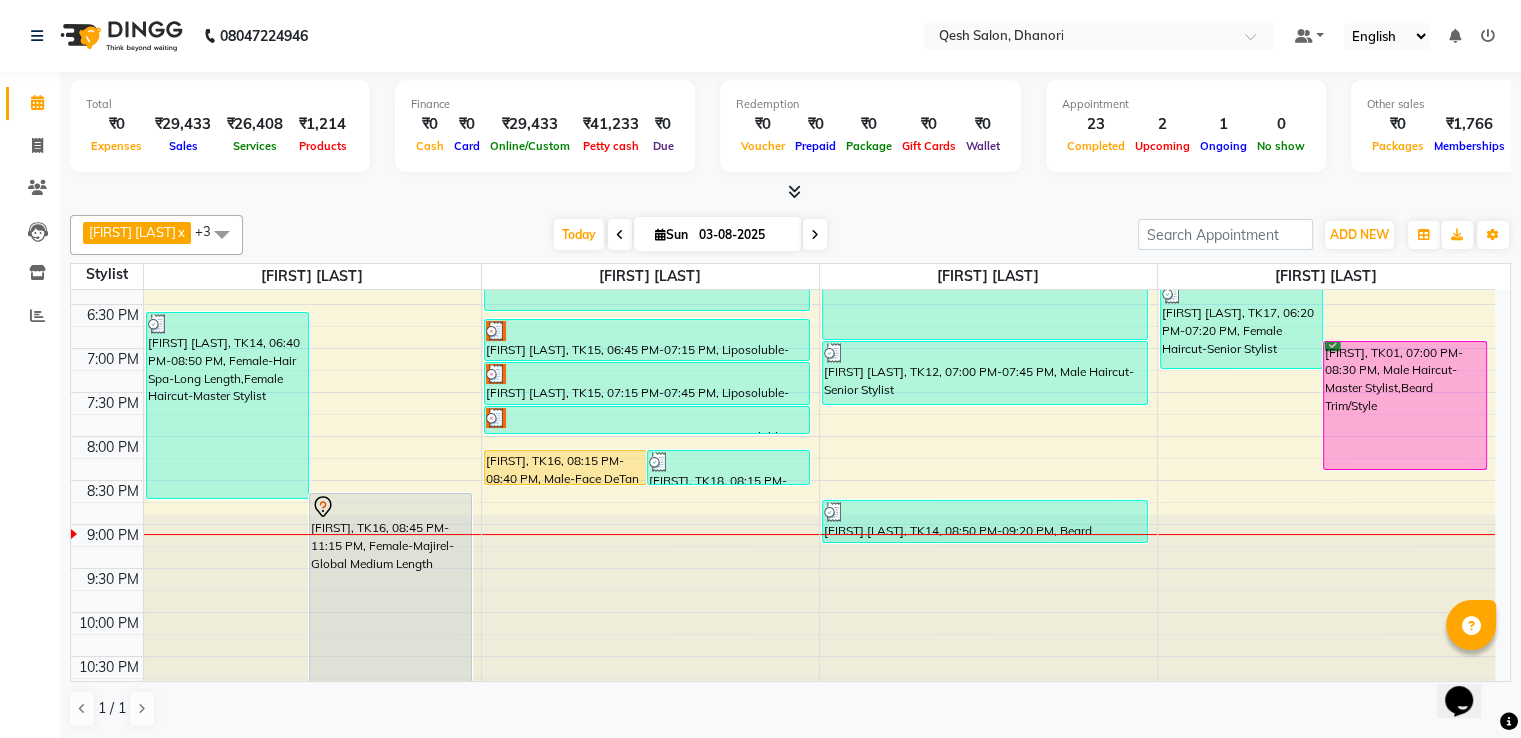 scroll, scrollTop: 828, scrollLeft: 0, axis: vertical 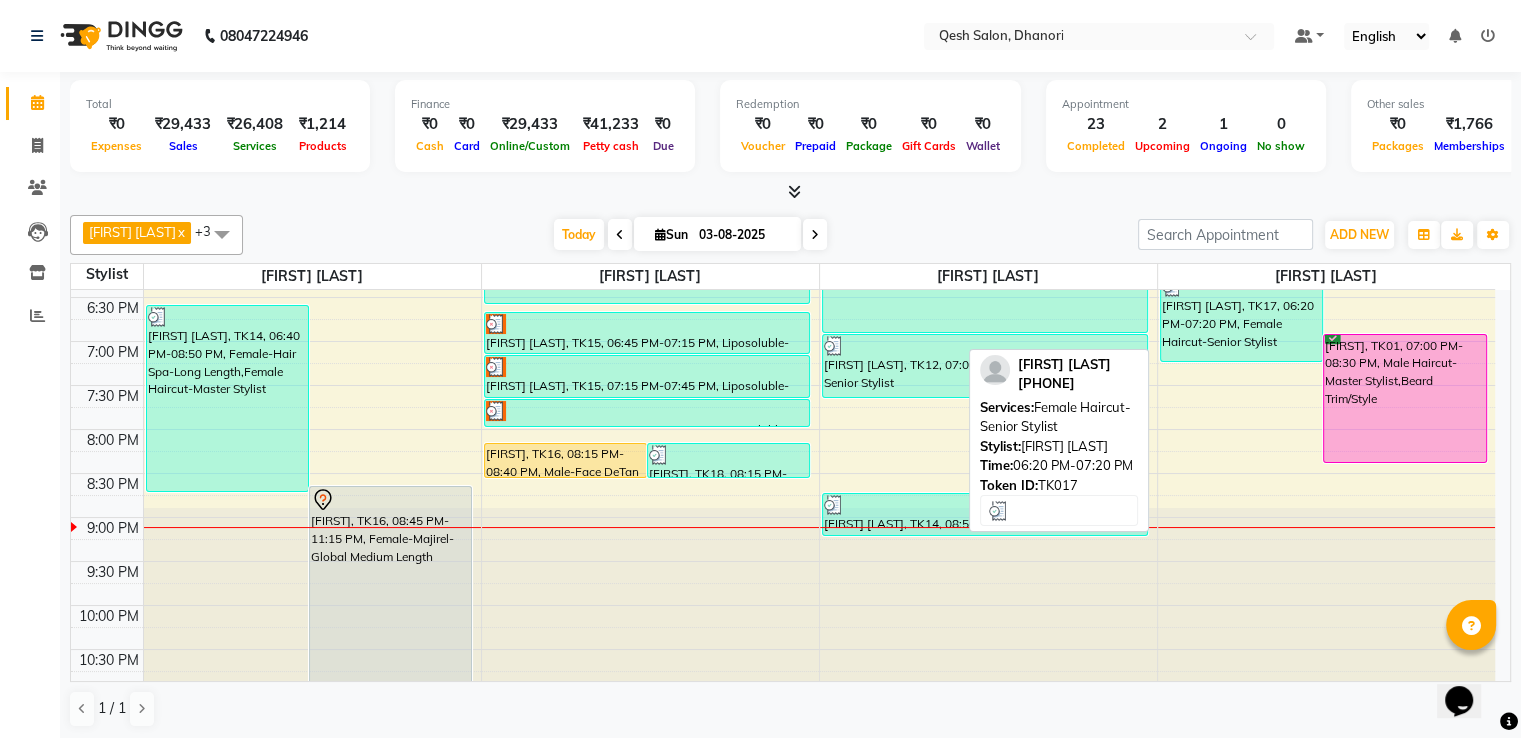 click on "[NAME], TK17, 06:20 PM-07:20 PM, Female Haircut-Senior Stylist" at bounding box center [1242, 318] 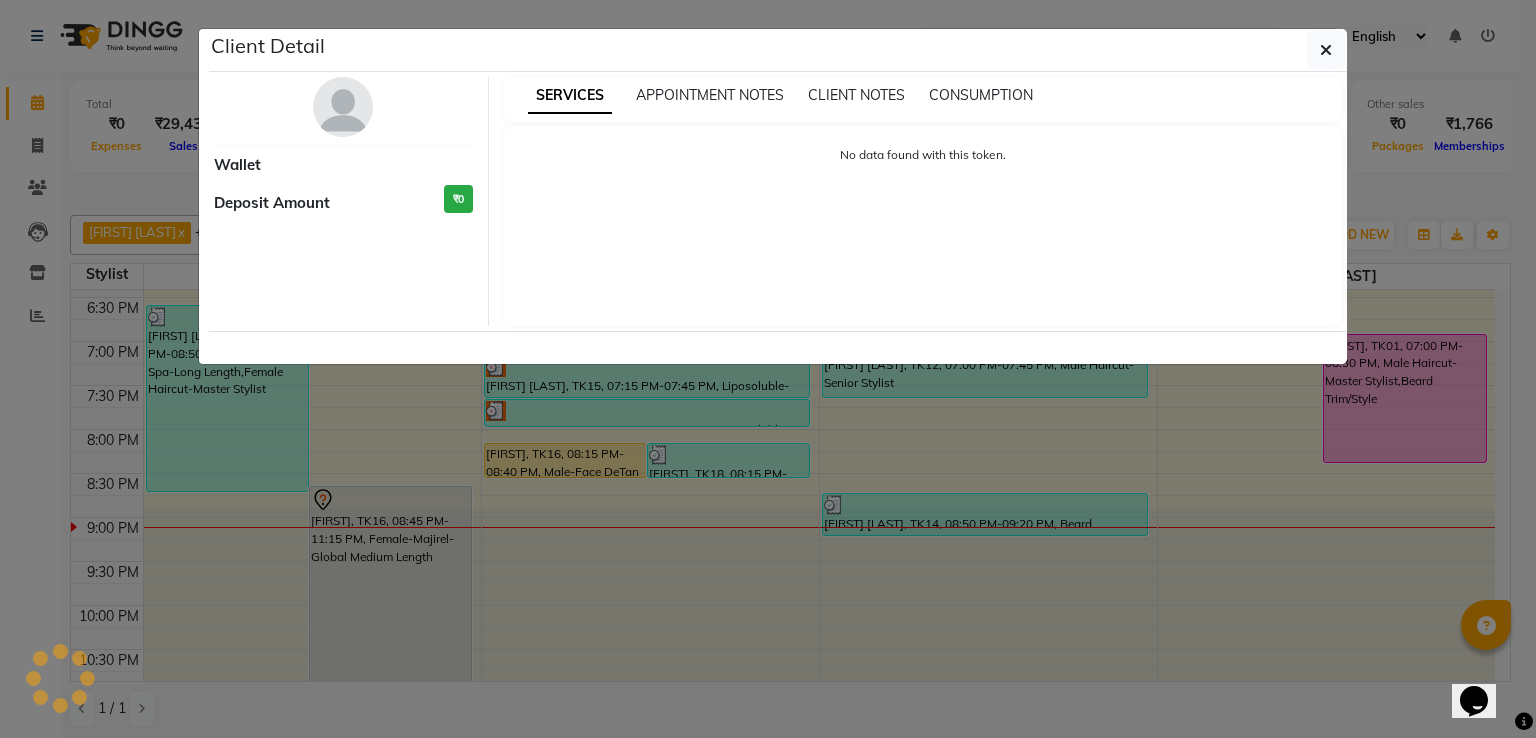 select on "3" 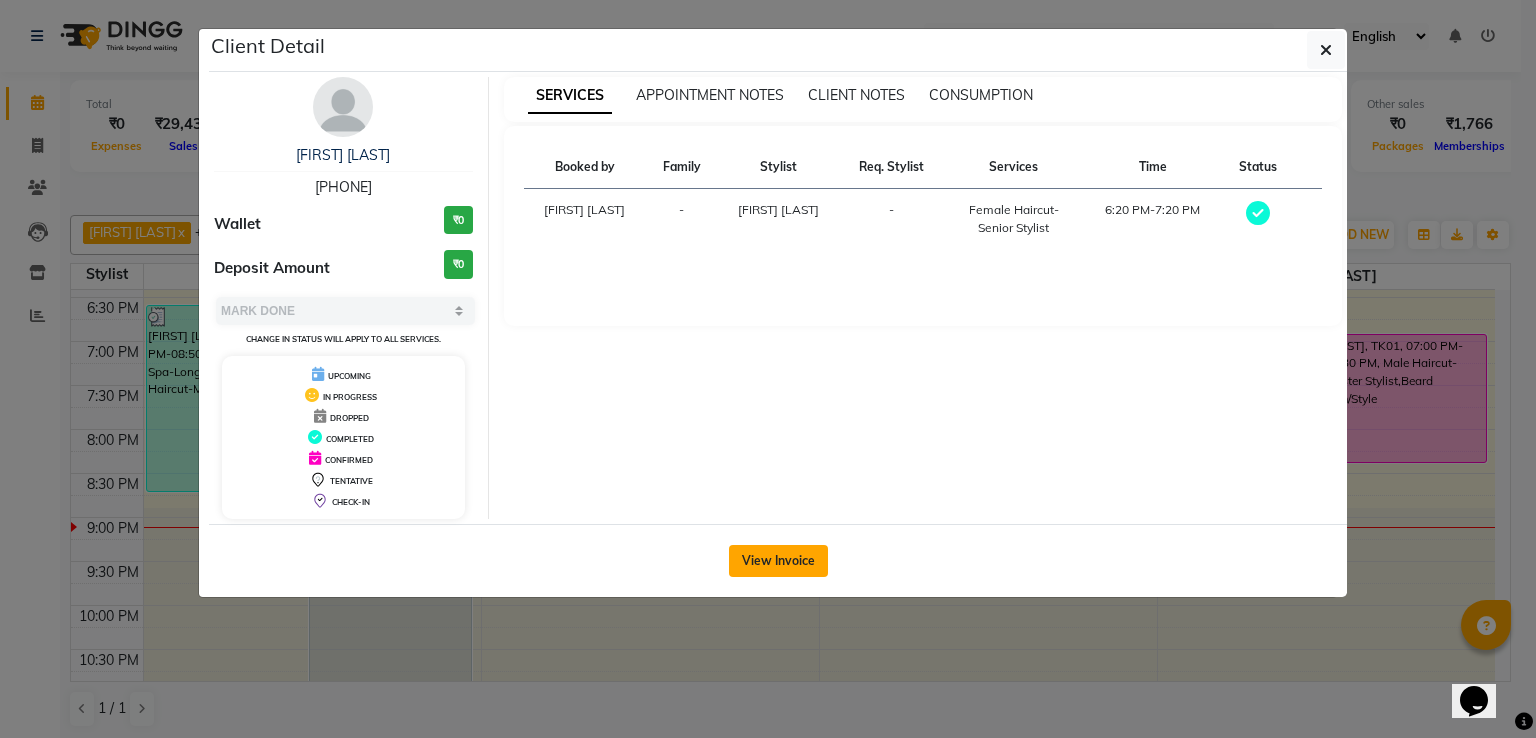click on "View Invoice" 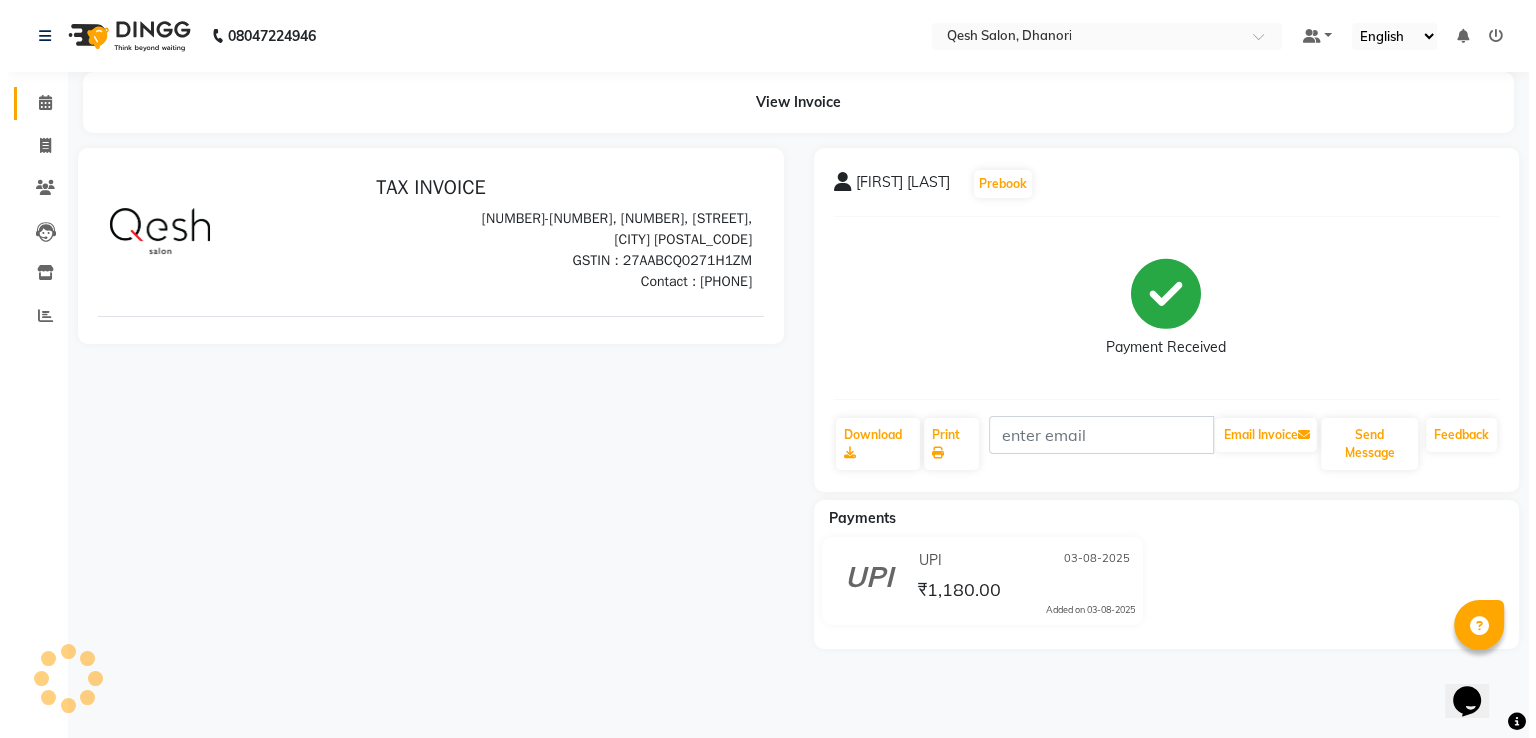 scroll, scrollTop: 0, scrollLeft: 0, axis: both 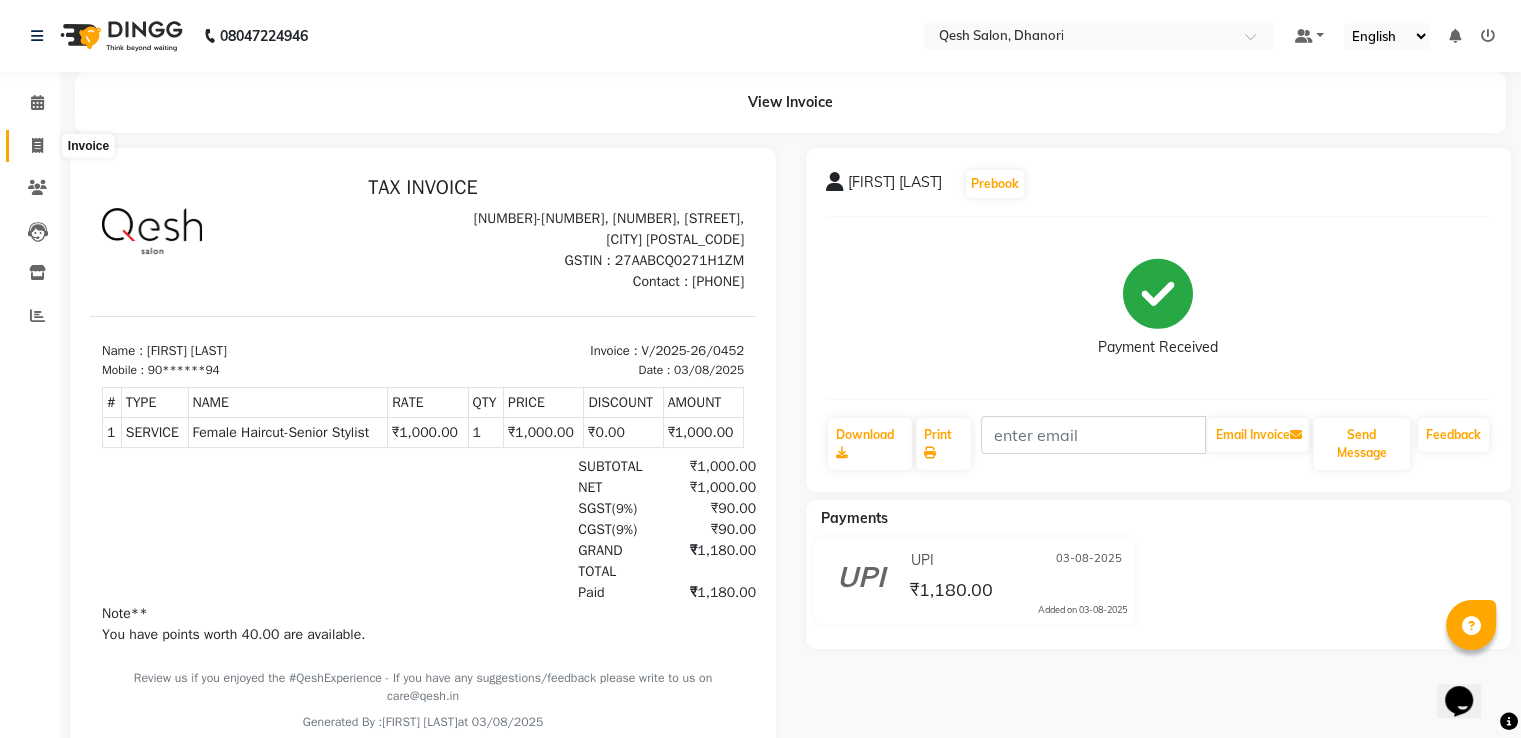 click 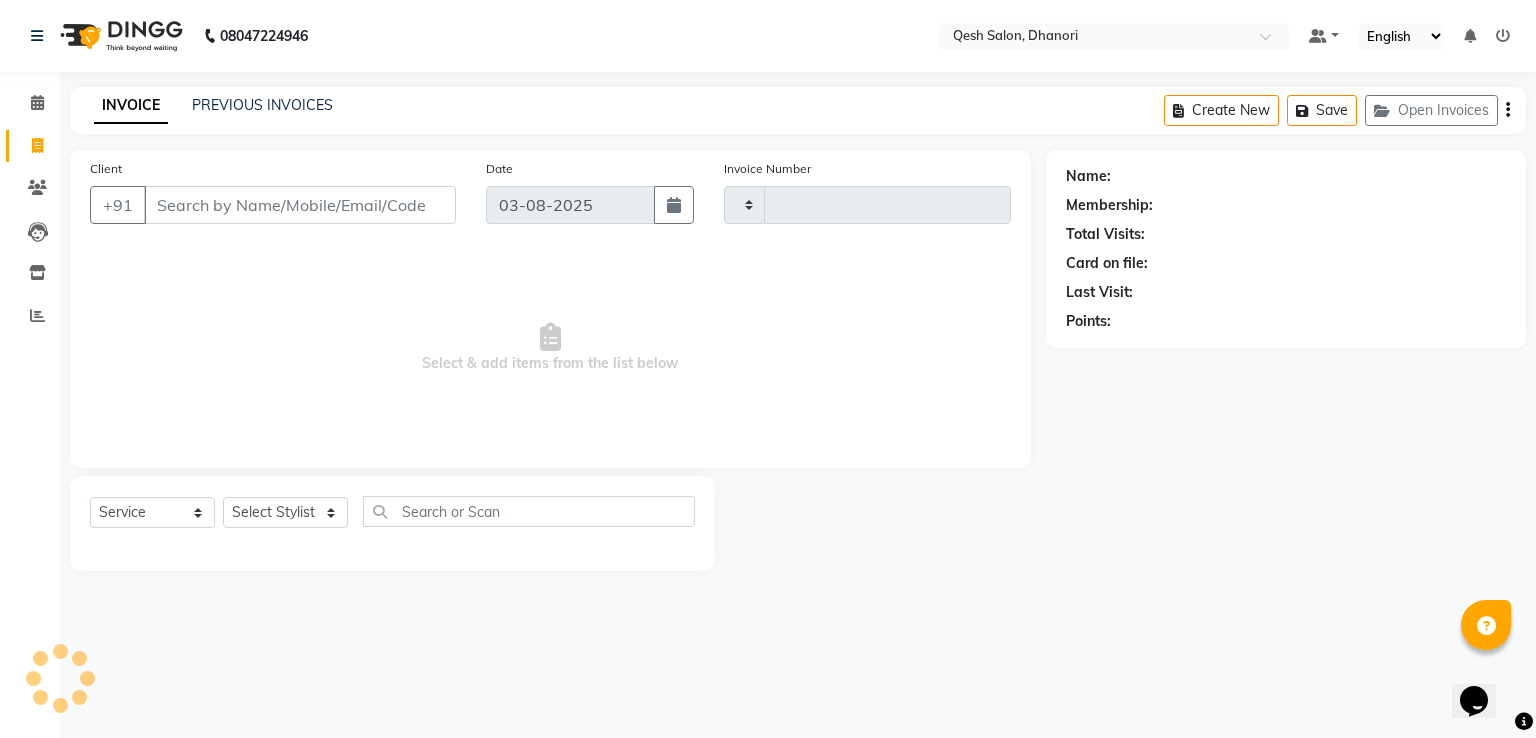 type on "0456" 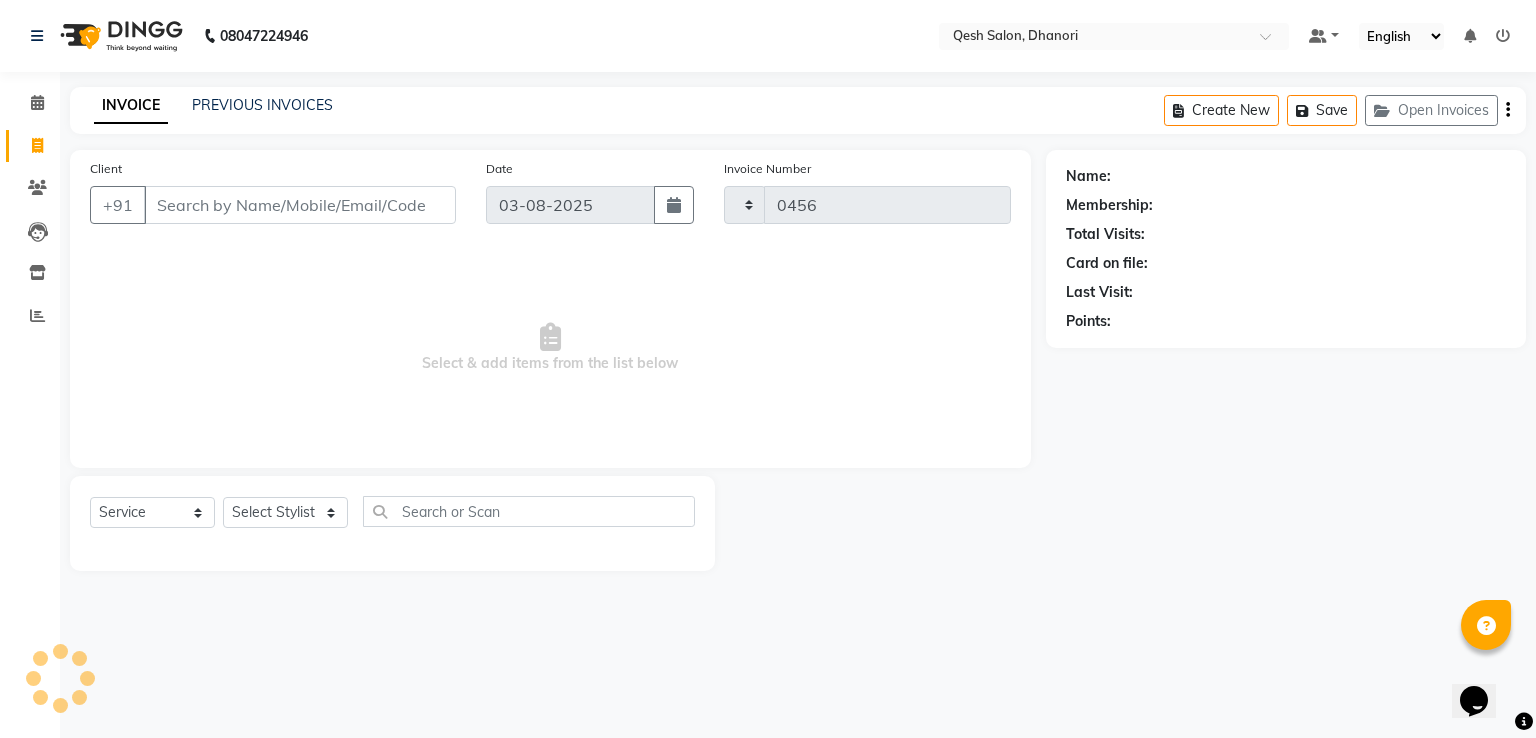 select on "7641" 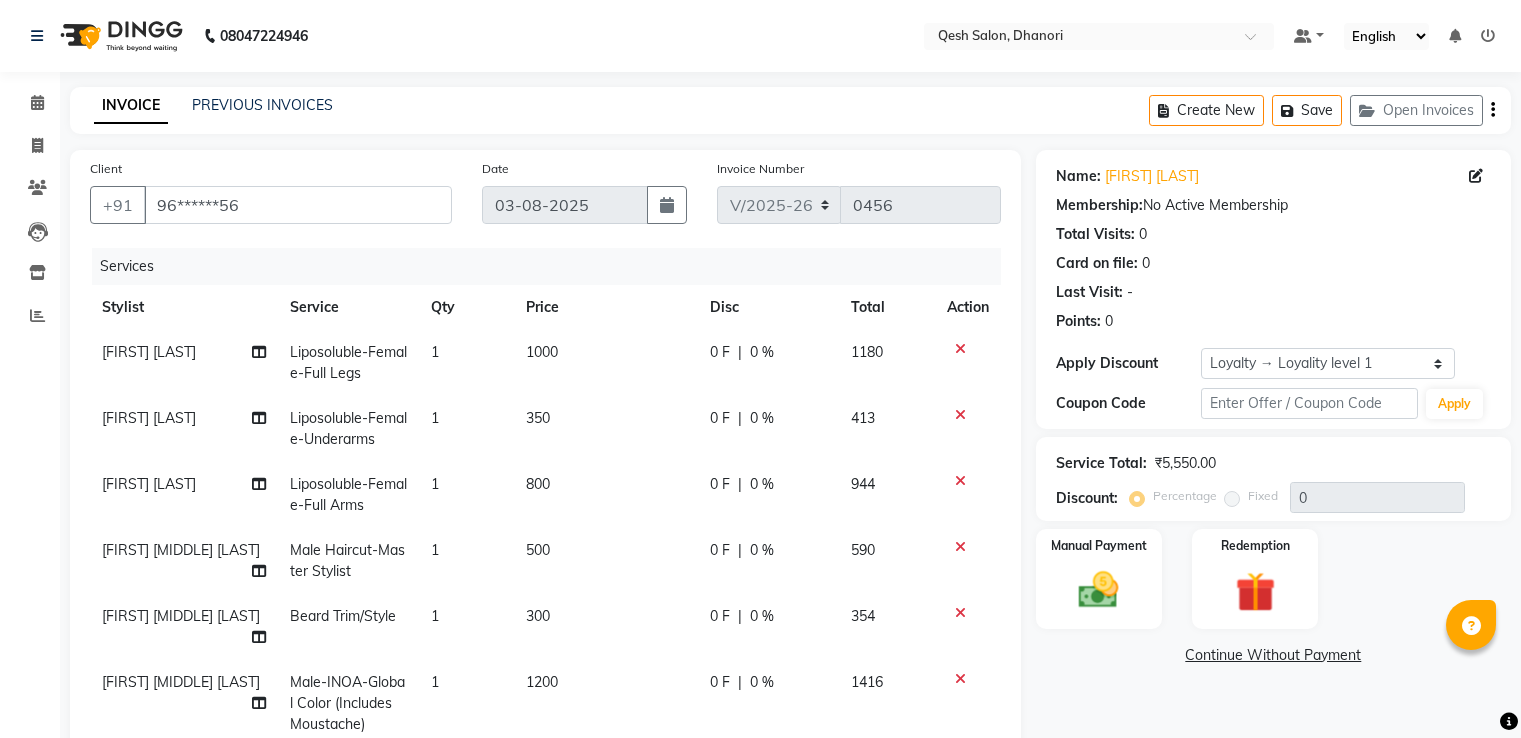 select on "7641" 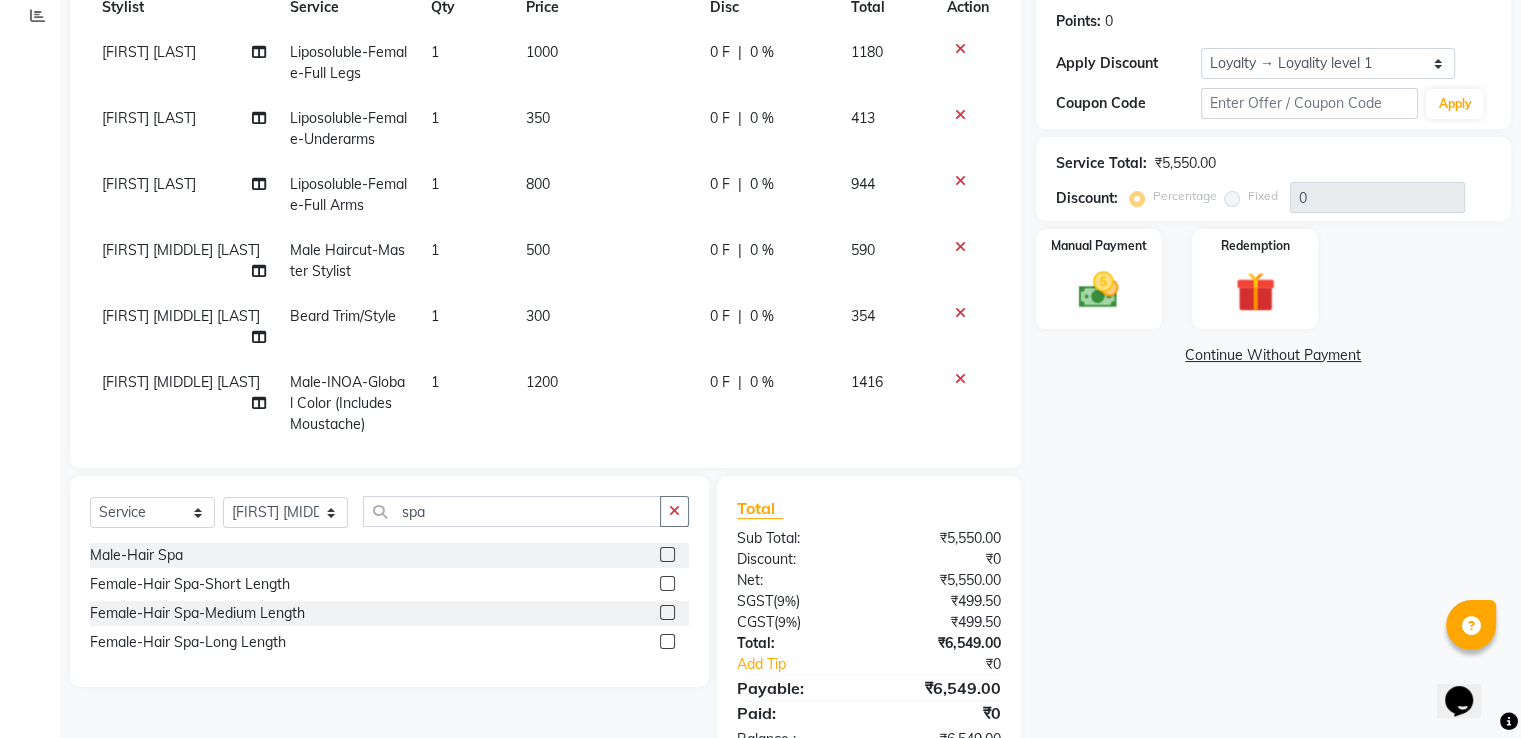 scroll, scrollTop: 0, scrollLeft: 0, axis: both 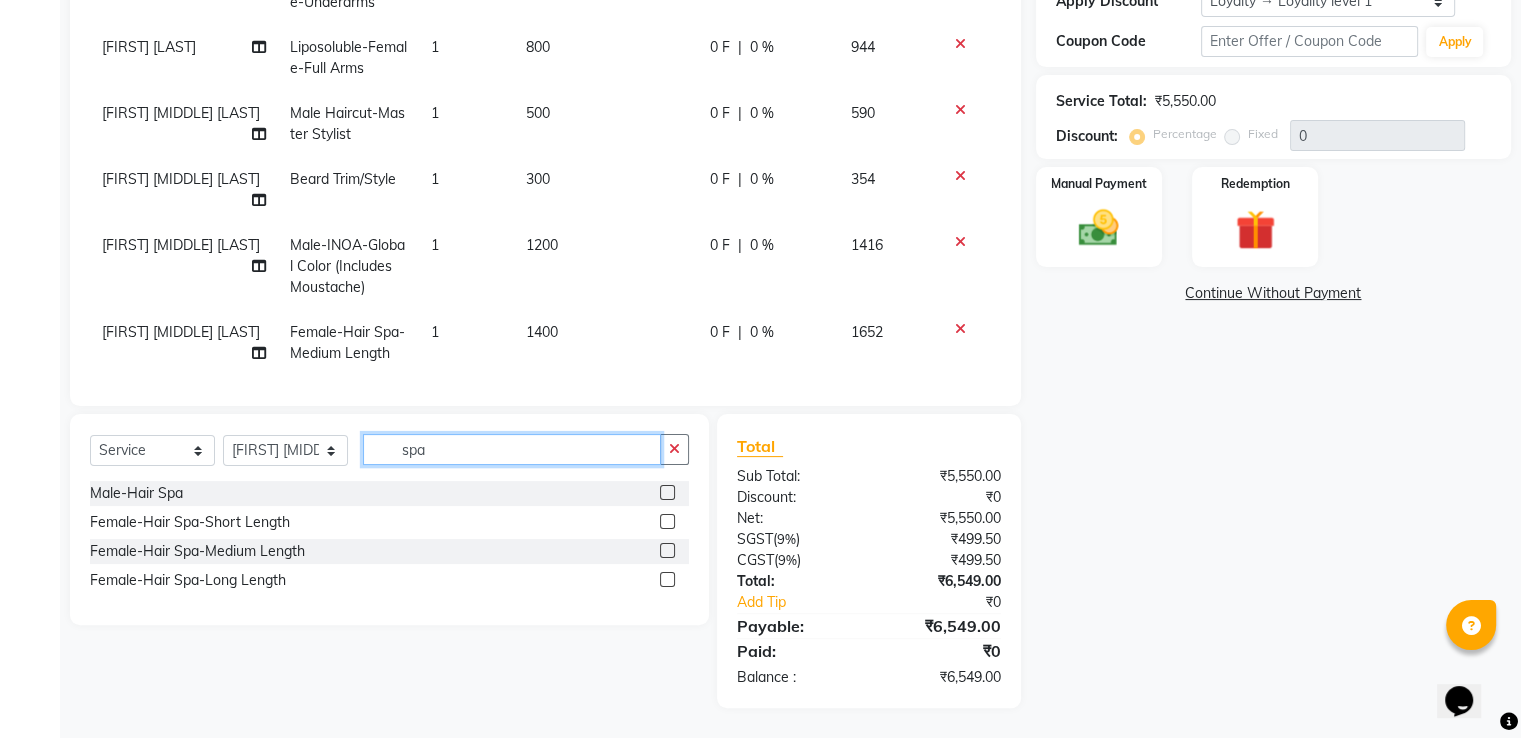 click on "spa" 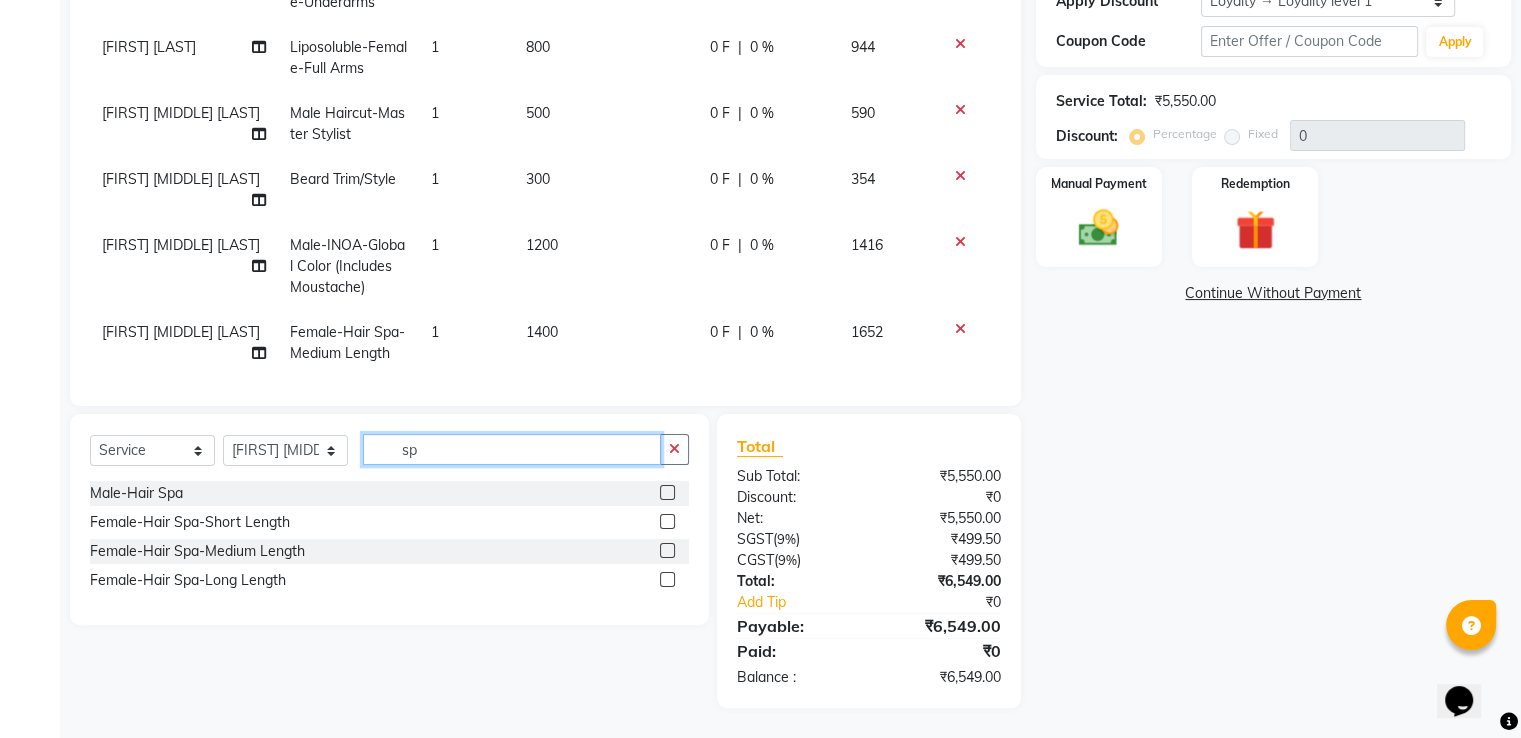 type on "s" 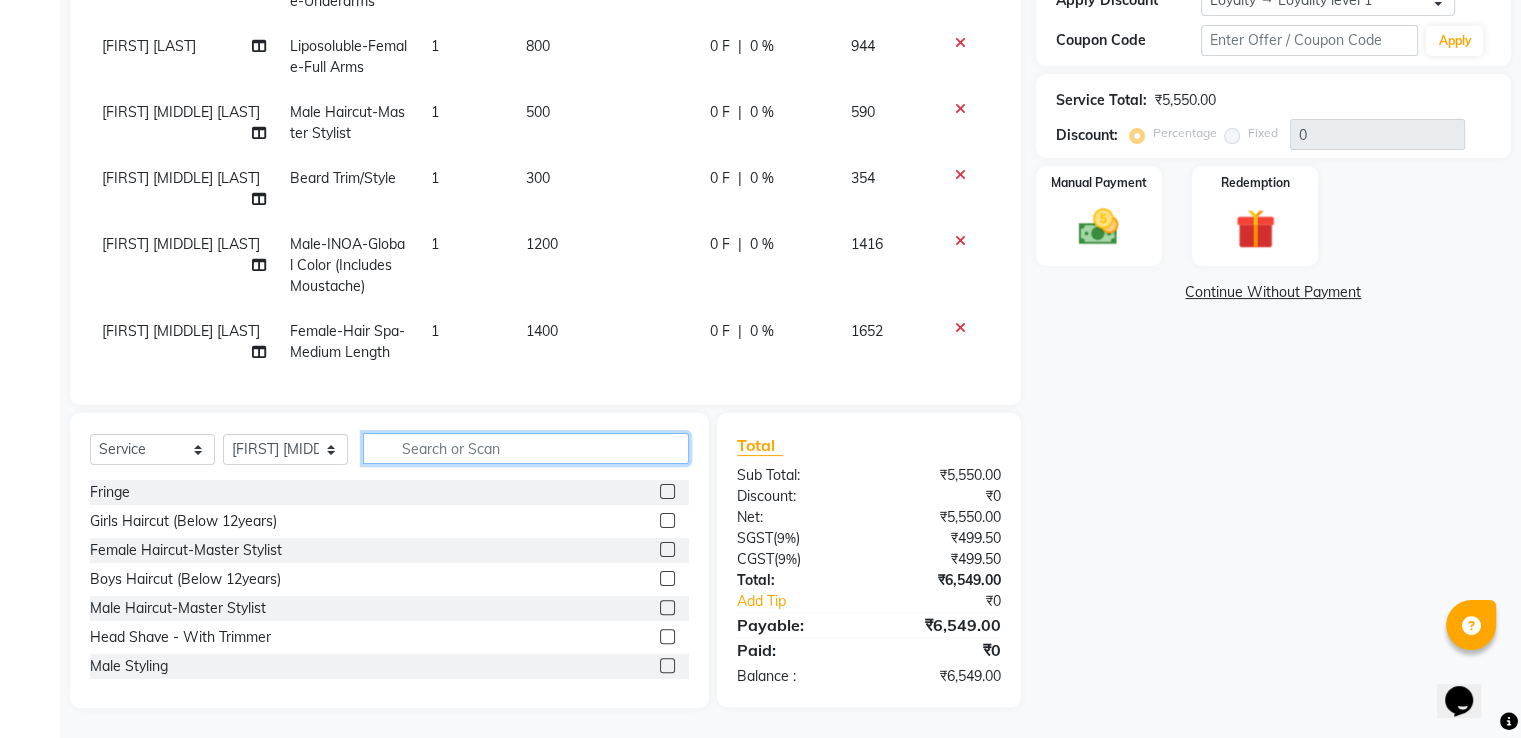 type 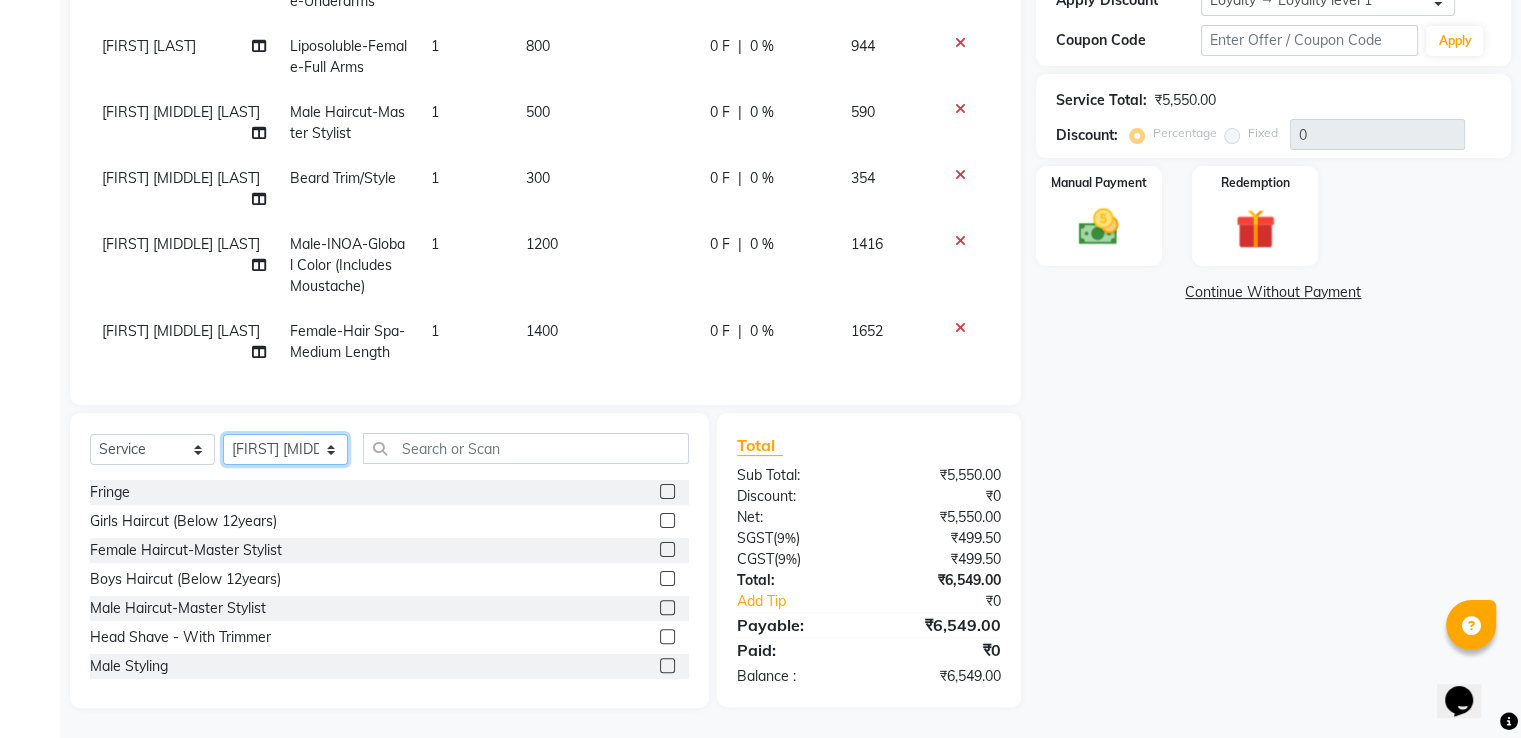 click on "Select Stylist Gagandeep Arora Harry Siril Anthony Prashansa Kumari Salon Sunil Kisan Wani Vanita Kamble Vinod Daulat Sonawane" 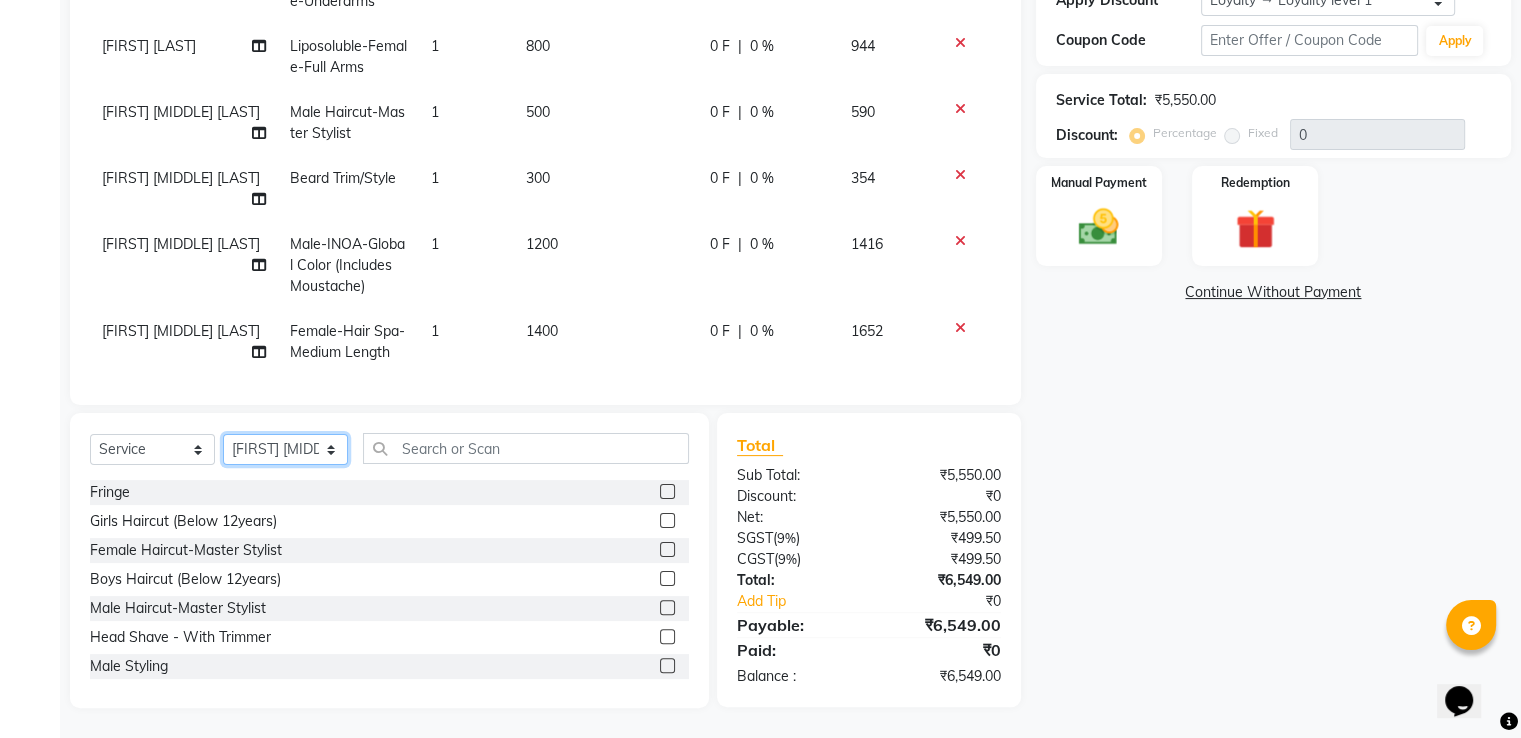 select on "85050" 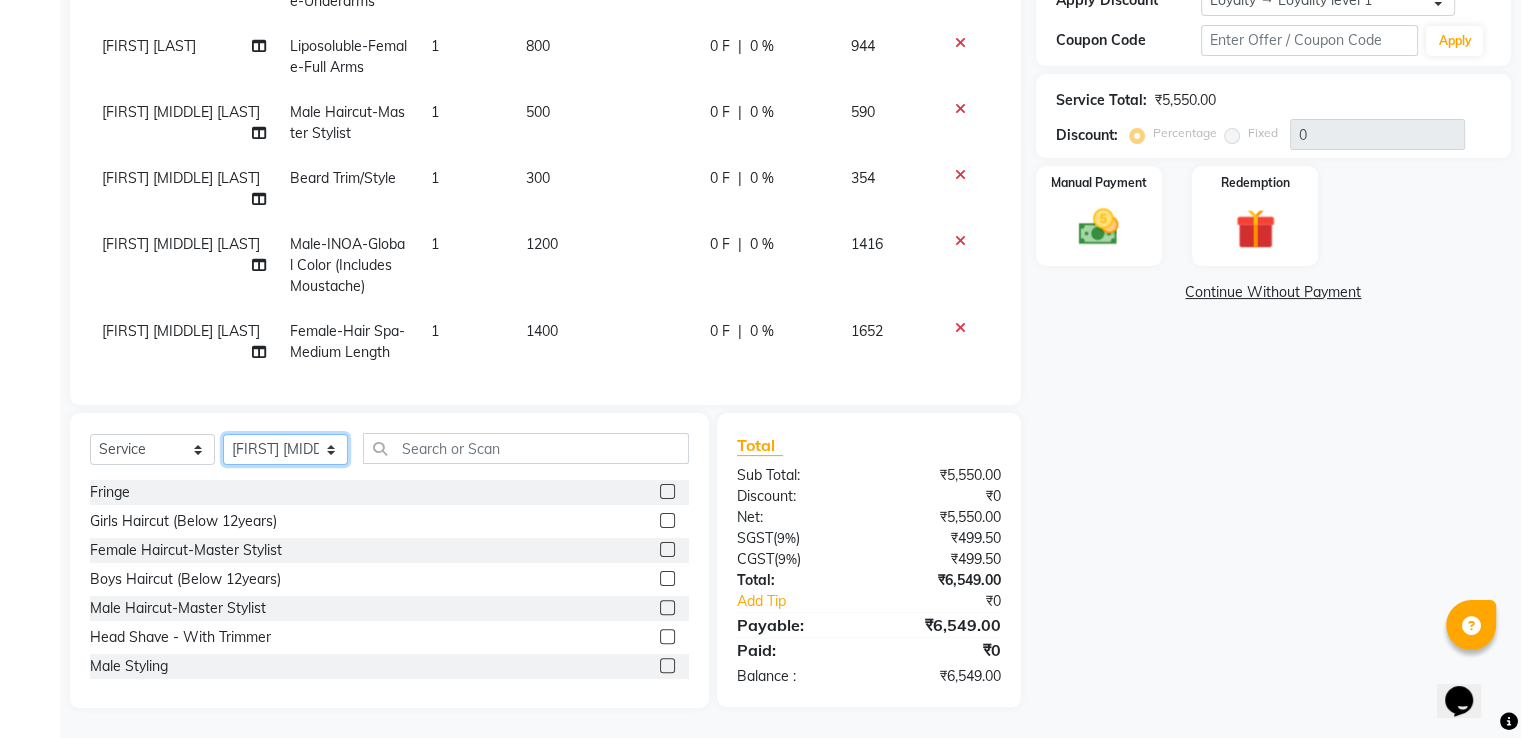 click on "Select Stylist Gagandeep Arora Harry Siril Anthony Prashansa Kumari Salon Sunil Kisan Wani Vanita Kamble Vinod Daulat Sonawane" 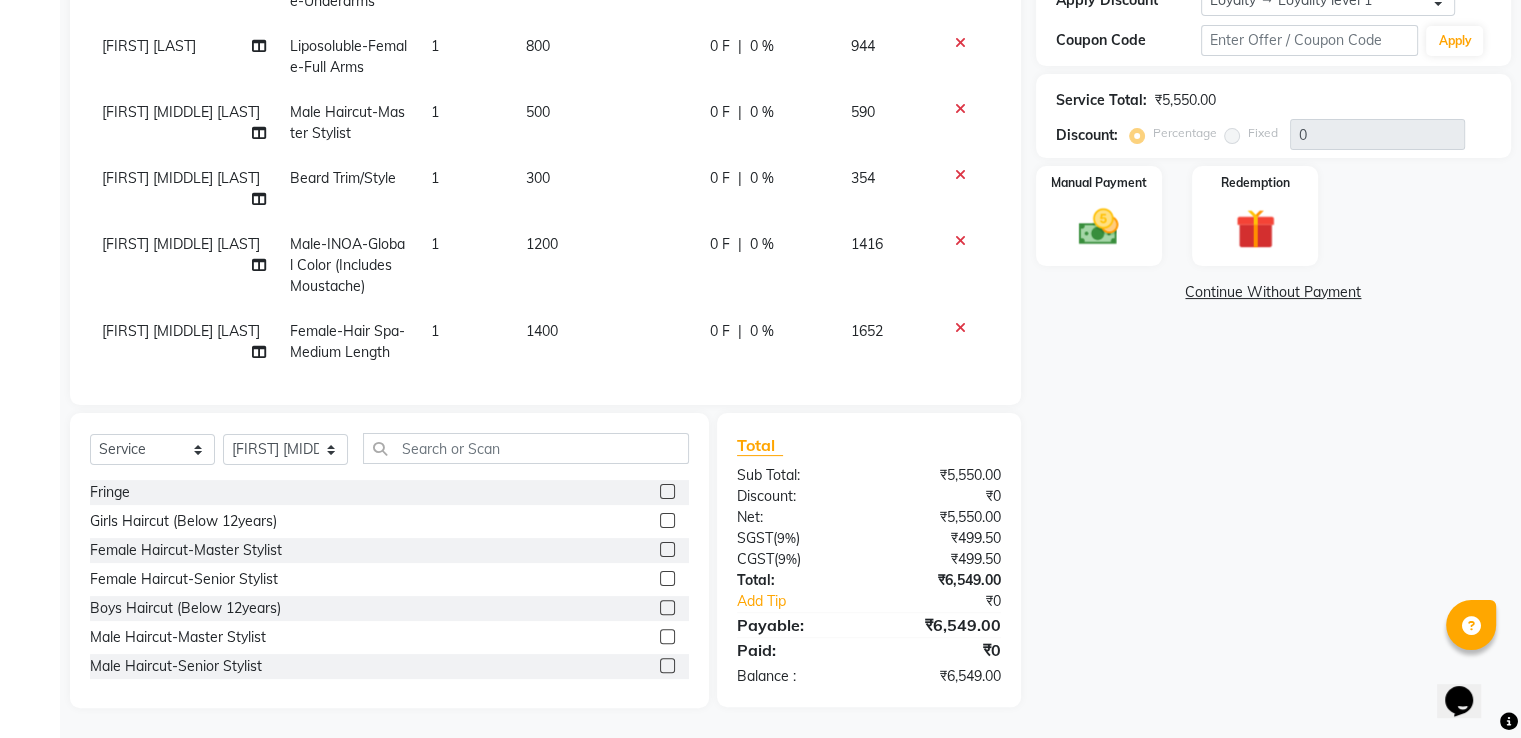 click 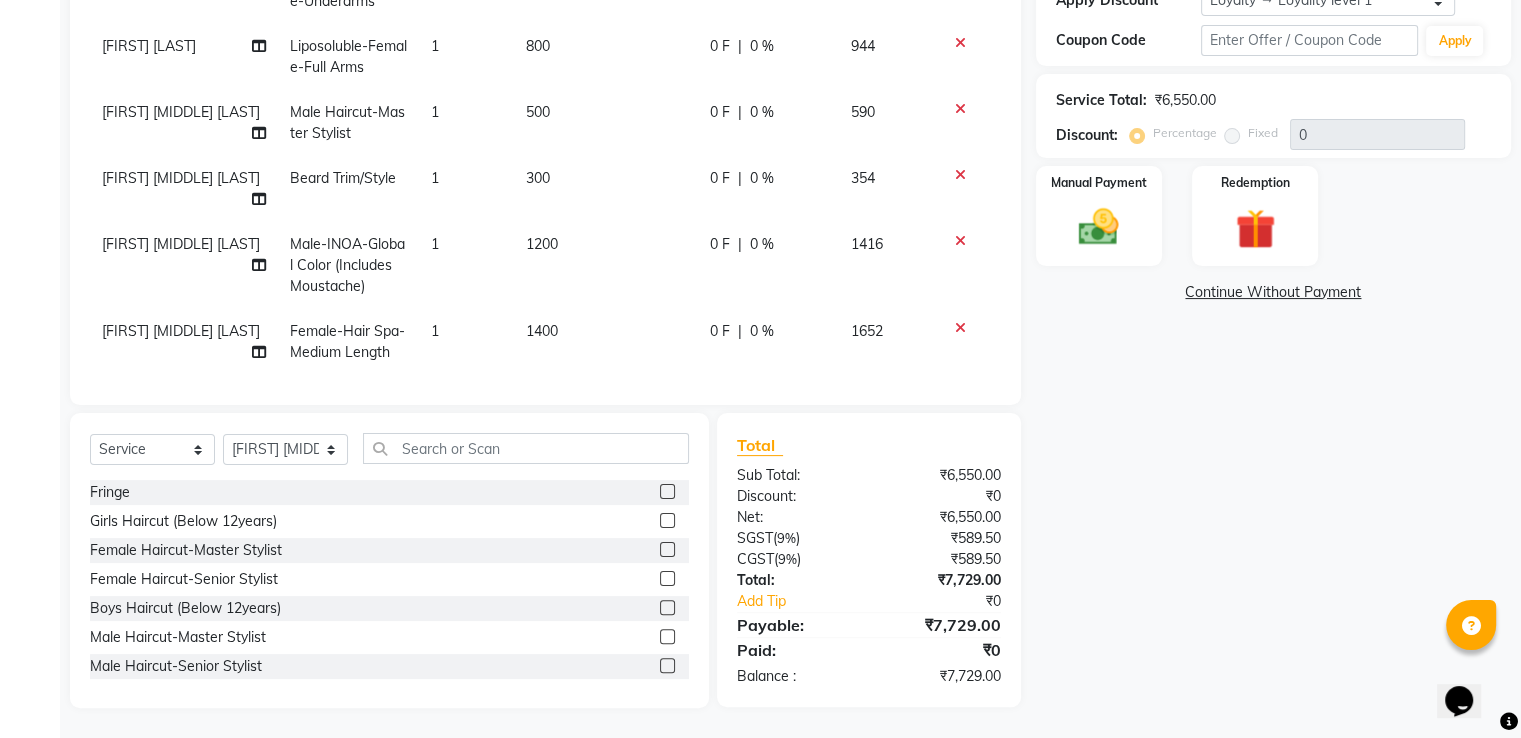 click 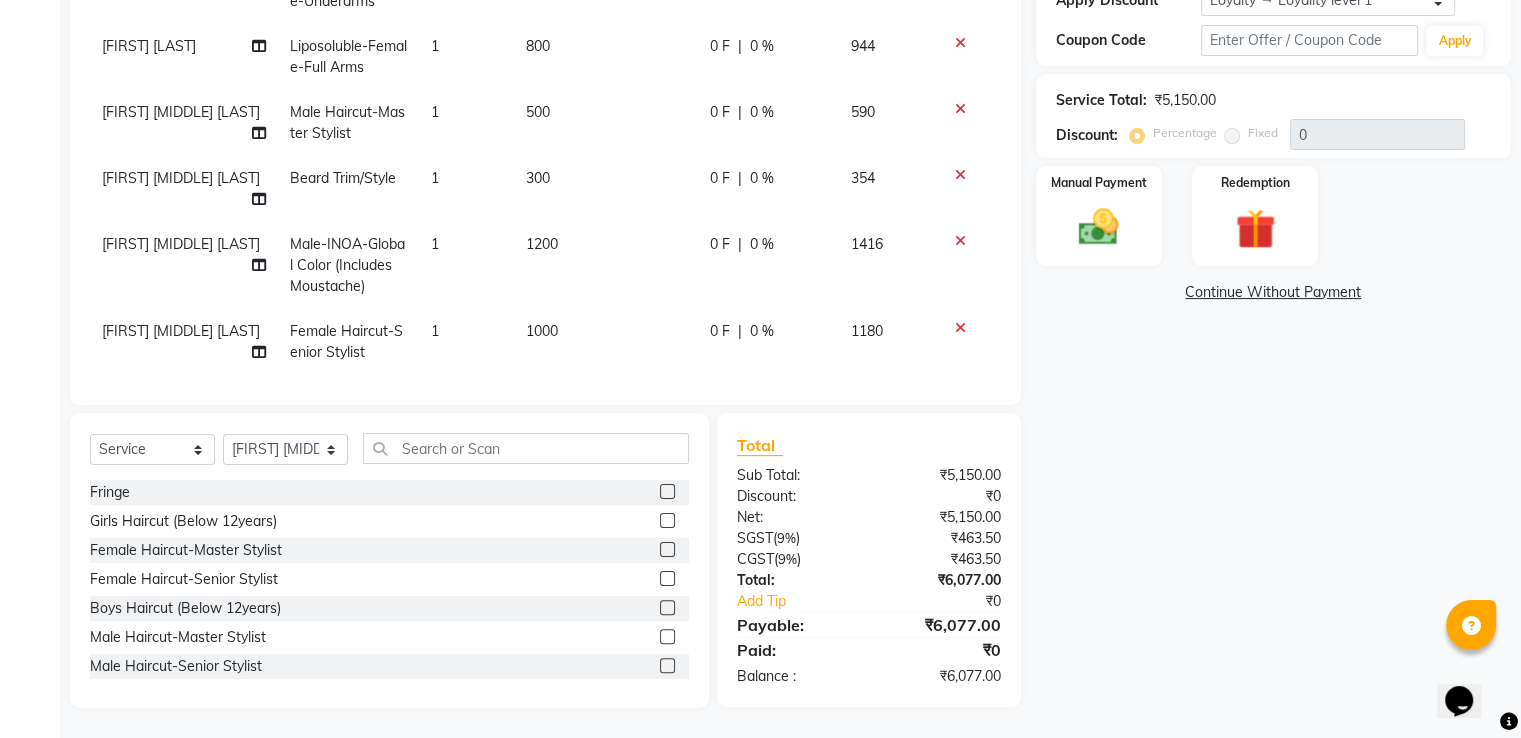 click 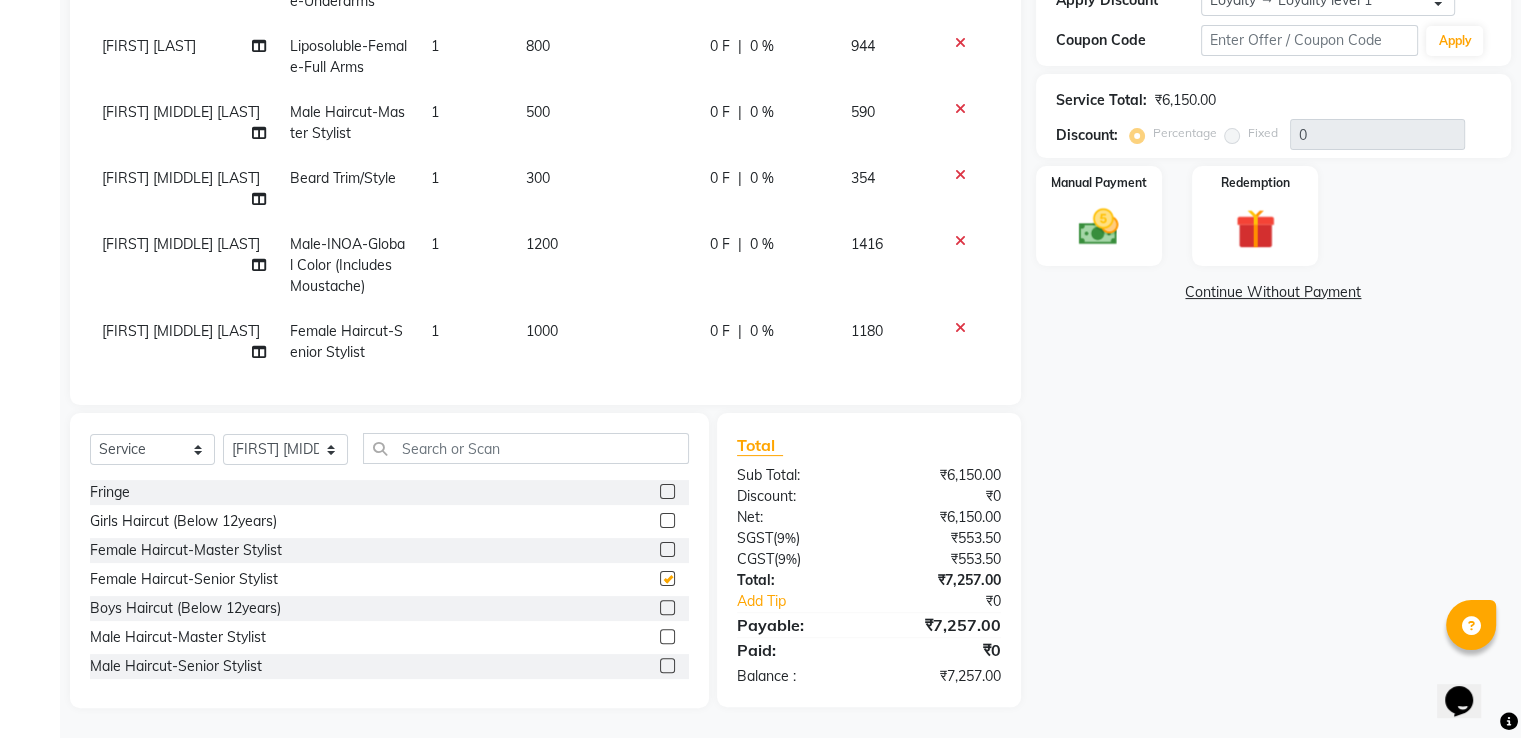 checkbox on "false" 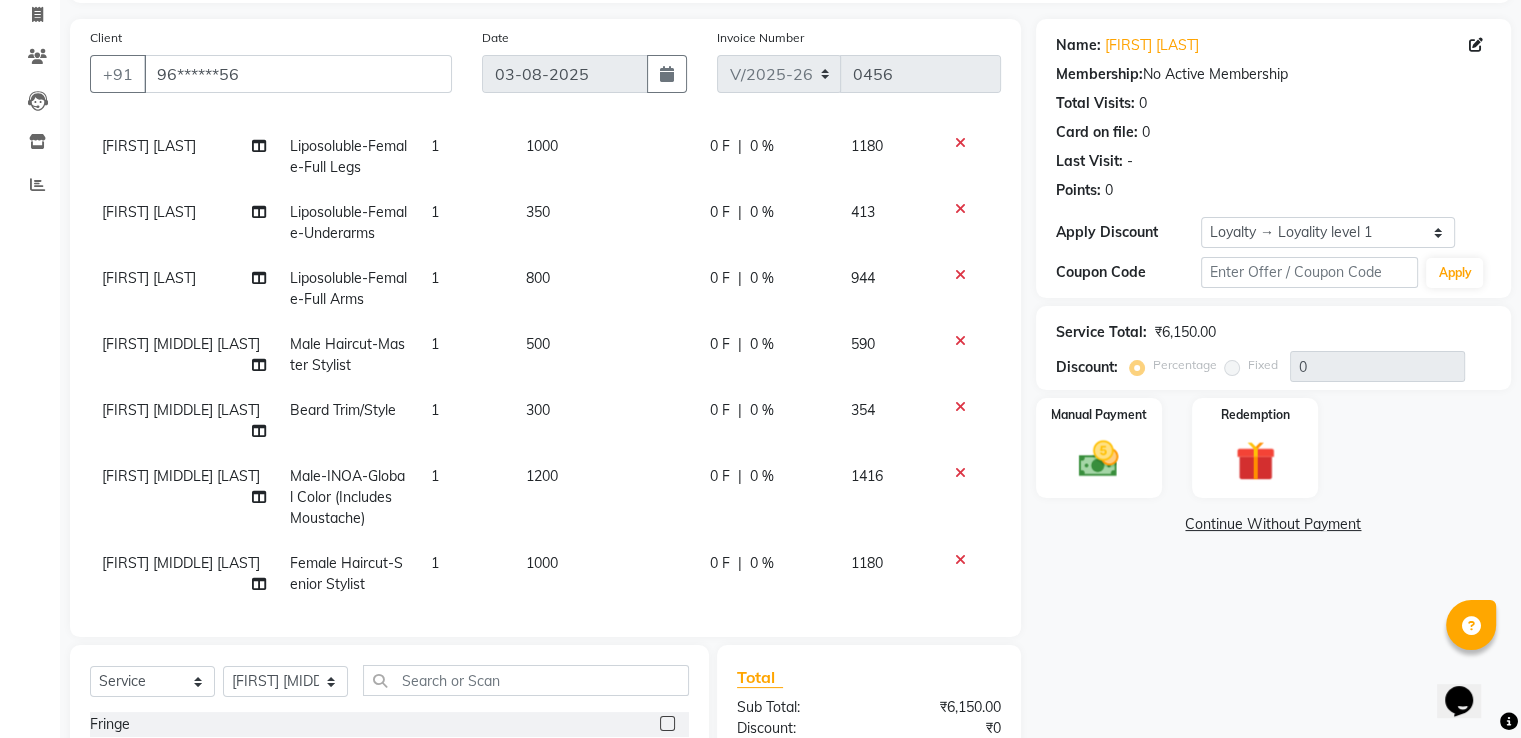 scroll, scrollTop: 0, scrollLeft: 0, axis: both 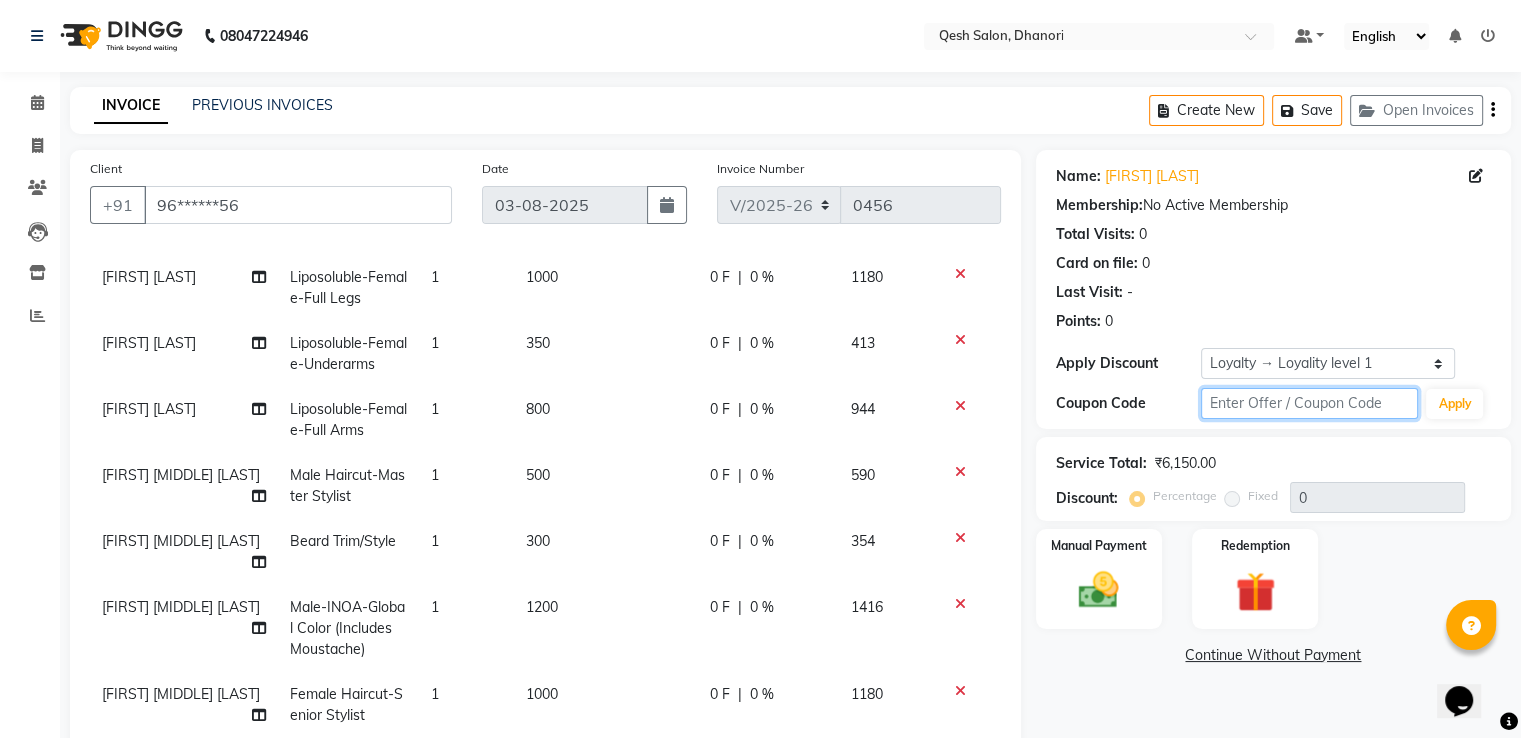 click 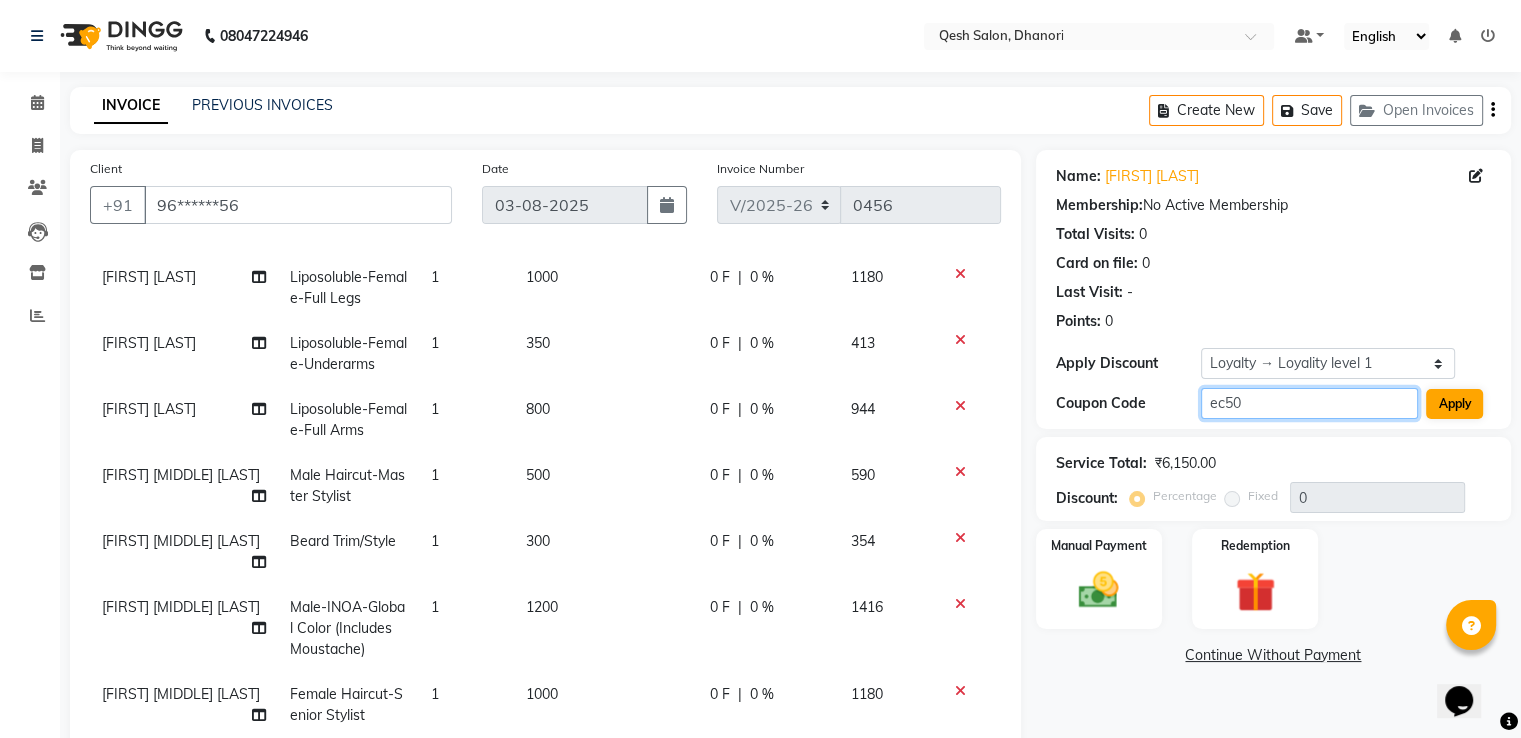 type on "ec50" 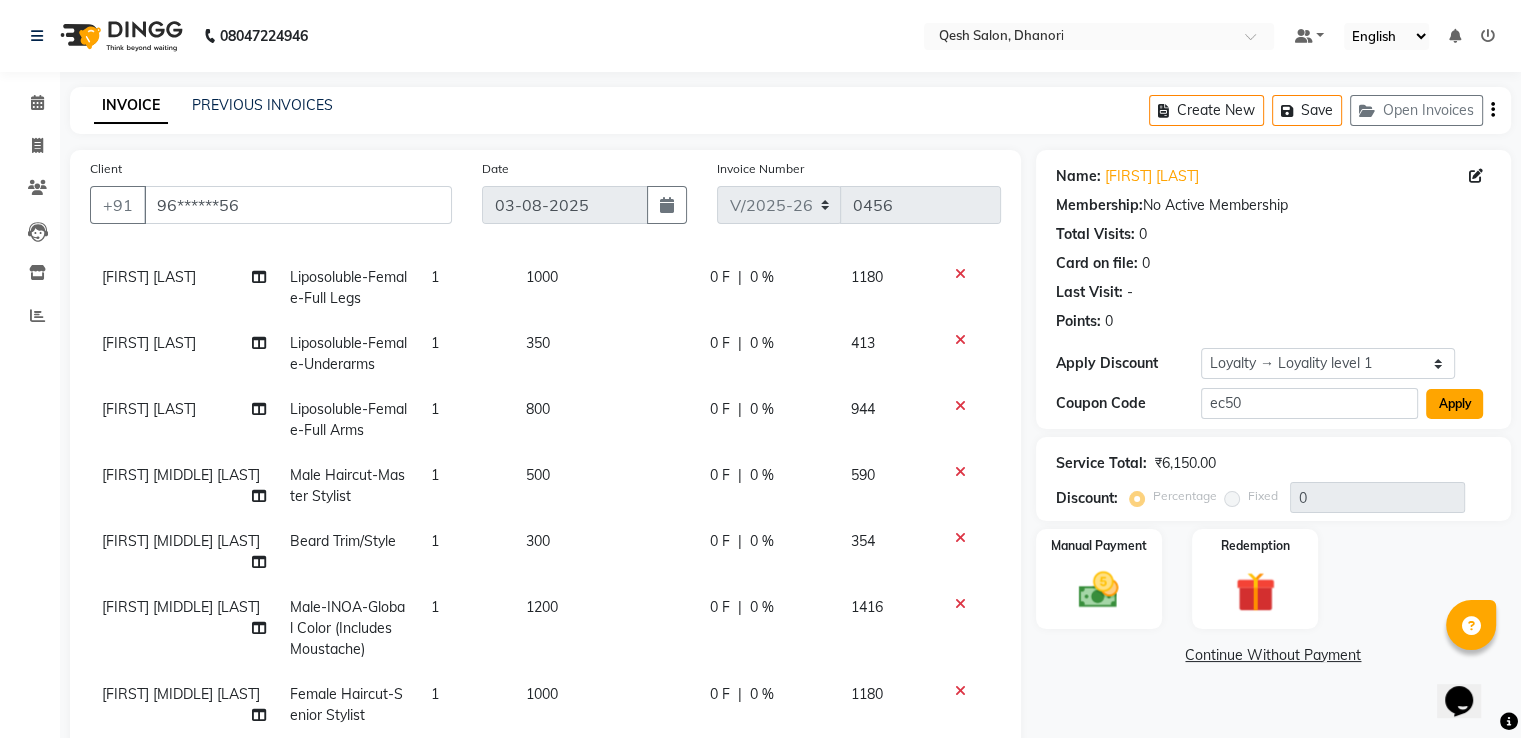 click on "Apply" 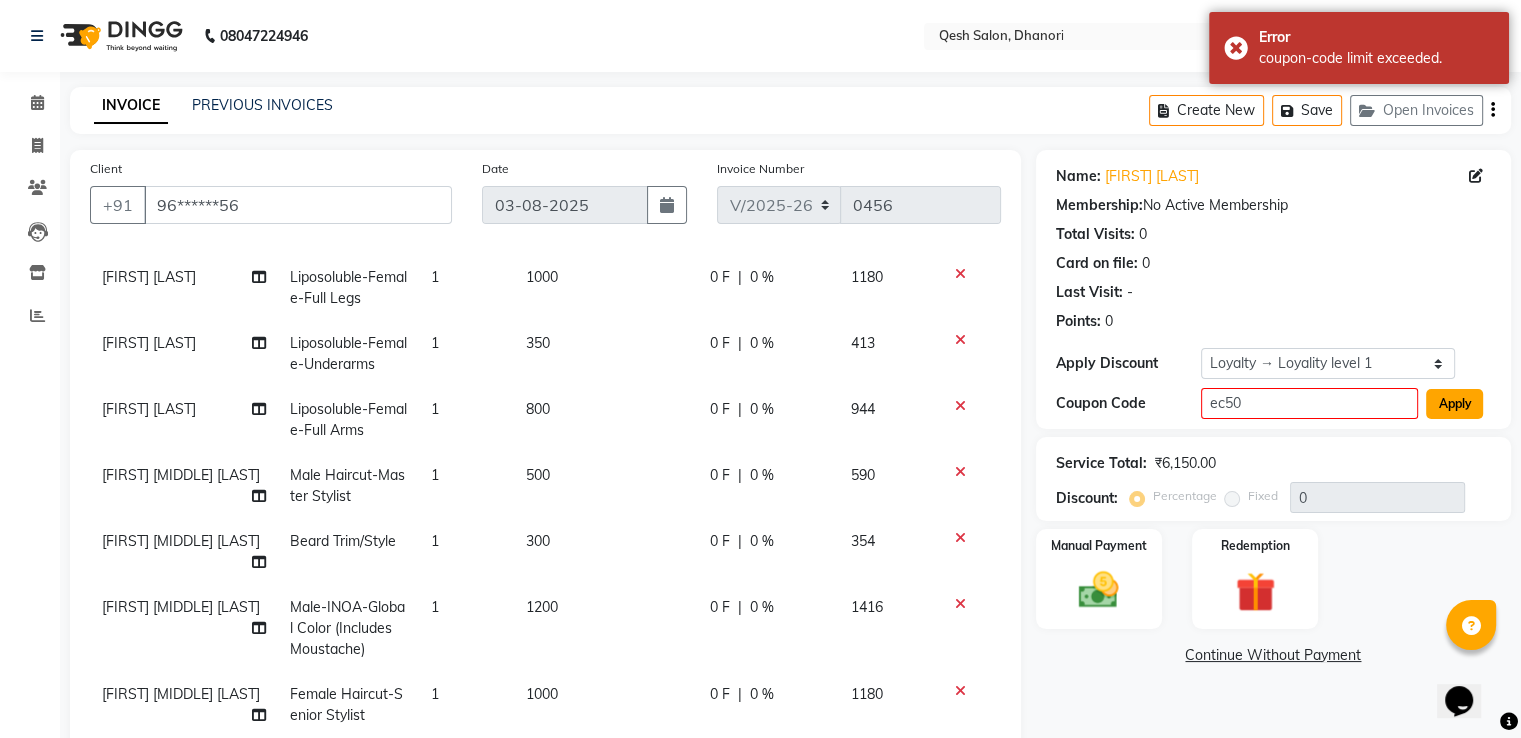 click on "Apply" 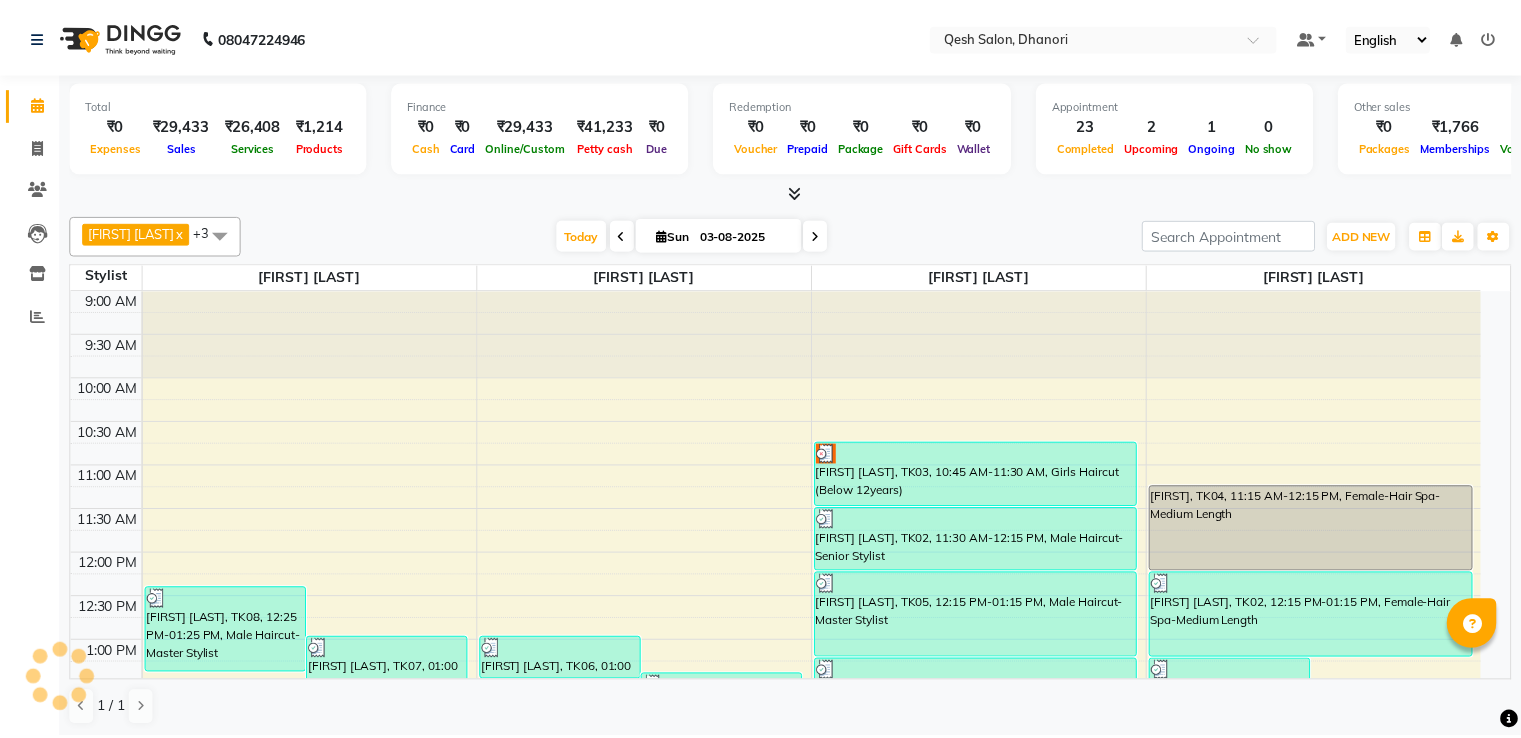 scroll, scrollTop: 0, scrollLeft: 0, axis: both 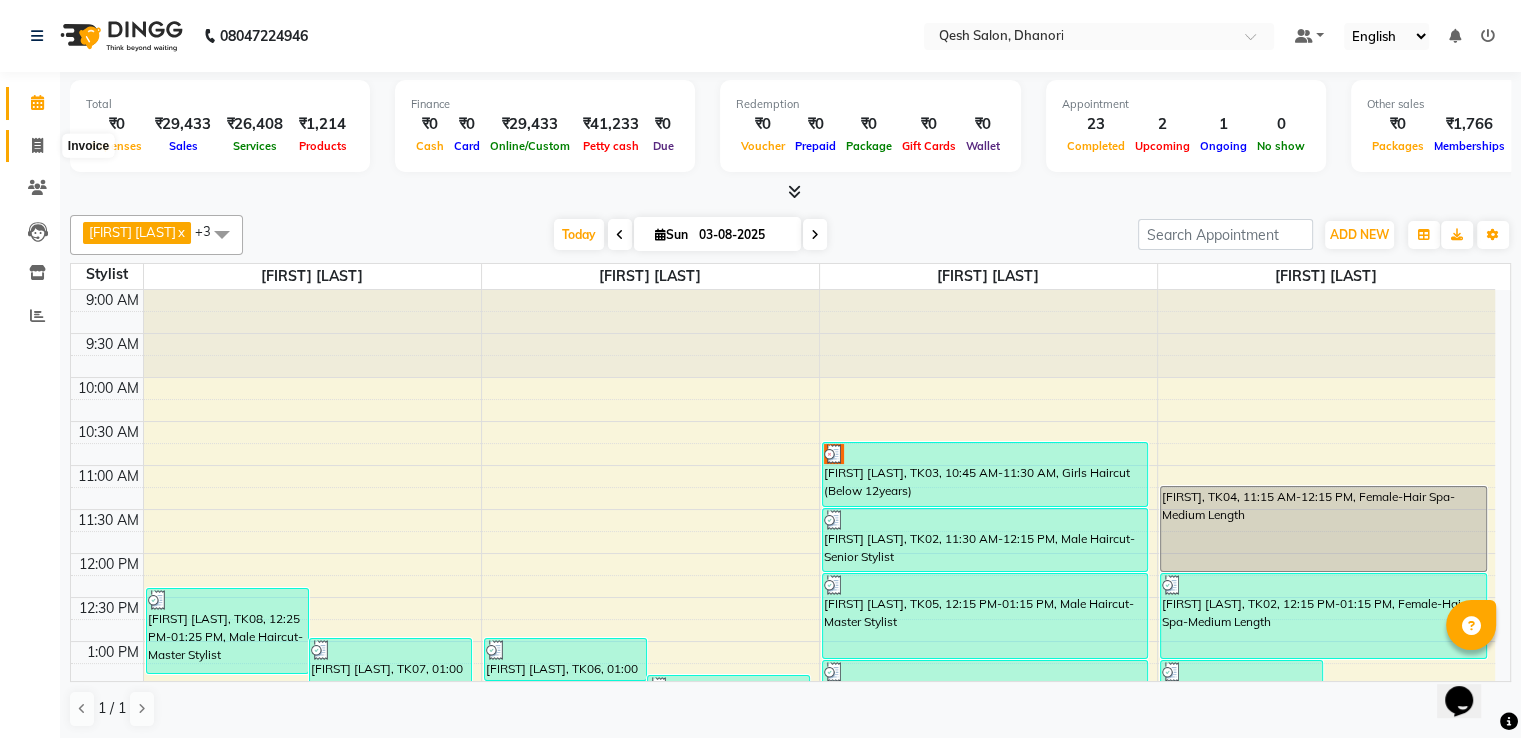 click 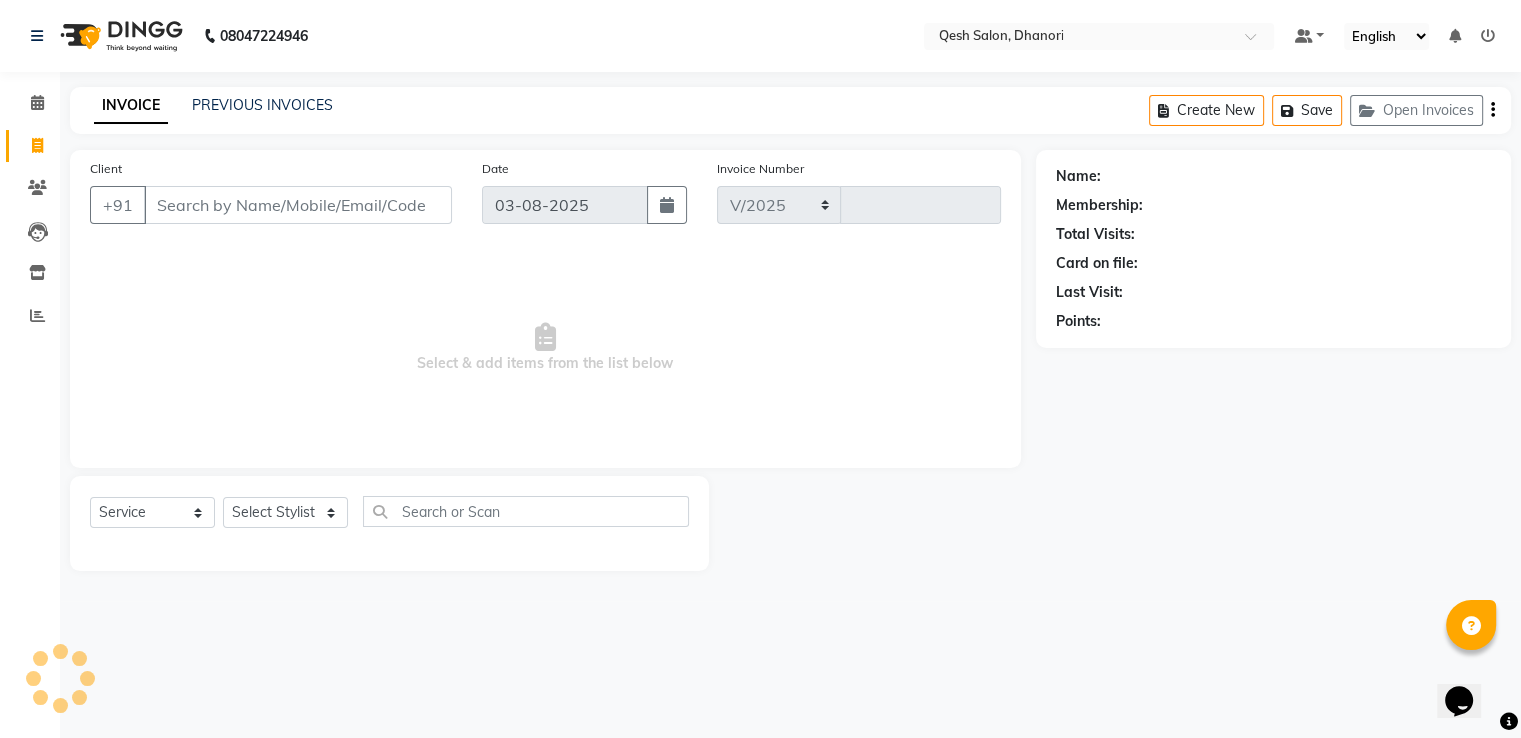 select on "7641" 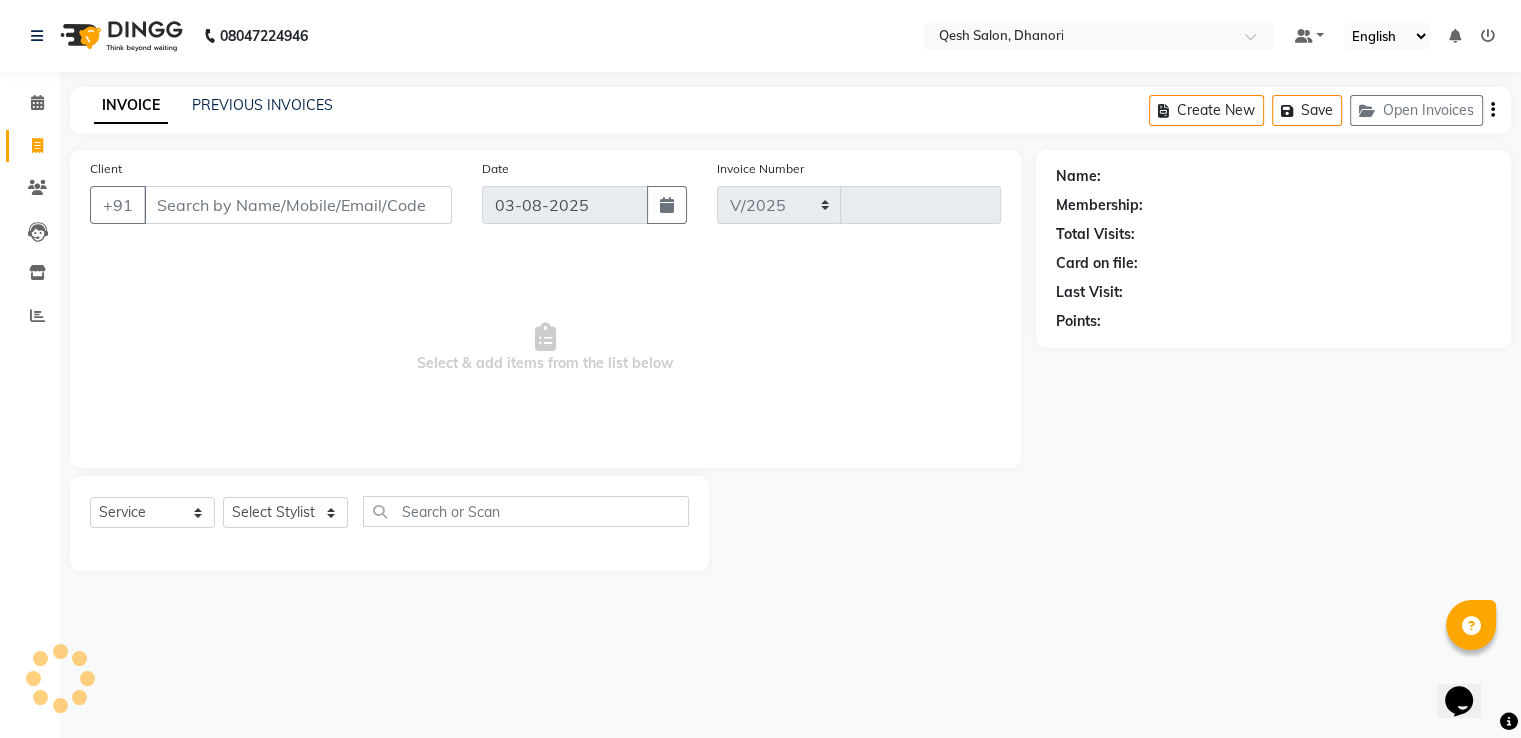 type on "0456" 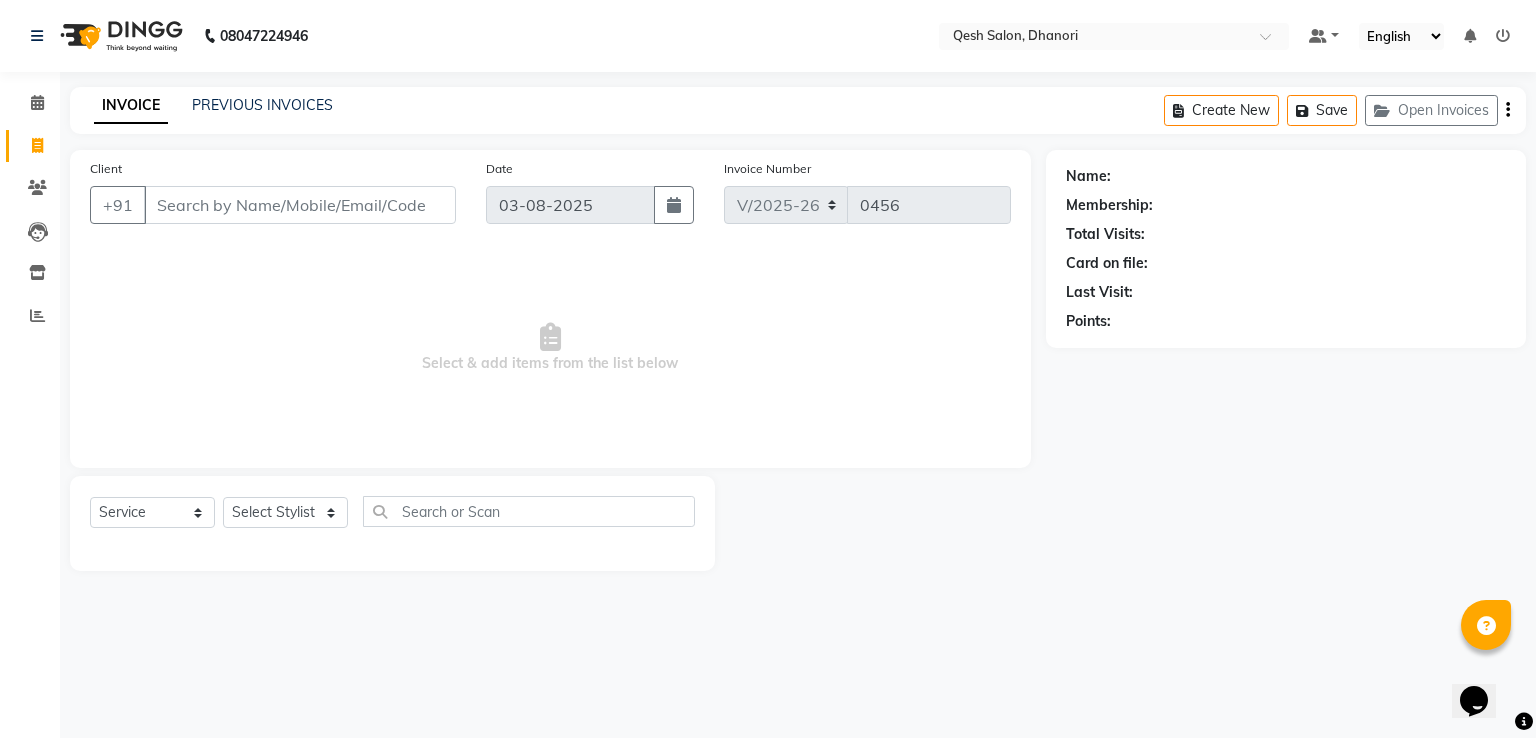 click on "Client" at bounding box center [300, 205] 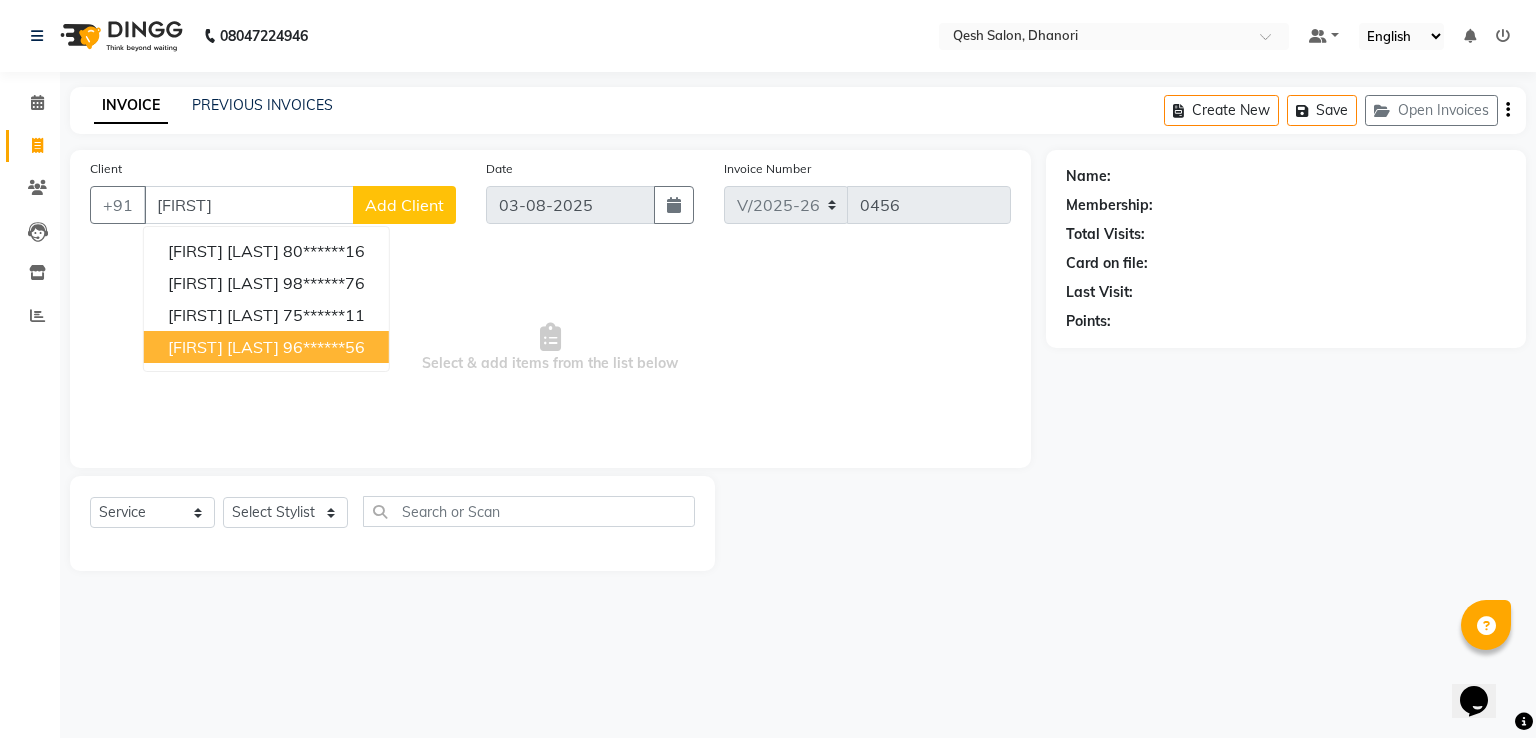 click on "Krishna Nair" at bounding box center [223, 347] 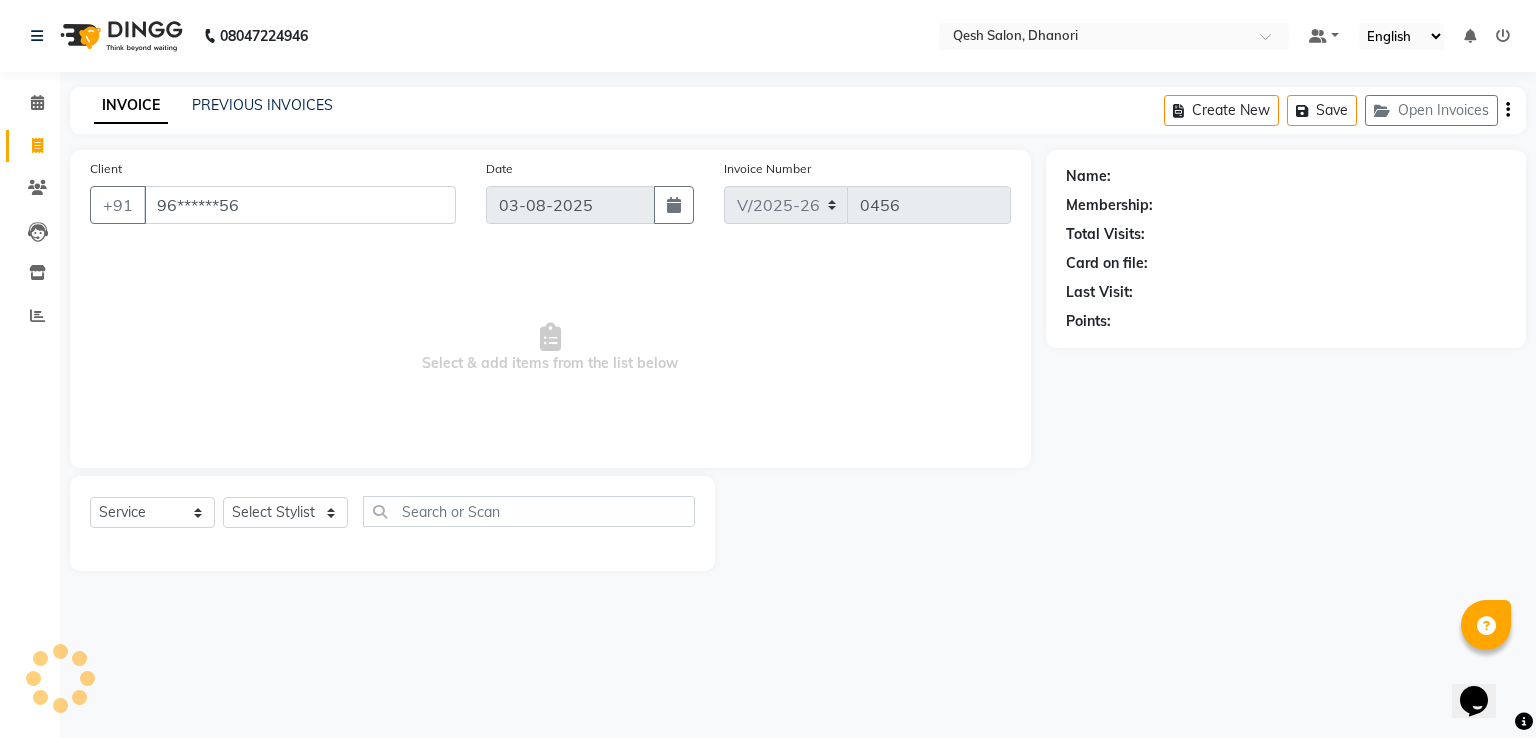 type on "96******56" 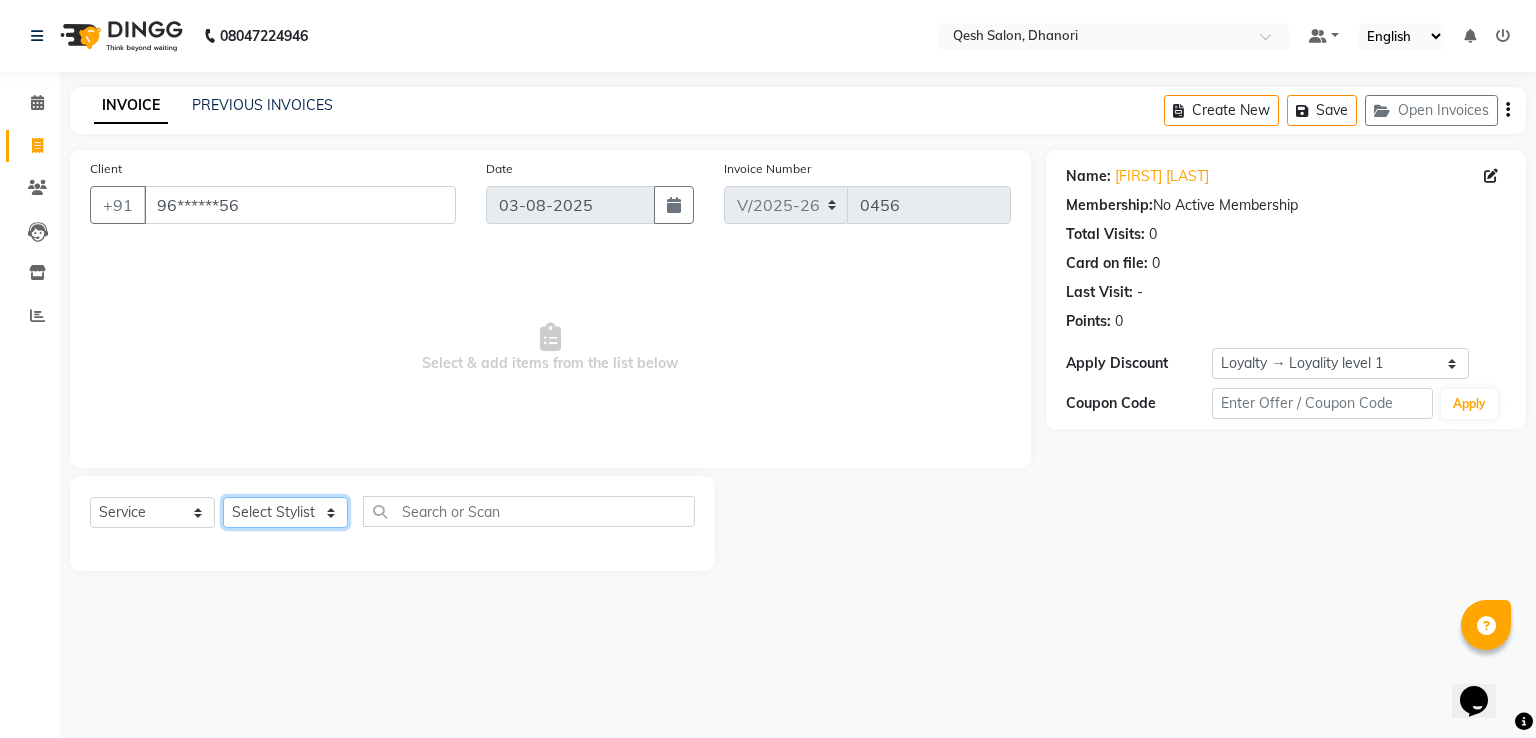 click on "Select Stylist Gagandeep Arora Harry Siril Anthony Prashansa Kumari Salon Sunil Kisan Wani Vanita Kamble Vinod Daulat Sonawane" 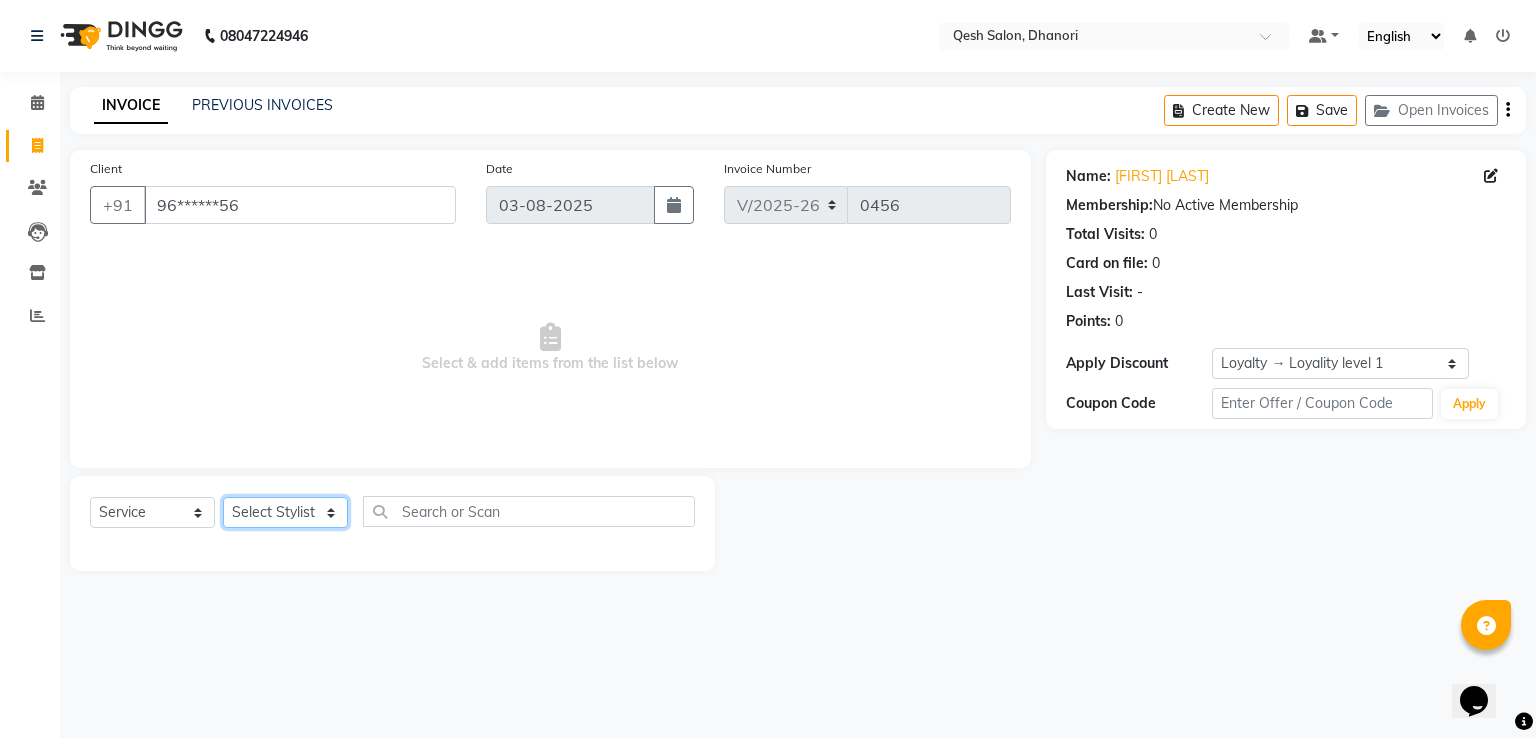 select on "82426" 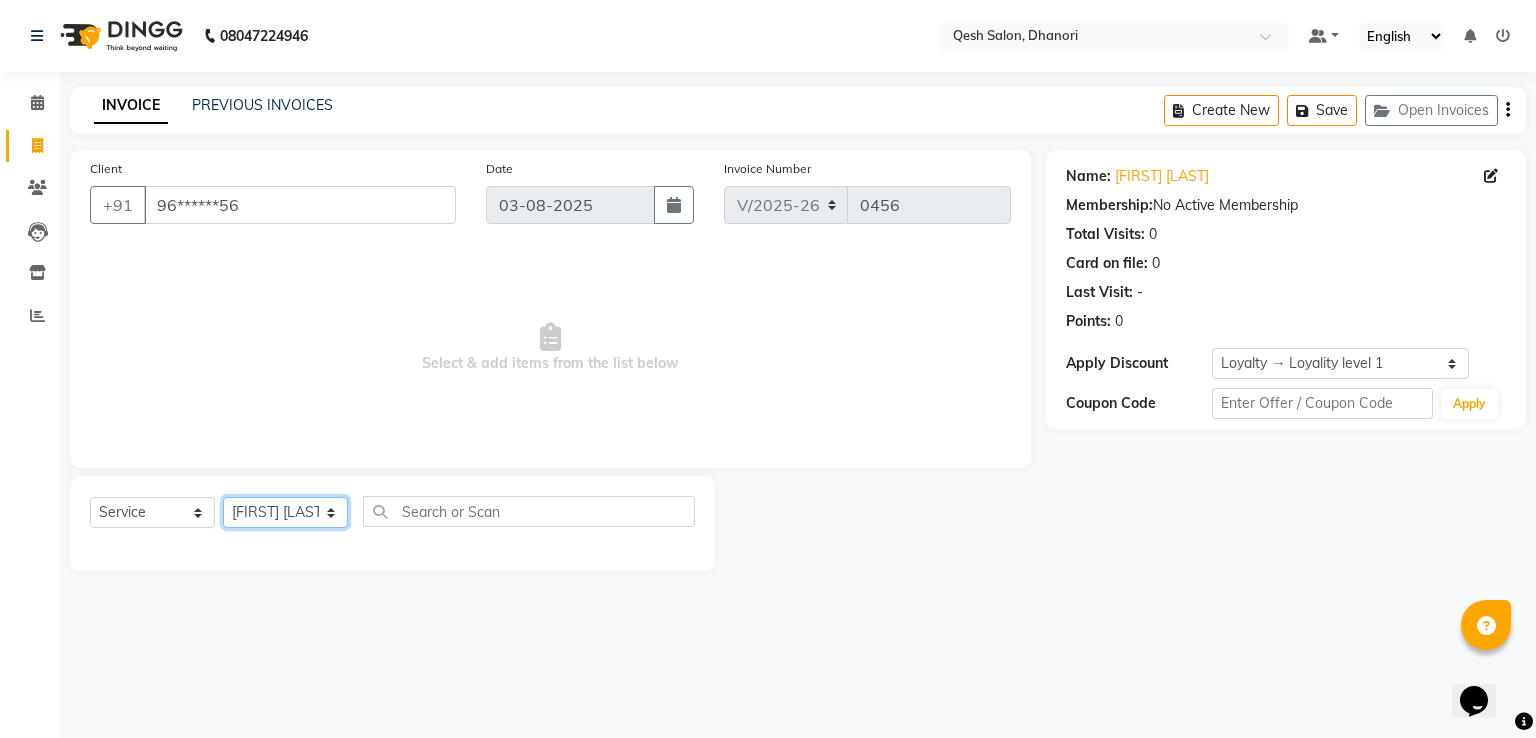 click on "Select Stylist Gagandeep Arora Harry Siril Anthony Prashansa Kumari Salon Sunil Kisan Wani Vanita Kamble Vinod Daulat Sonawane" 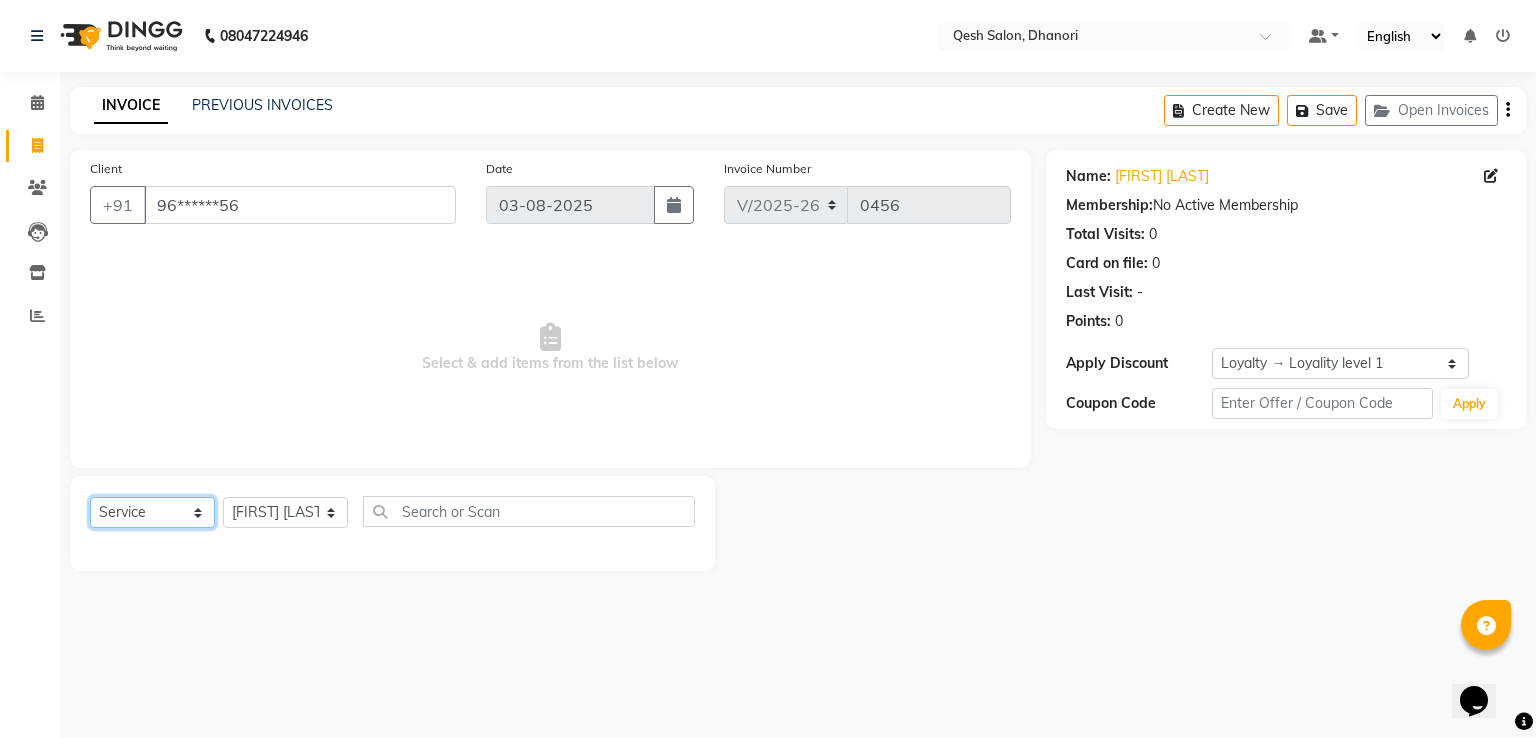 click on "Select  Service  Product  Membership  Package Voucher Prepaid Gift Card" 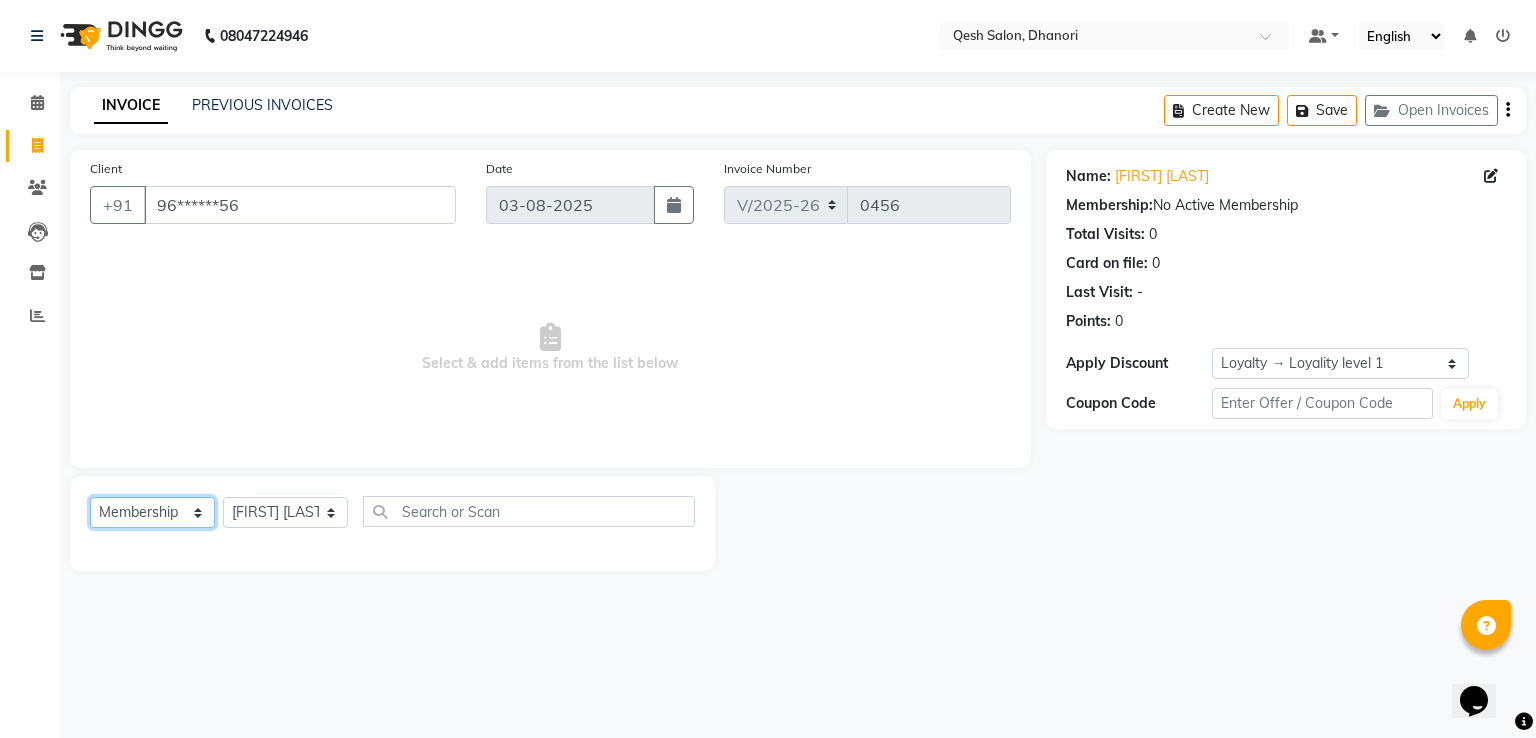 click on "Select  Service  Product  Membership  Package Voucher Prepaid Gift Card" 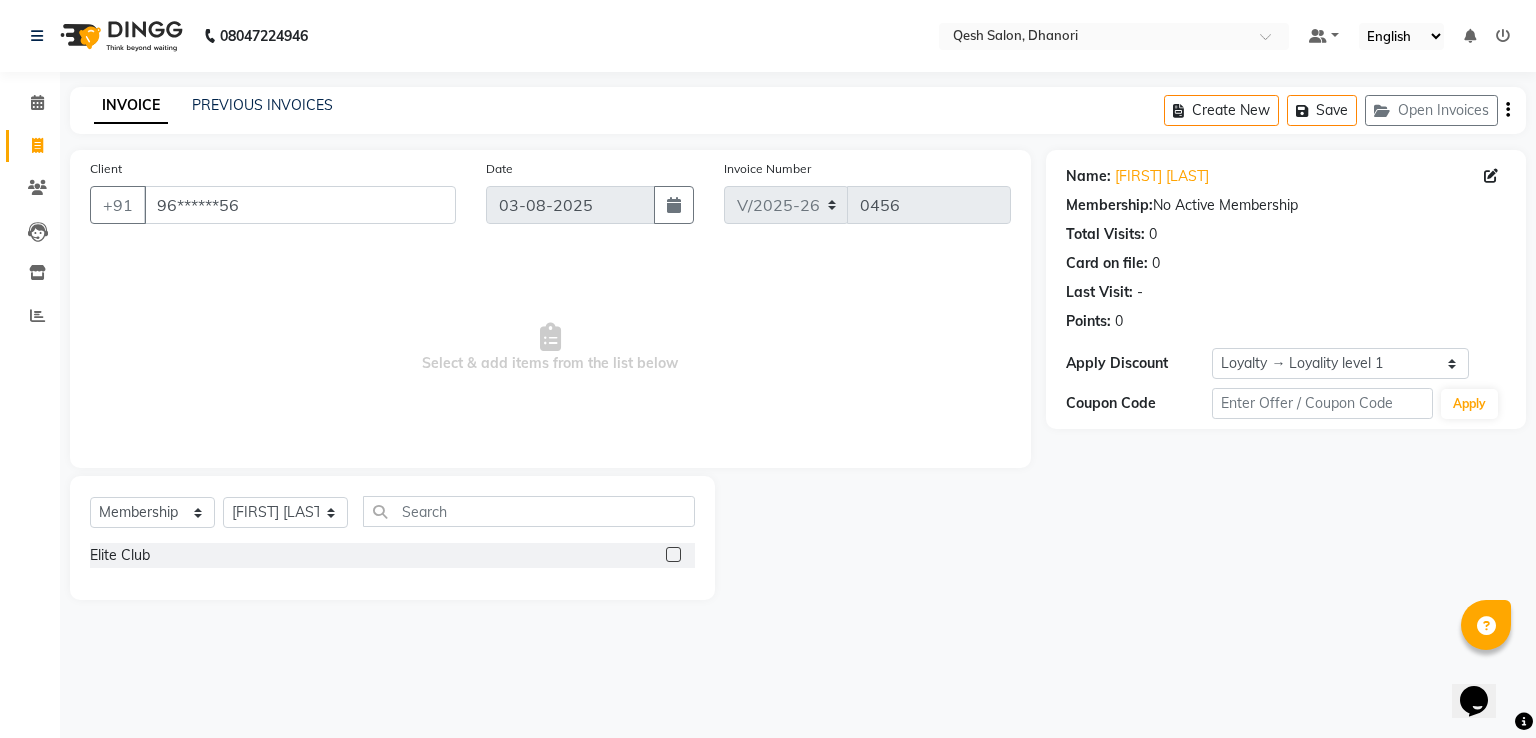 click 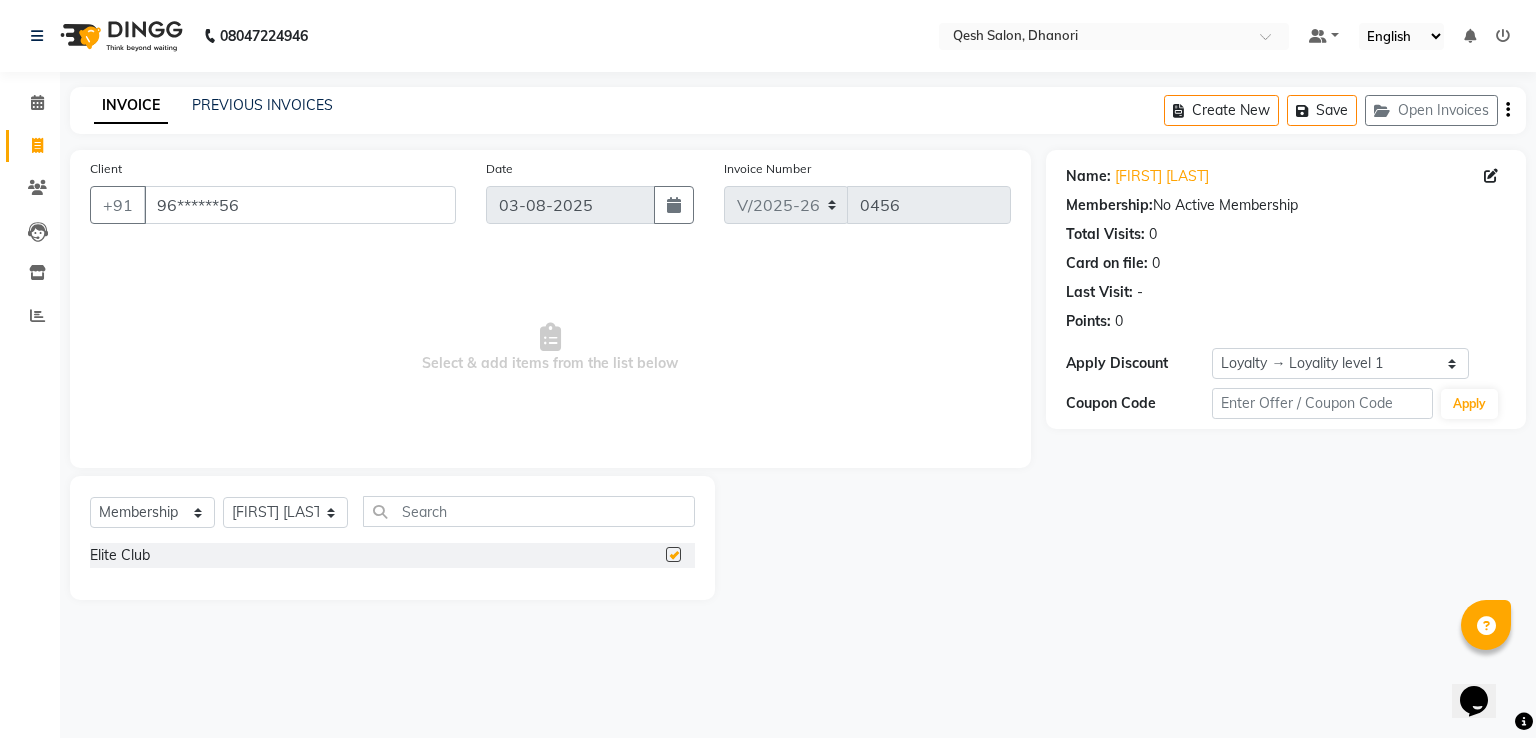 select on "select" 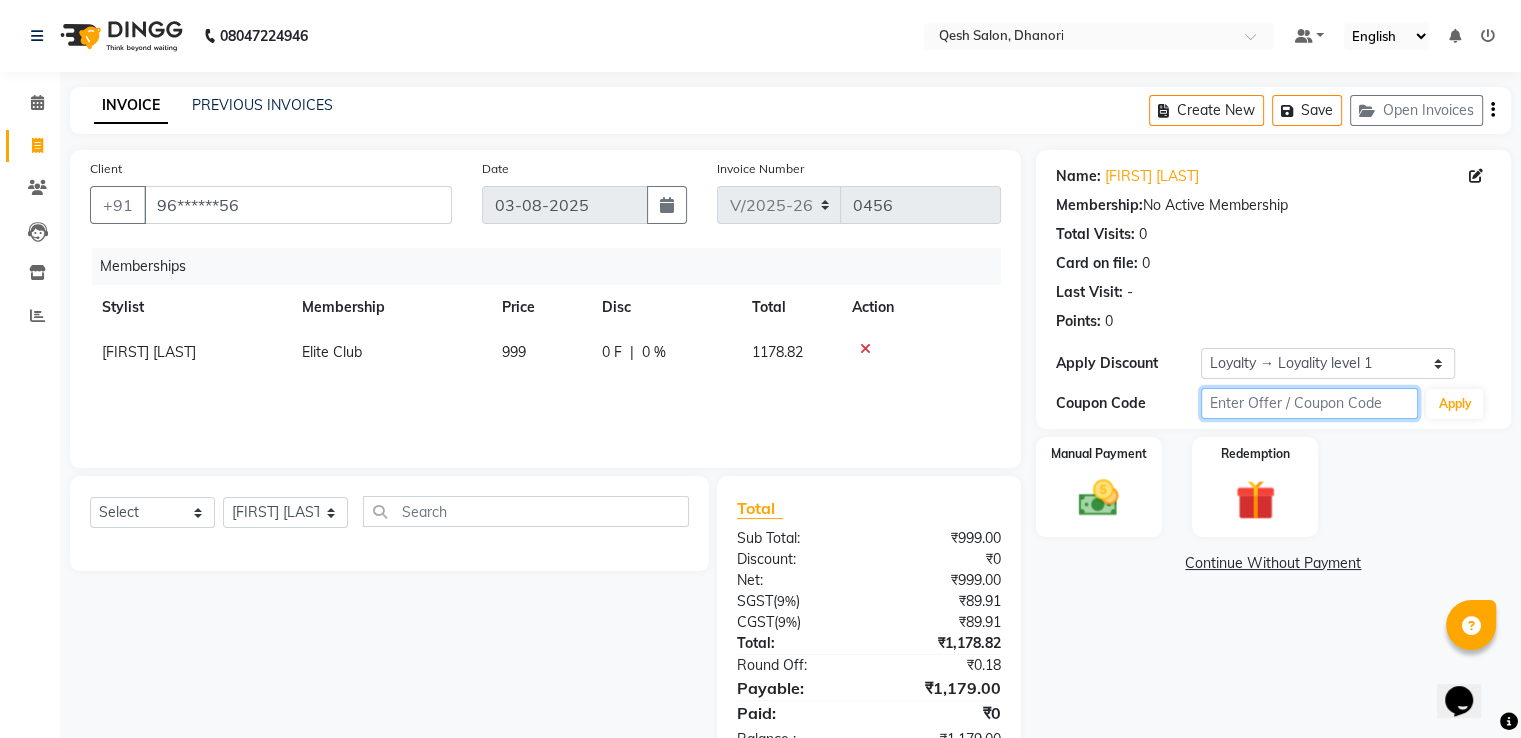 click 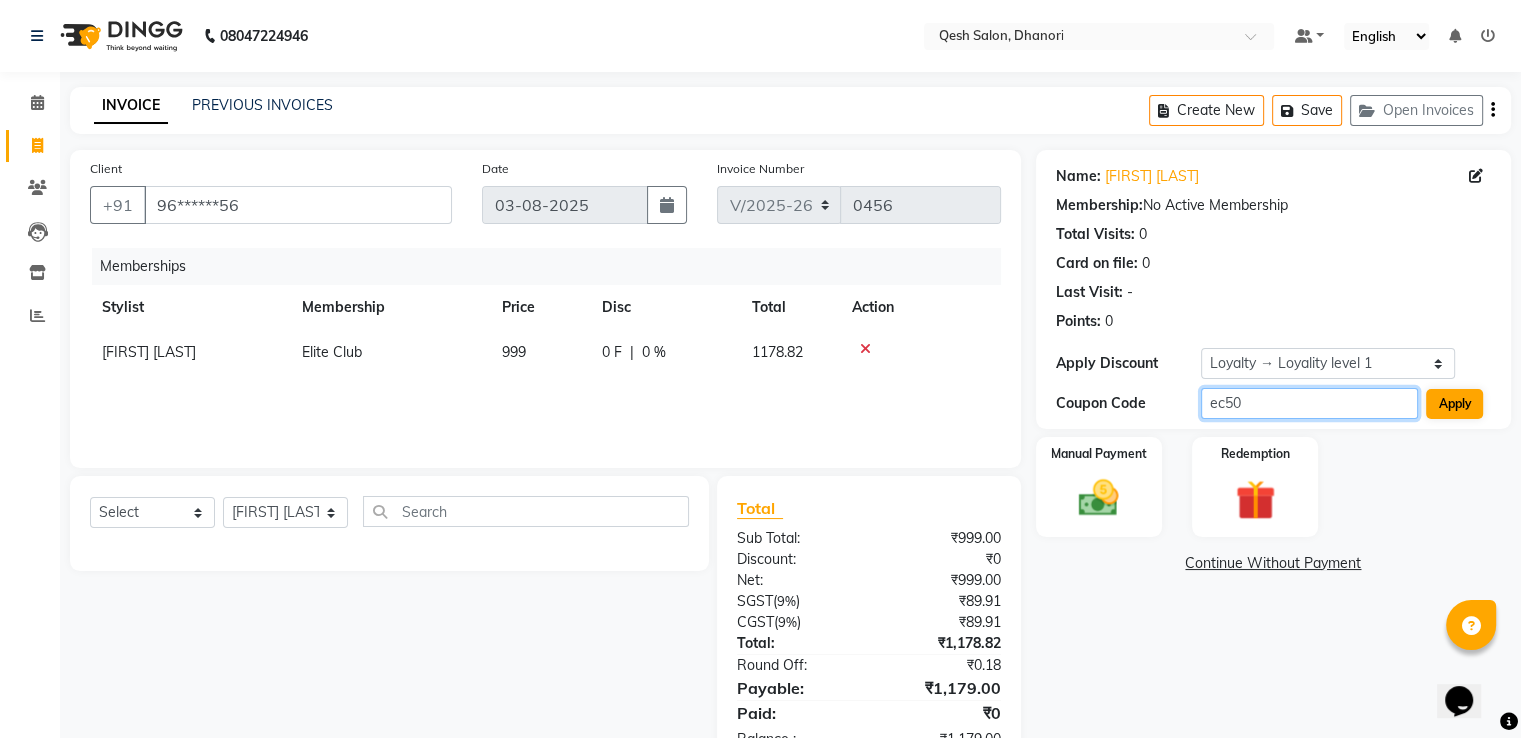 type on "ec50" 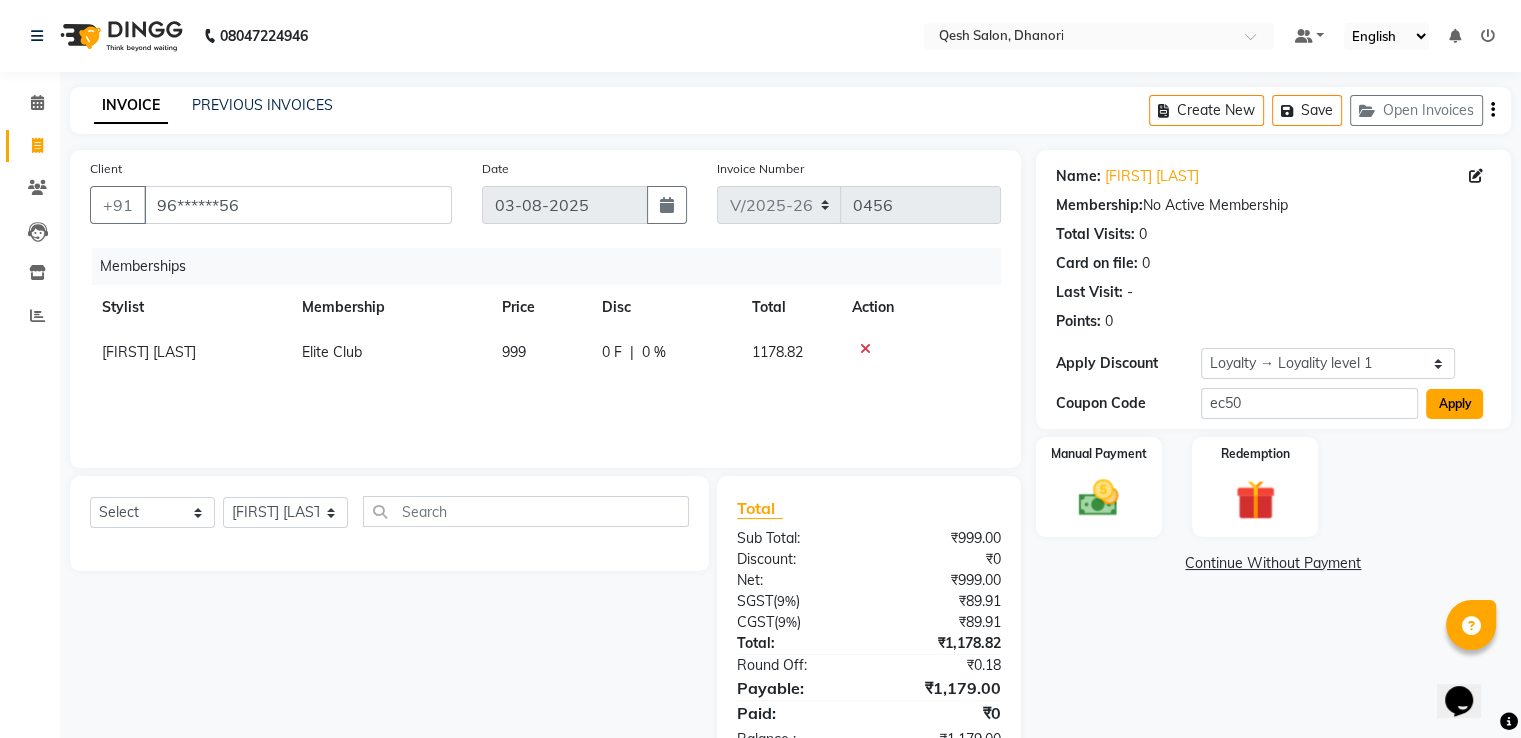 click on "Apply" 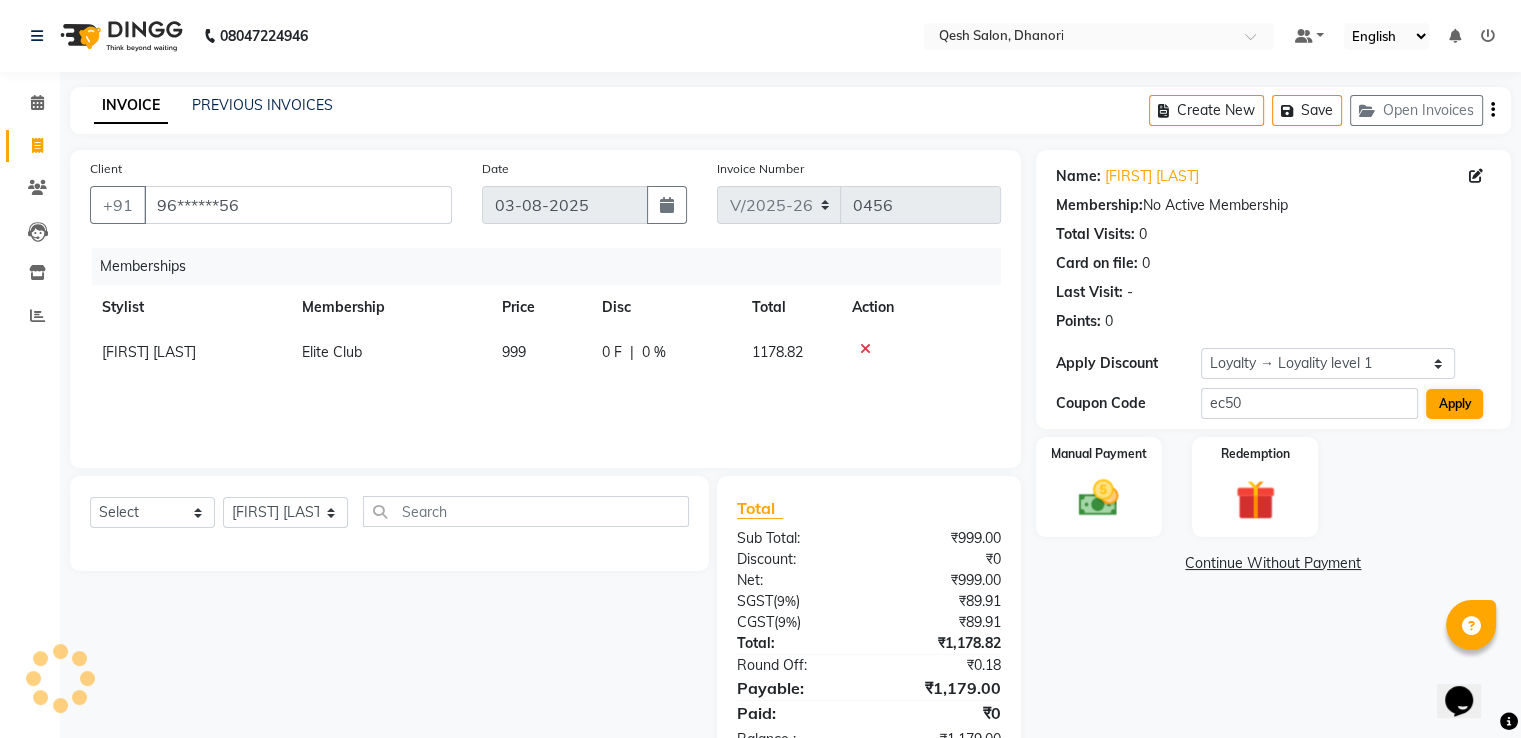 select on "0:" 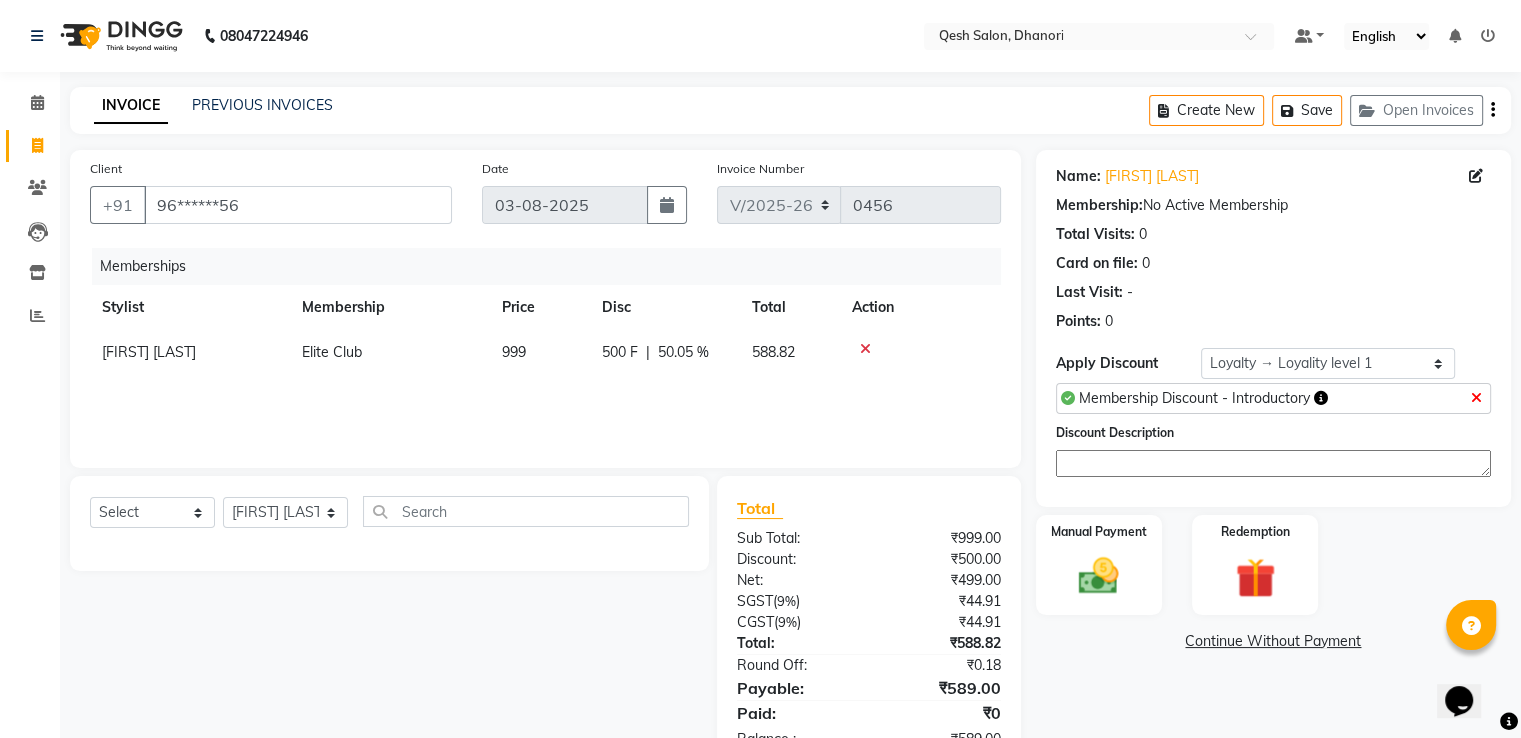 scroll, scrollTop: 63, scrollLeft: 0, axis: vertical 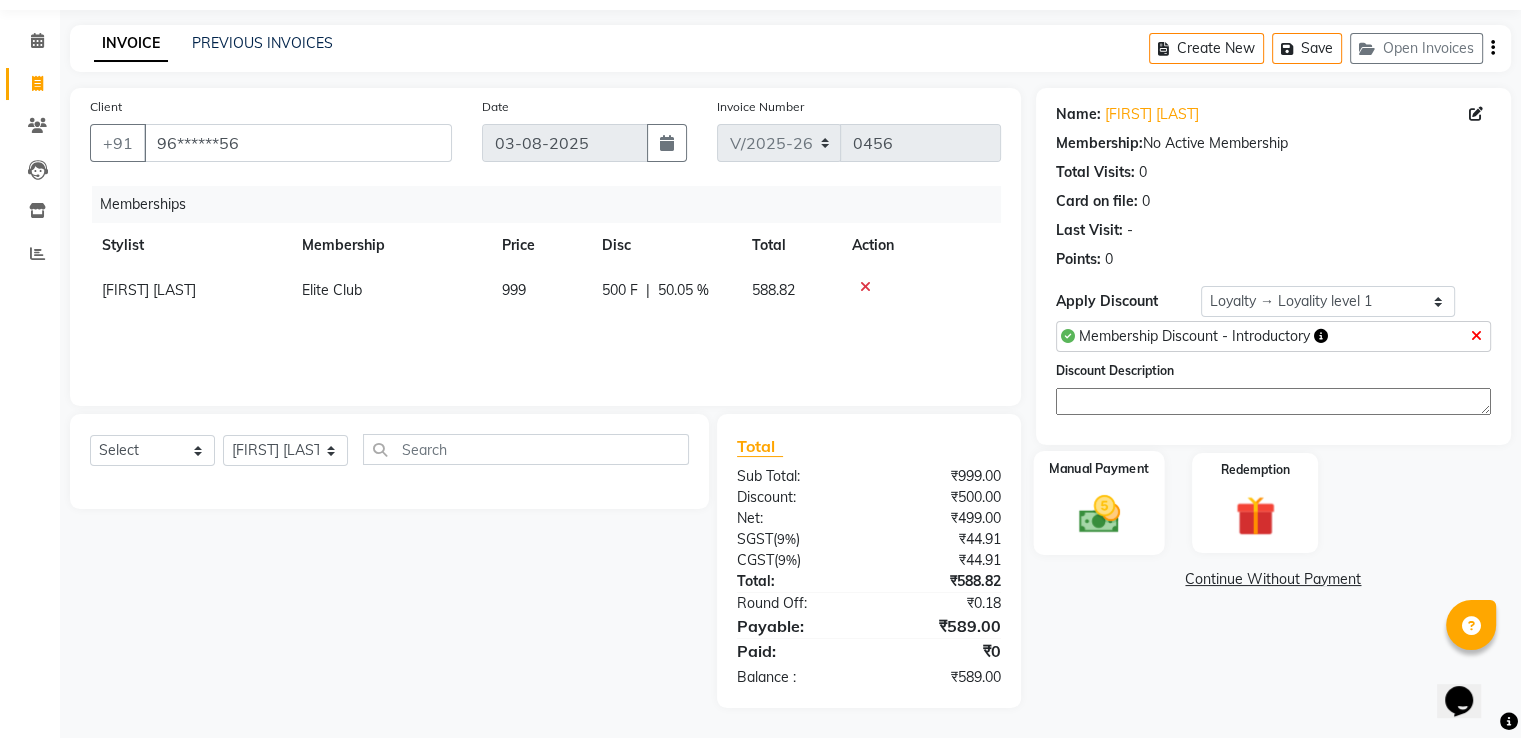 click 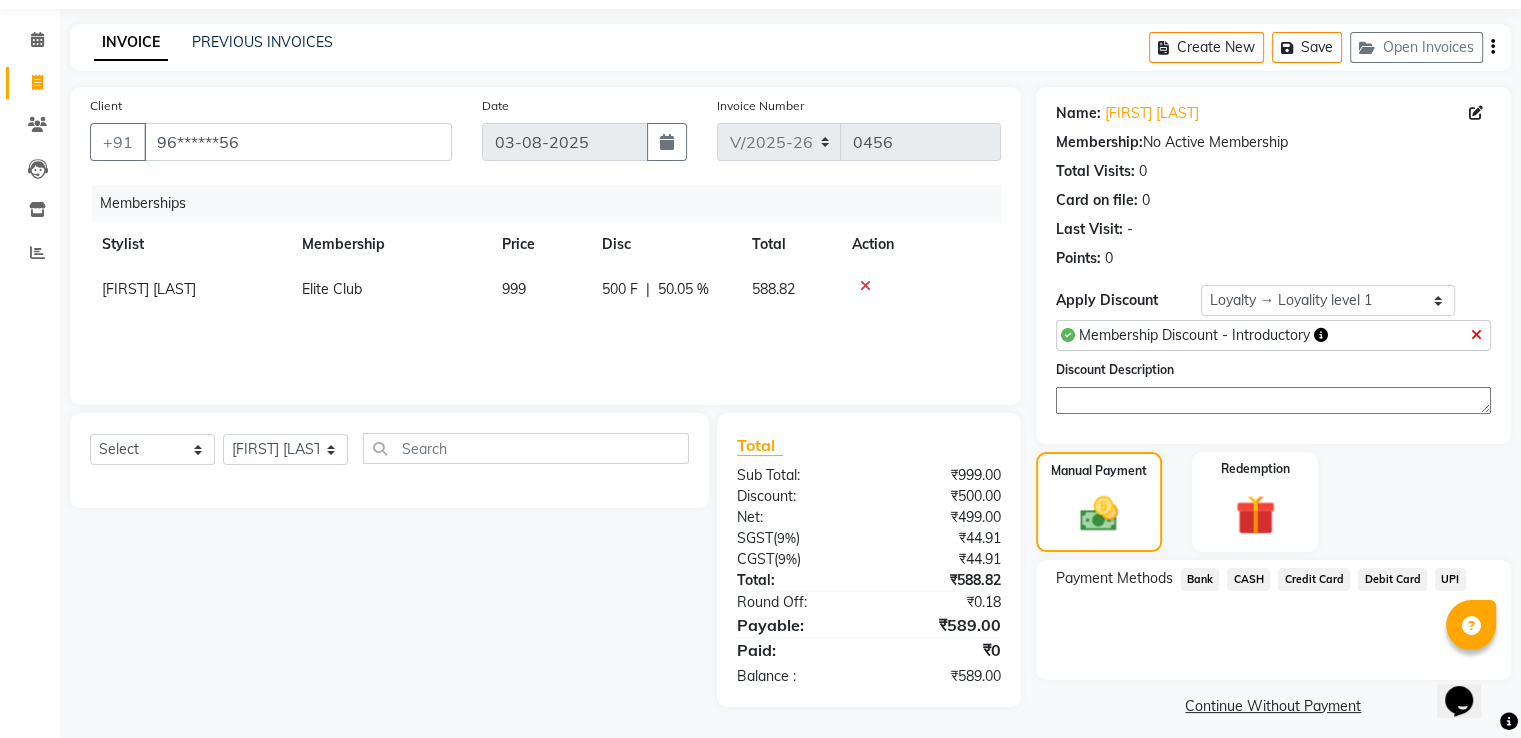 click on "UPI" 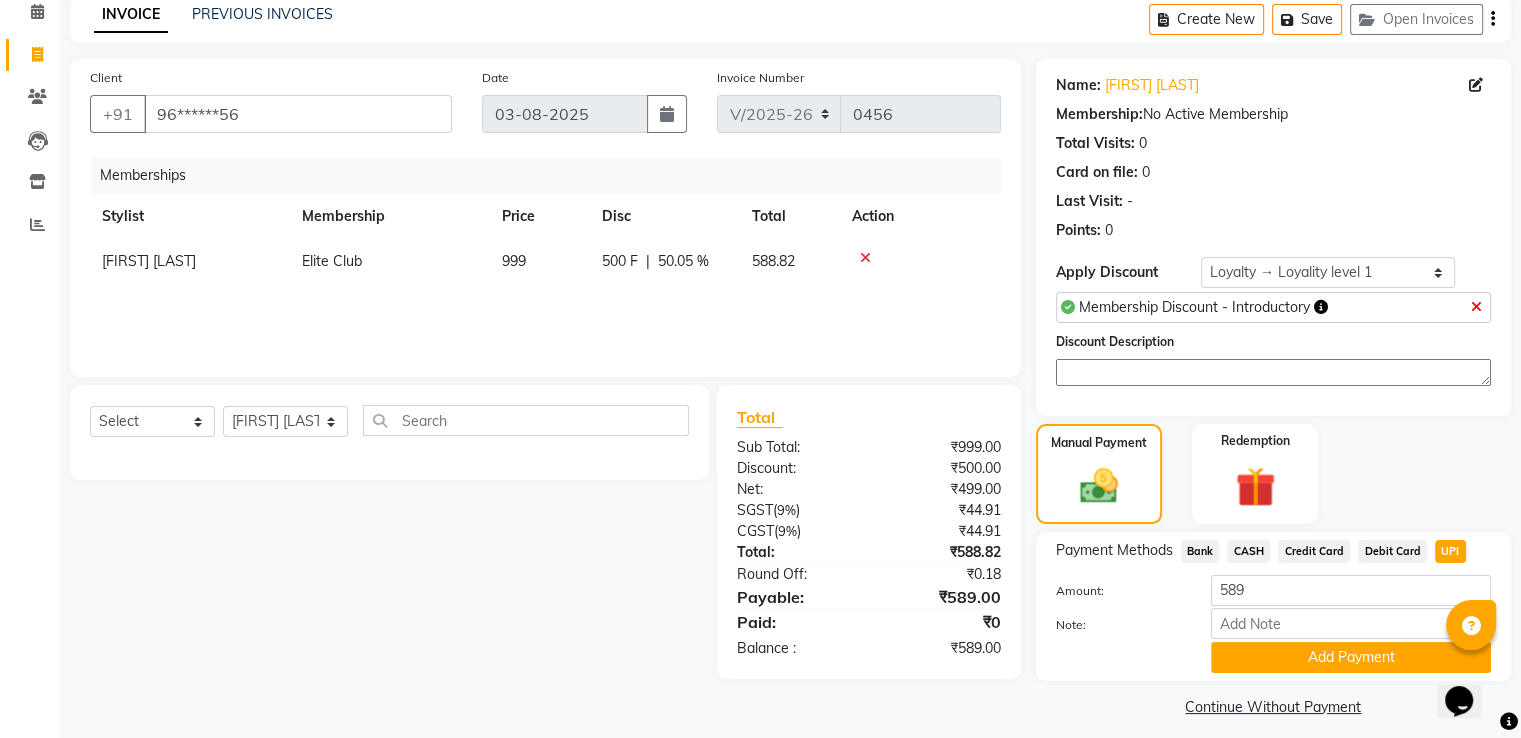 scroll, scrollTop: 105, scrollLeft: 0, axis: vertical 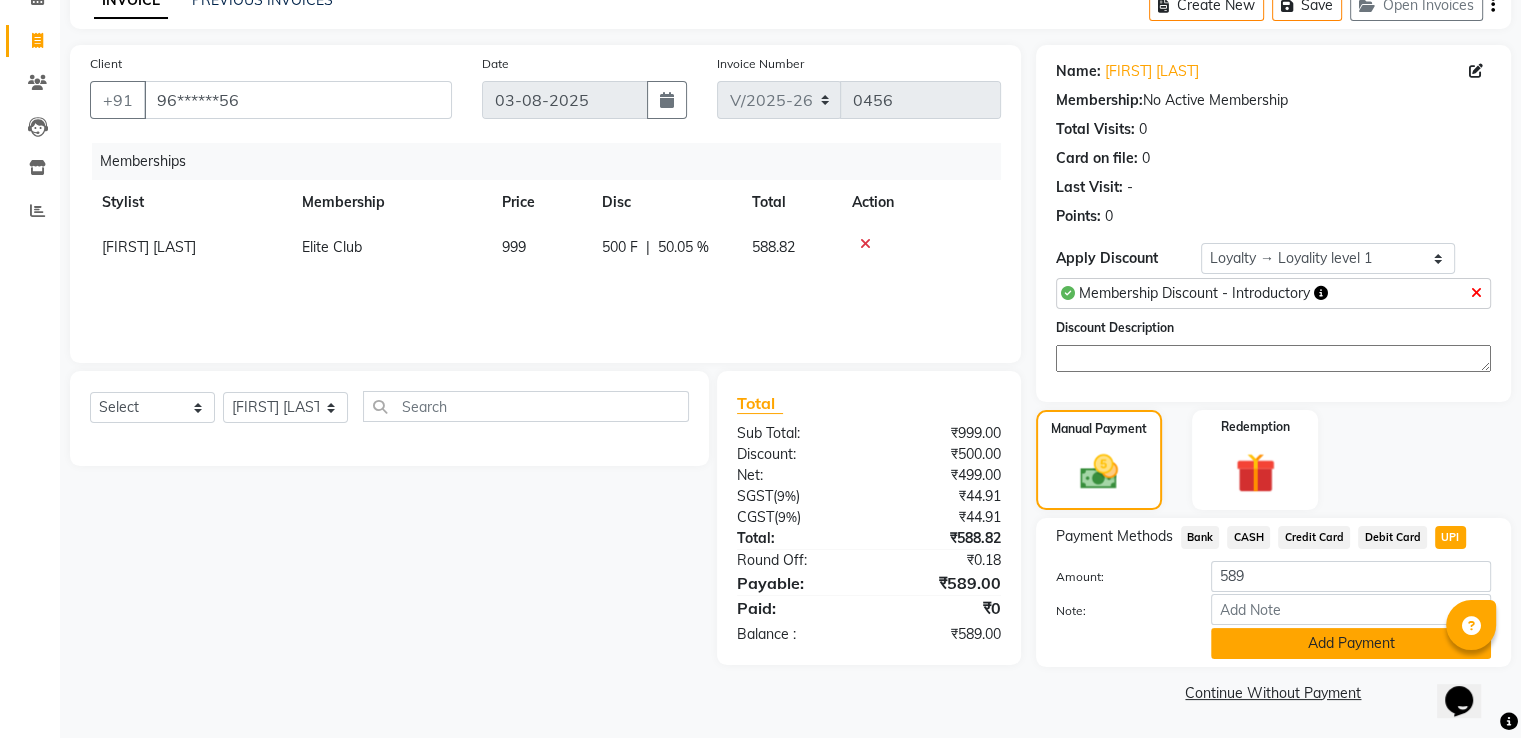 click on "Add Payment" 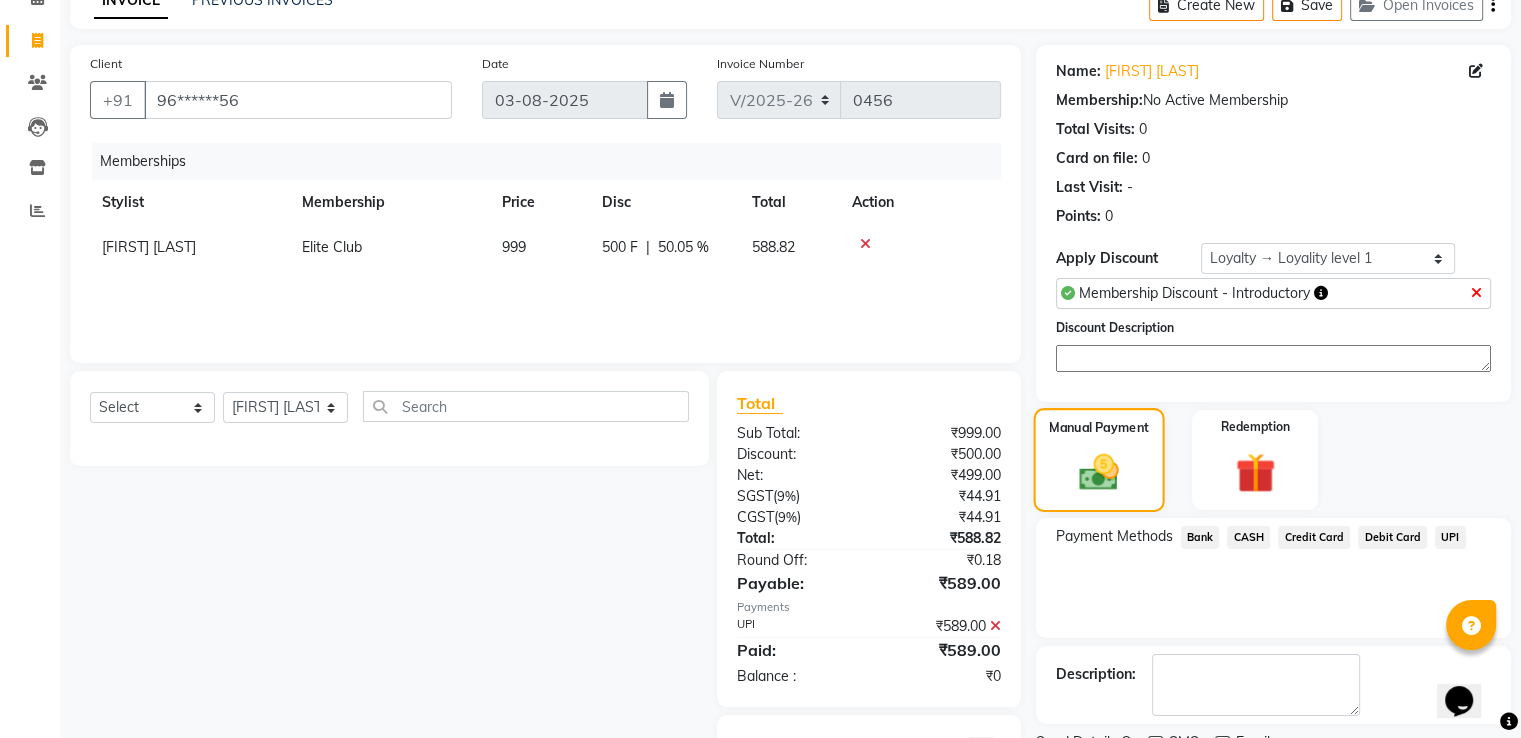 scroll, scrollTop: 204, scrollLeft: 0, axis: vertical 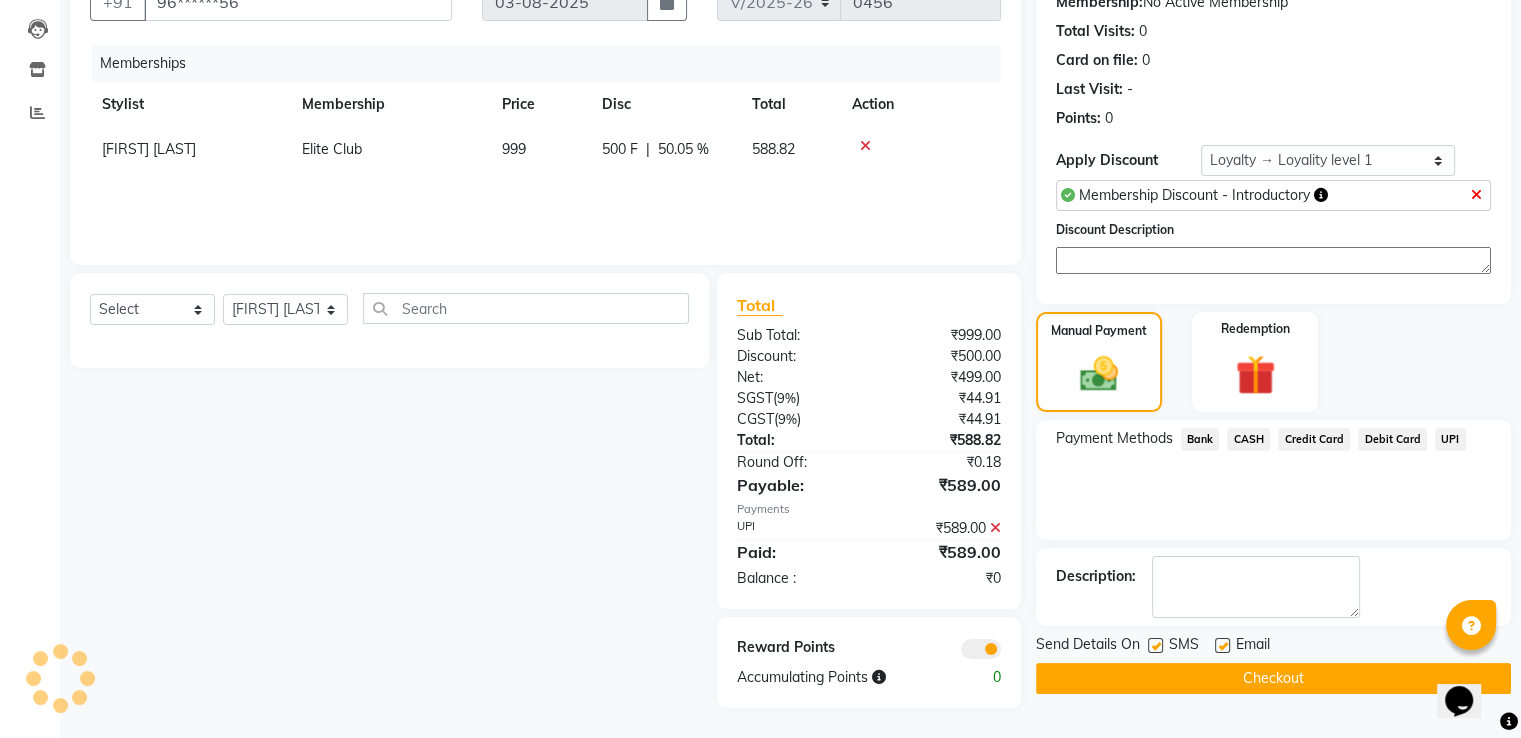 click on "Checkout" 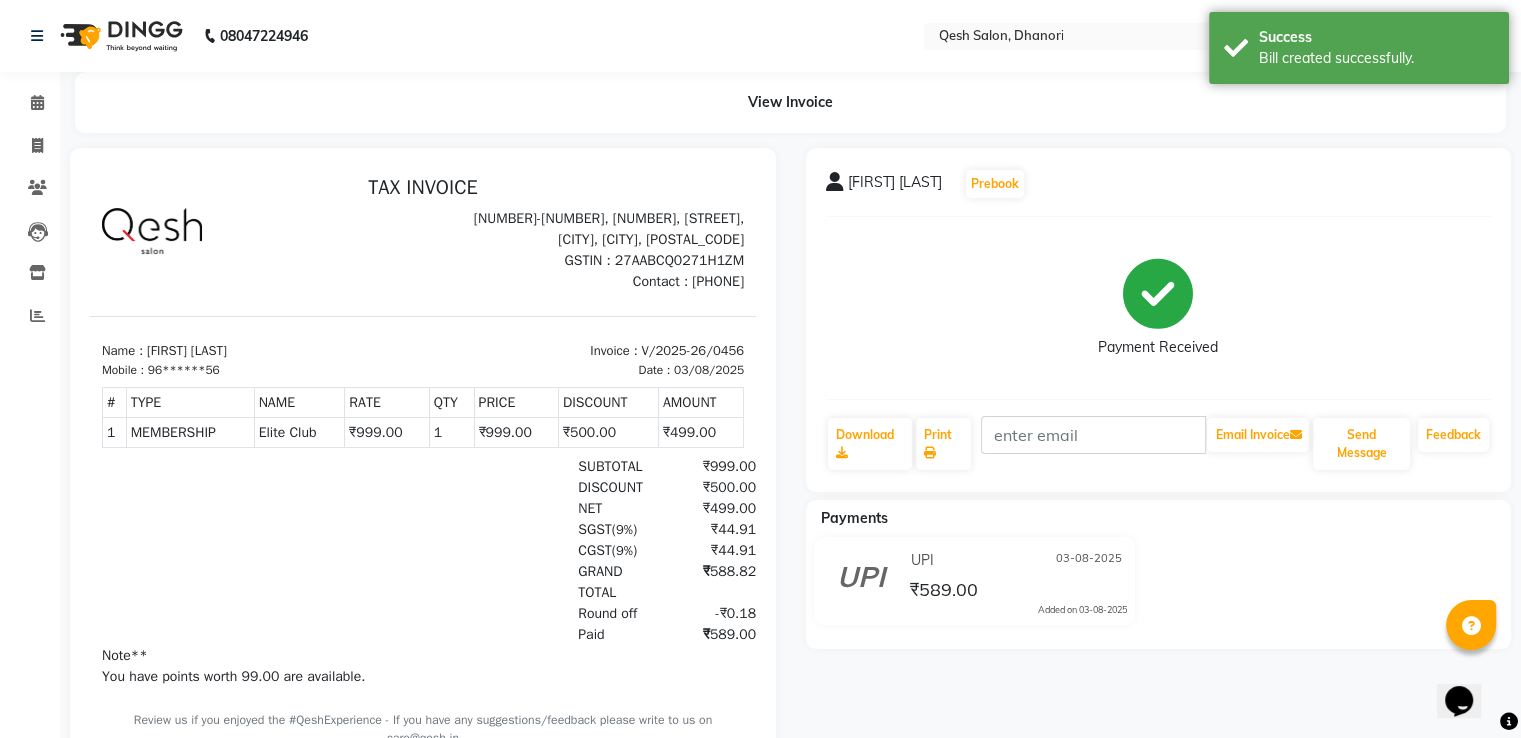 scroll, scrollTop: 0, scrollLeft: 0, axis: both 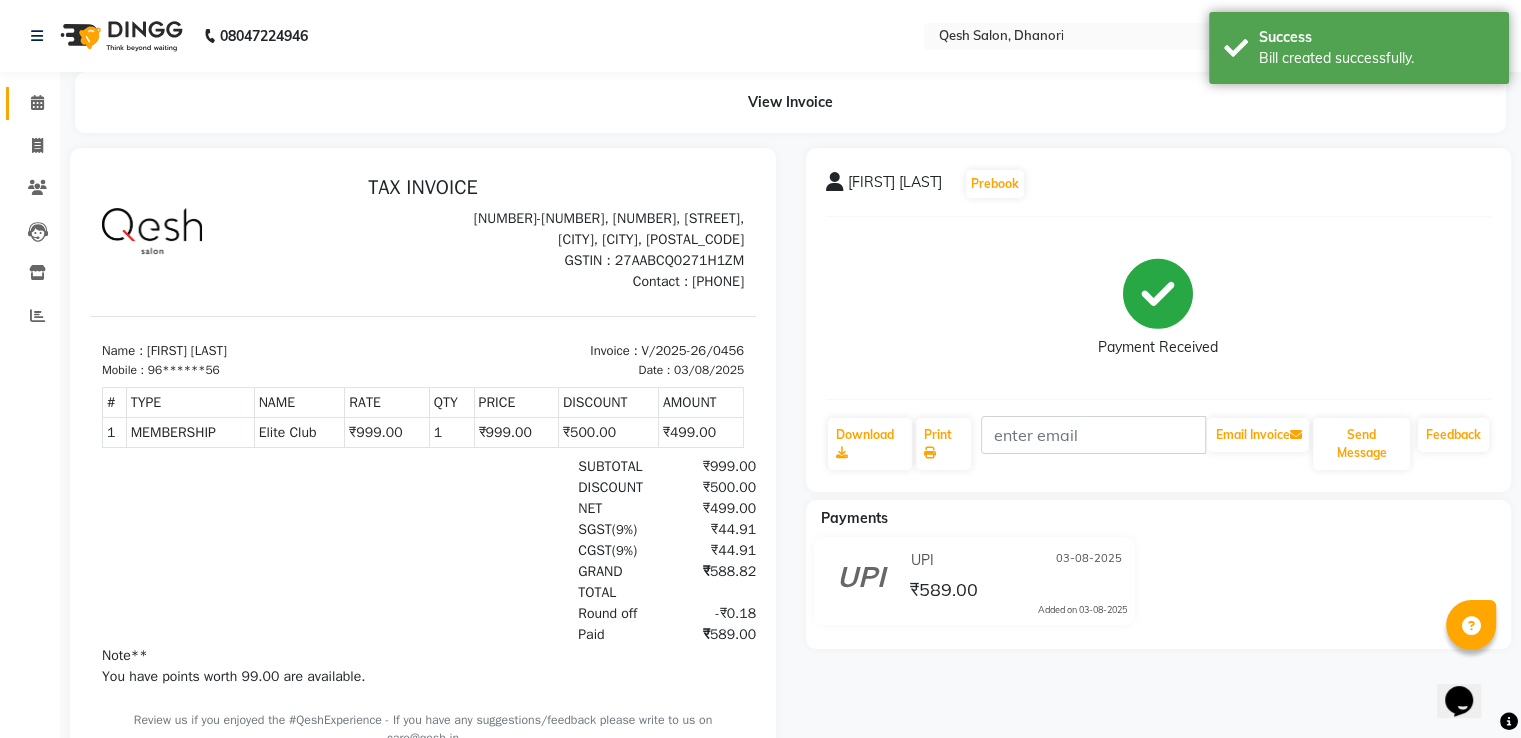 click 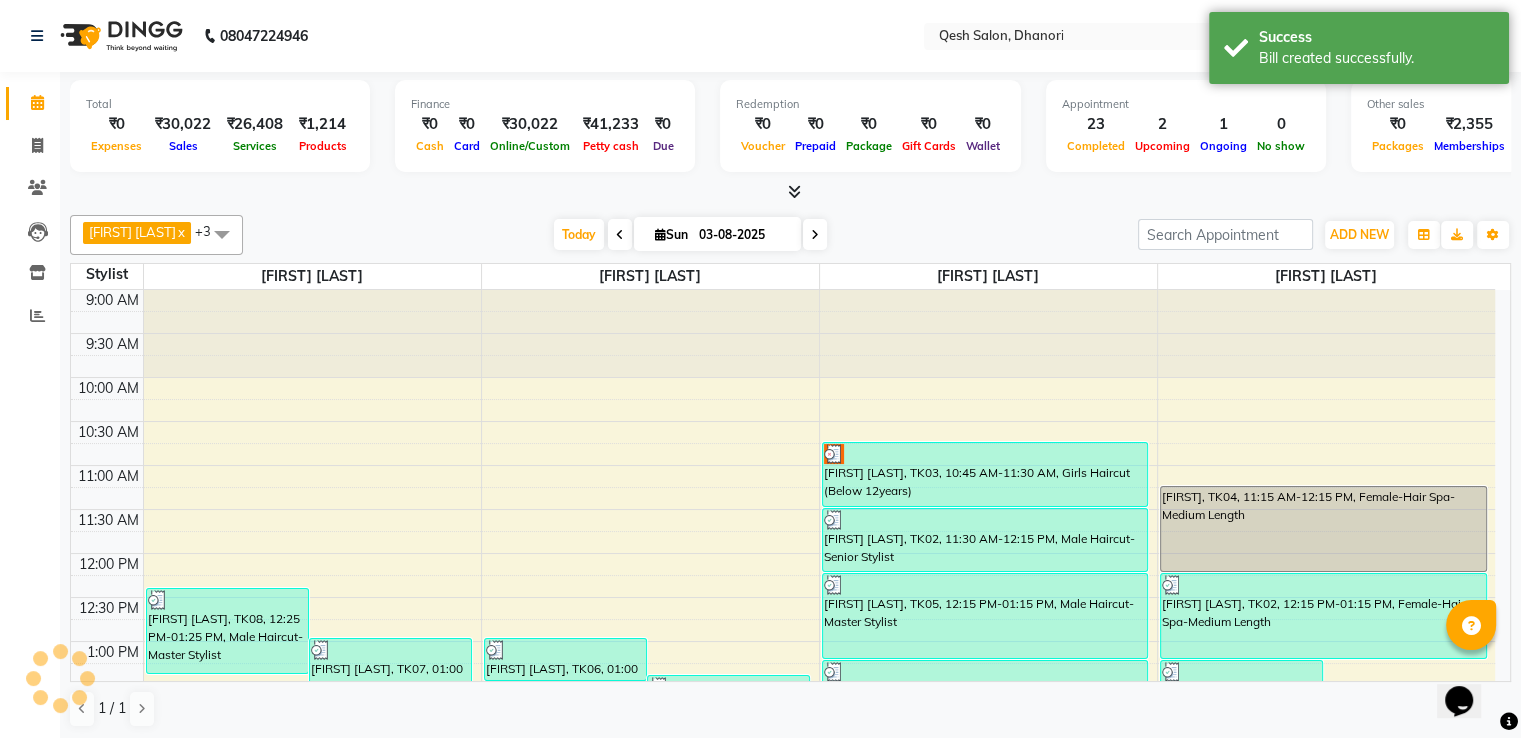 scroll, scrollTop: 0, scrollLeft: 0, axis: both 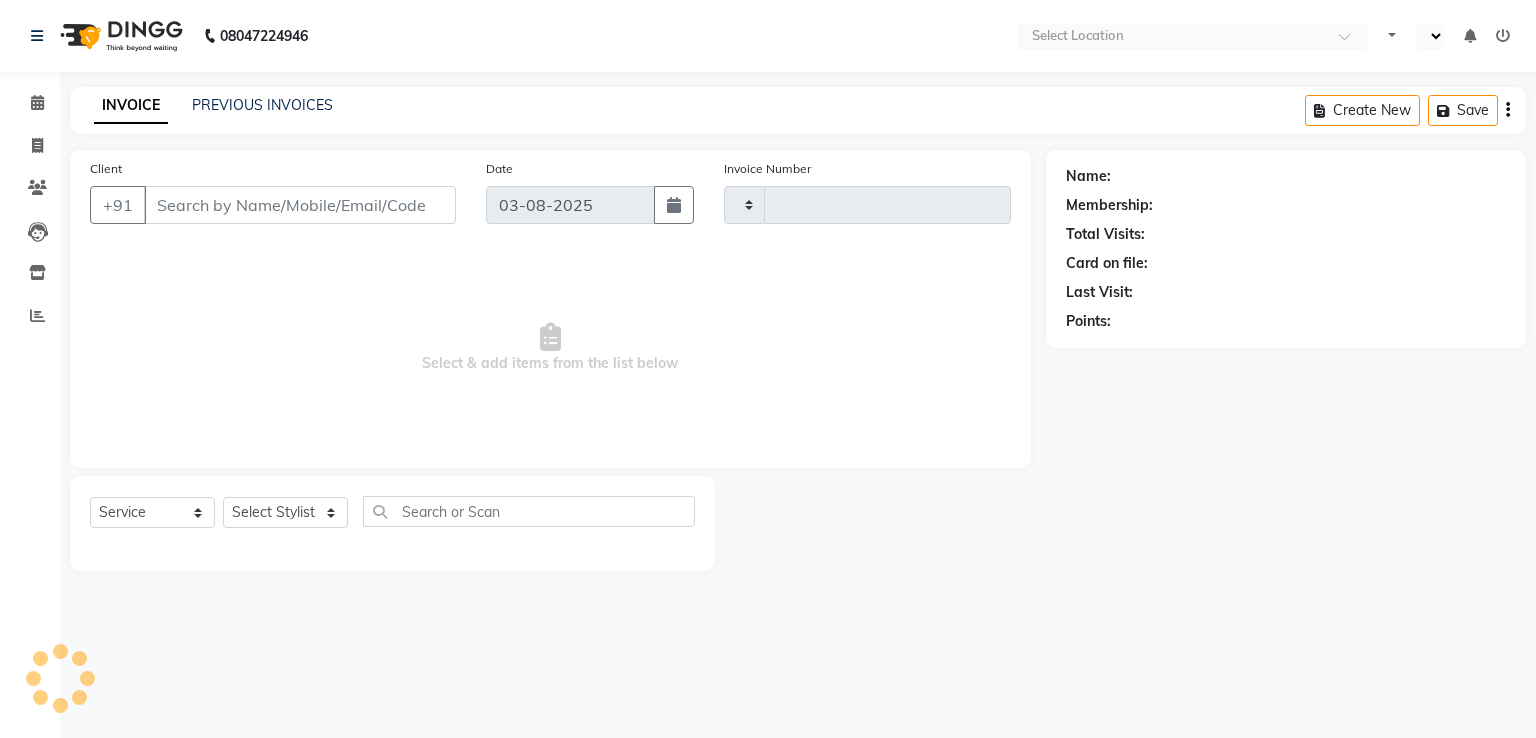 select on "service" 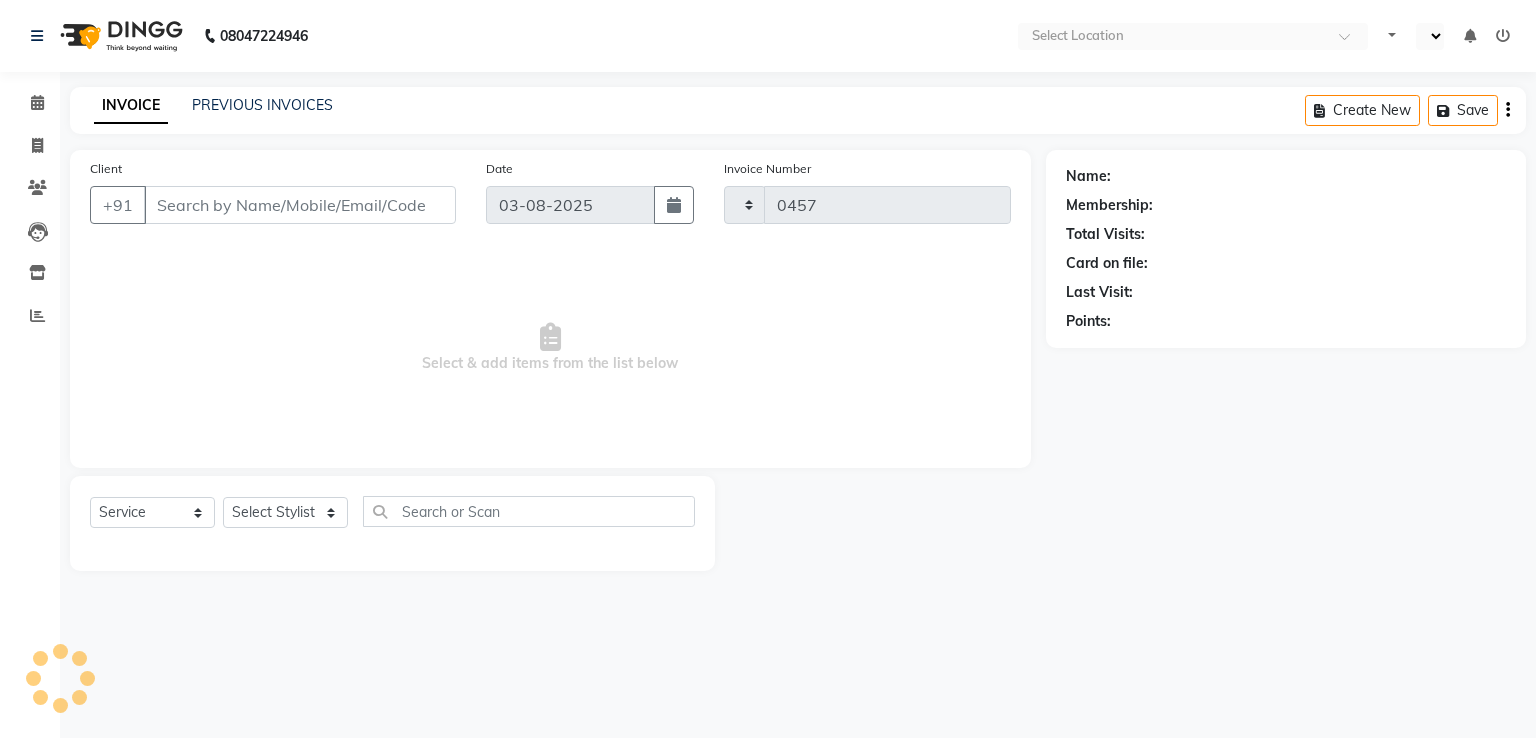 scroll, scrollTop: 0, scrollLeft: 0, axis: both 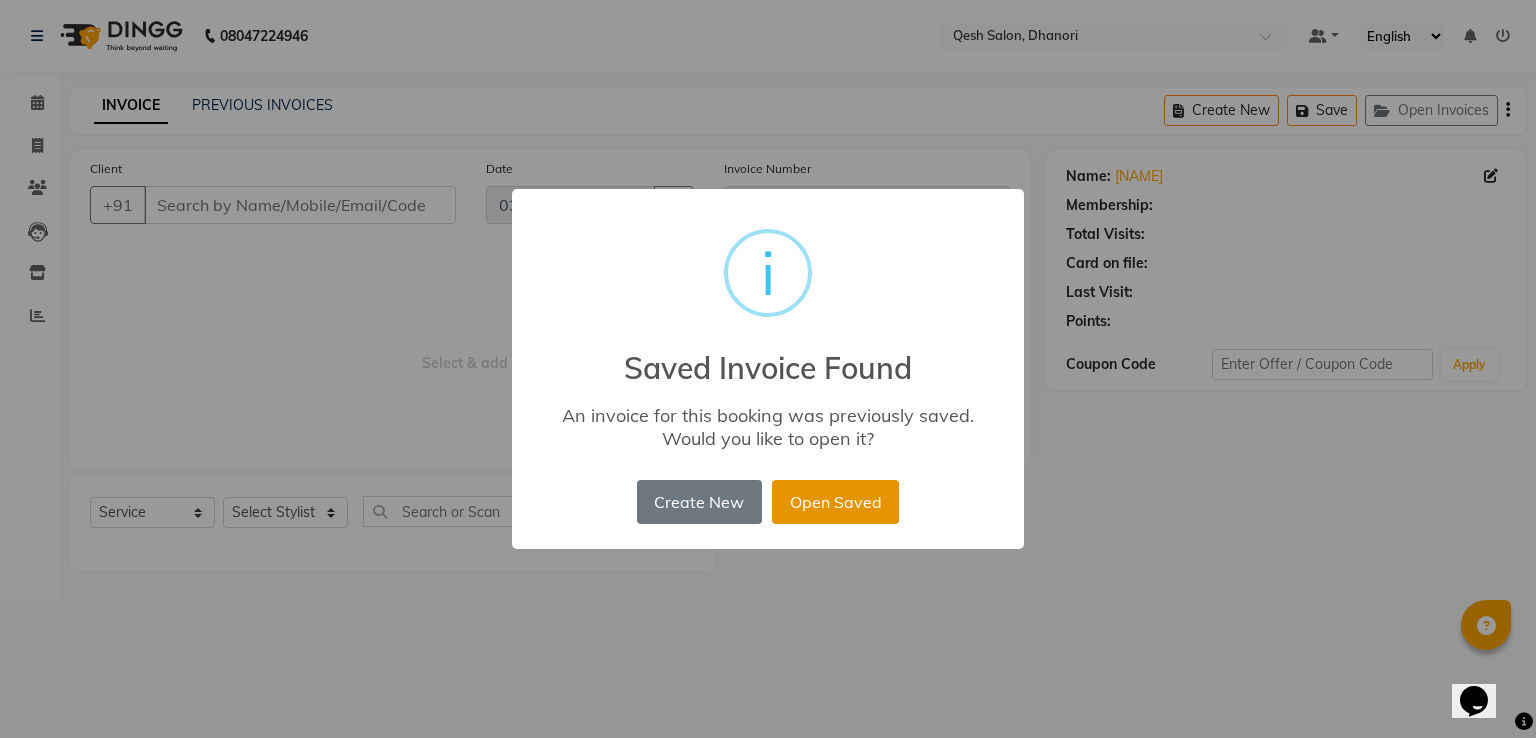click on "Open Saved" at bounding box center (835, 502) 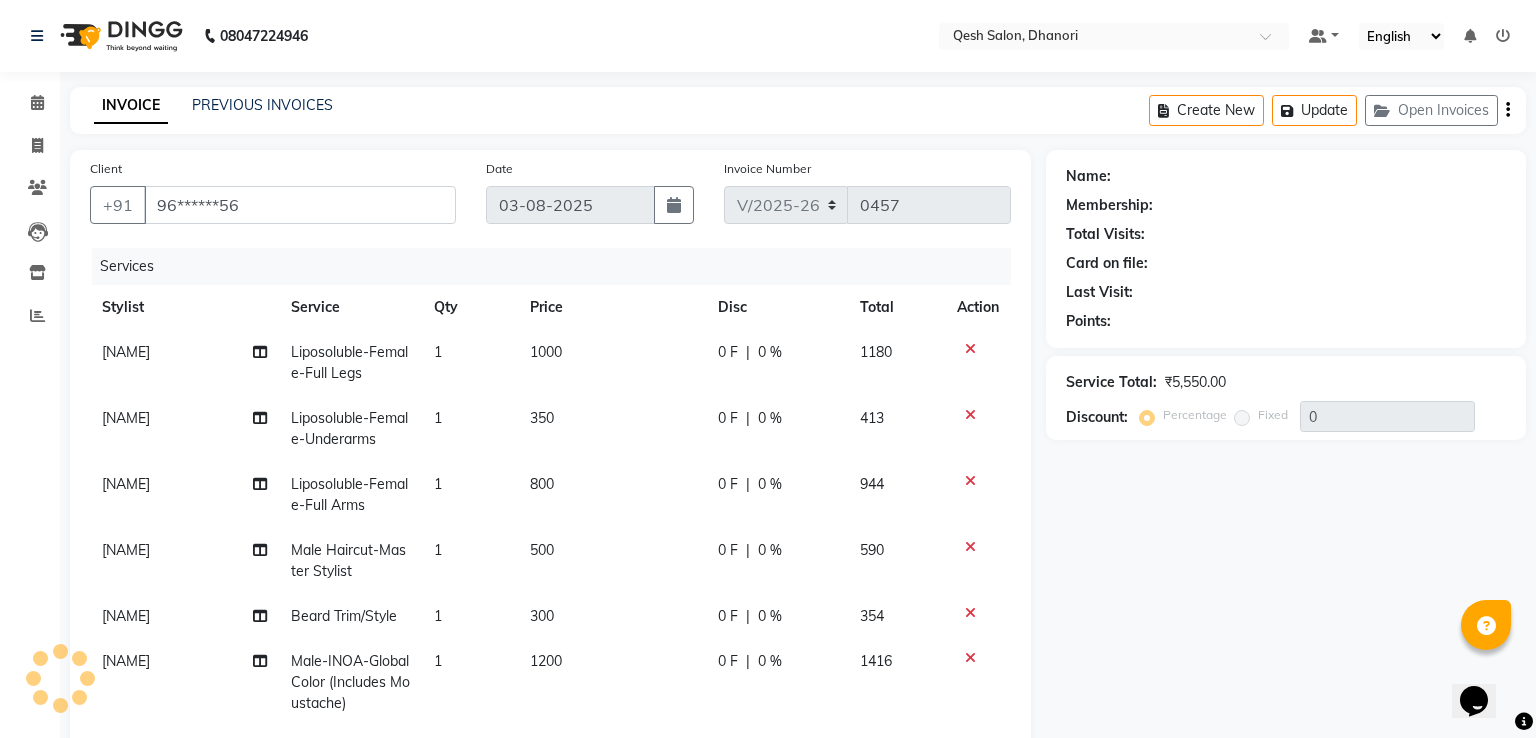 select on "1: Object" 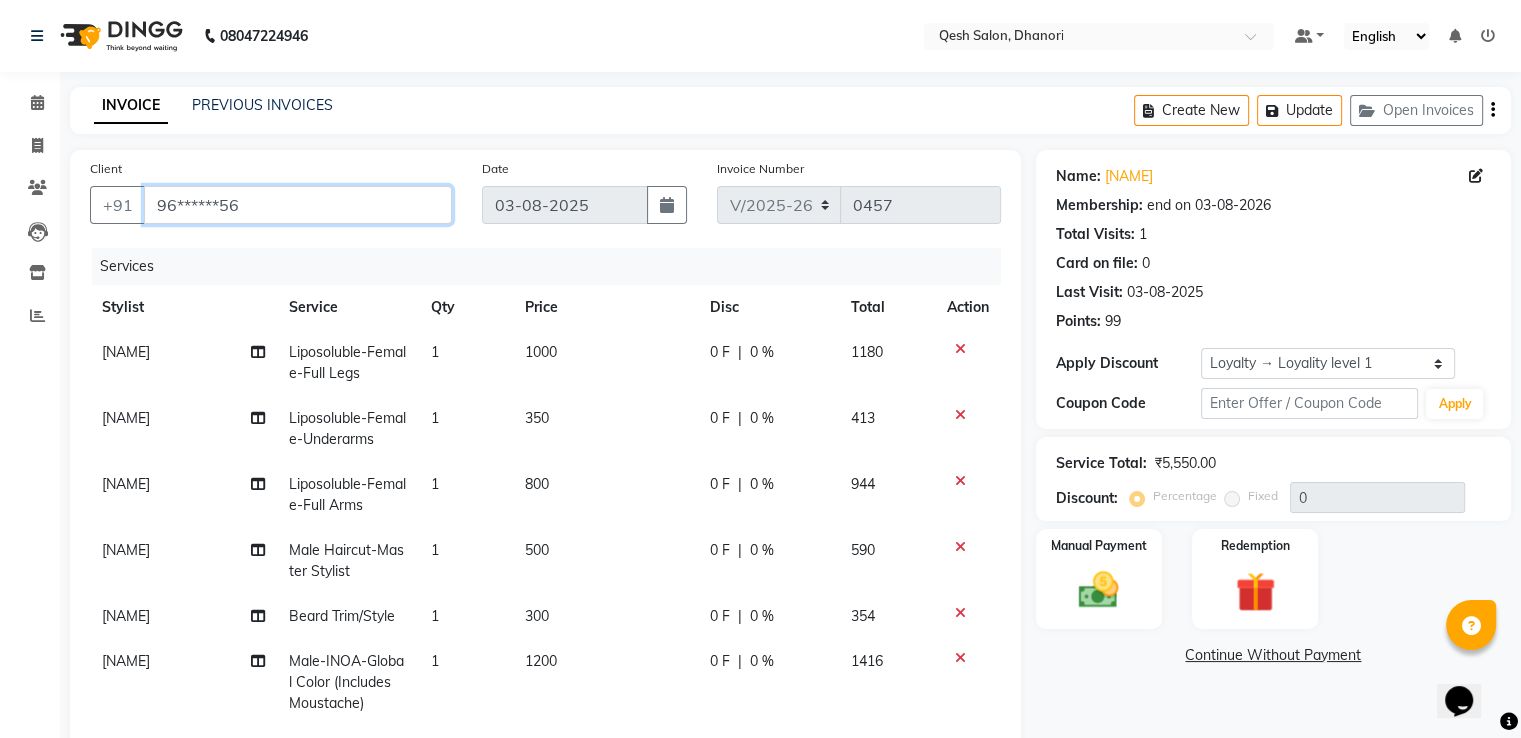 scroll, scrollTop: 75, scrollLeft: 0, axis: vertical 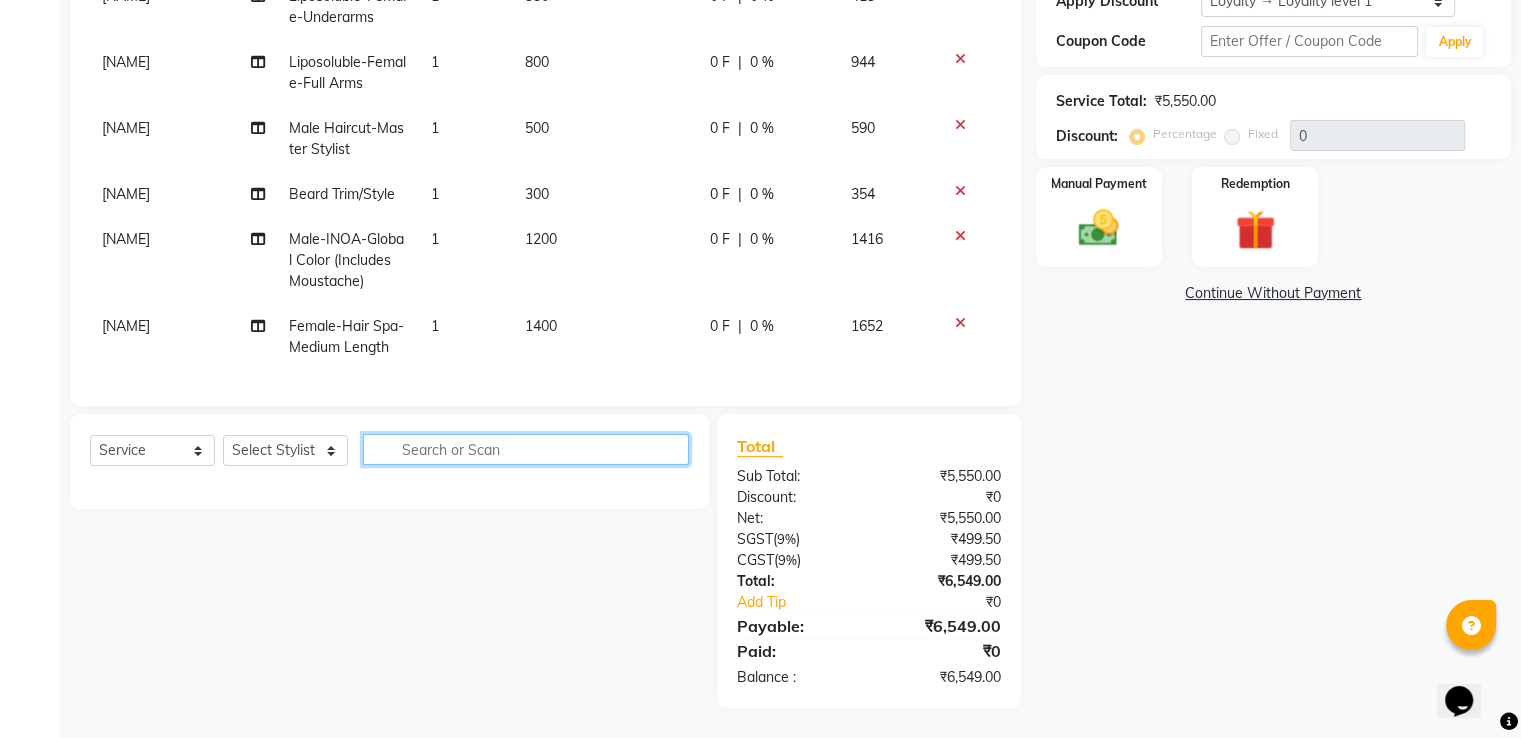 click 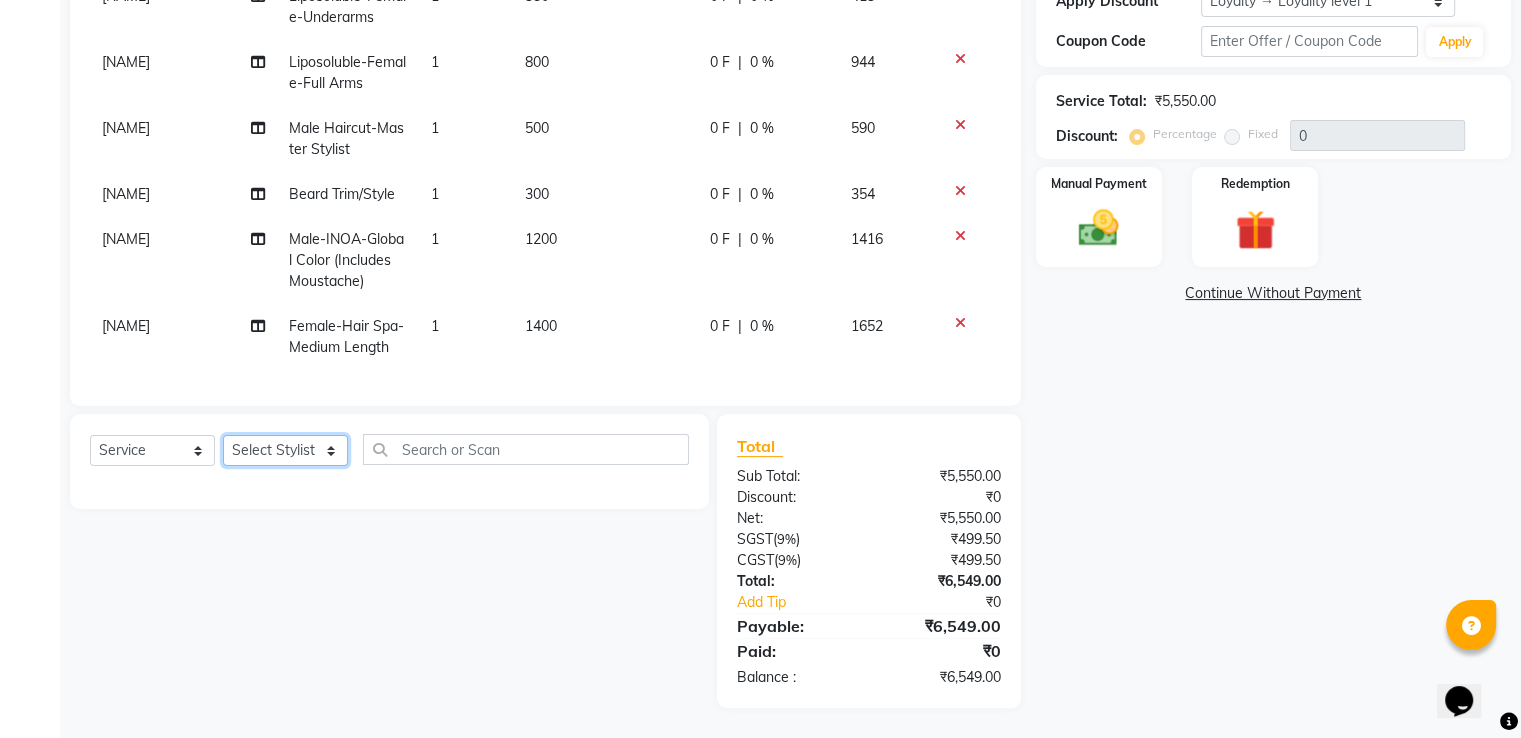 click on "Select Stylist Gagandeep Arora Harry Siril Anthony Prashansa Kumari Salon Sunil Kisan Wani Vanita Kamble Vinod Daulat Sonawane" 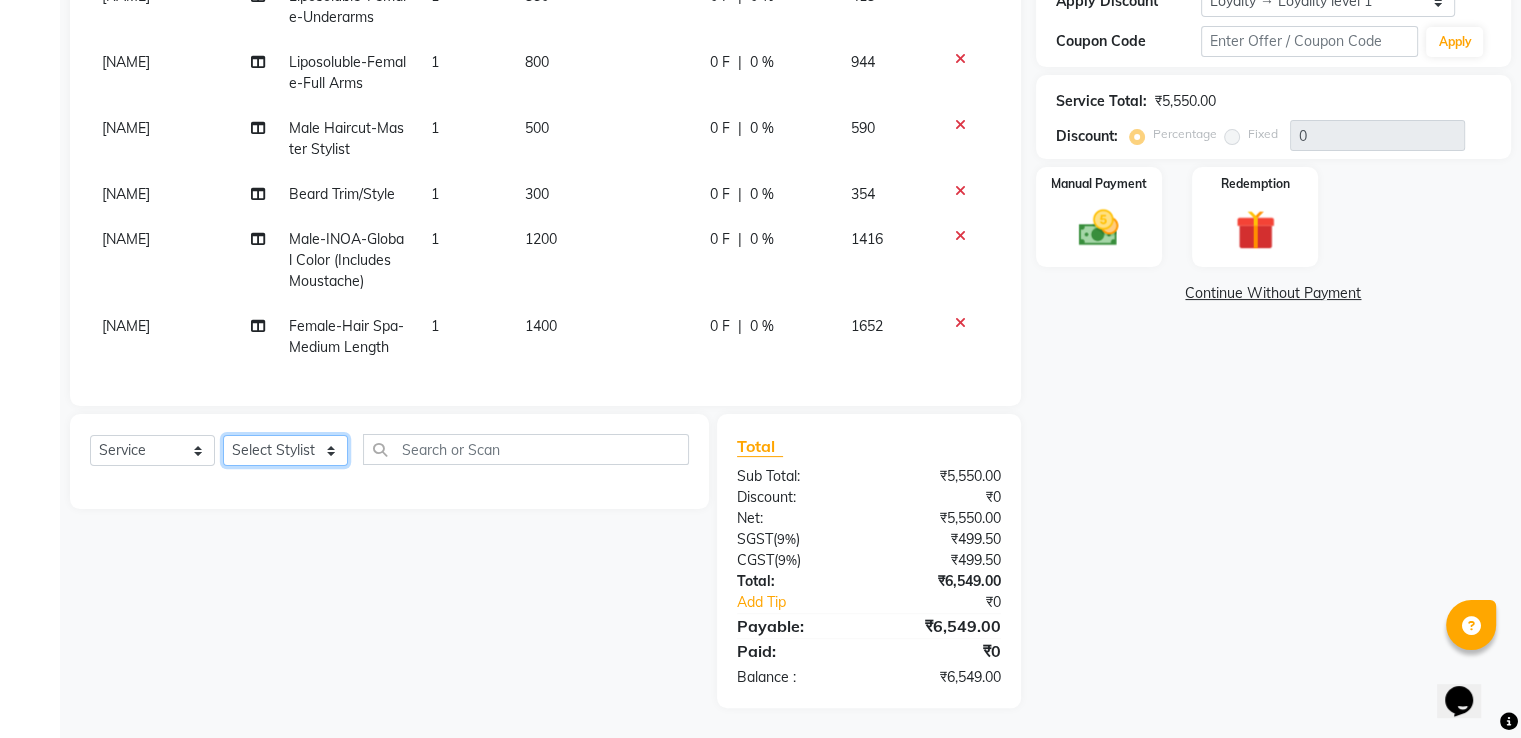 select on "85050" 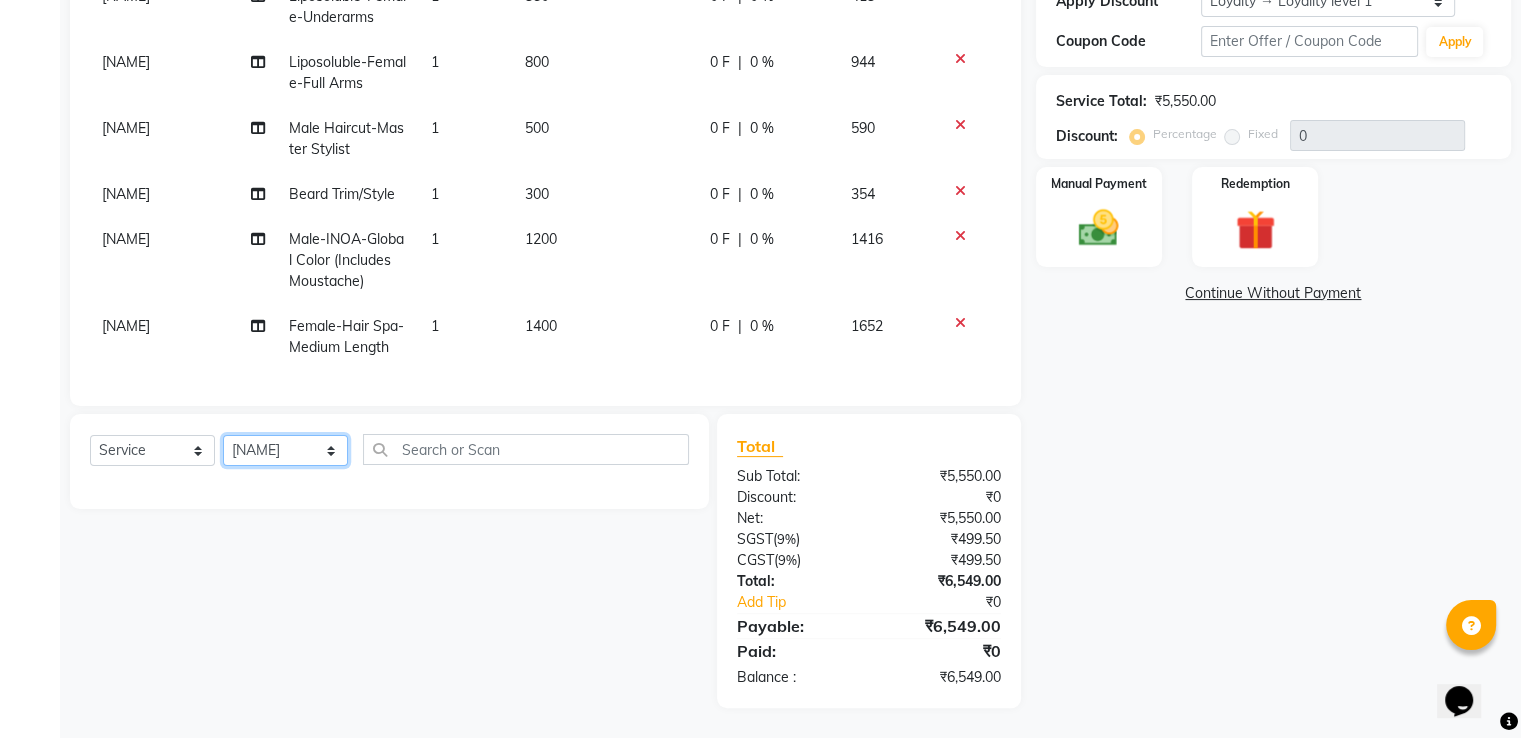 click on "Select Stylist Gagandeep Arora Harry Siril Anthony Prashansa Kumari Salon Sunil Kisan Wani Vanita Kamble Vinod Daulat Sonawane" 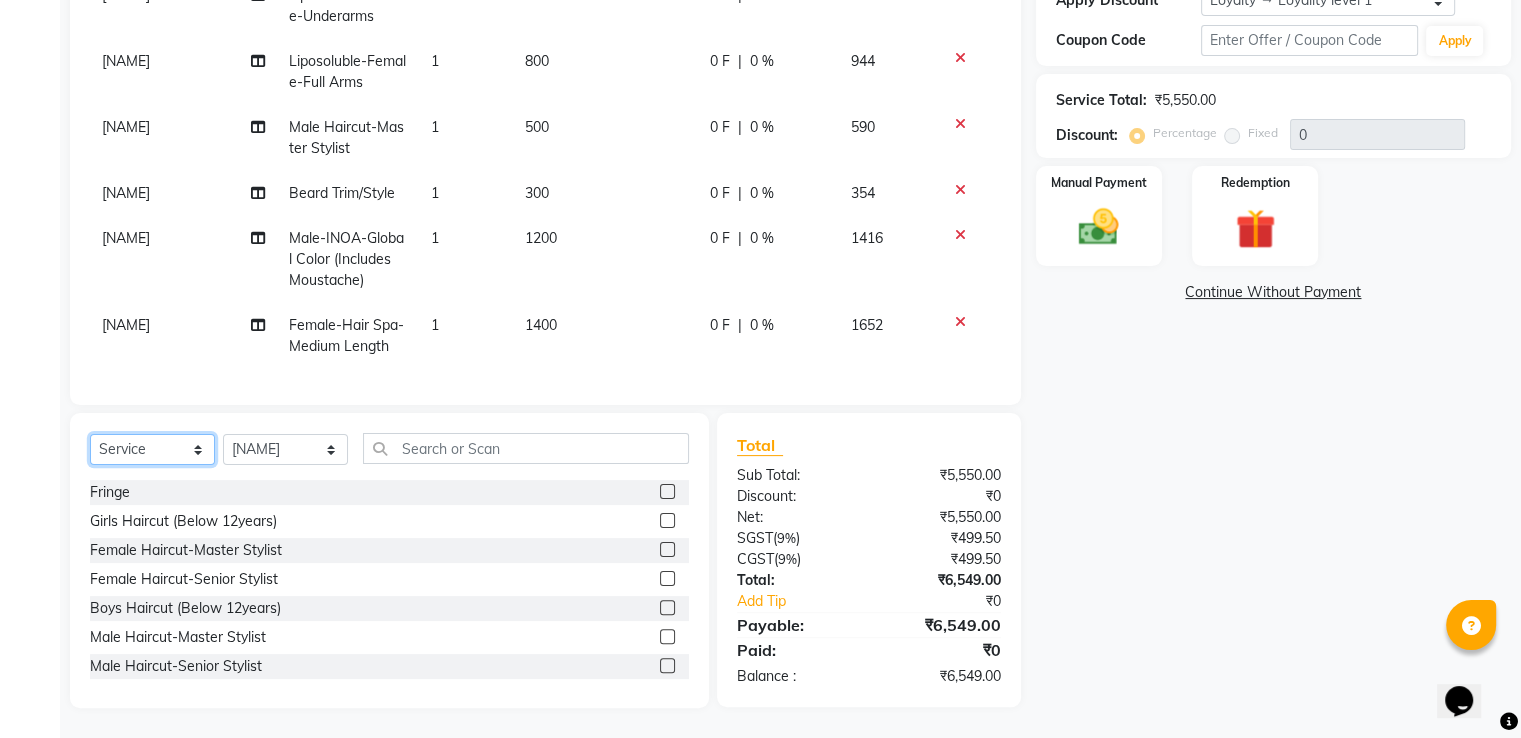 click on "Select  Service  Product  Membership  Package Voucher Prepaid Gift Card" 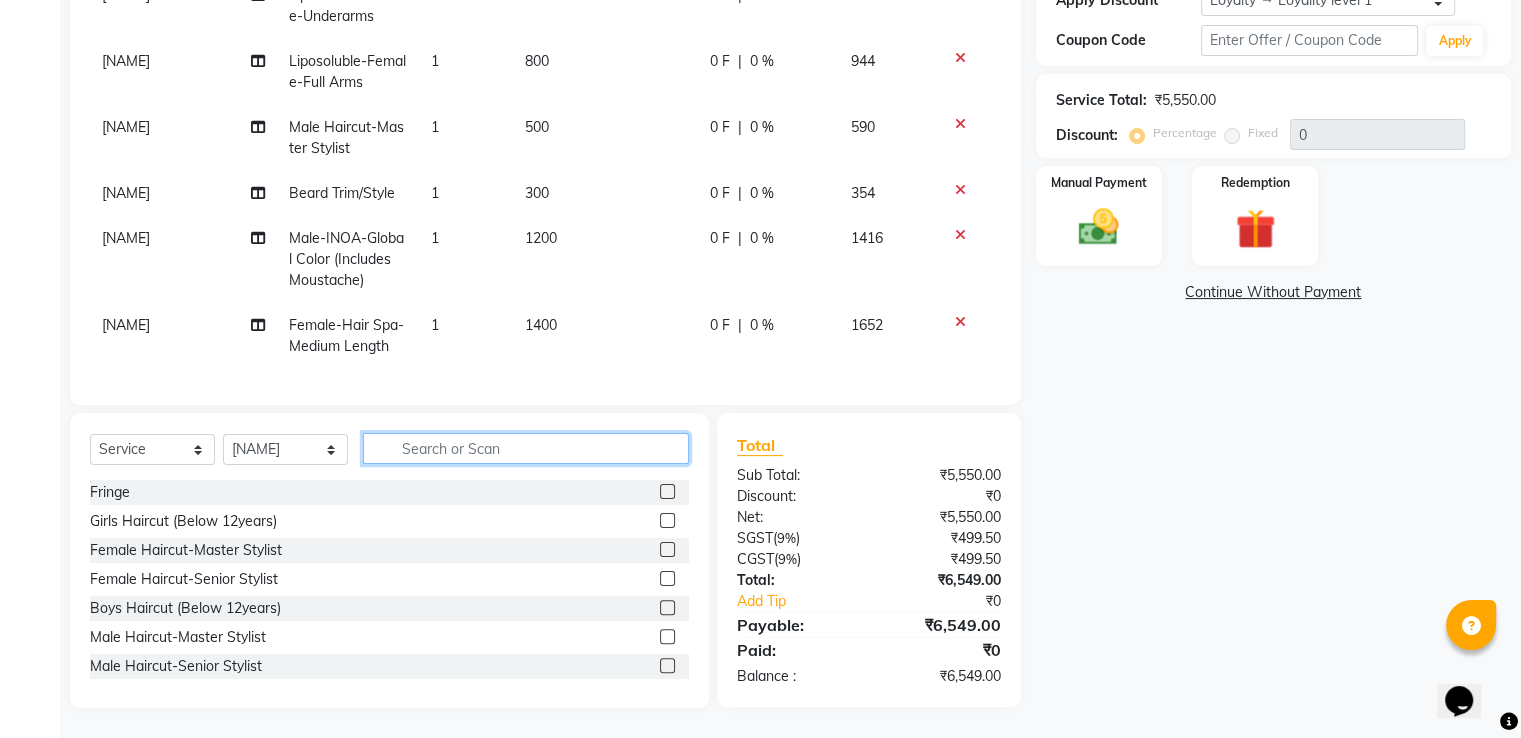 click 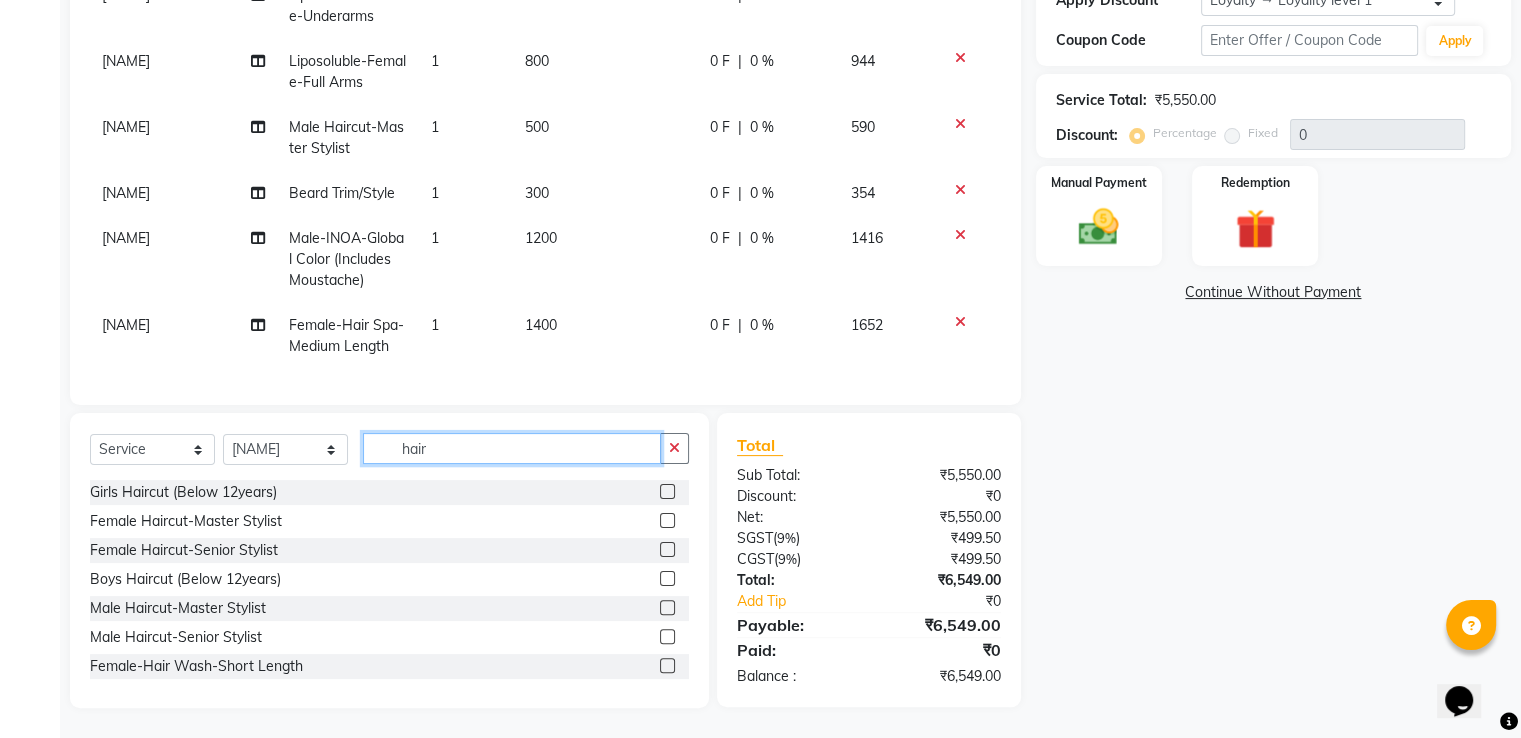 type on "hair" 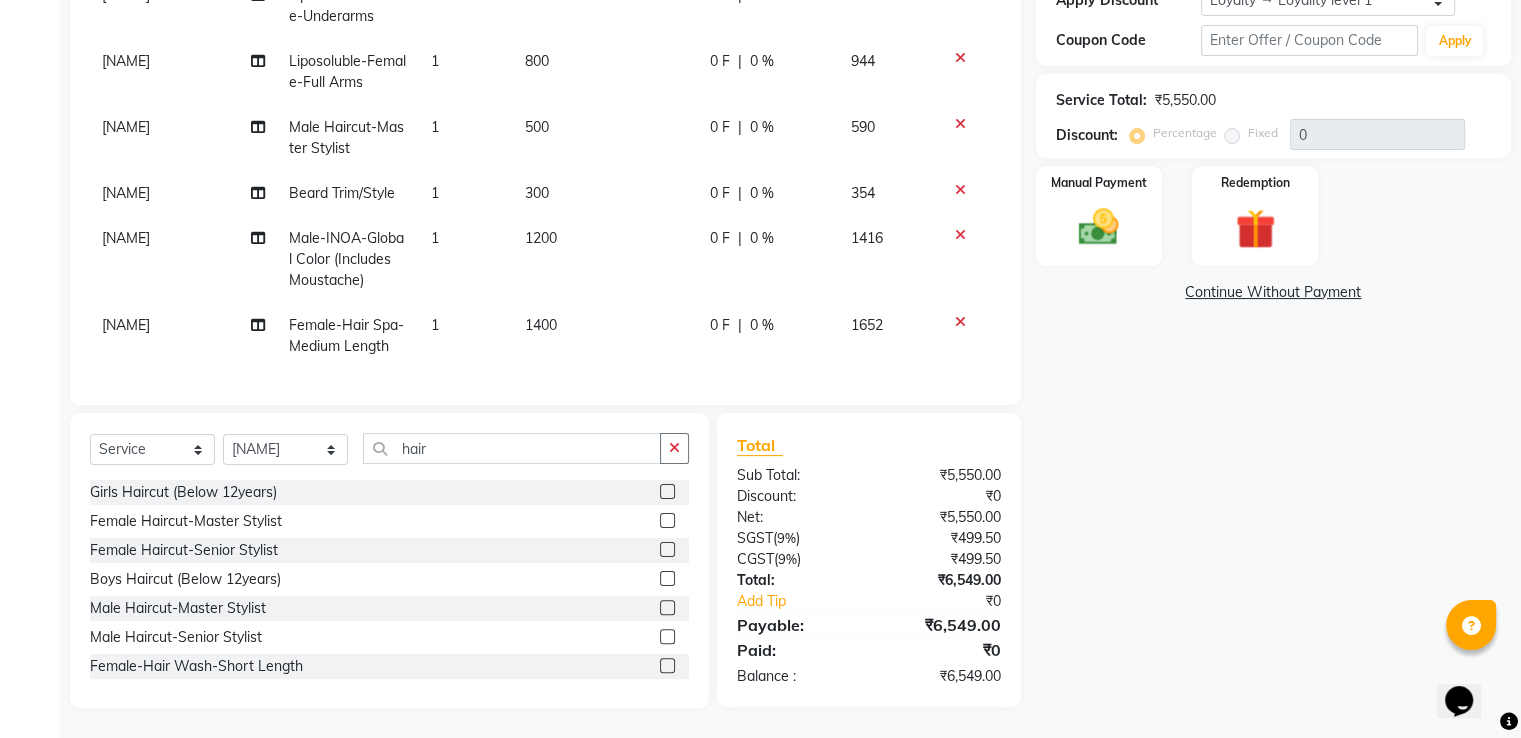 click 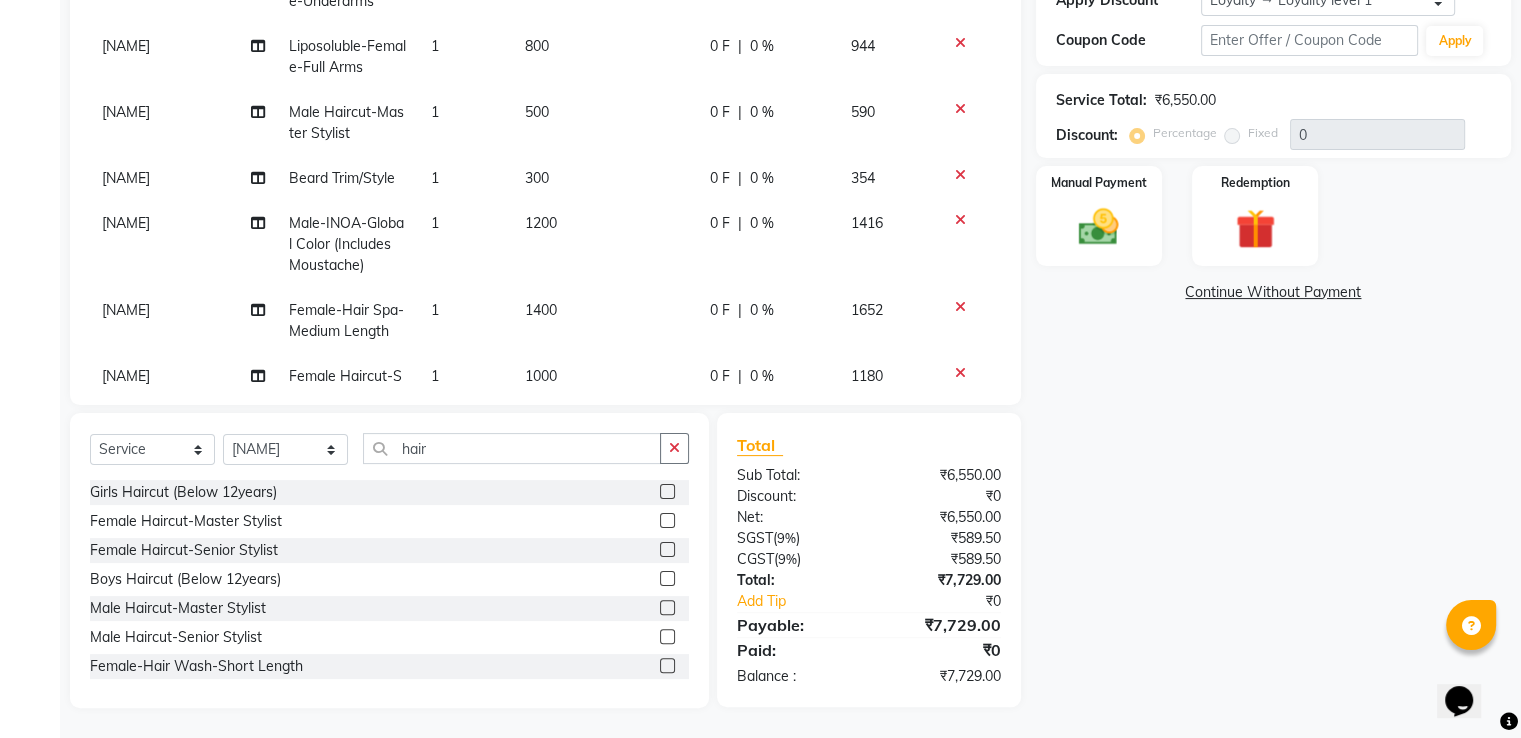 click 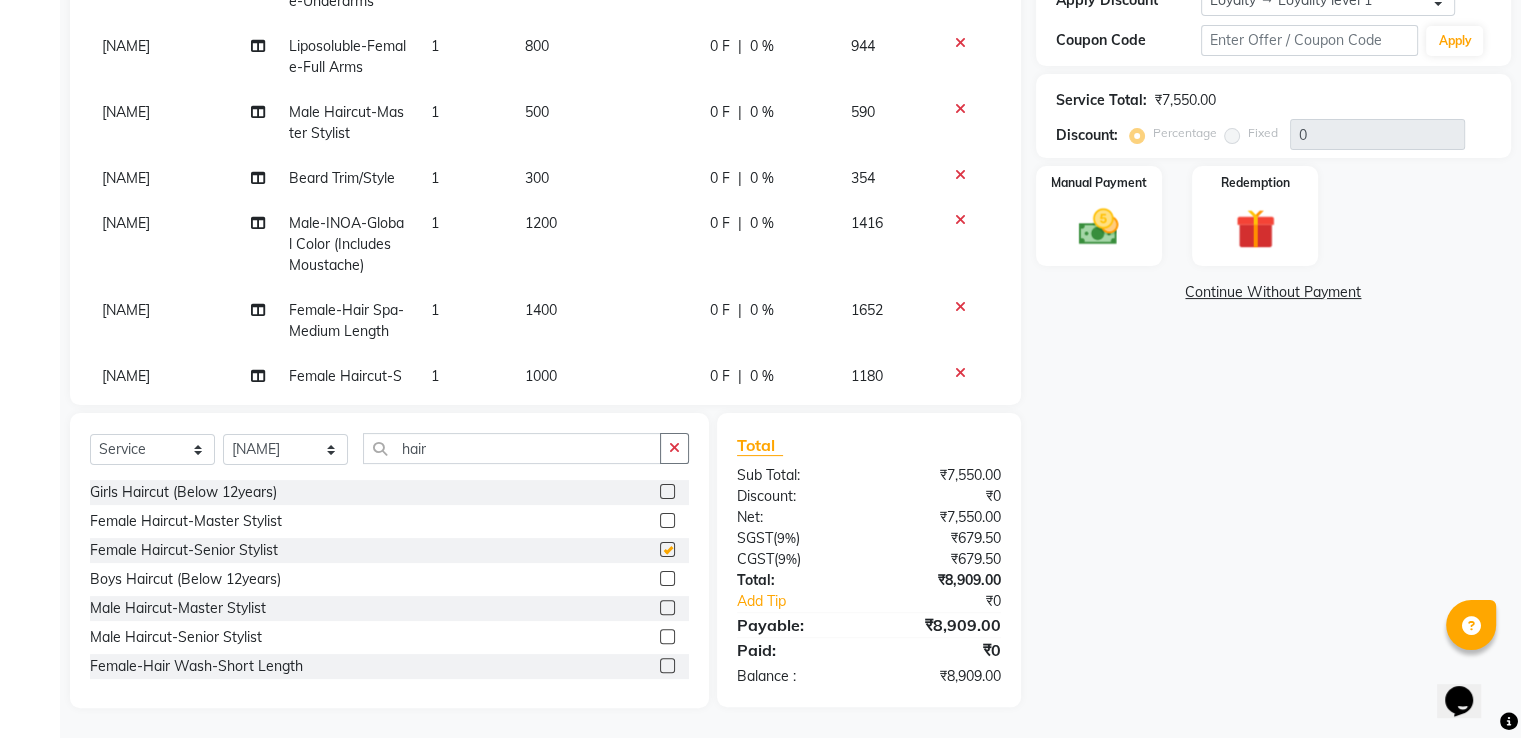 checkbox on "false" 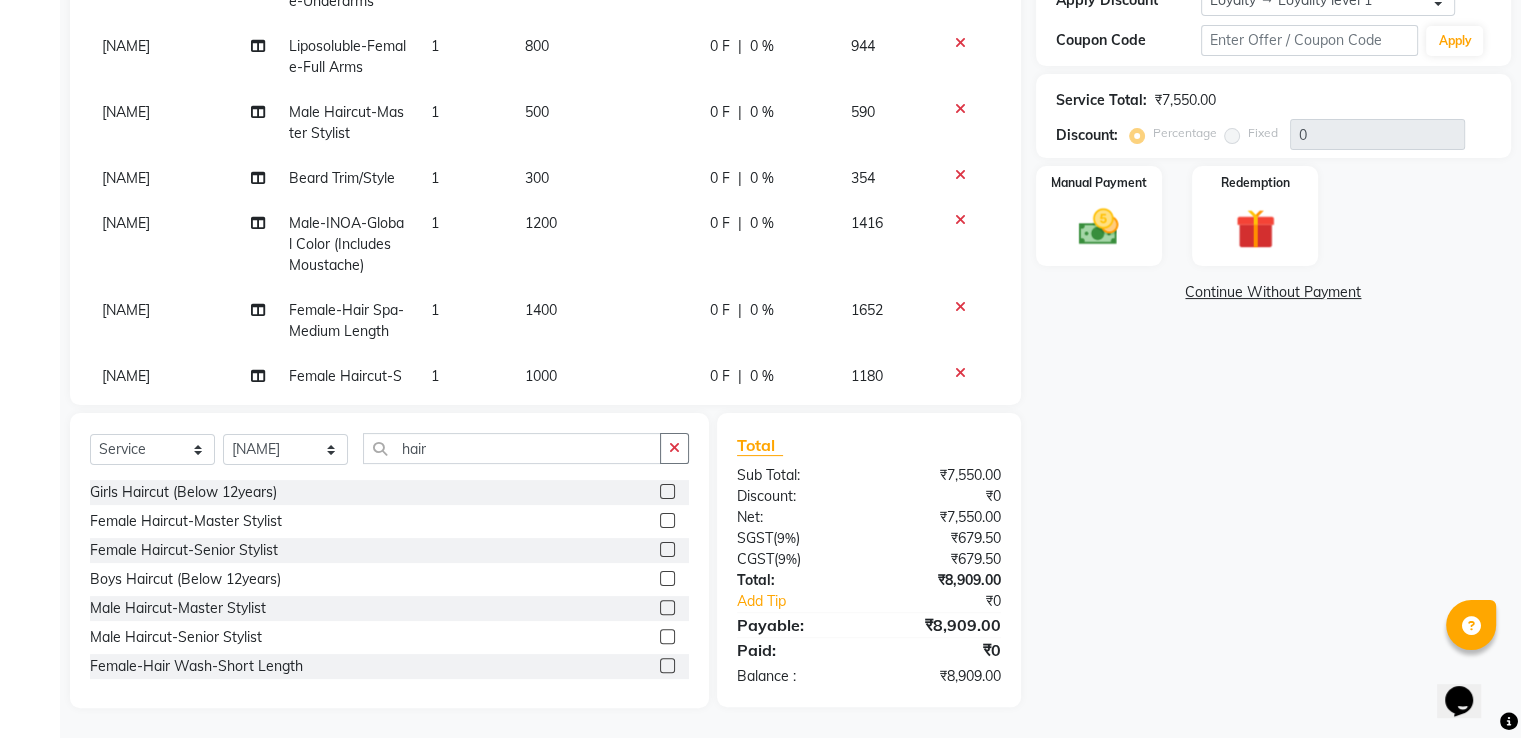 scroll, scrollTop: 0, scrollLeft: 0, axis: both 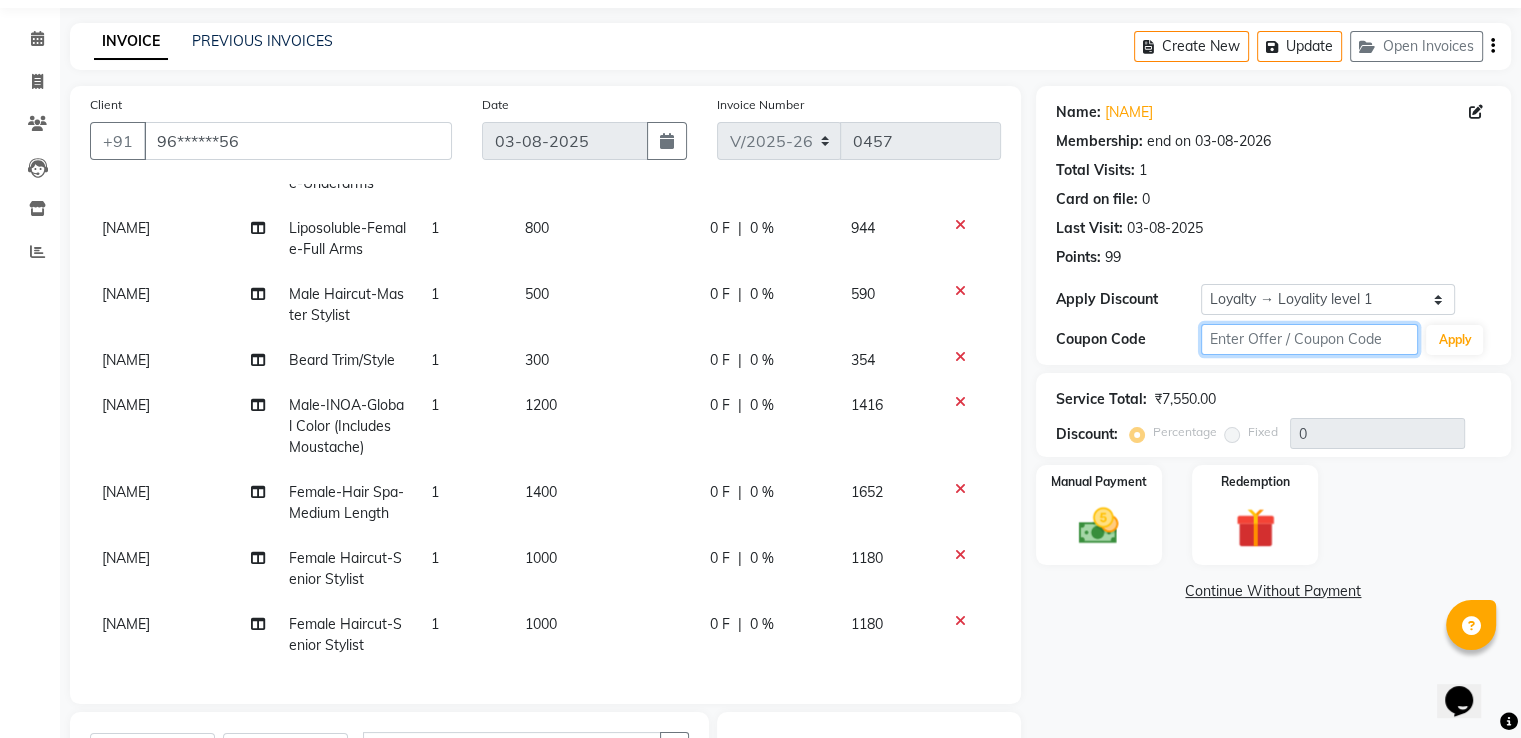 click 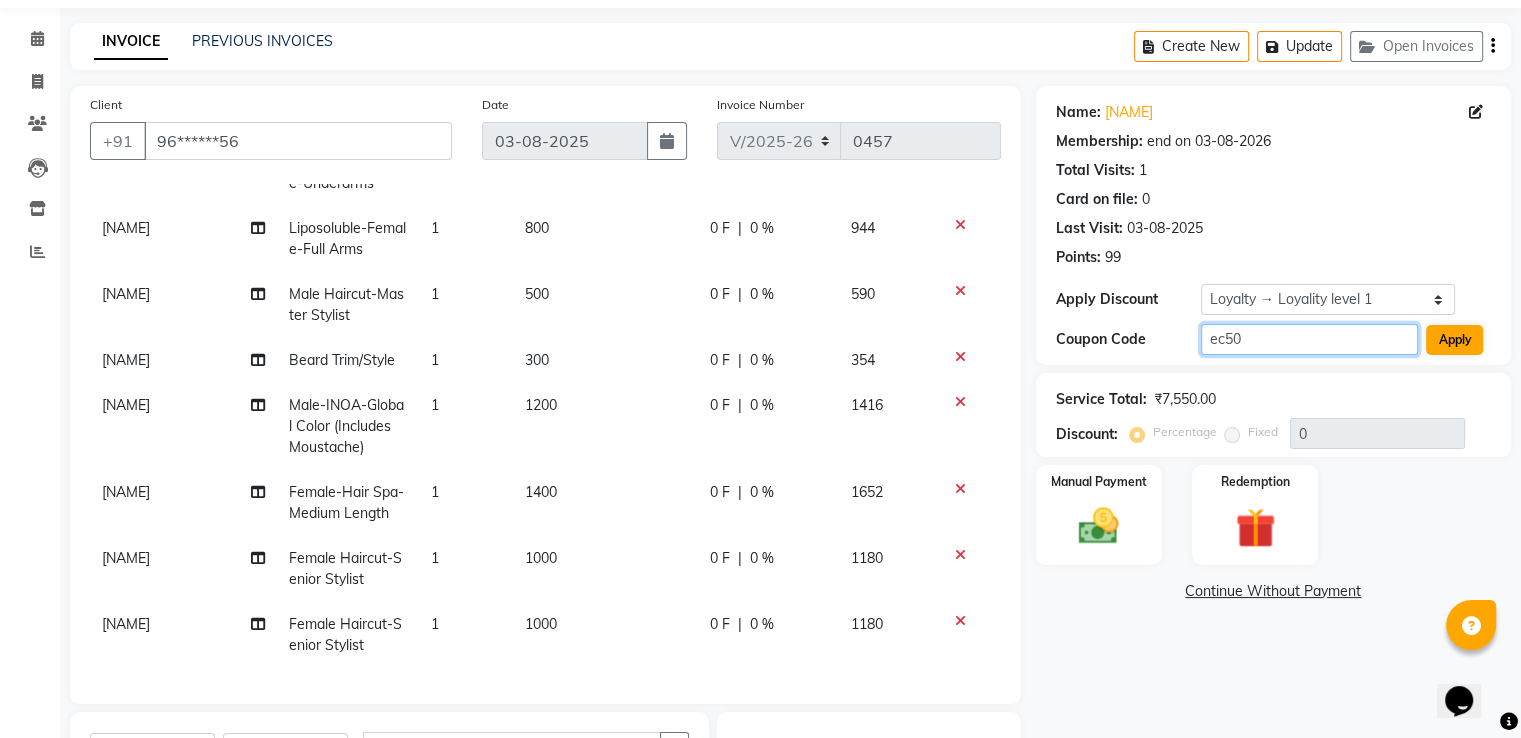 type on "ec50" 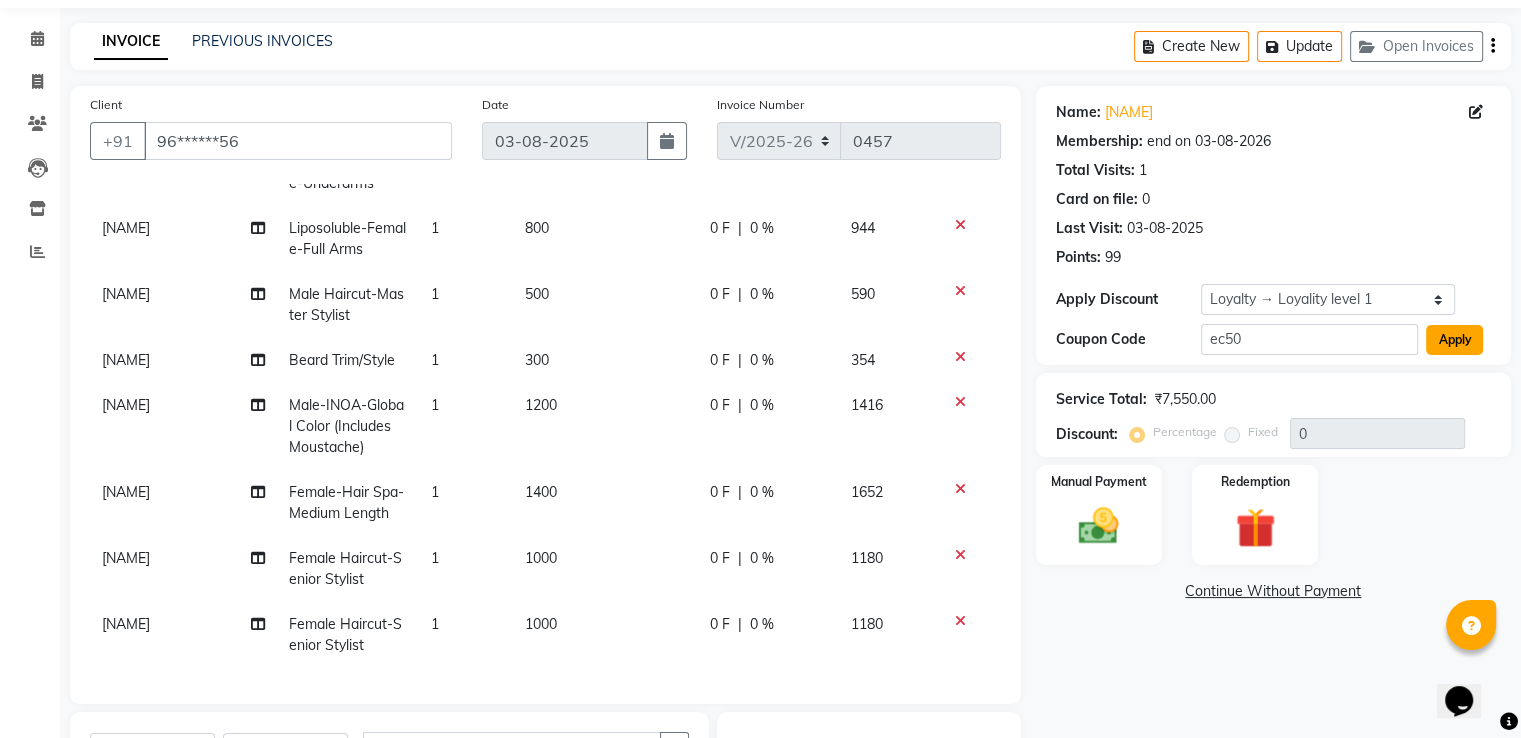 click on "Apply" 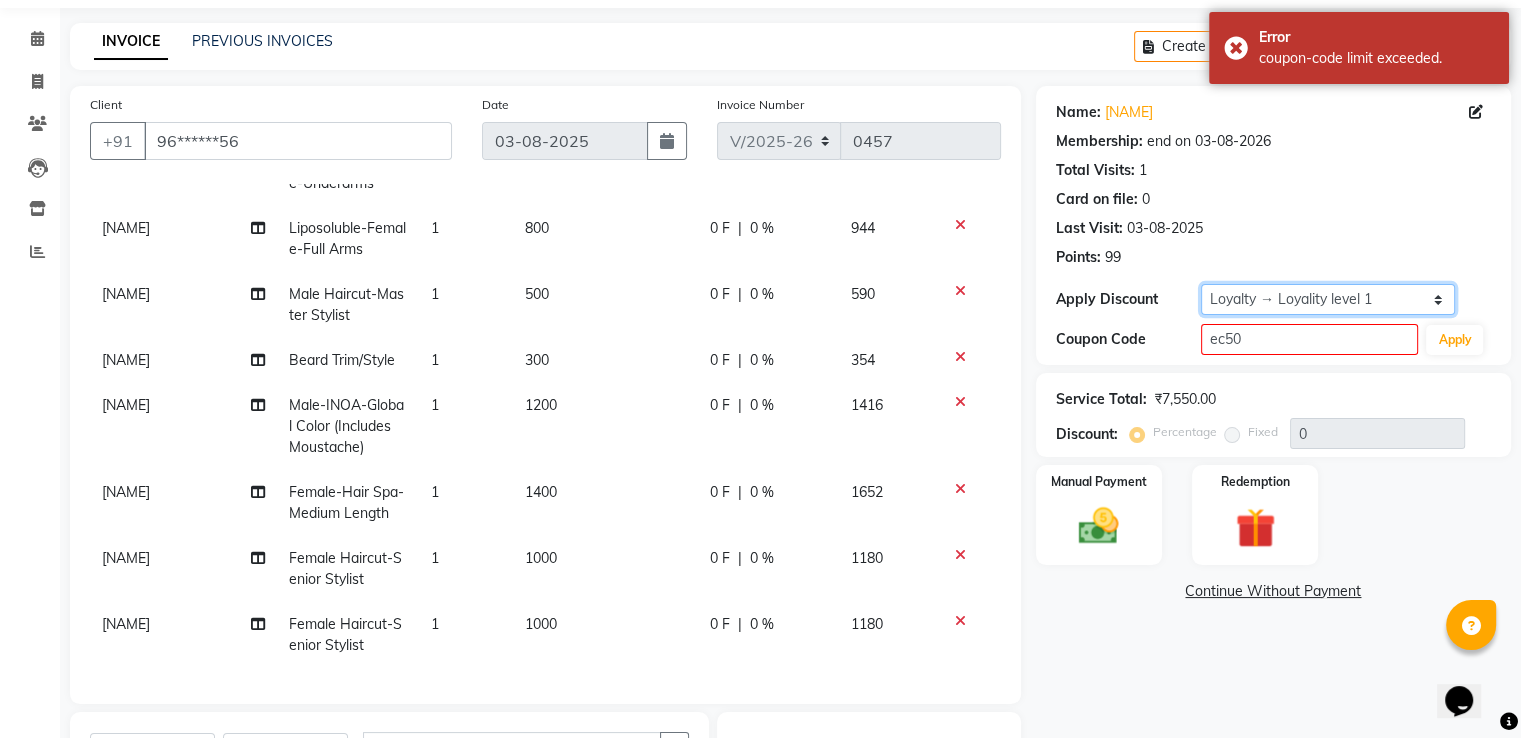 click on "Select Membership → Elite Club  Loyalty → Loyality level 1" 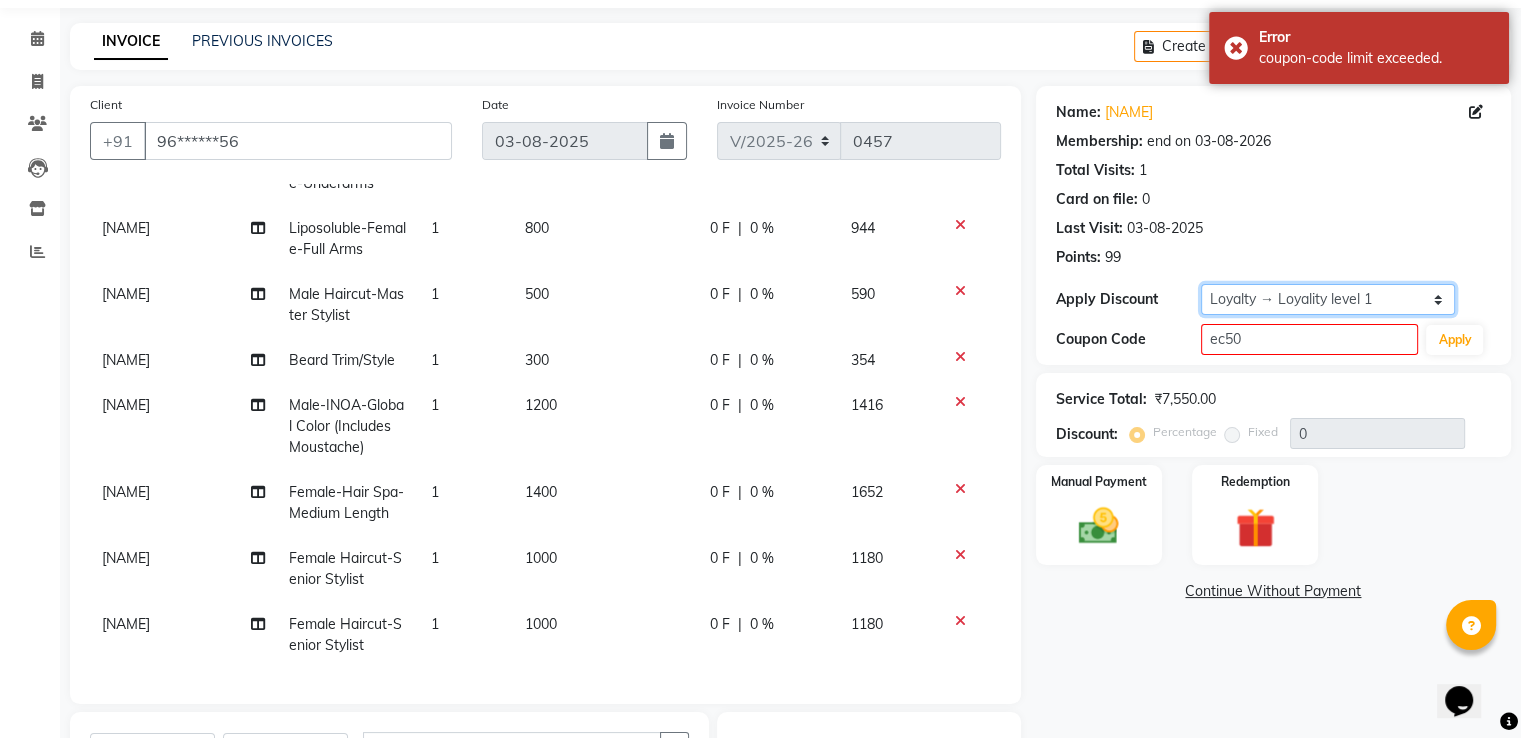 select on "2: Object" 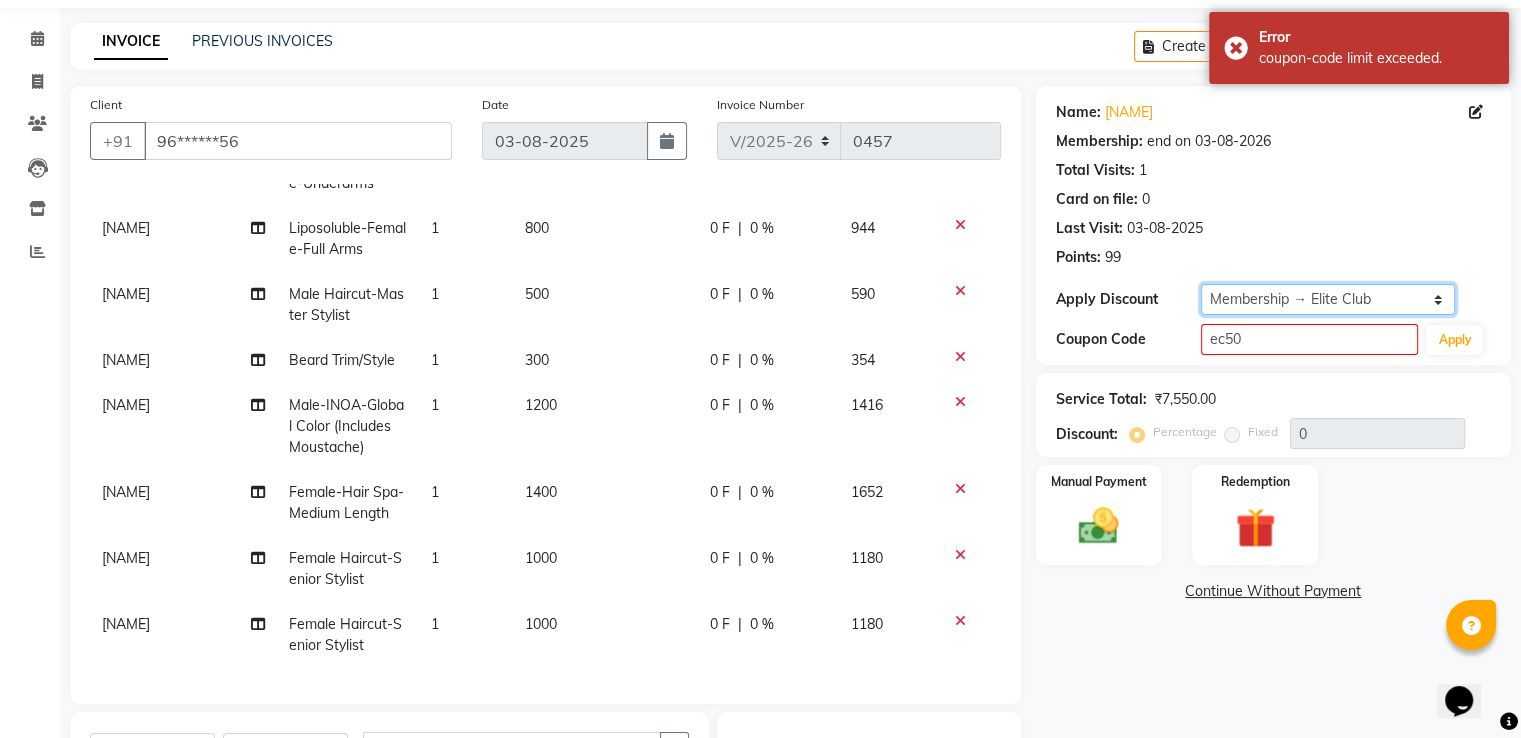 click on "Select Membership → Elite Club  Loyalty → Loyality level 1" 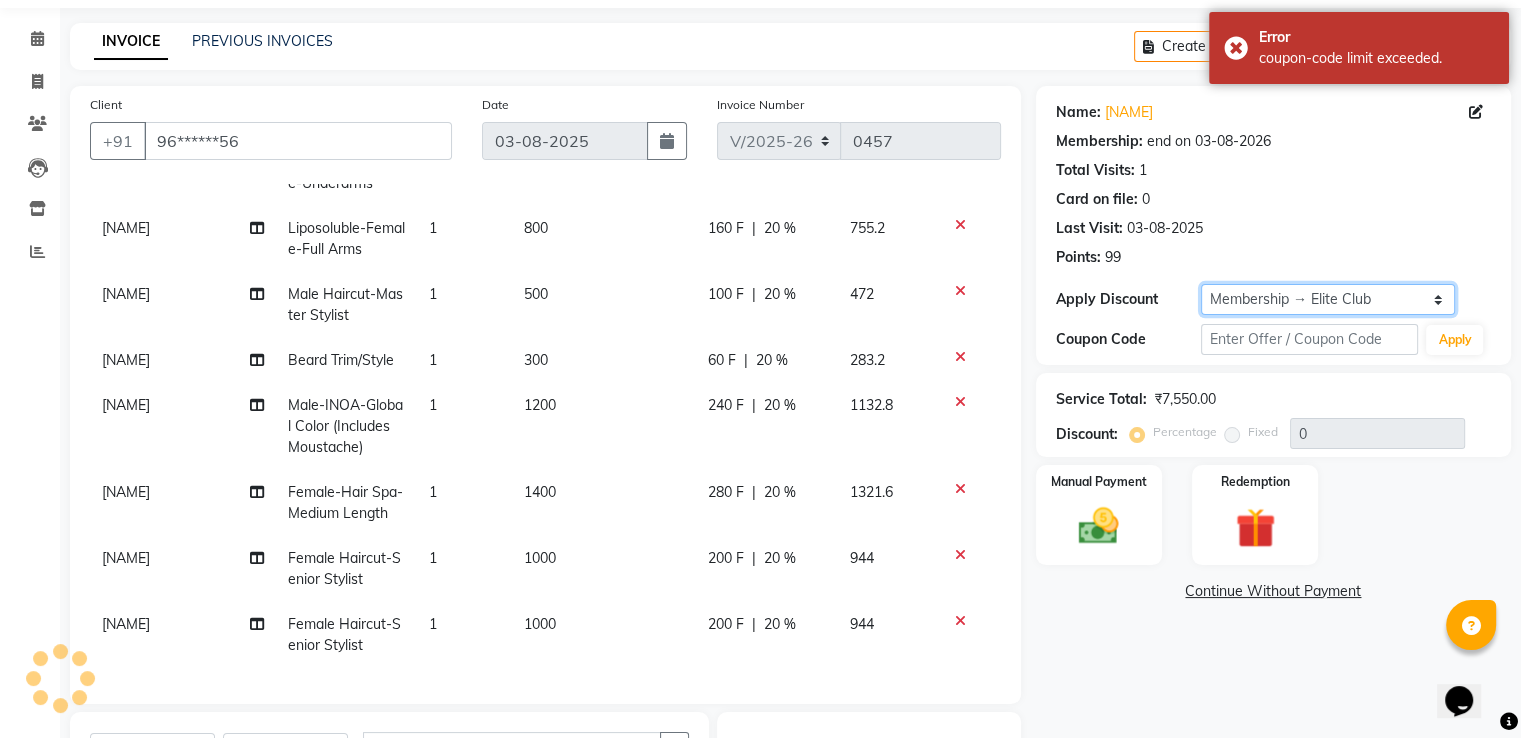 type on "20" 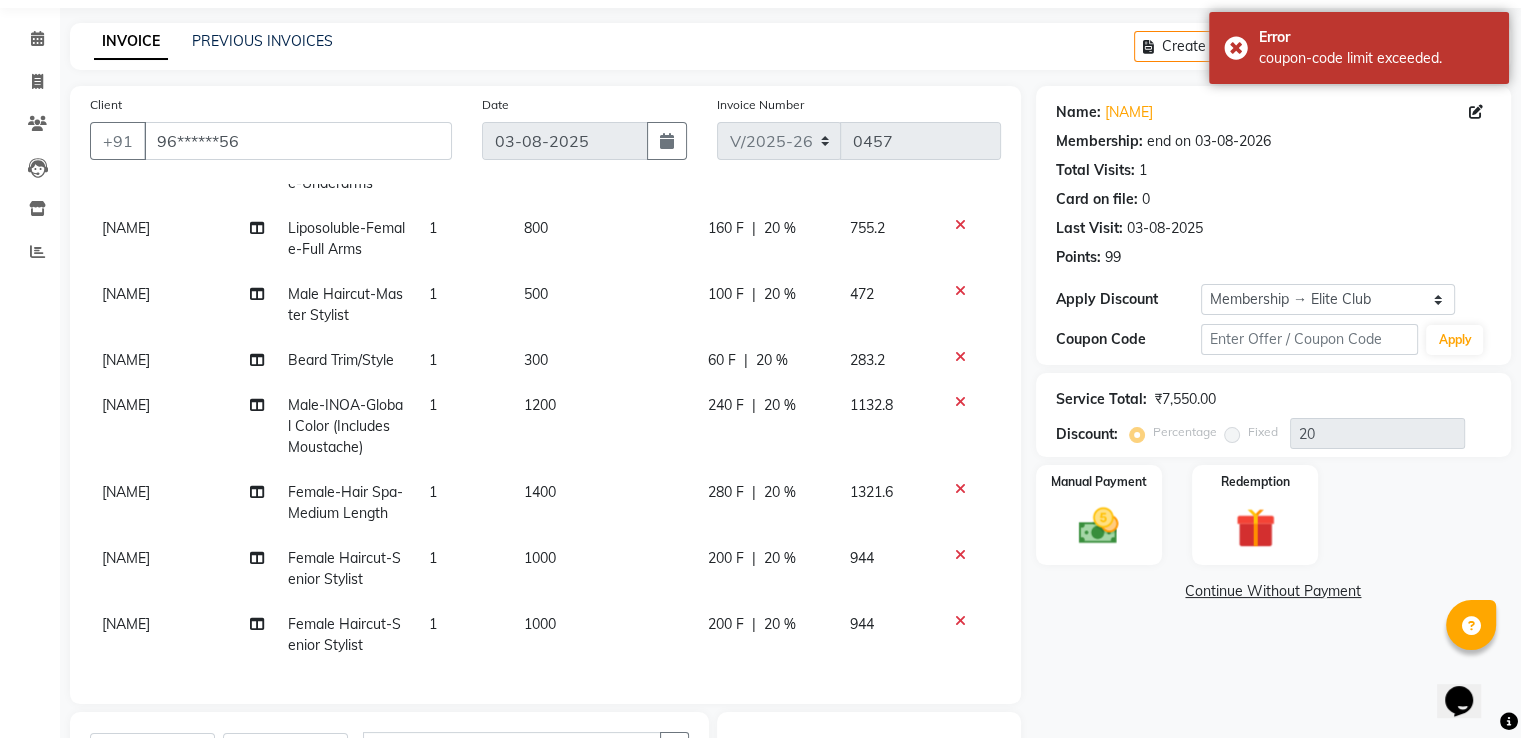 click 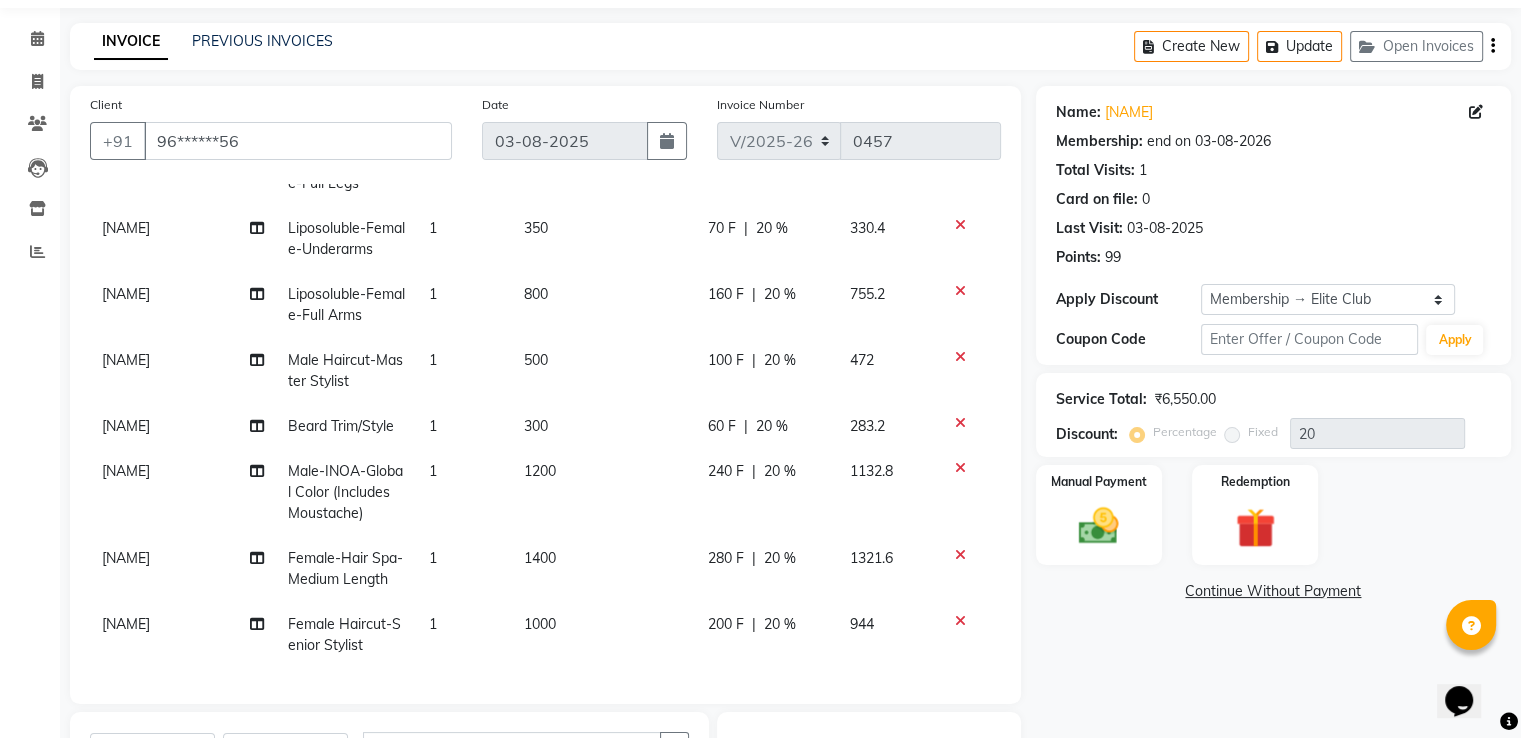 scroll, scrollTop: 141, scrollLeft: 0, axis: vertical 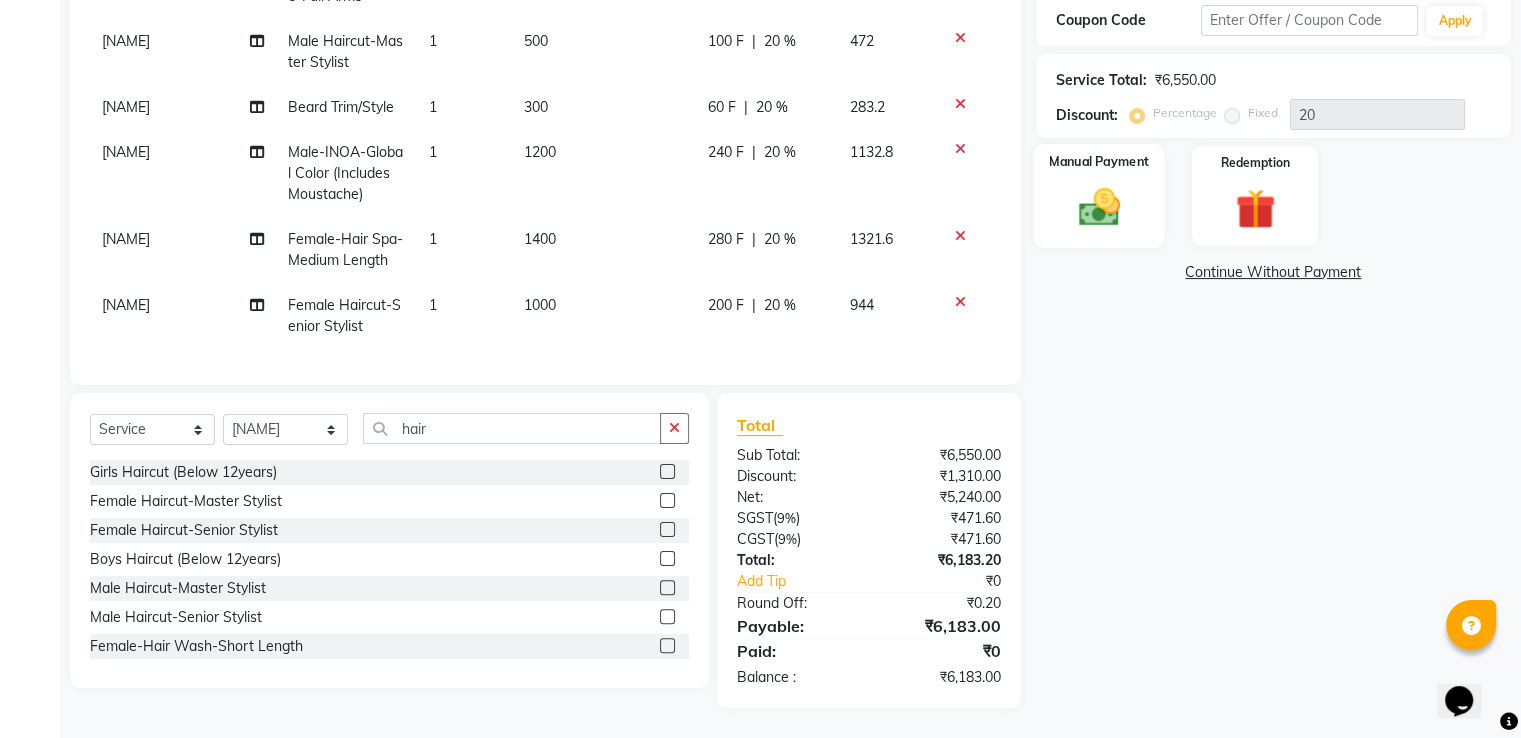 click 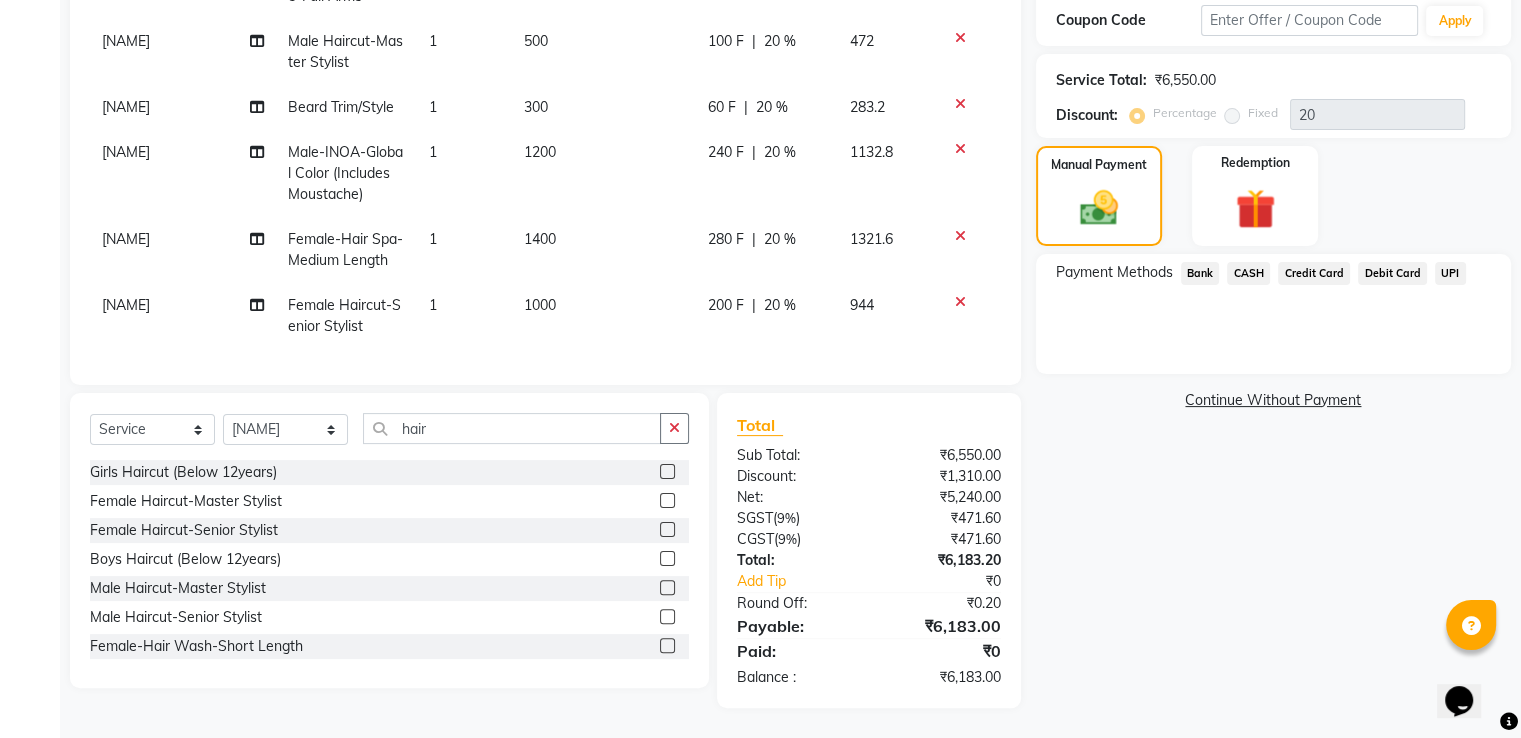 click on "UPI" 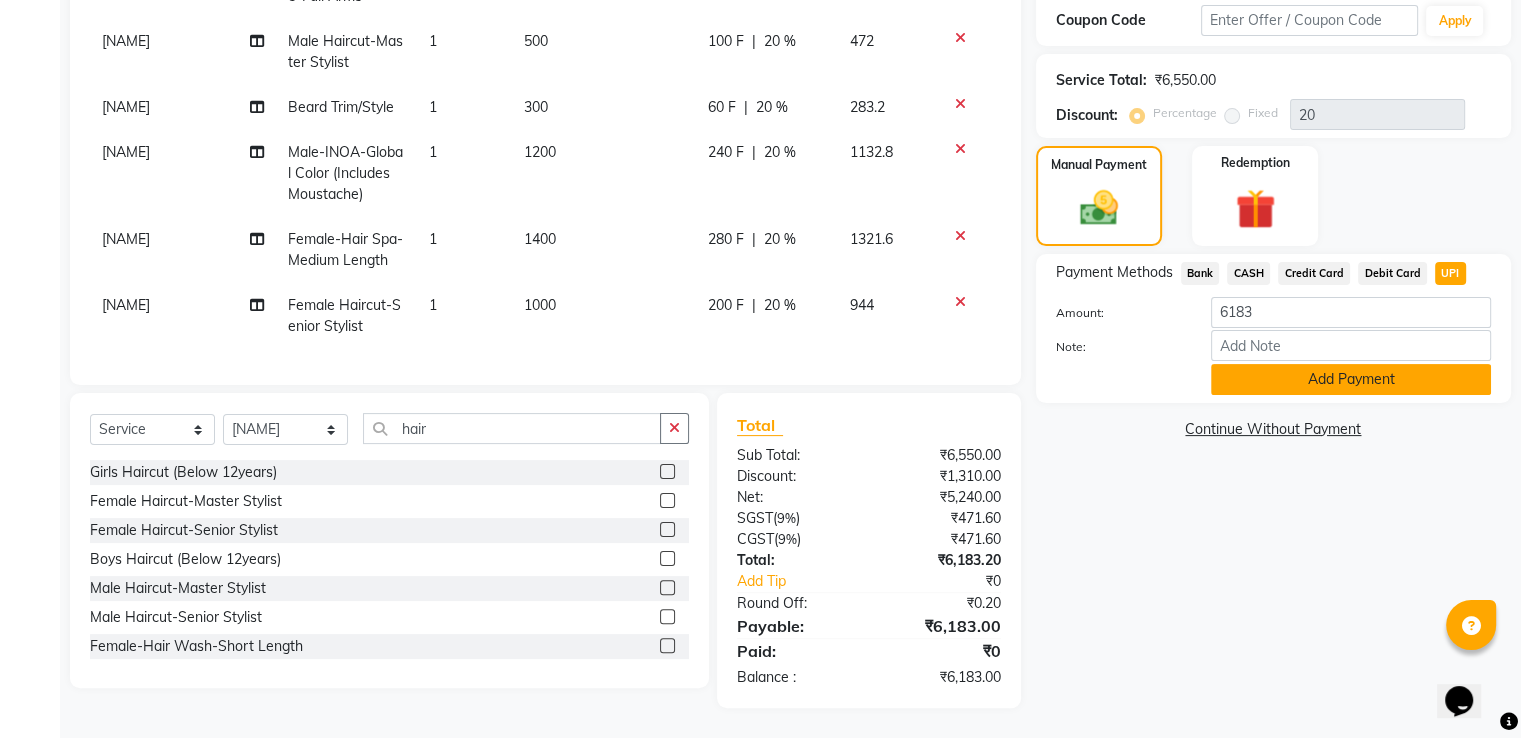 click on "Add Payment" 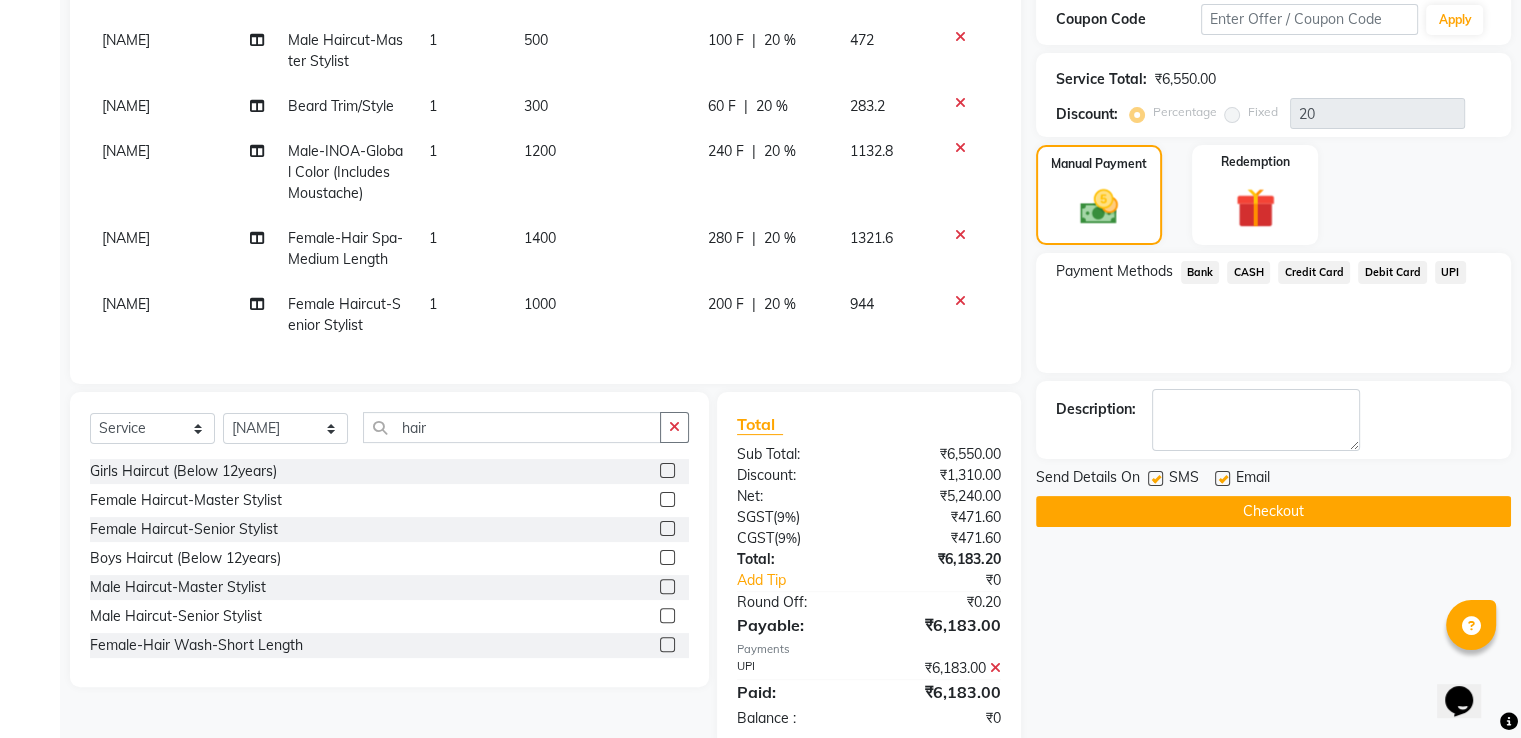 click on "Checkout" 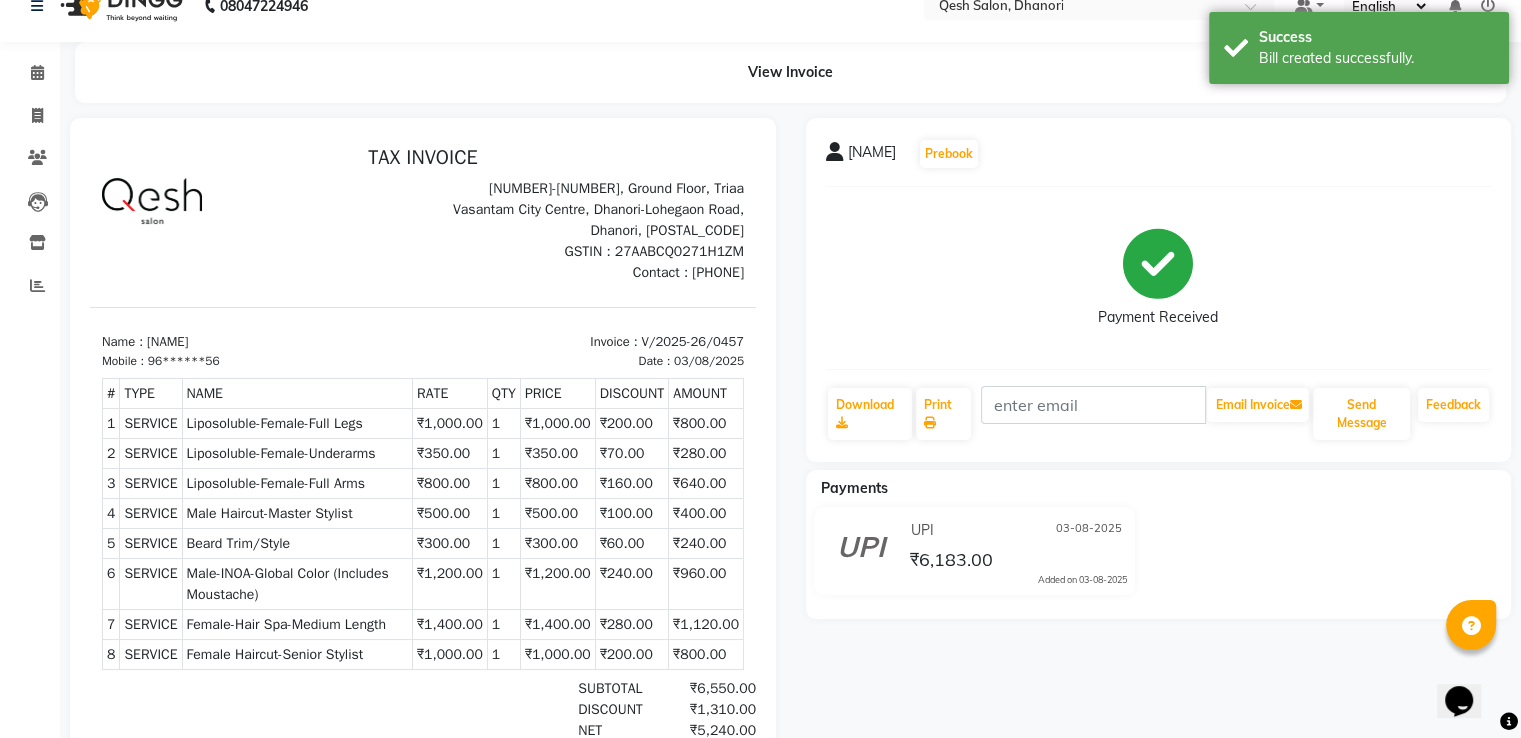 scroll, scrollTop: 0, scrollLeft: 0, axis: both 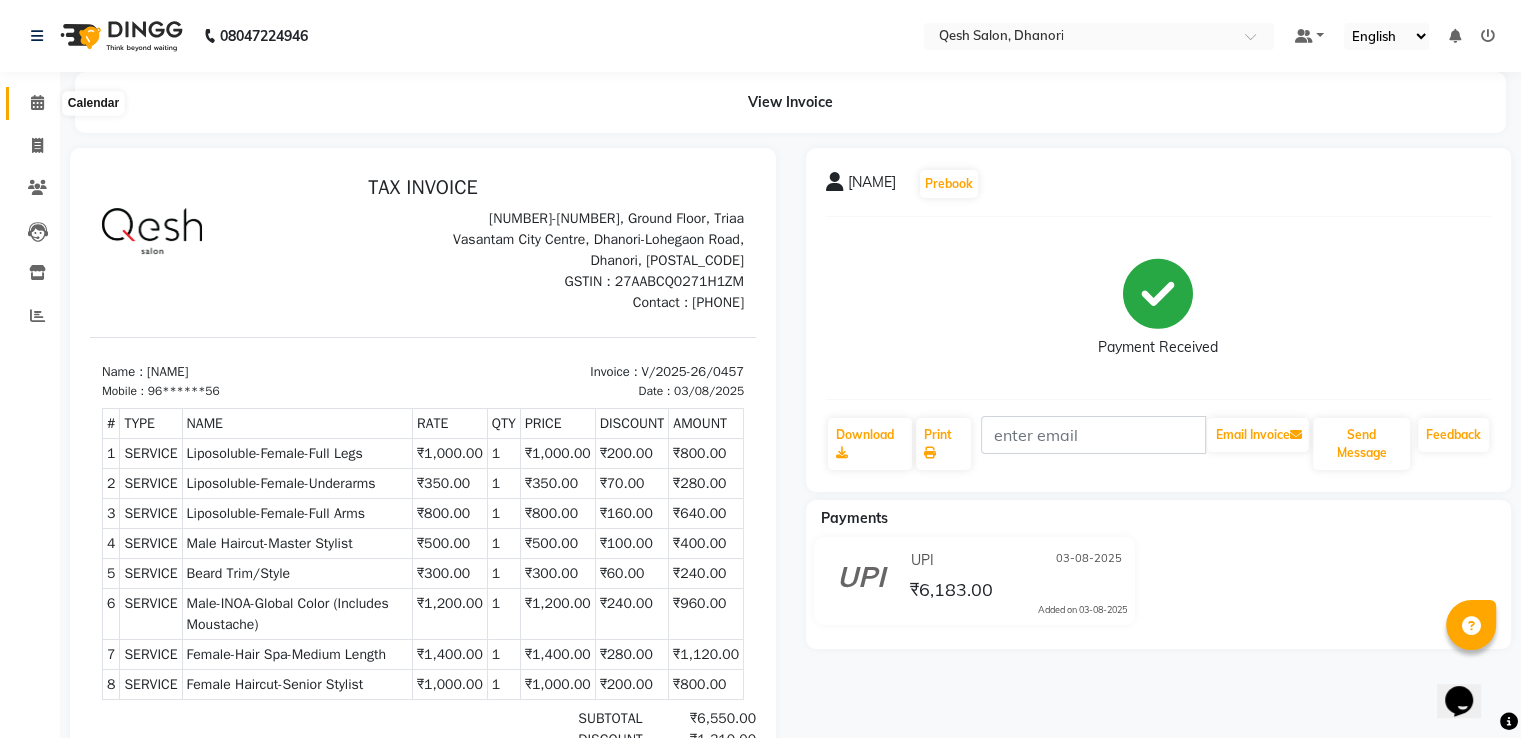 click 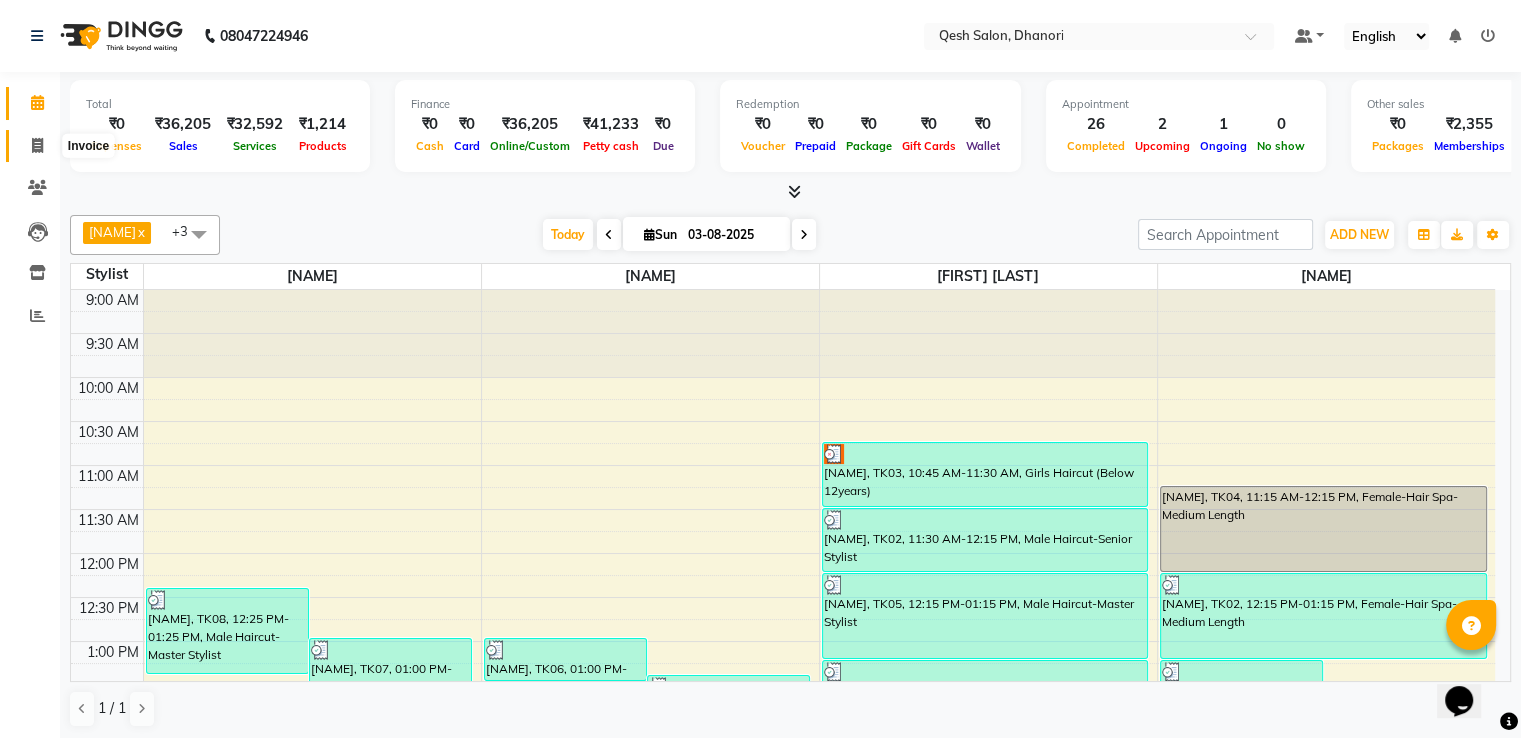 click 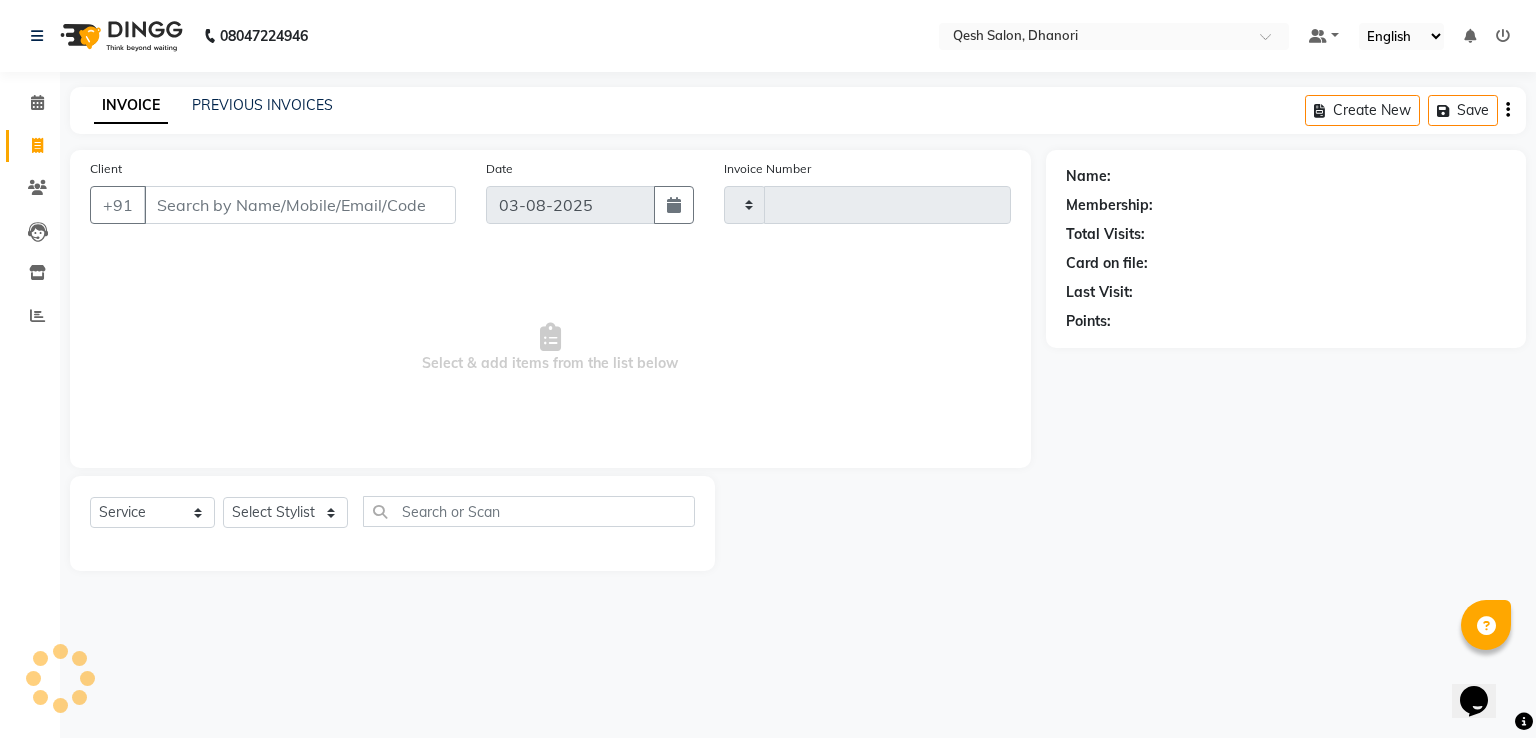type on "0458" 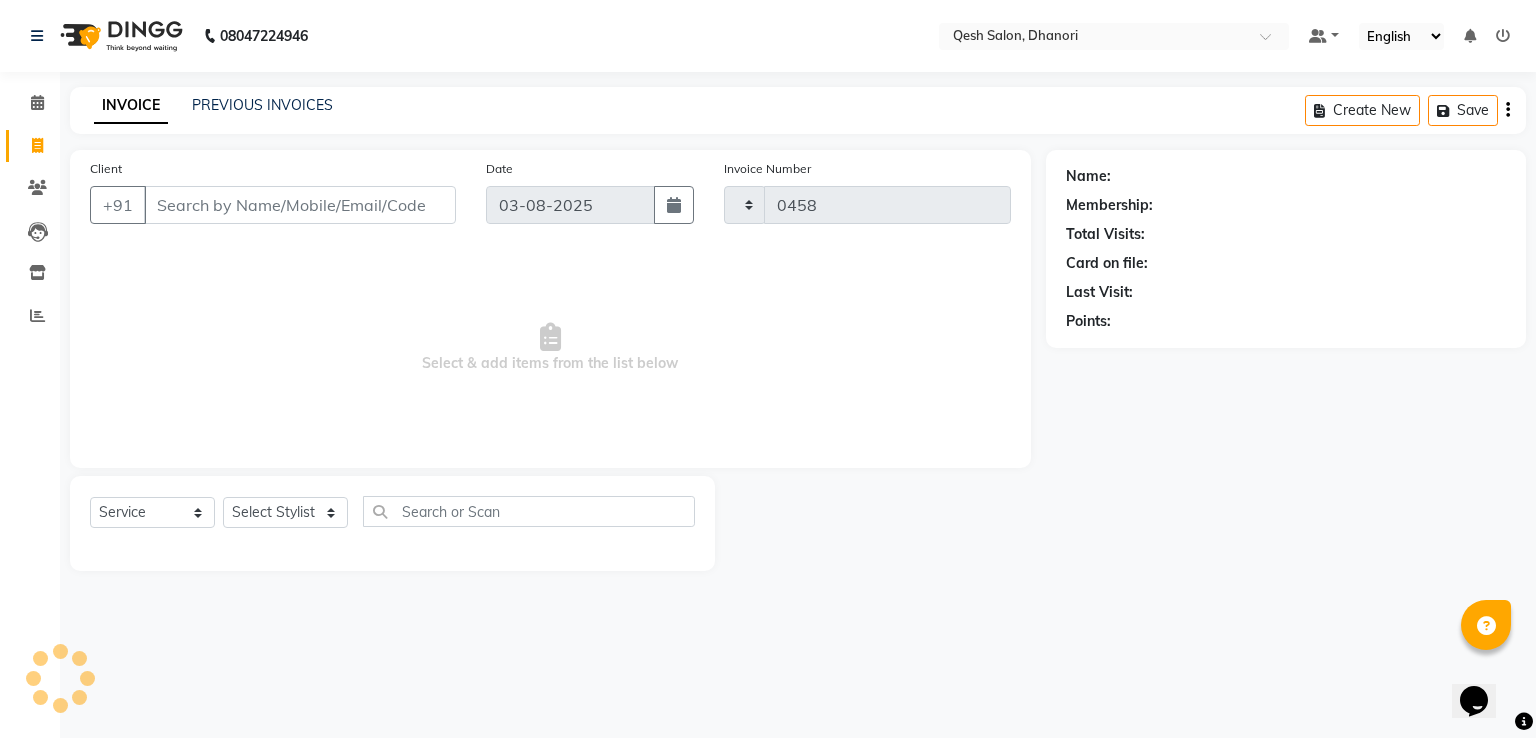 select on "7641" 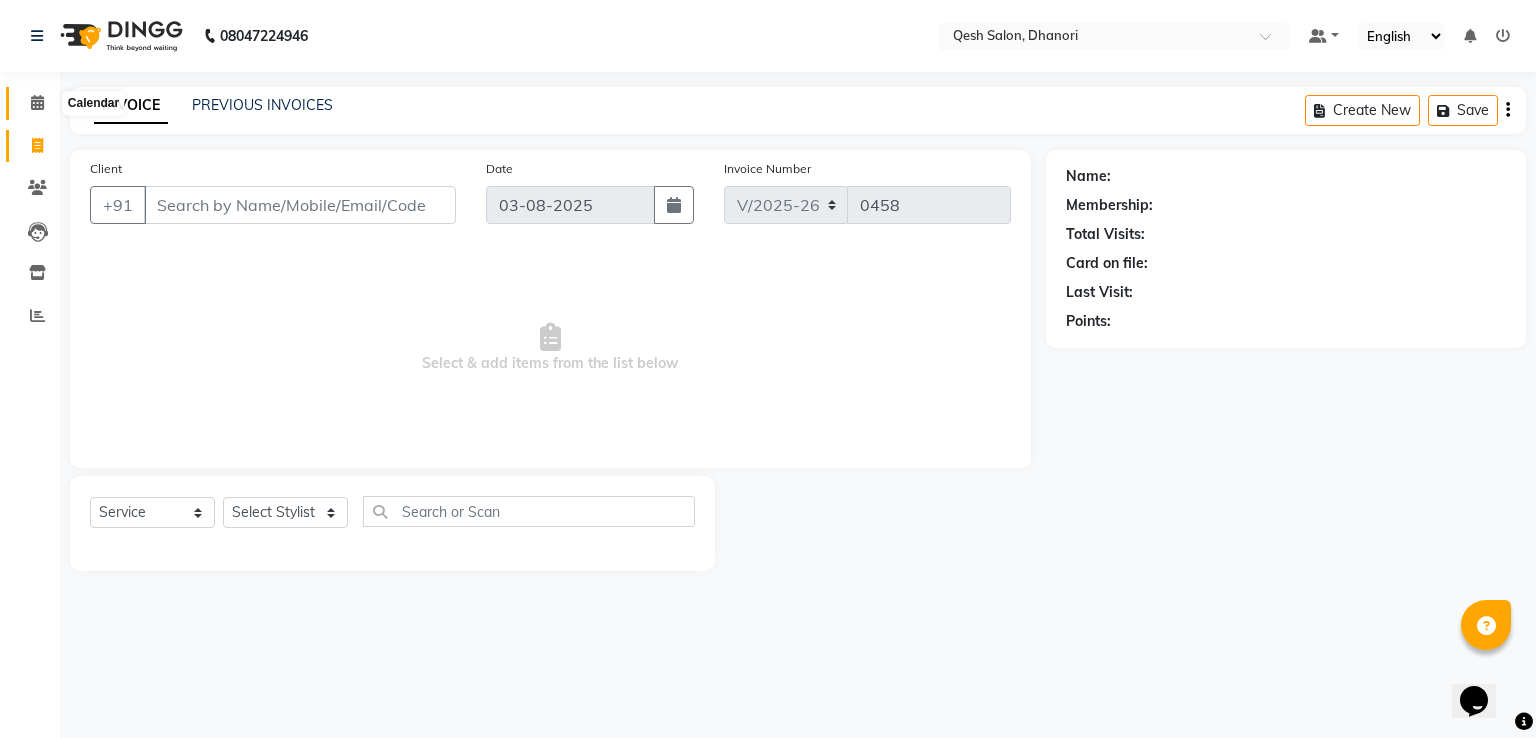 click 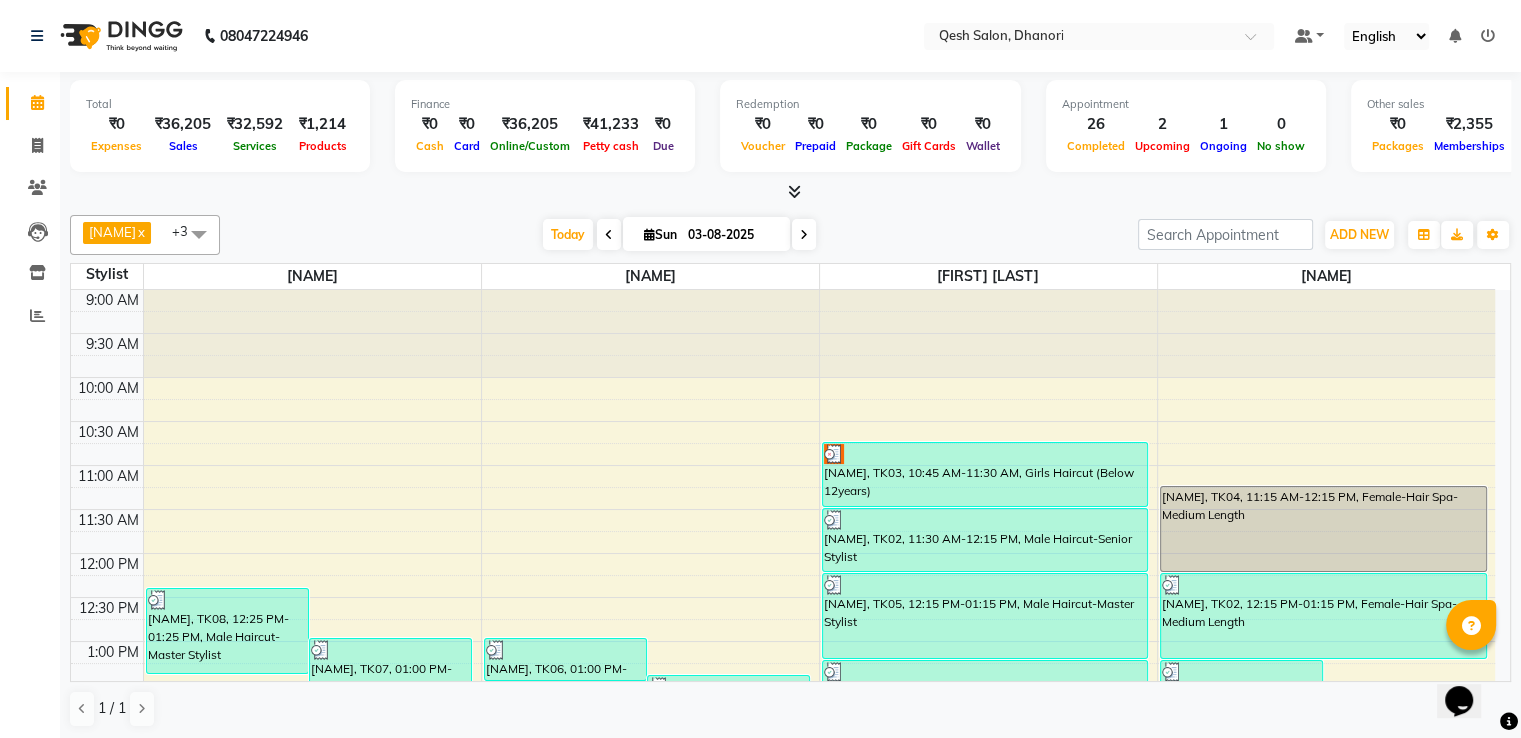 scroll, scrollTop: 790, scrollLeft: 0, axis: vertical 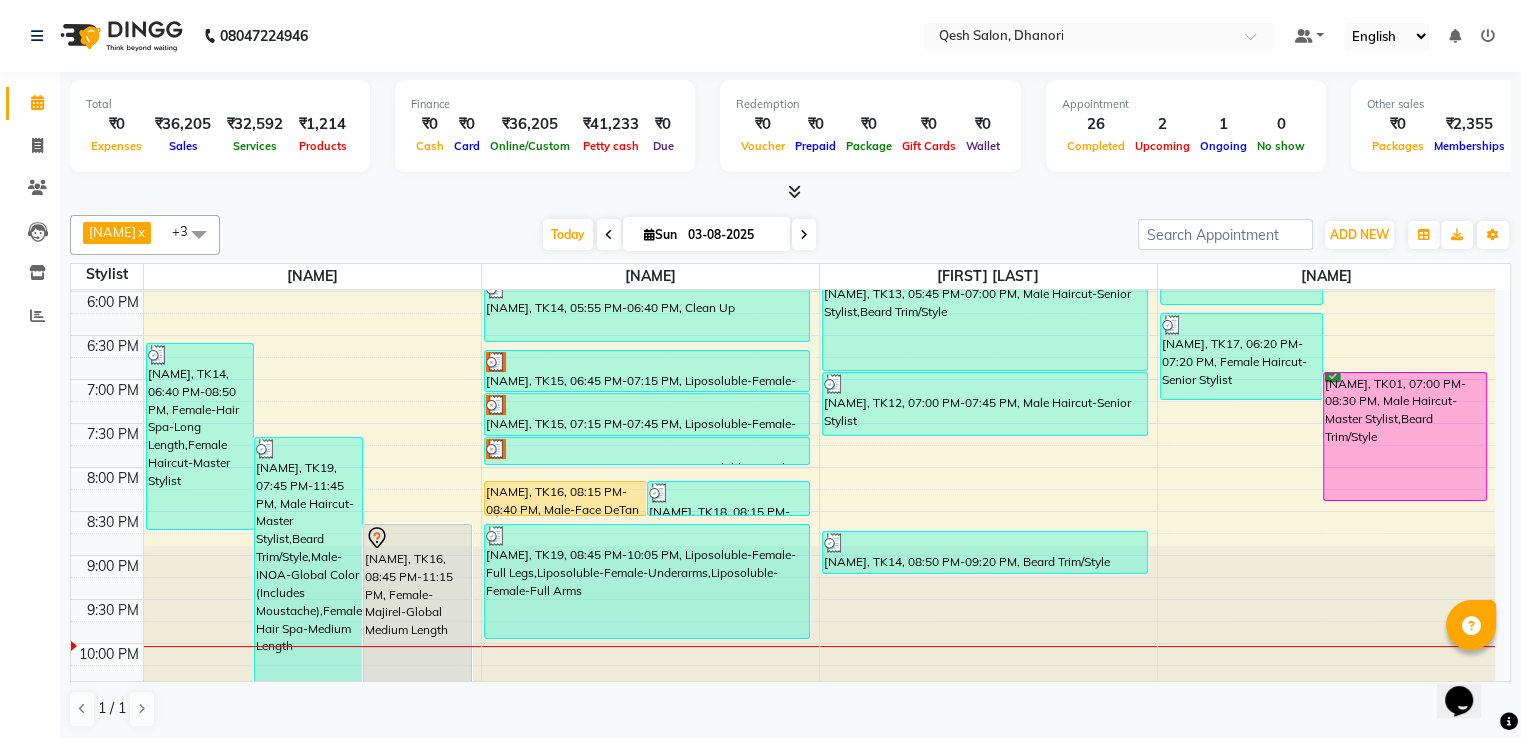click on "Memberships" at bounding box center [1469, 146] 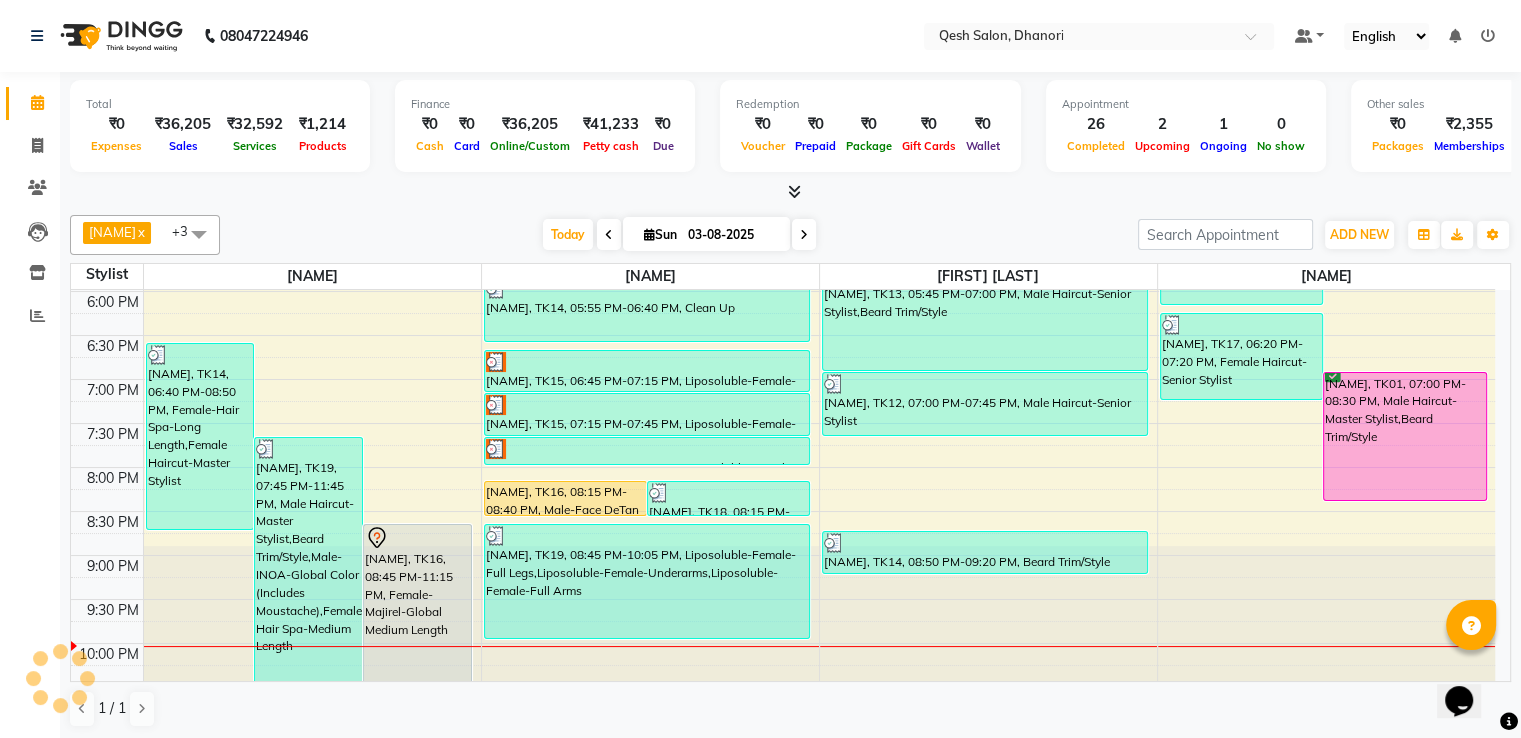 click on "₹2,355" at bounding box center [1469, 124] 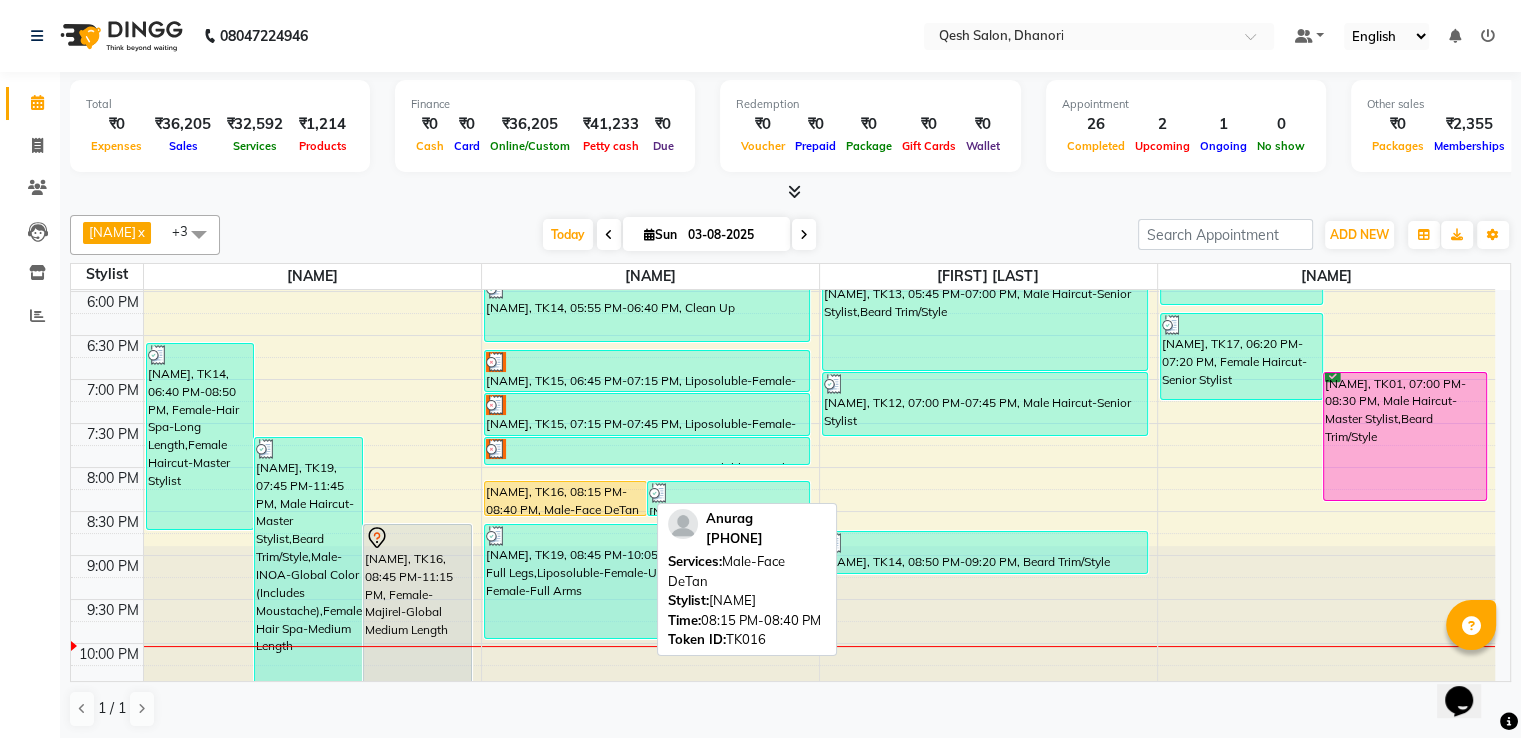 click on "[NAME], TK16, 08:15 PM-08:40 PM, Male-Face DeTan" at bounding box center [565, 498] 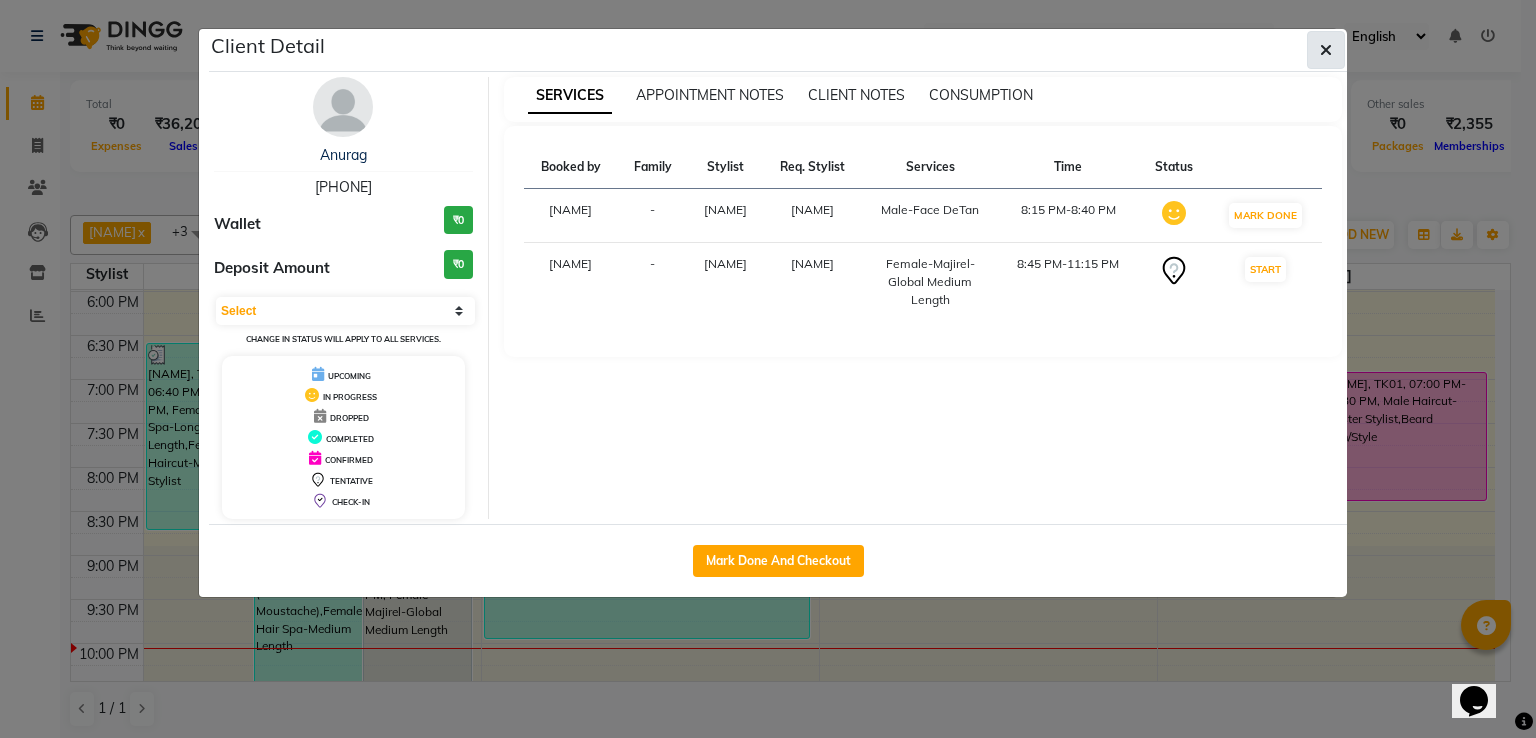 click 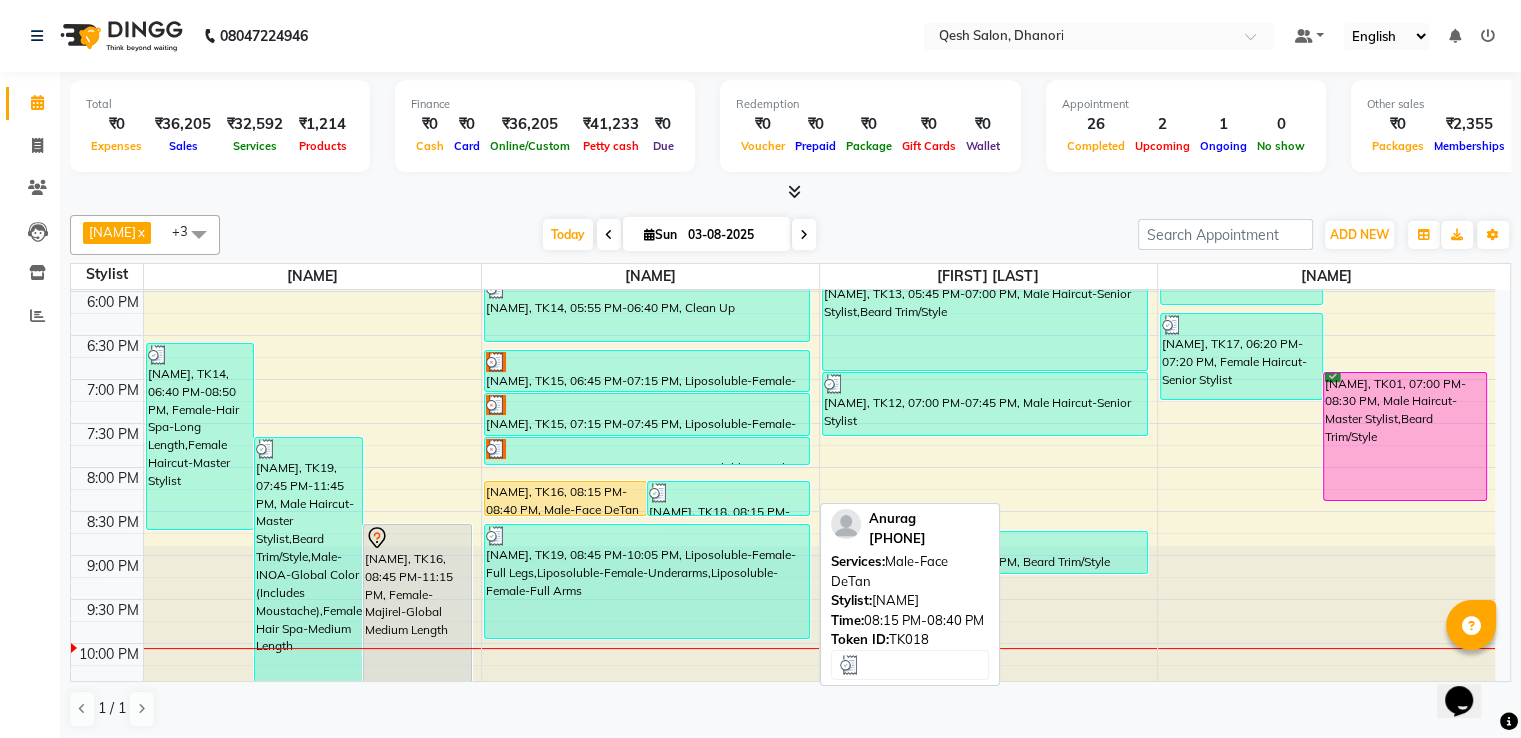 click on "[NAME], TK18, 08:15 PM-08:40 PM, Male-Face DeTan" at bounding box center (728, 498) 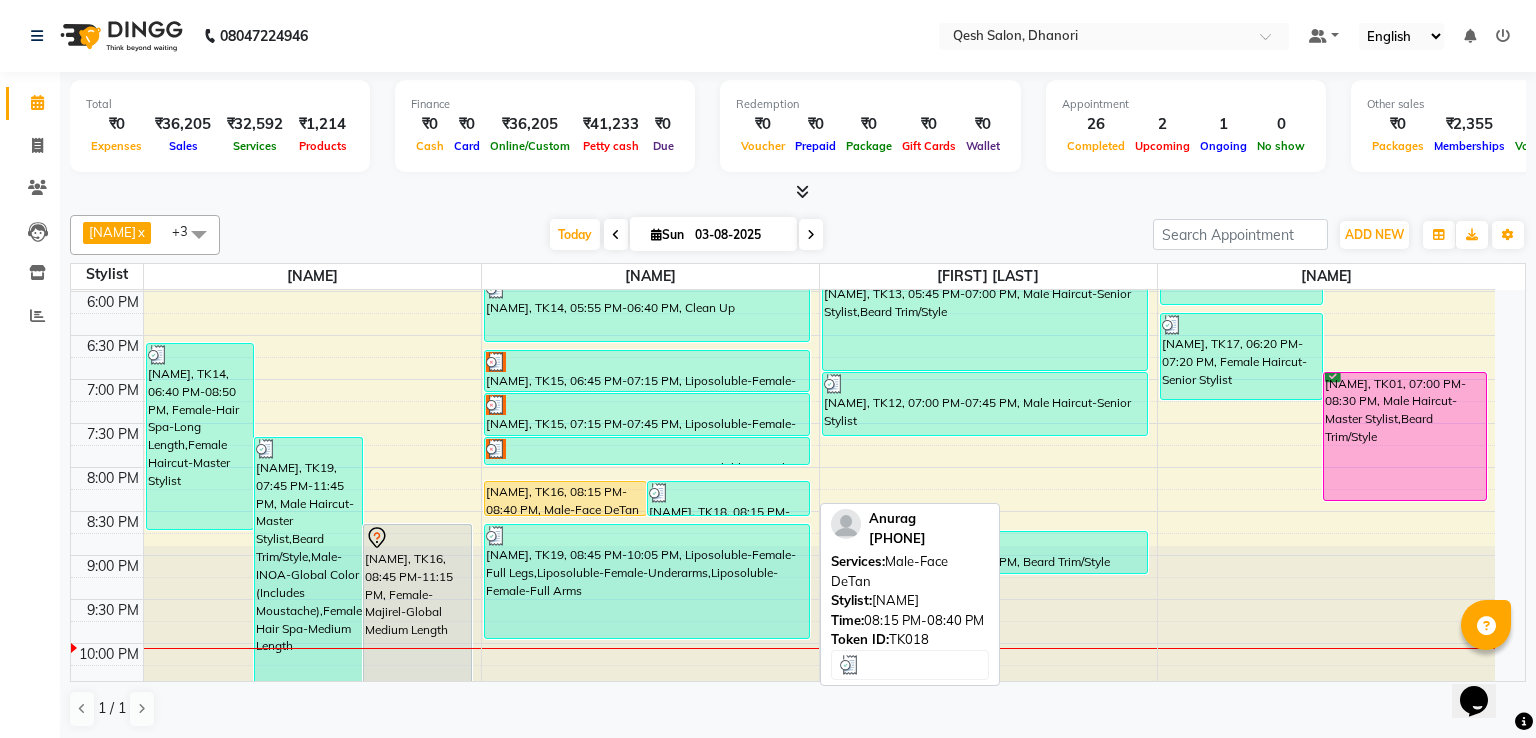 select on "3" 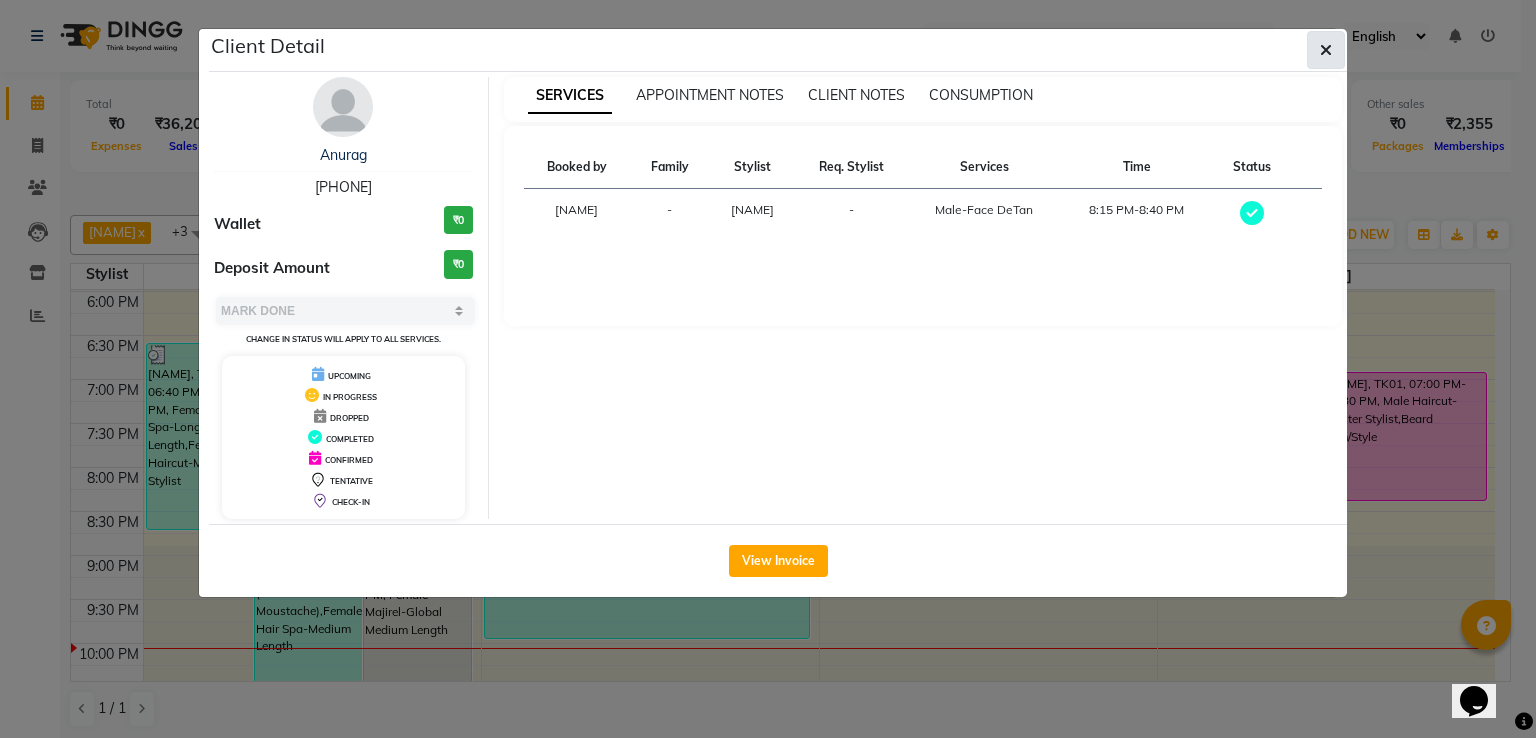 click 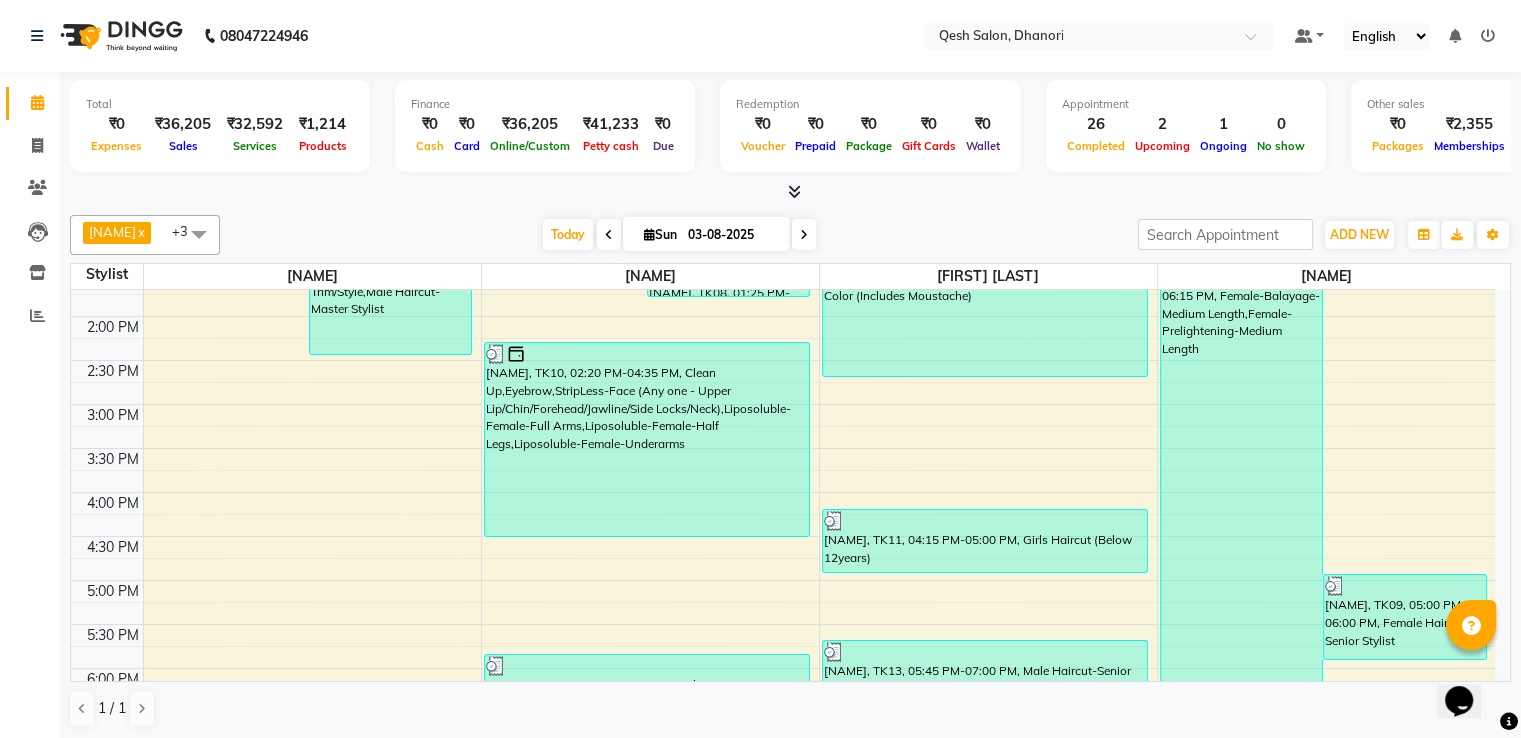 scroll, scrollTop: 390, scrollLeft: 0, axis: vertical 